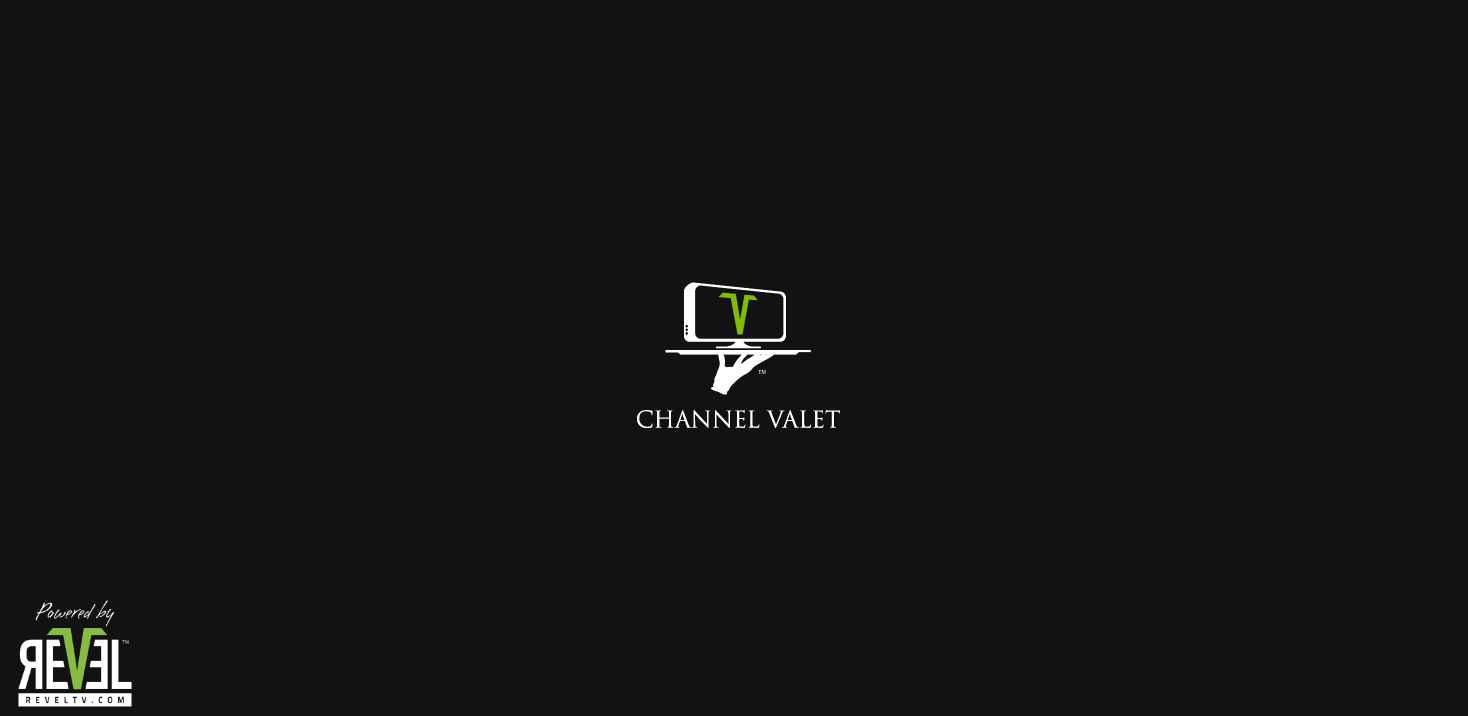scroll, scrollTop: 0, scrollLeft: 0, axis: both 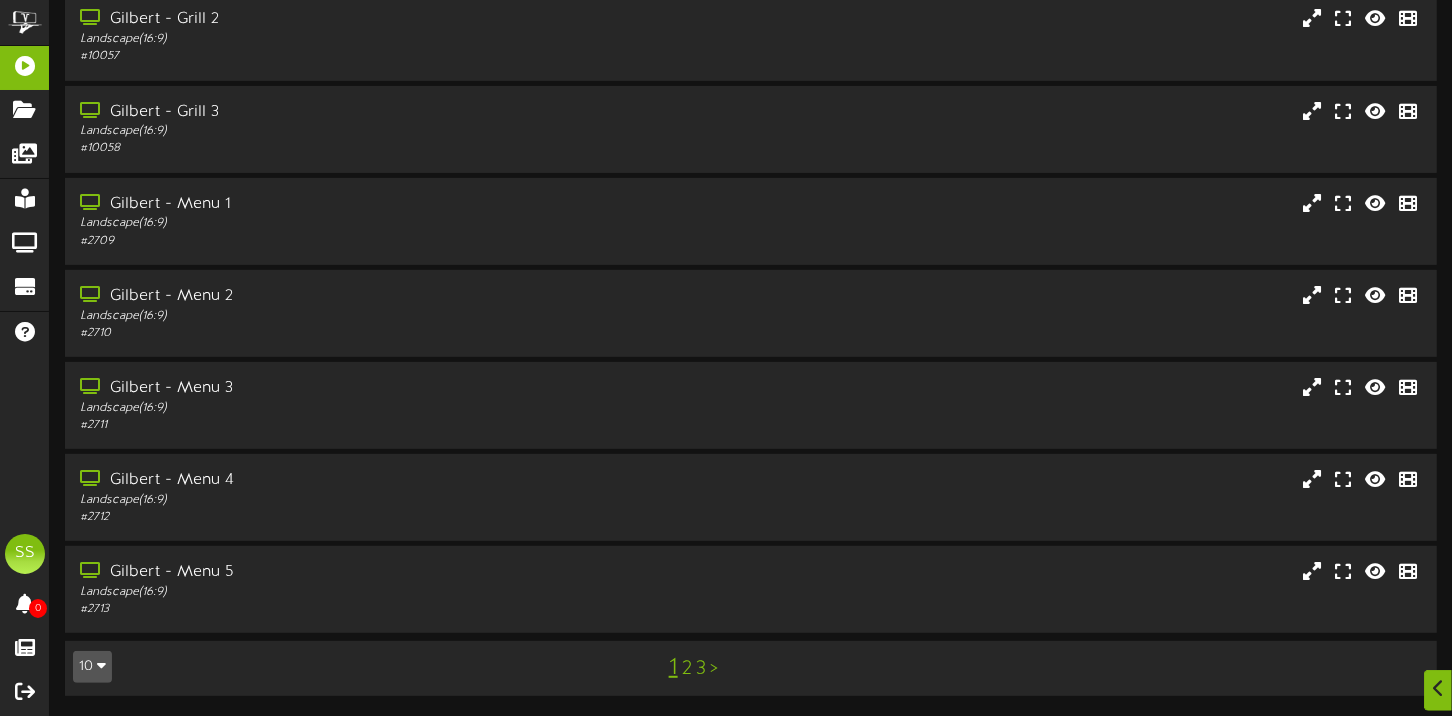 click on "10" at bounding box center (92, 667) 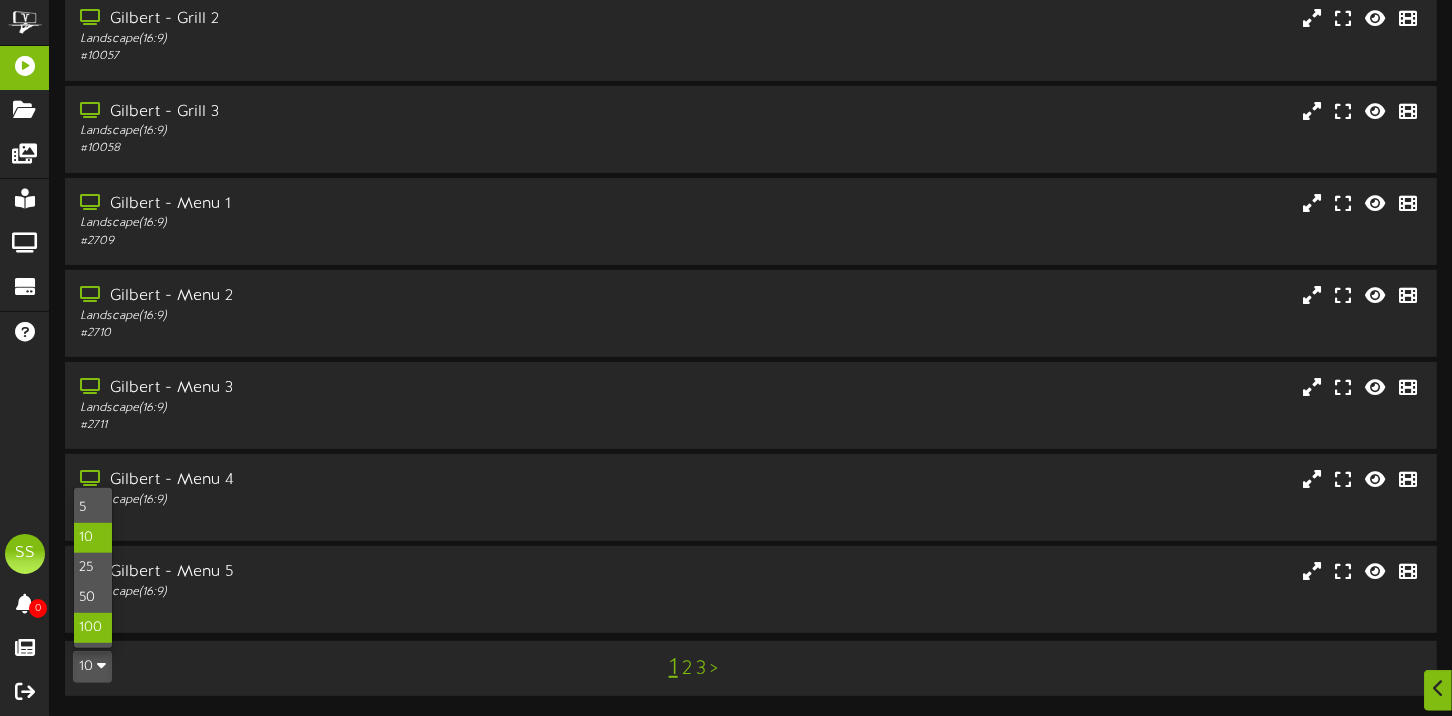 click on "100" at bounding box center [93, 628] 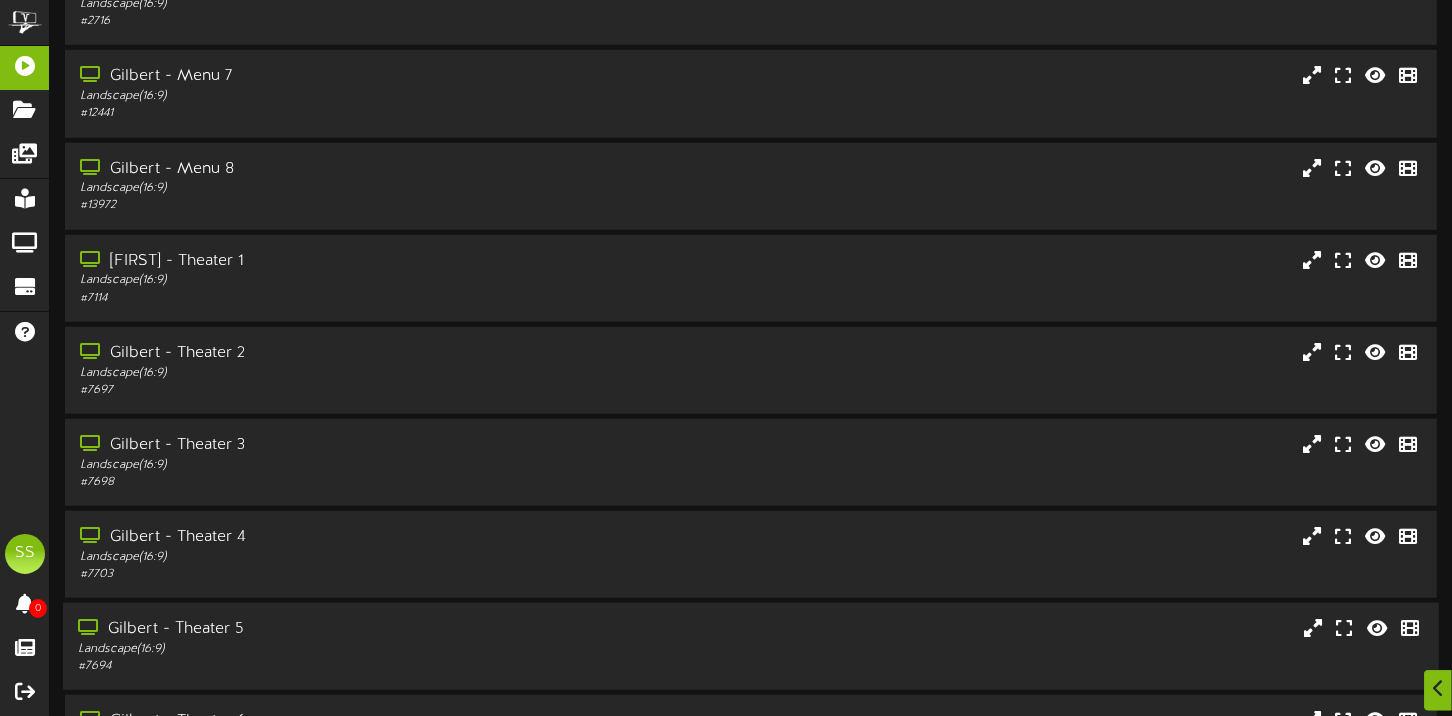 scroll, scrollTop: 1300, scrollLeft: 0, axis: vertical 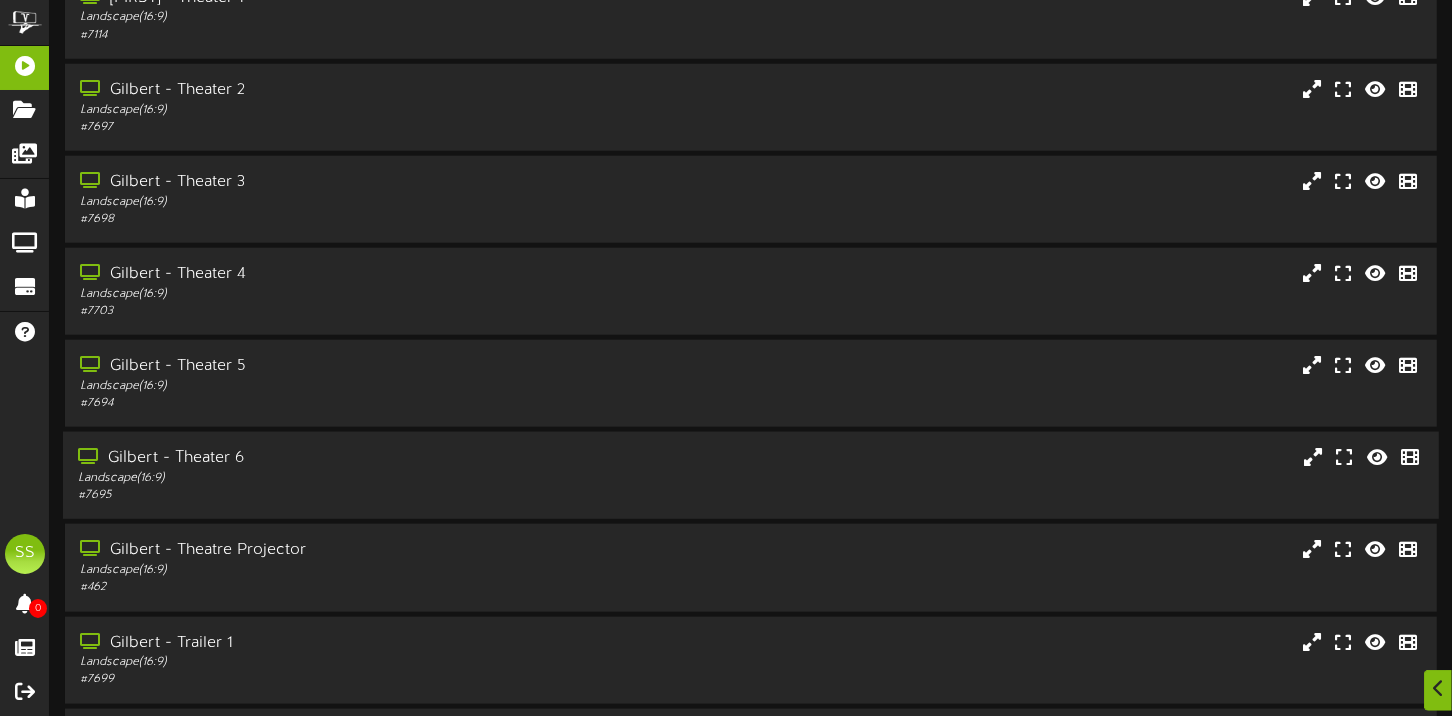 click on "Landscape  ( 16:9 )" at bounding box center (349, 478) 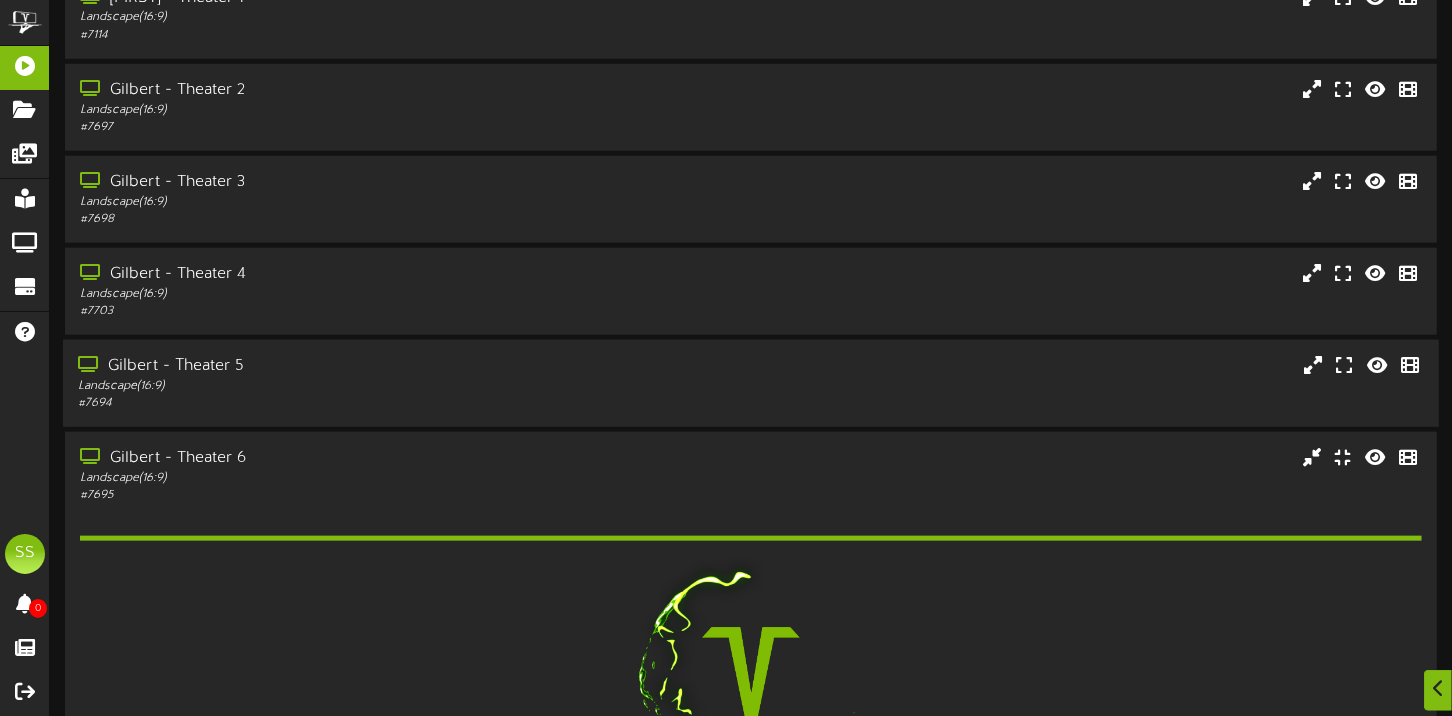 click on "Gilbert - Theater 5" at bounding box center [349, 366] 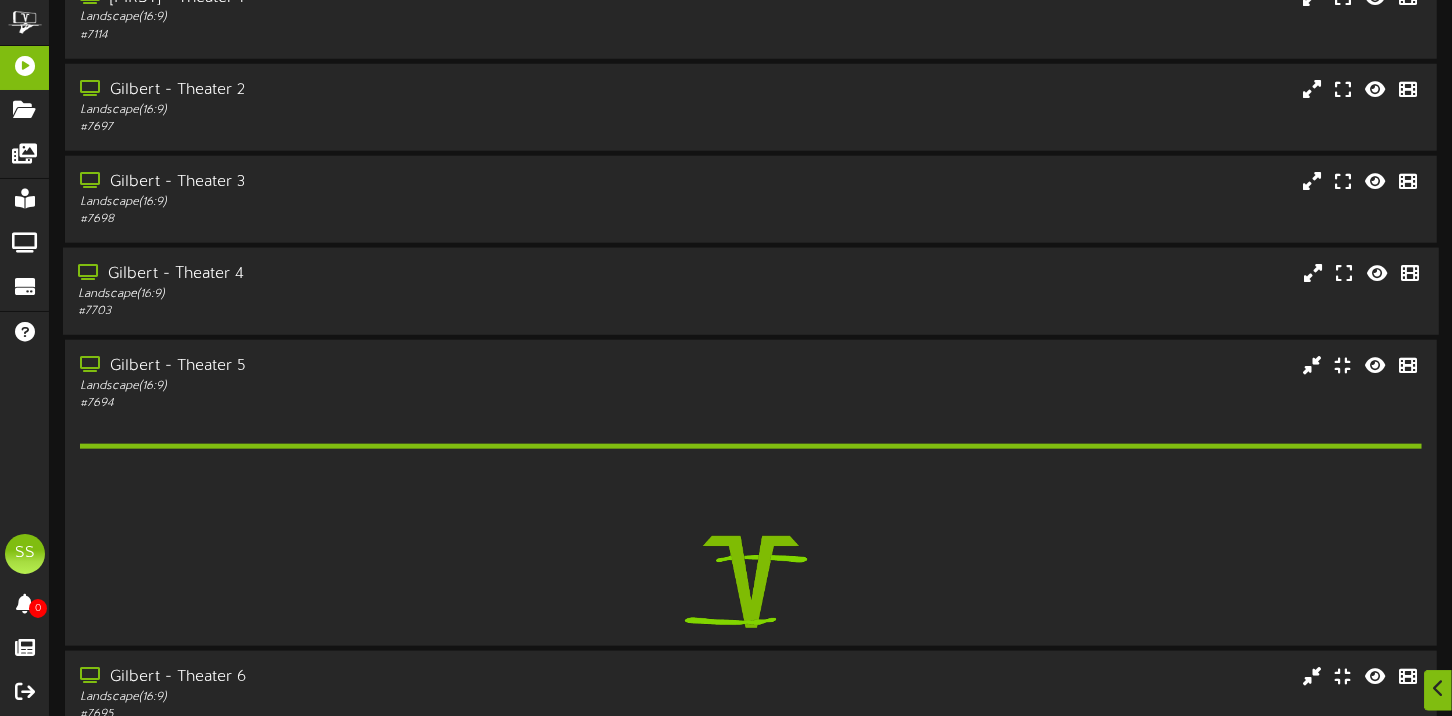click on "Landscape  ( 16:9 )" at bounding box center [349, 294] 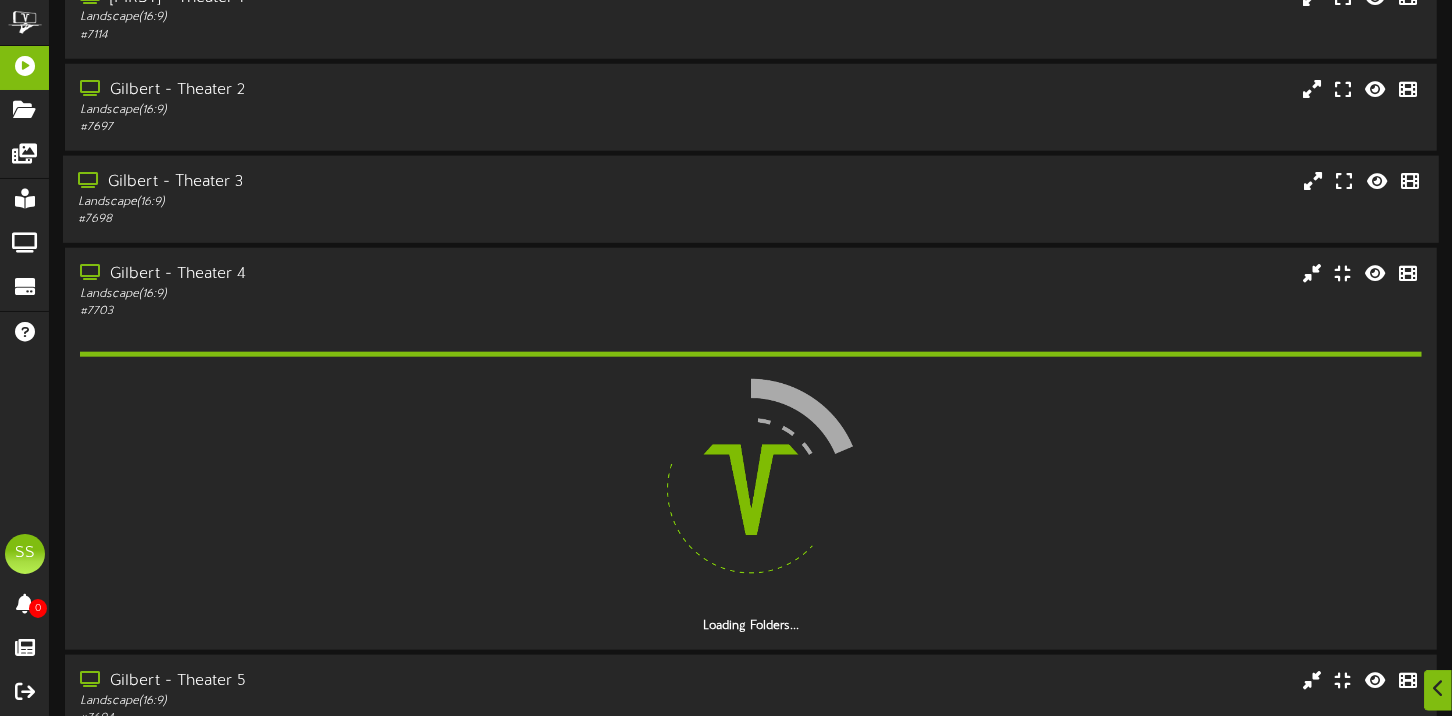 click on "# 7698" at bounding box center [349, 219] 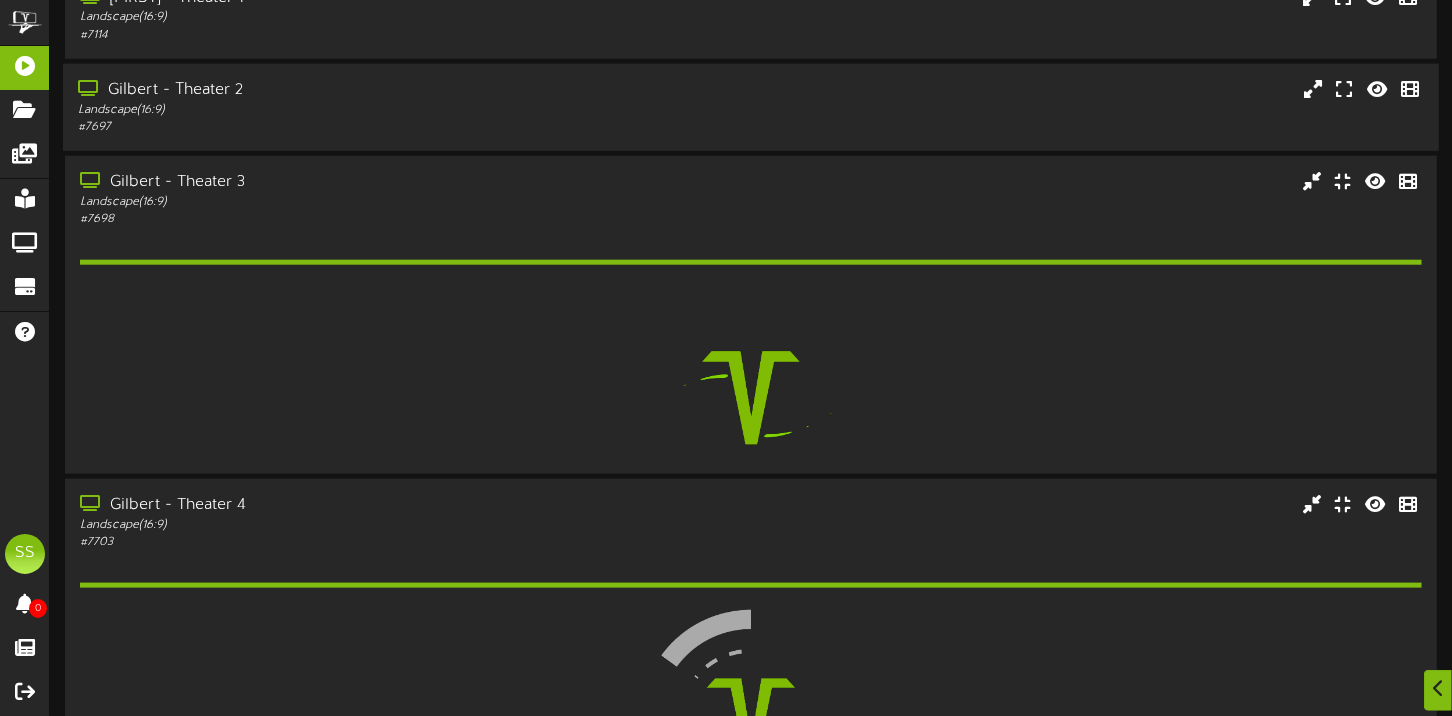click on "Landscape  ( 16:9 )" at bounding box center (349, 110) 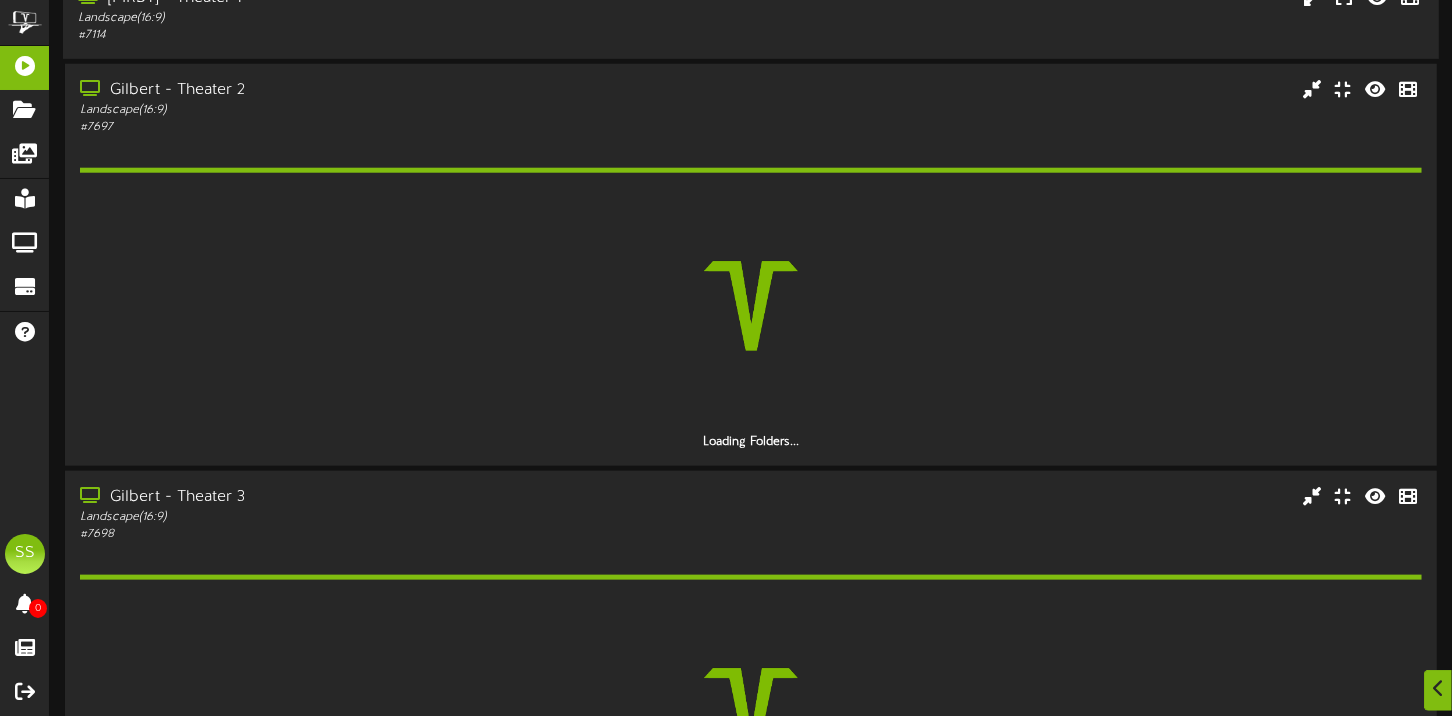 click on "# 7114" at bounding box center (349, 35) 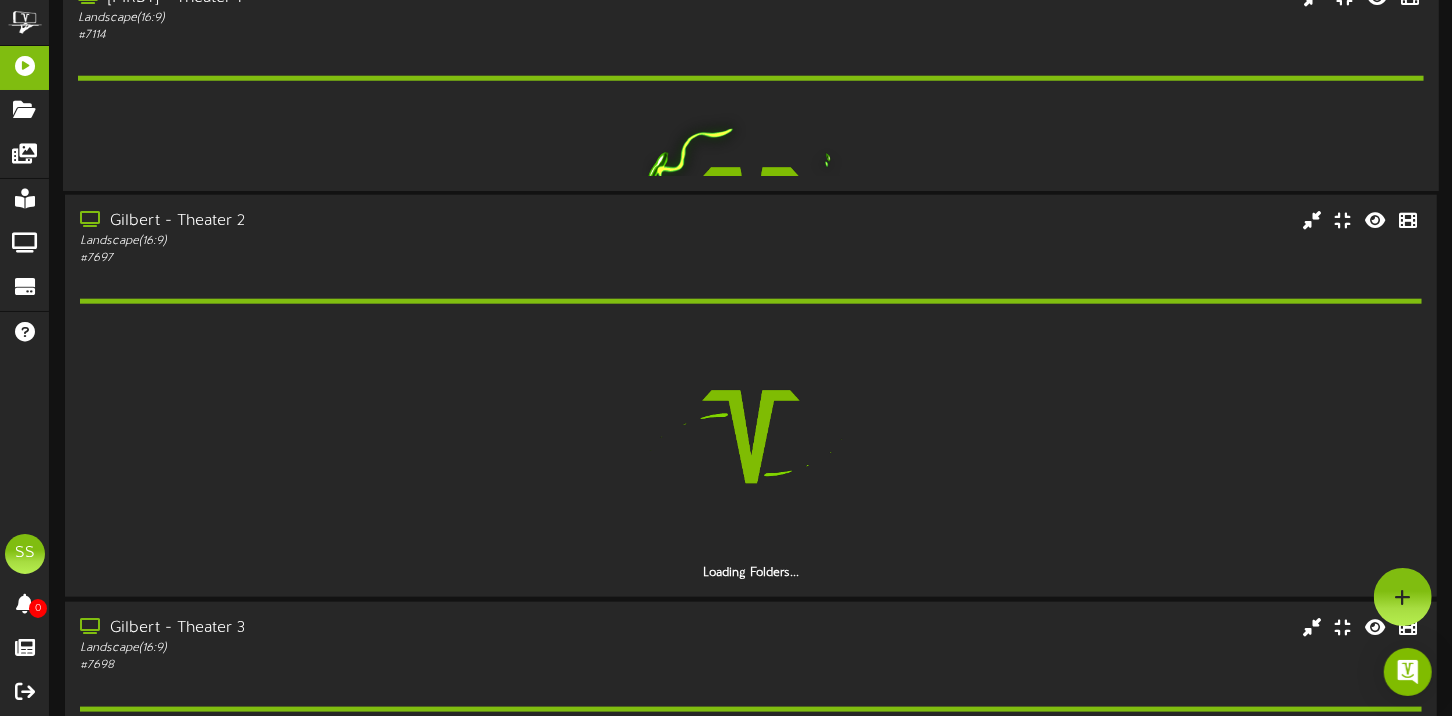 scroll, scrollTop: 1299, scrollLeft: 0, axis: vertical 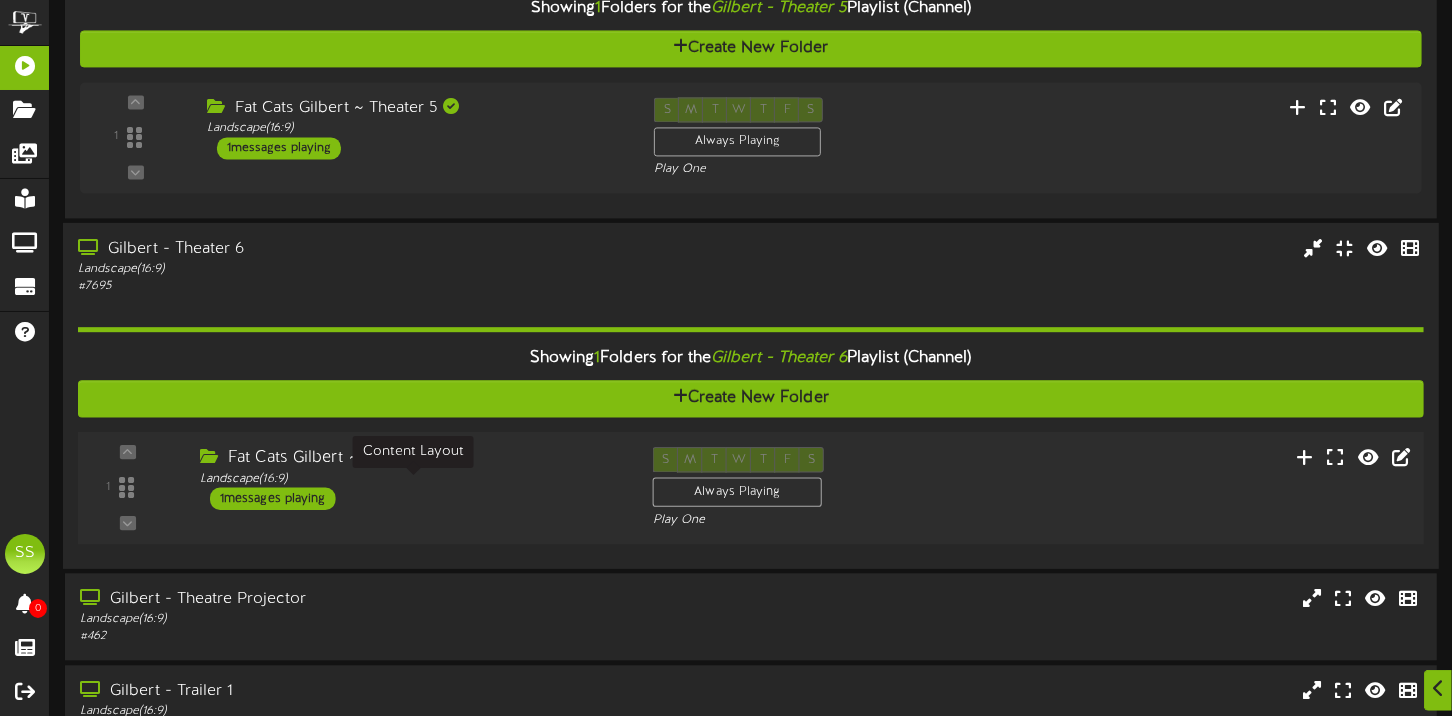 click on "Landscape  ( 16:9 )" at bounding box center (411, 478) 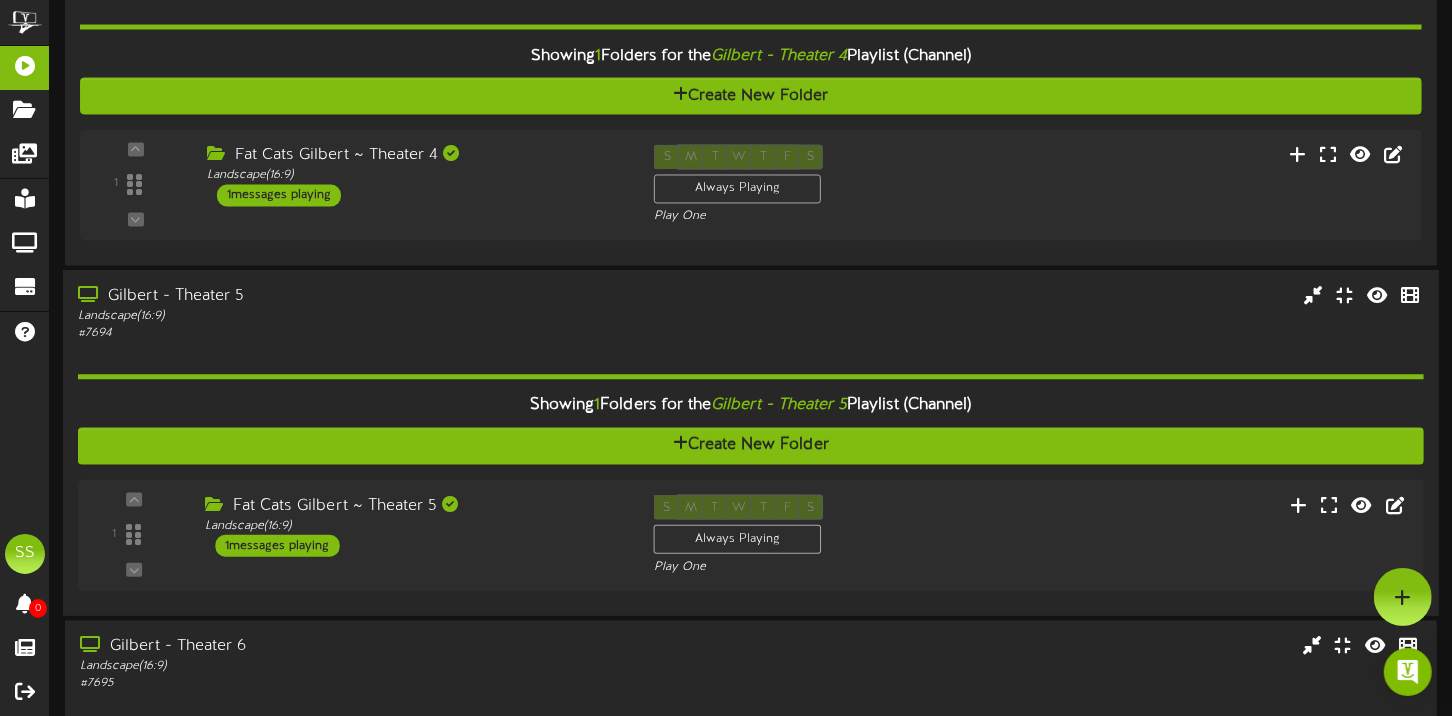 scroll, scrollTop: 2399, scrollLeft: 0, axis: vertical 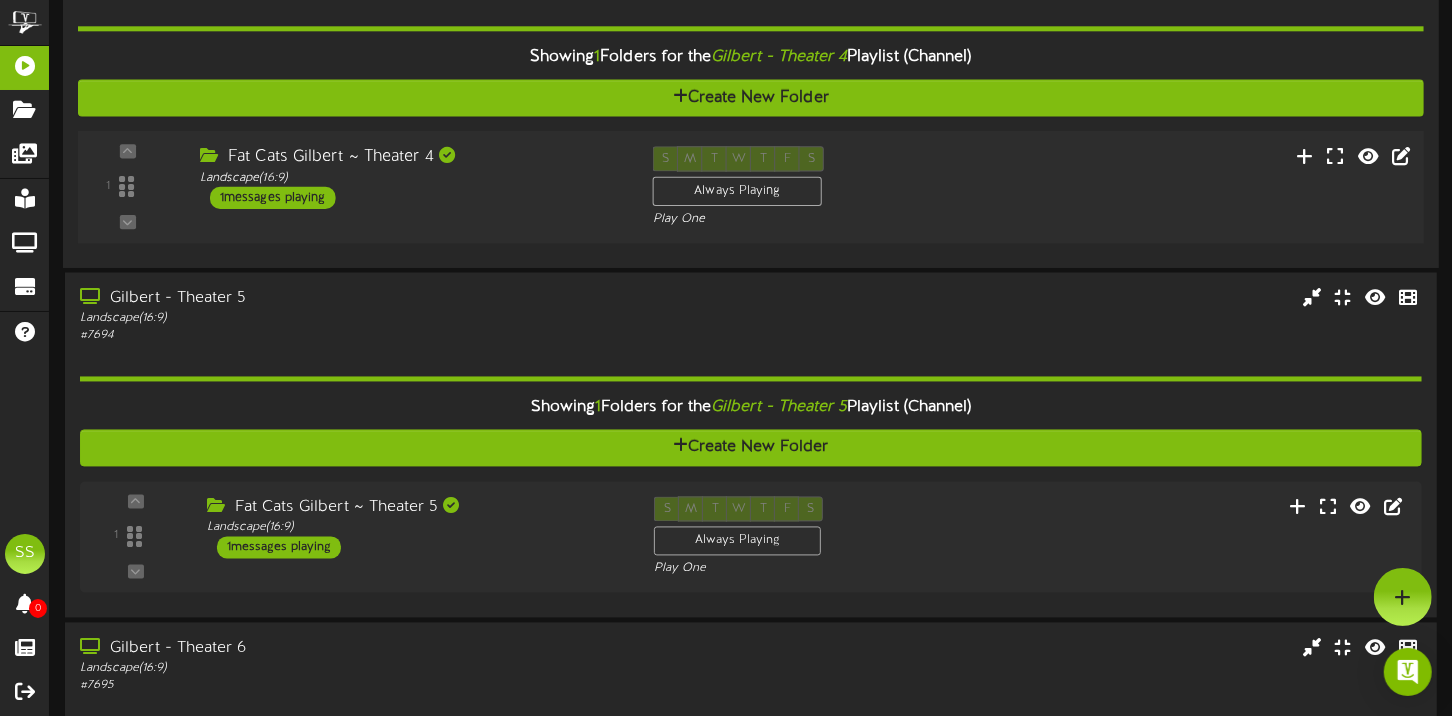 click on "Fat Cats Gilbert ~ Theater 4
Landscape  ( 16:9 )
1  messages playing" at bounding box center [411, 177] 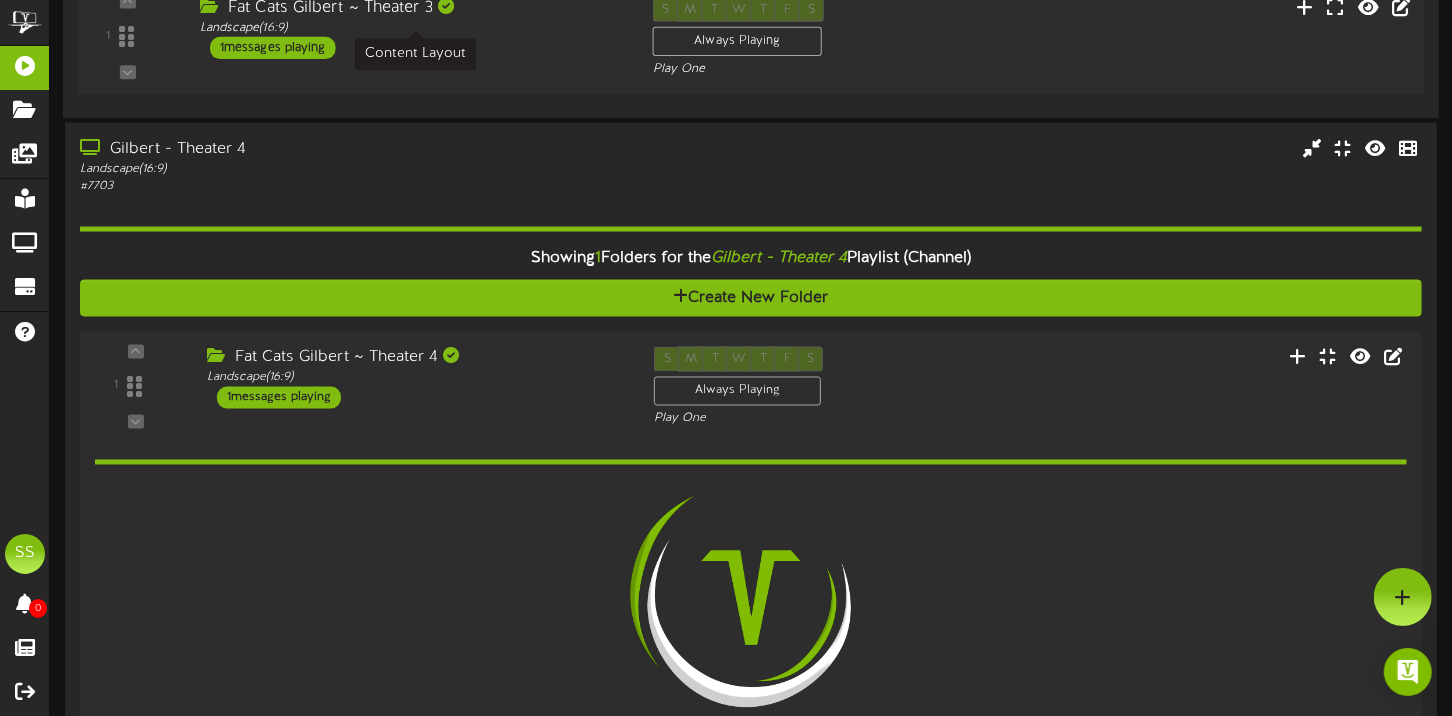 click on "Landscape  ( 16:9 )" at bounding box center [411, 28] 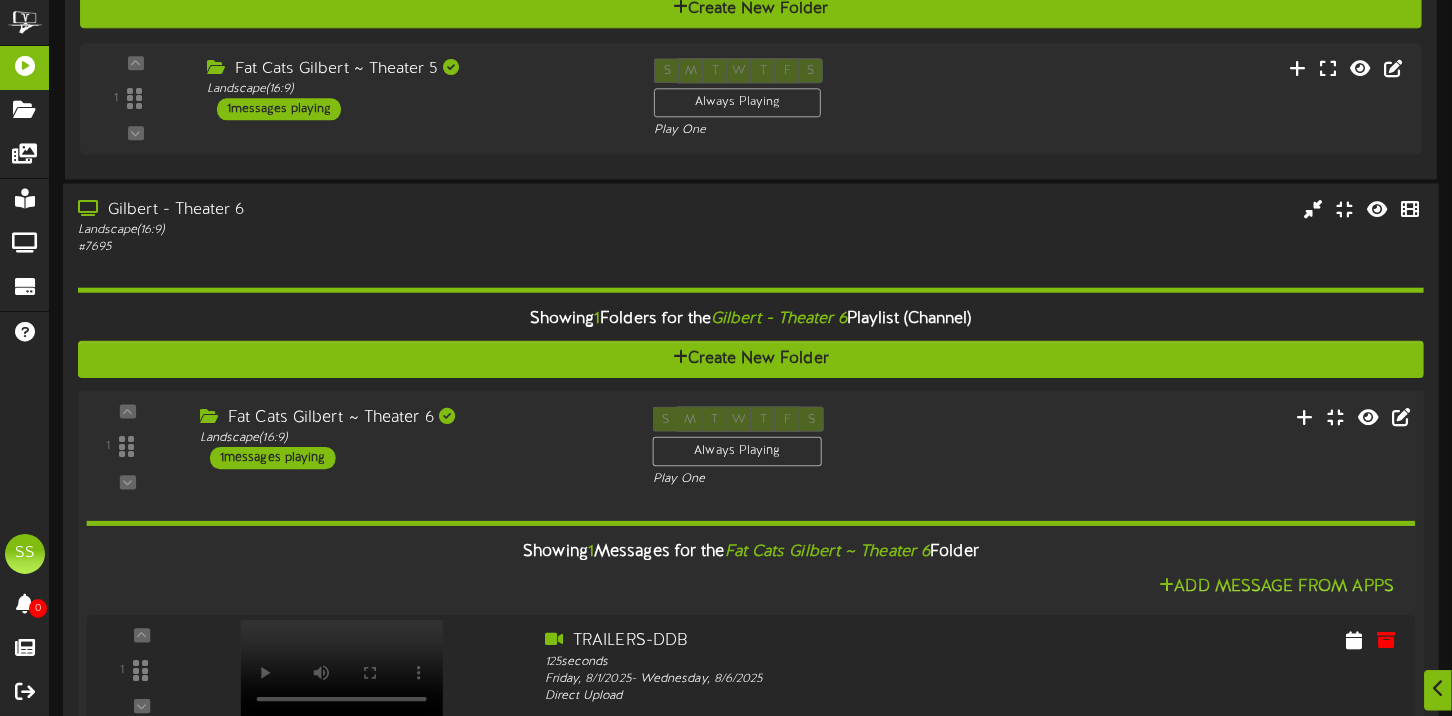scroll, scrollTop: 3426, scrollLeft: 0, axis: vertical 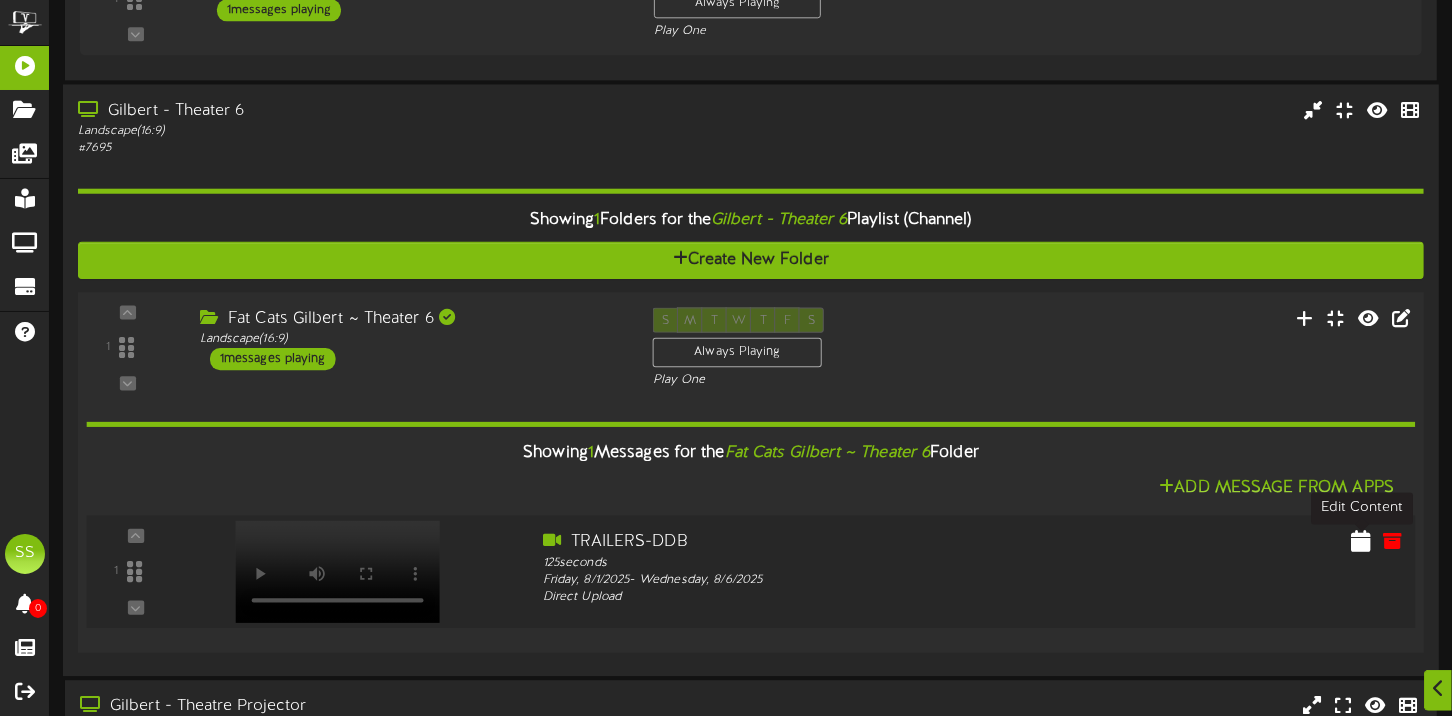 click at bounding box center (1361, 540) 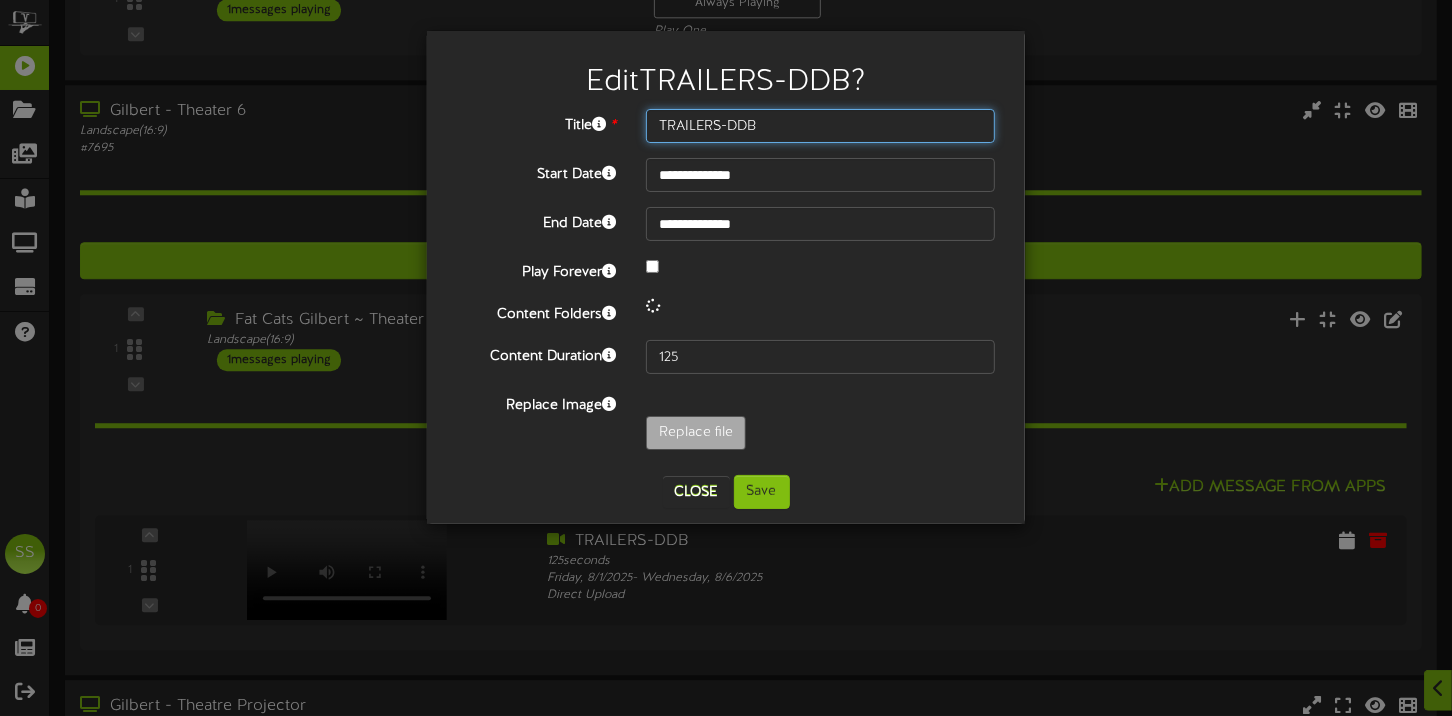 drag, startPoint x: 765, startPoint y: 124, endPoint x: 538, endPoint y: 132, distance: 227.14093 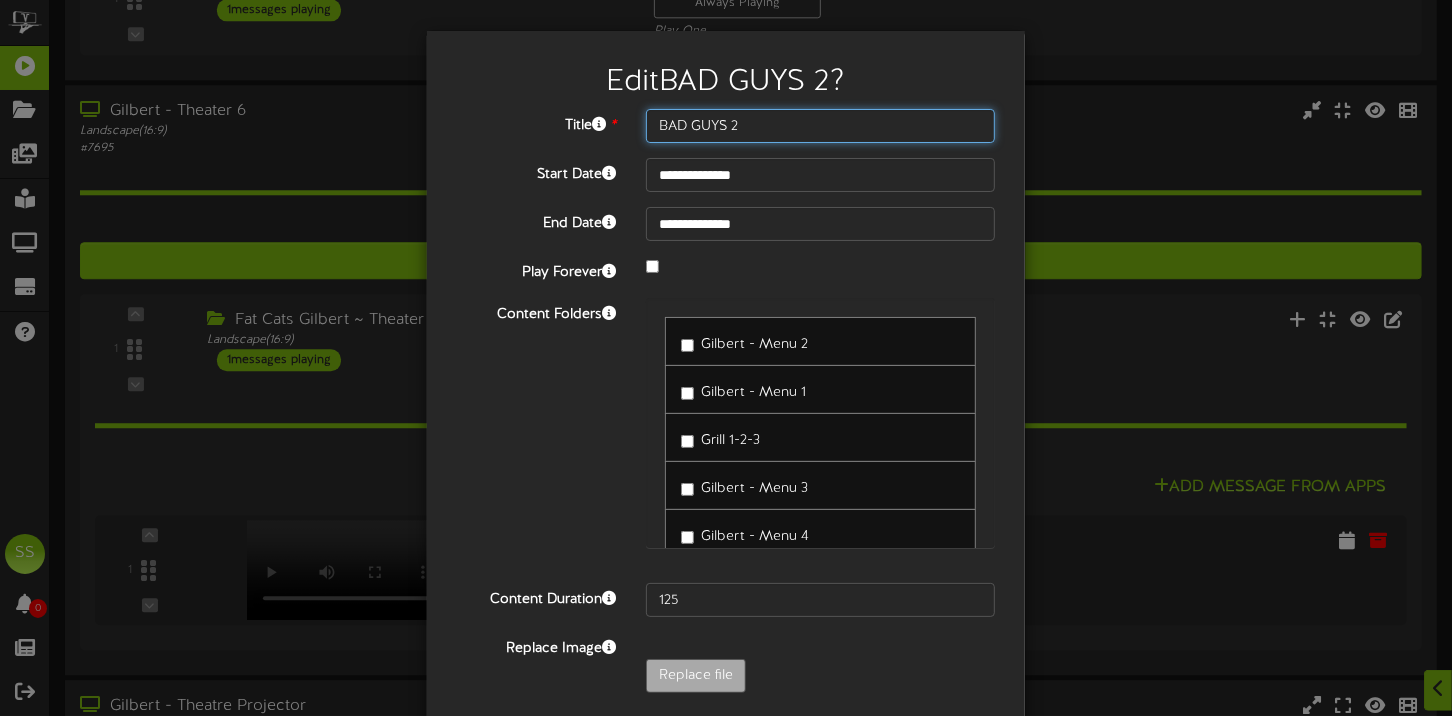 type on "BAD GUYS 2" 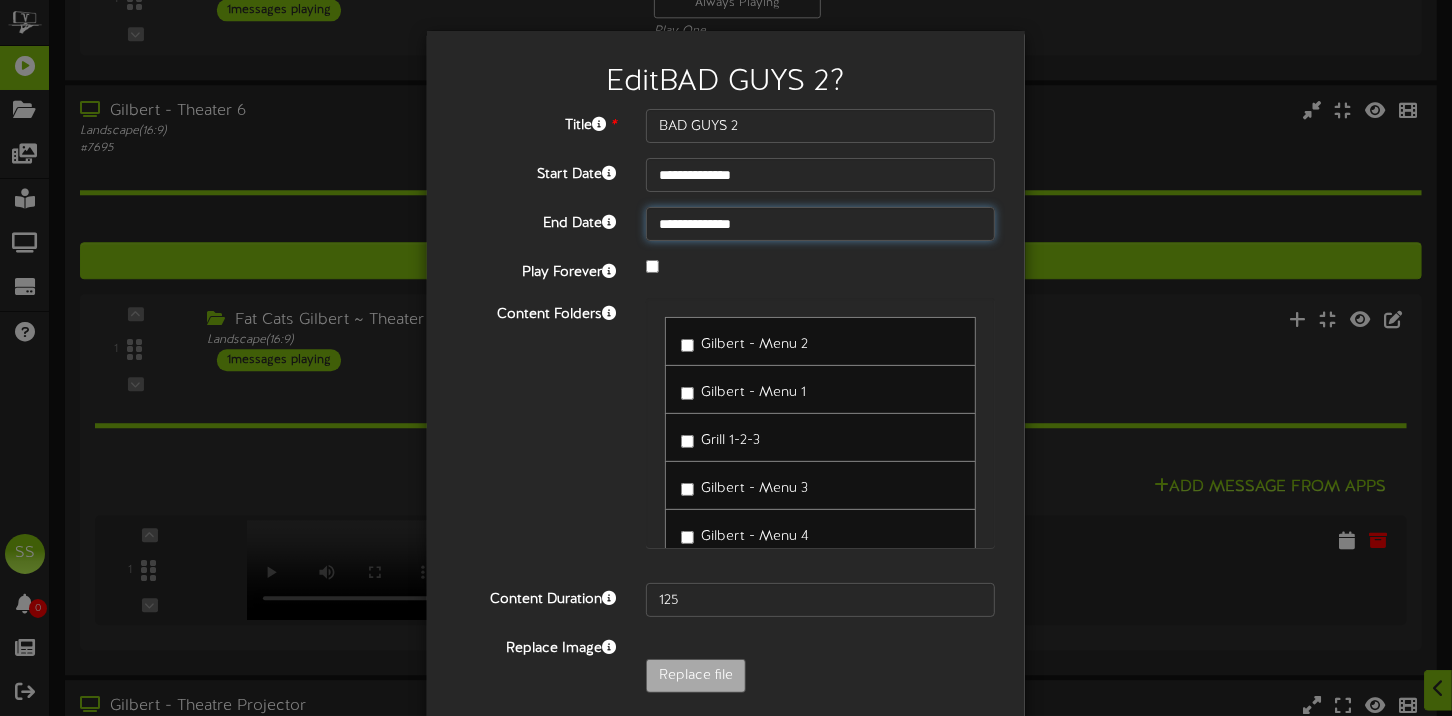 click on "**********" at bounding box center (820, 224) 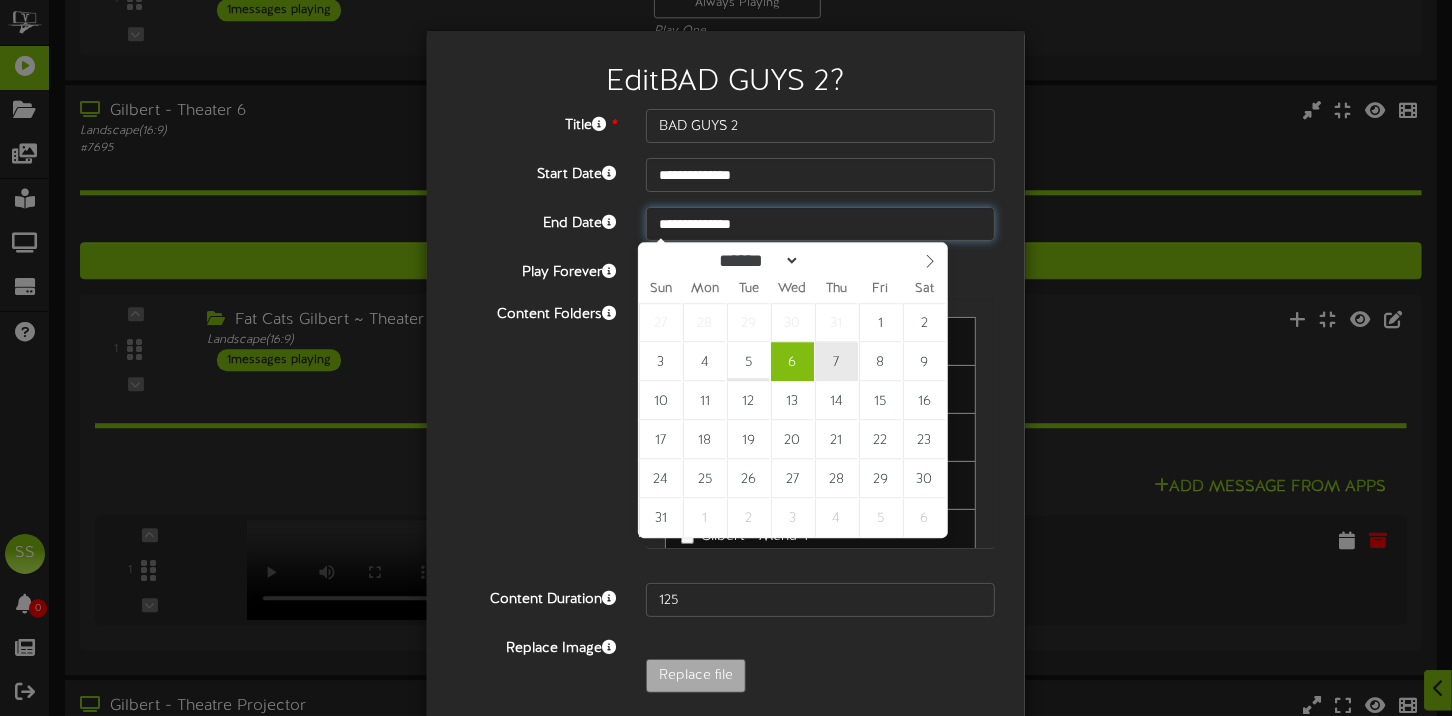 type on "**********" 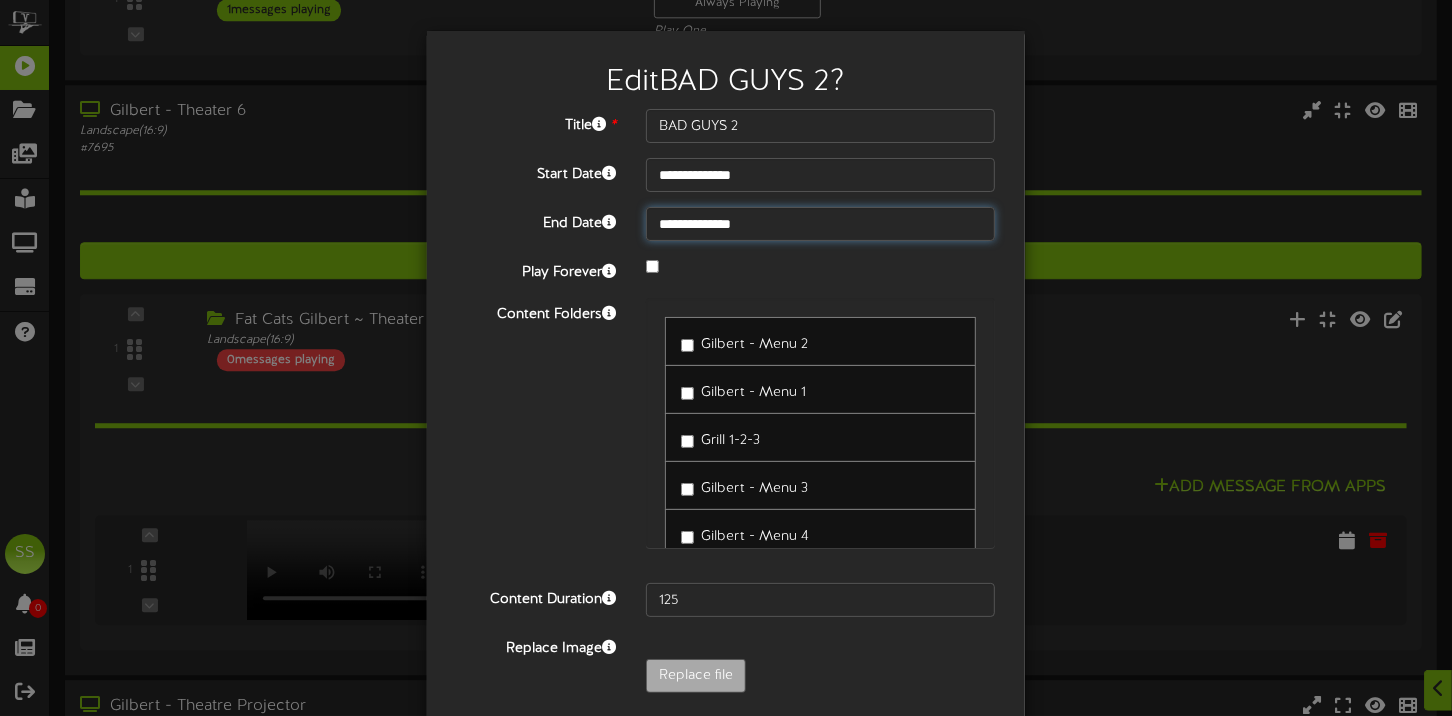 scroll, scrollTop: 79, scrollLeft: 0, axis: vertical 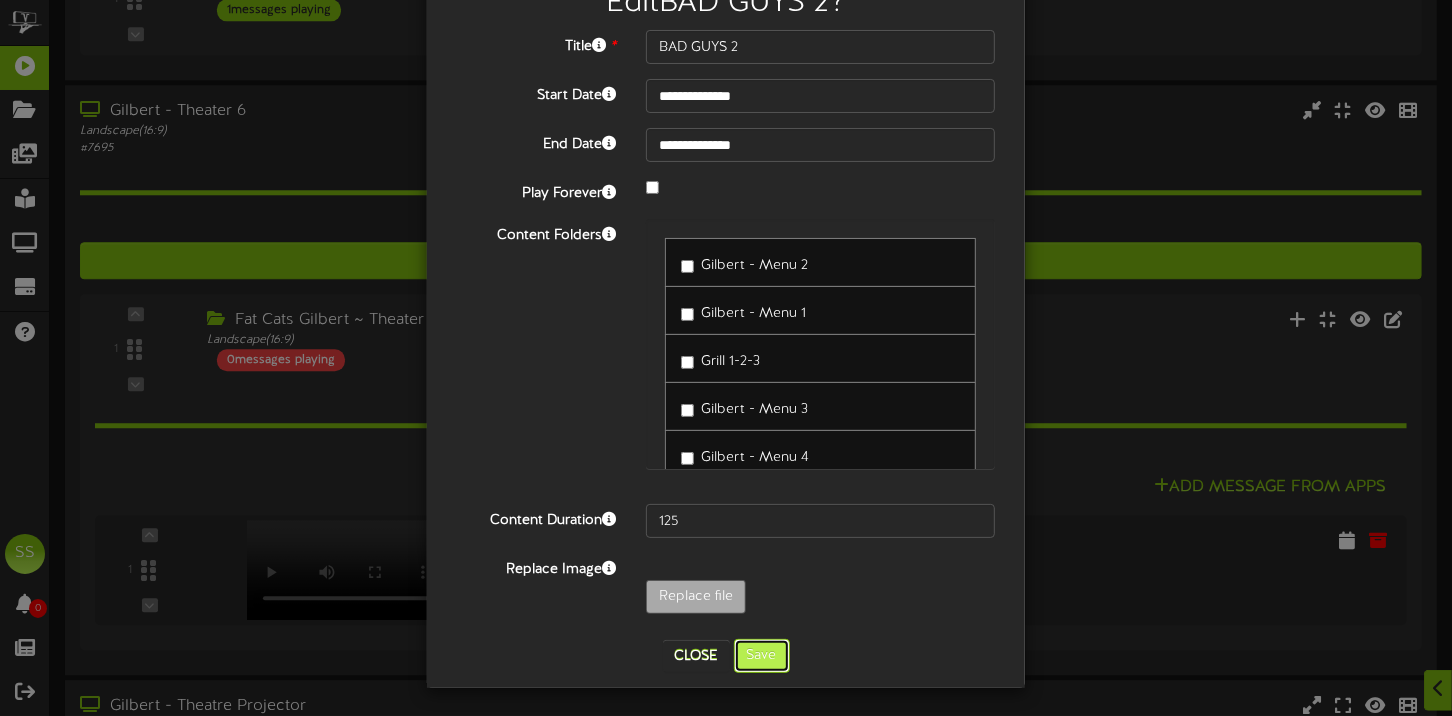 click on "Save" at bounding box center (762, 656) 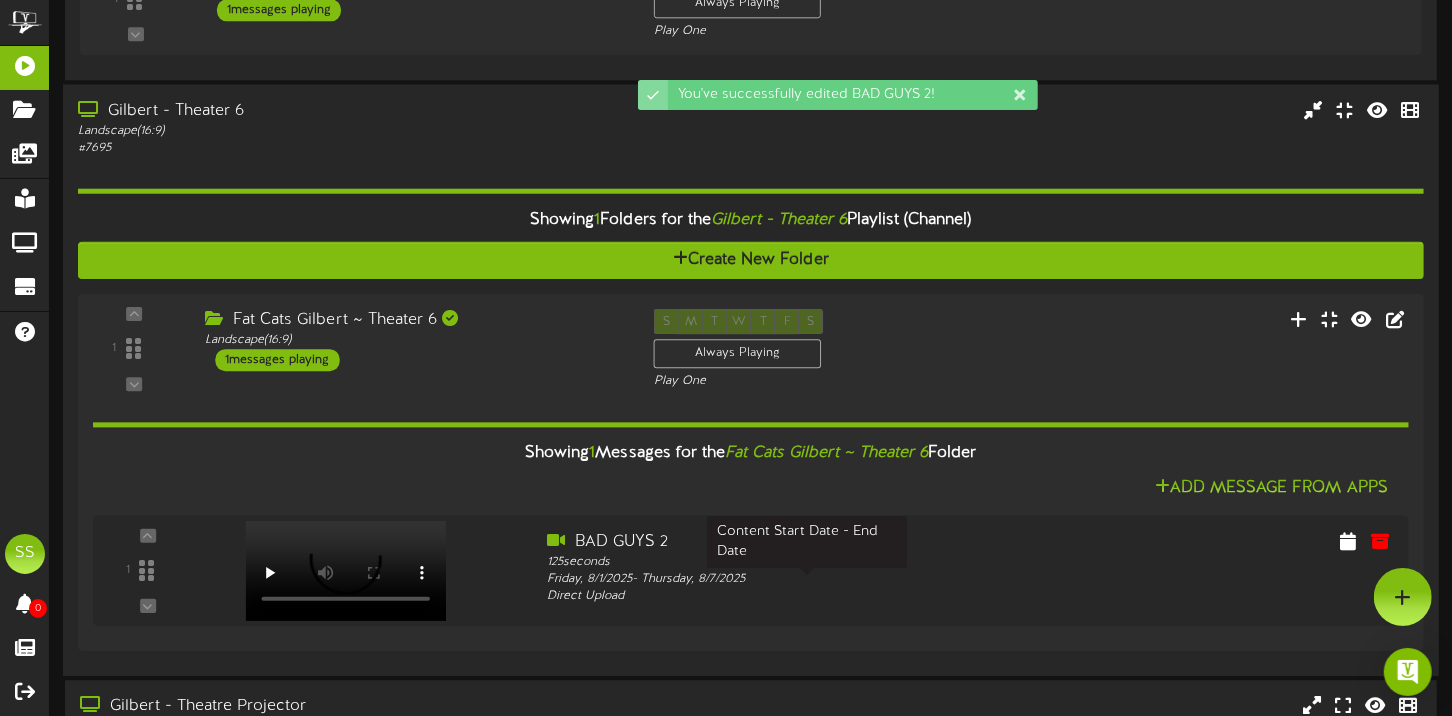 scroll, scrollTop: 3326, scrollLeft: 0, axis: vertical 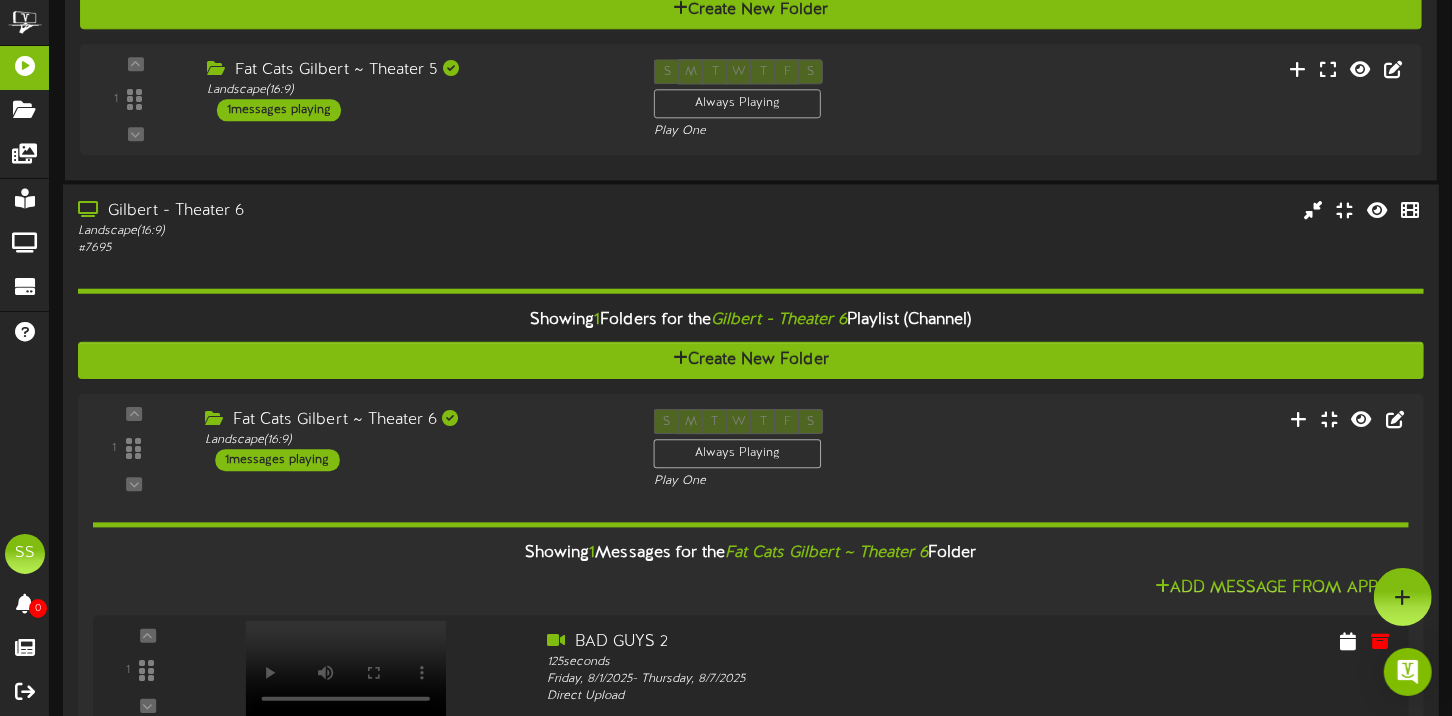 click on "Landscape  ( 16:9 )" at bounding box center [349, 231] 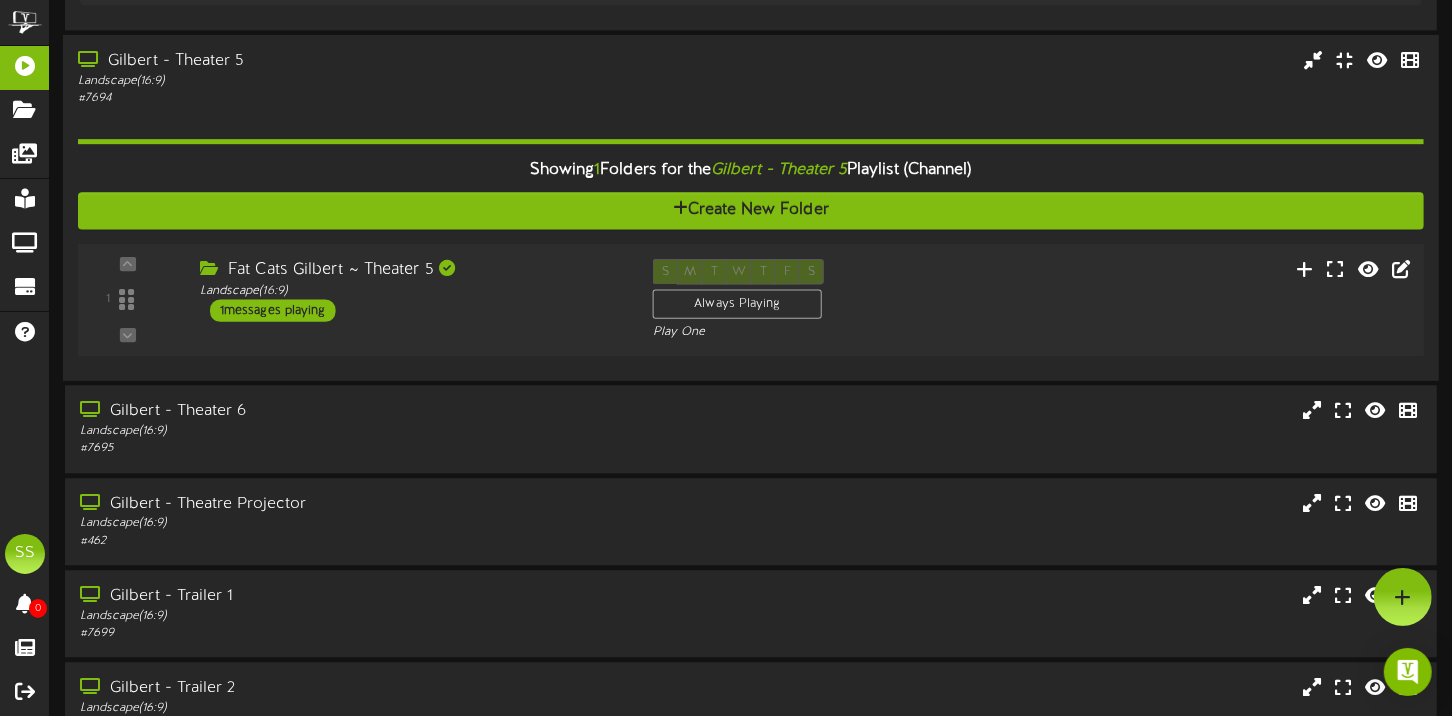 scroll, scrollTop: 3025, scrollLeft: 0, axis: vertical 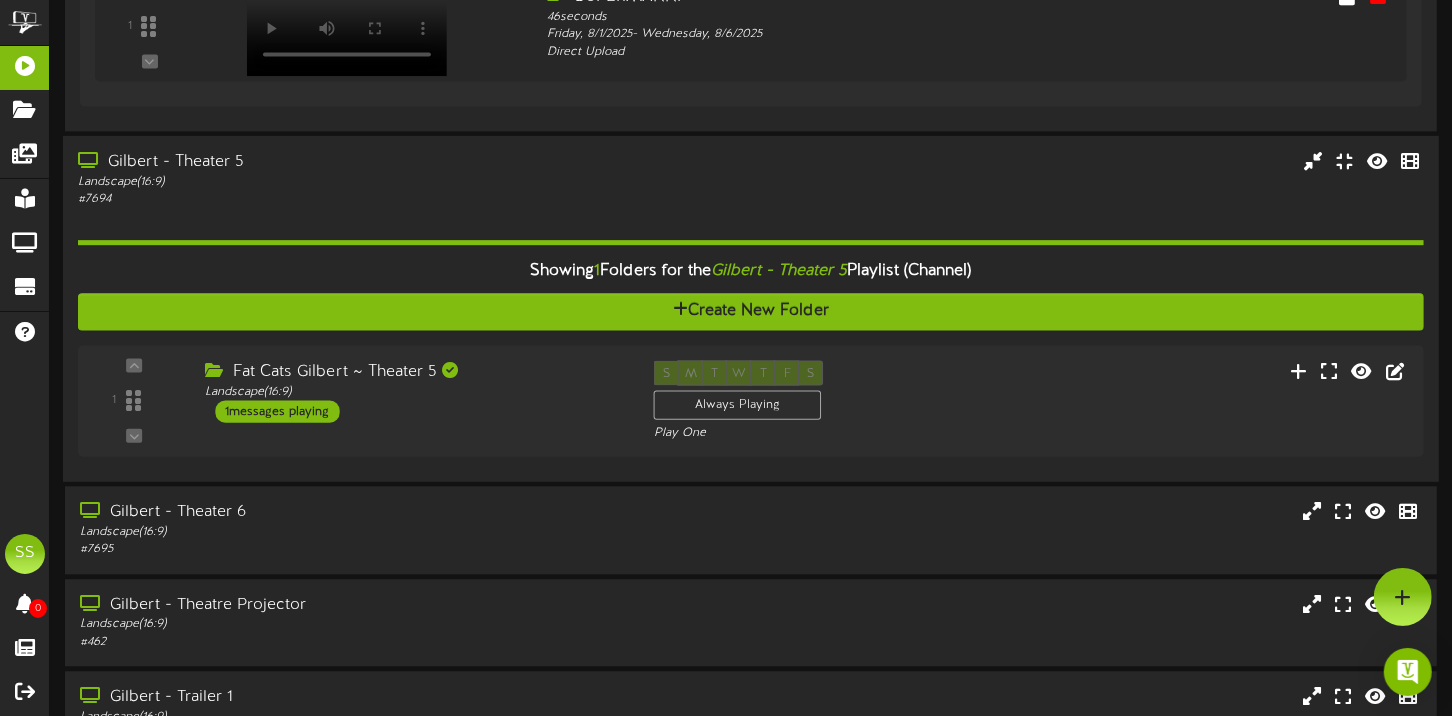 click on "Gilbert - Theater 5" at bounding box center (349, 162) 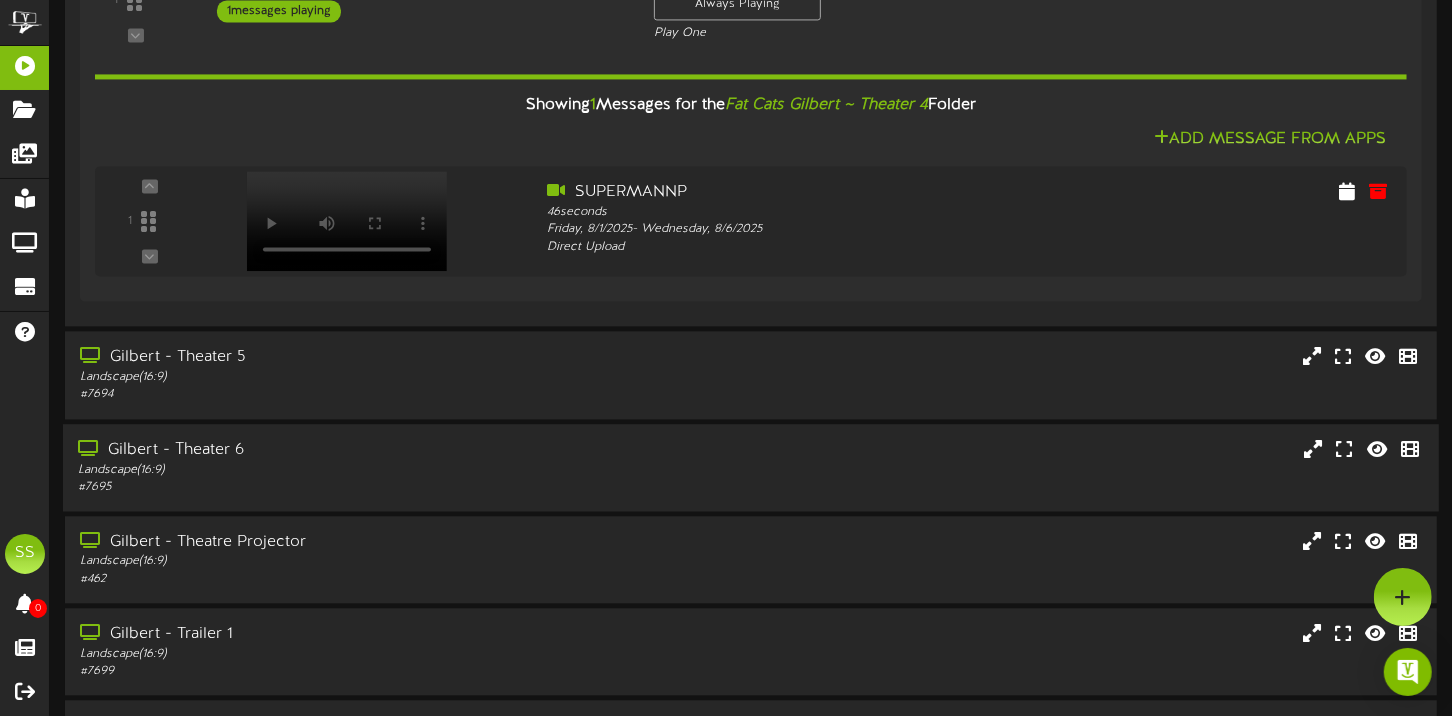 scroll, scrollTop: 2826, scrollLeft: 0, axis: vertical 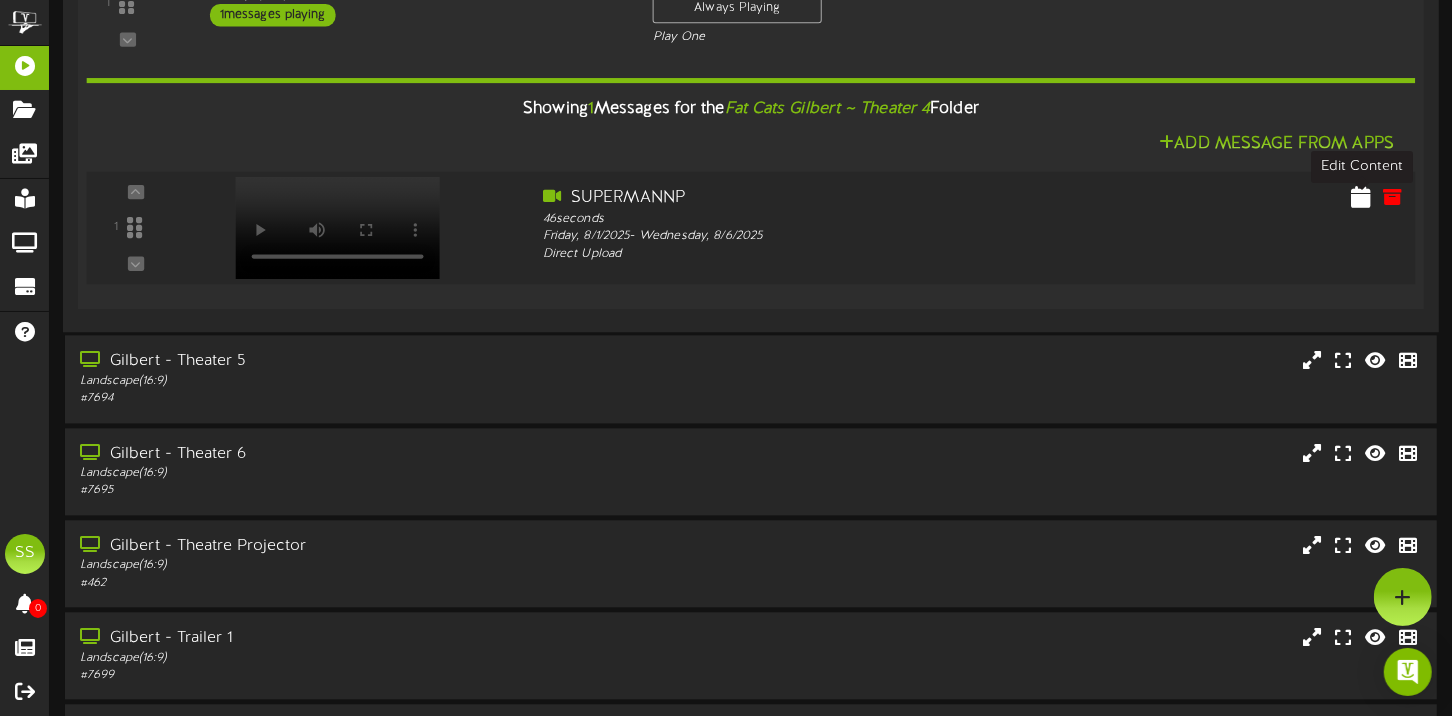 click at bounding box center (1361, 196) 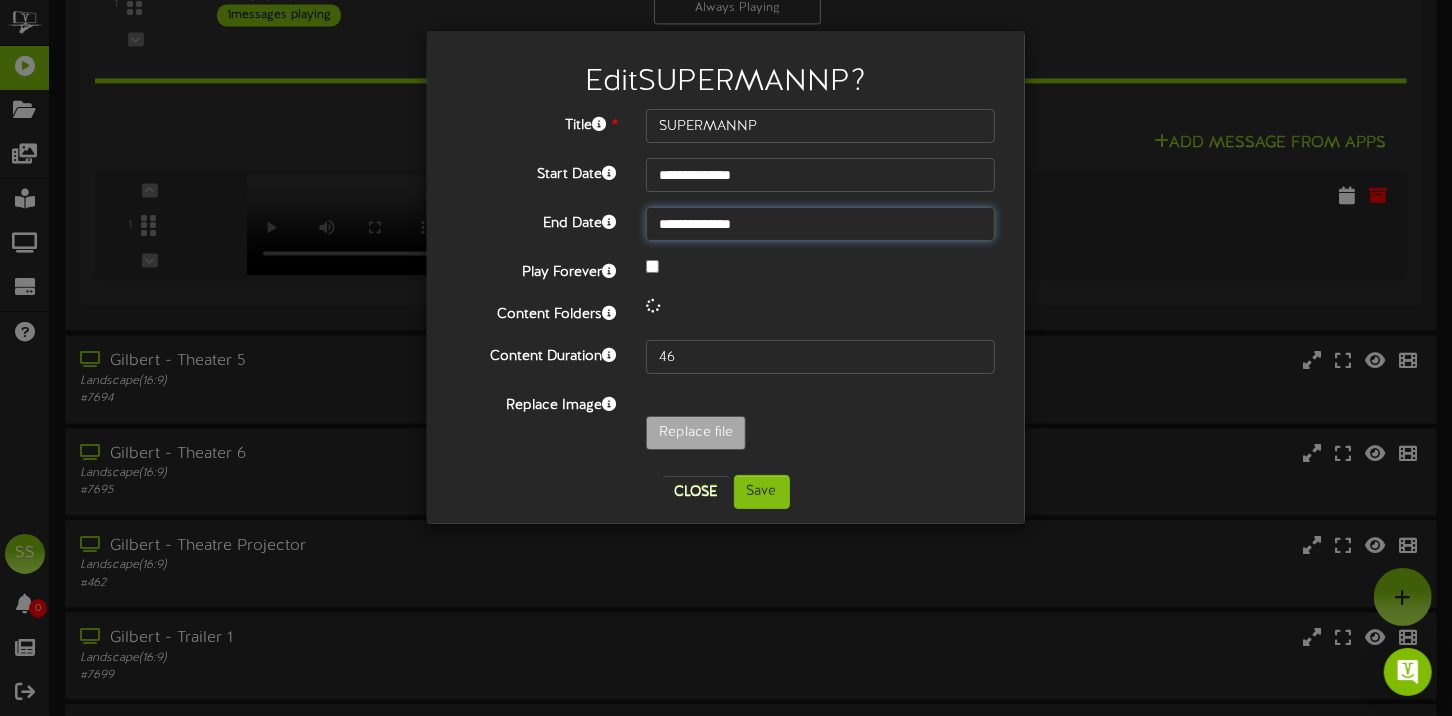 click on "**********" at bounding box center (820, 224) 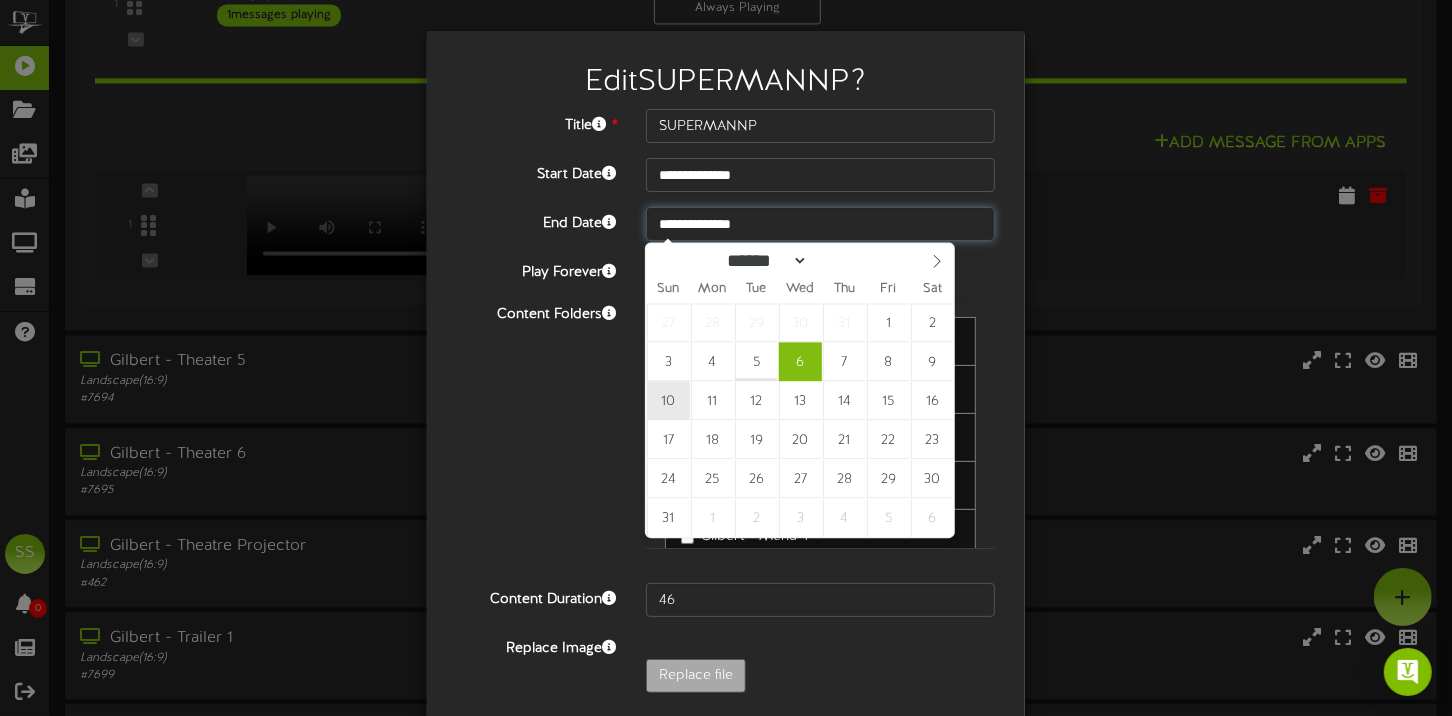 type on "**********" 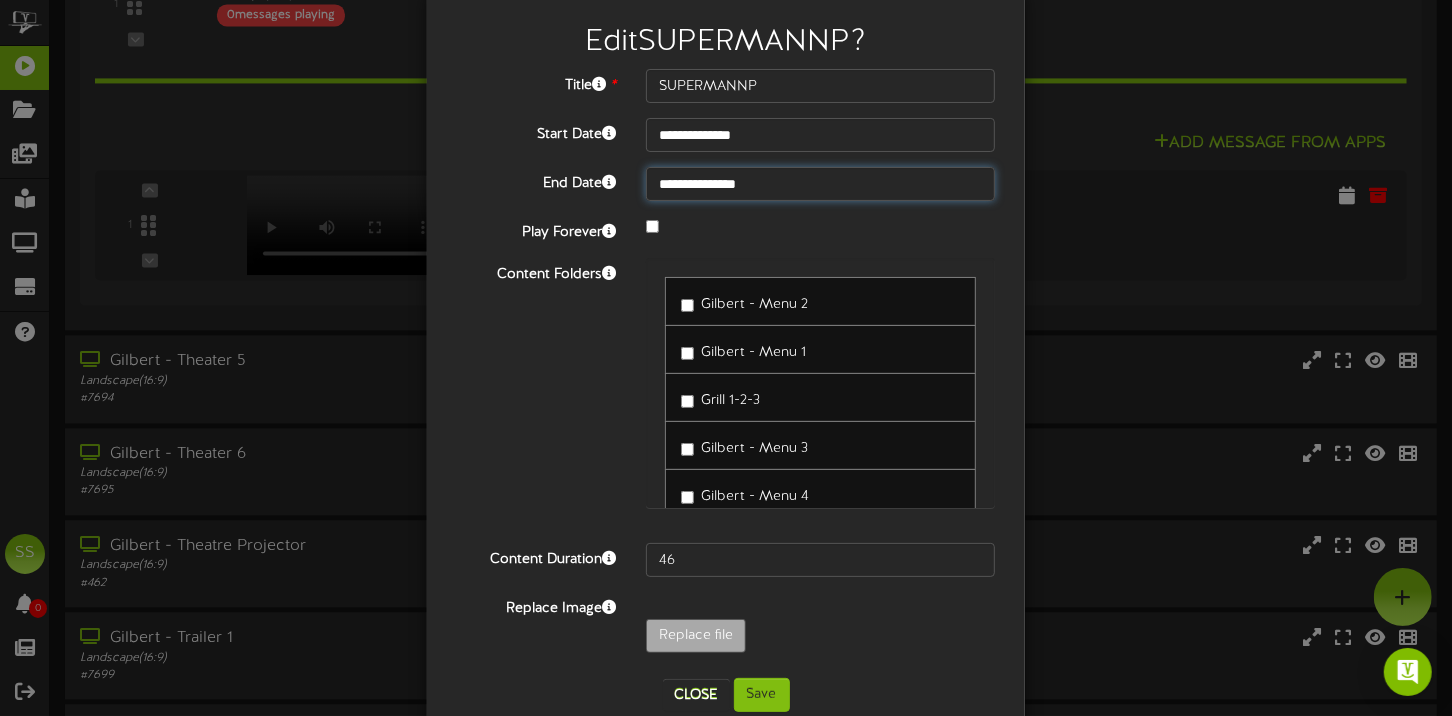 scroll, scrollTop: 79, scrollLeft: 0, axis: vertical 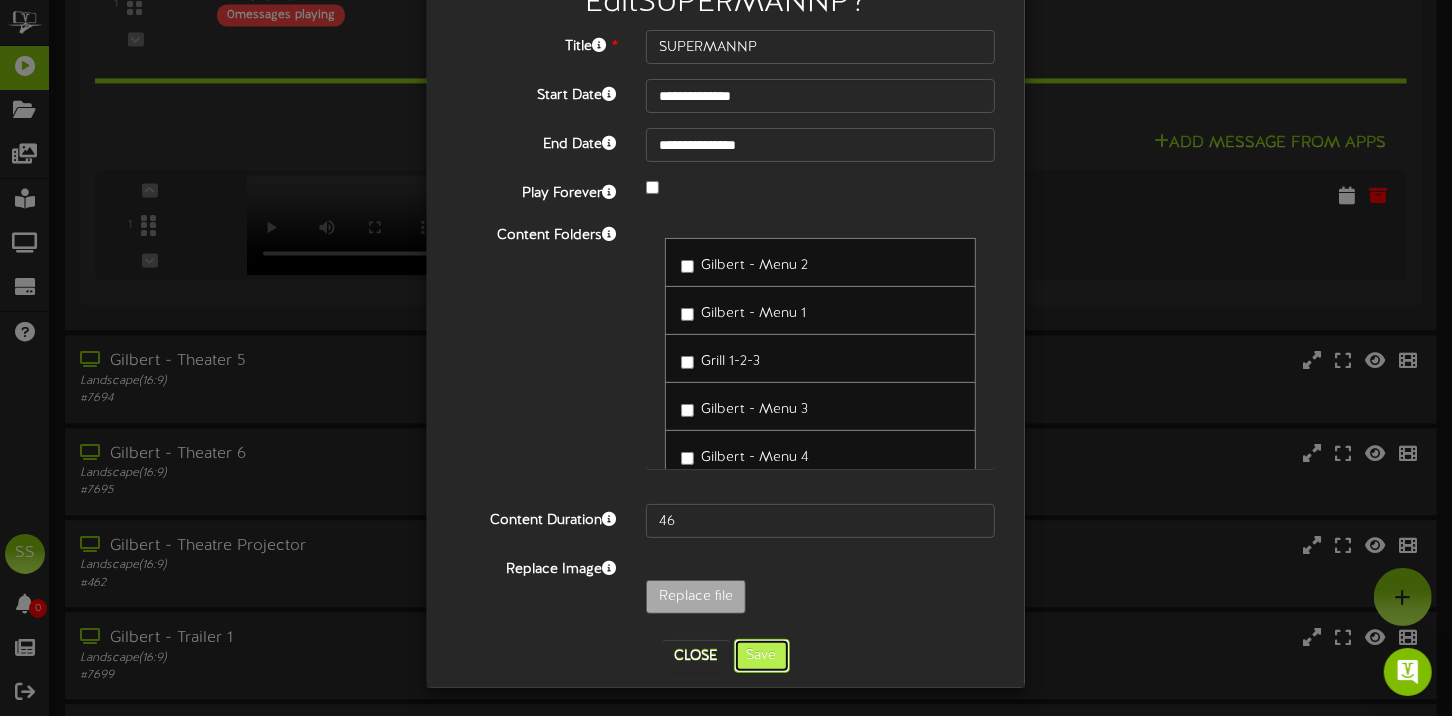 click on "Save" at bounding box center (762, 656) 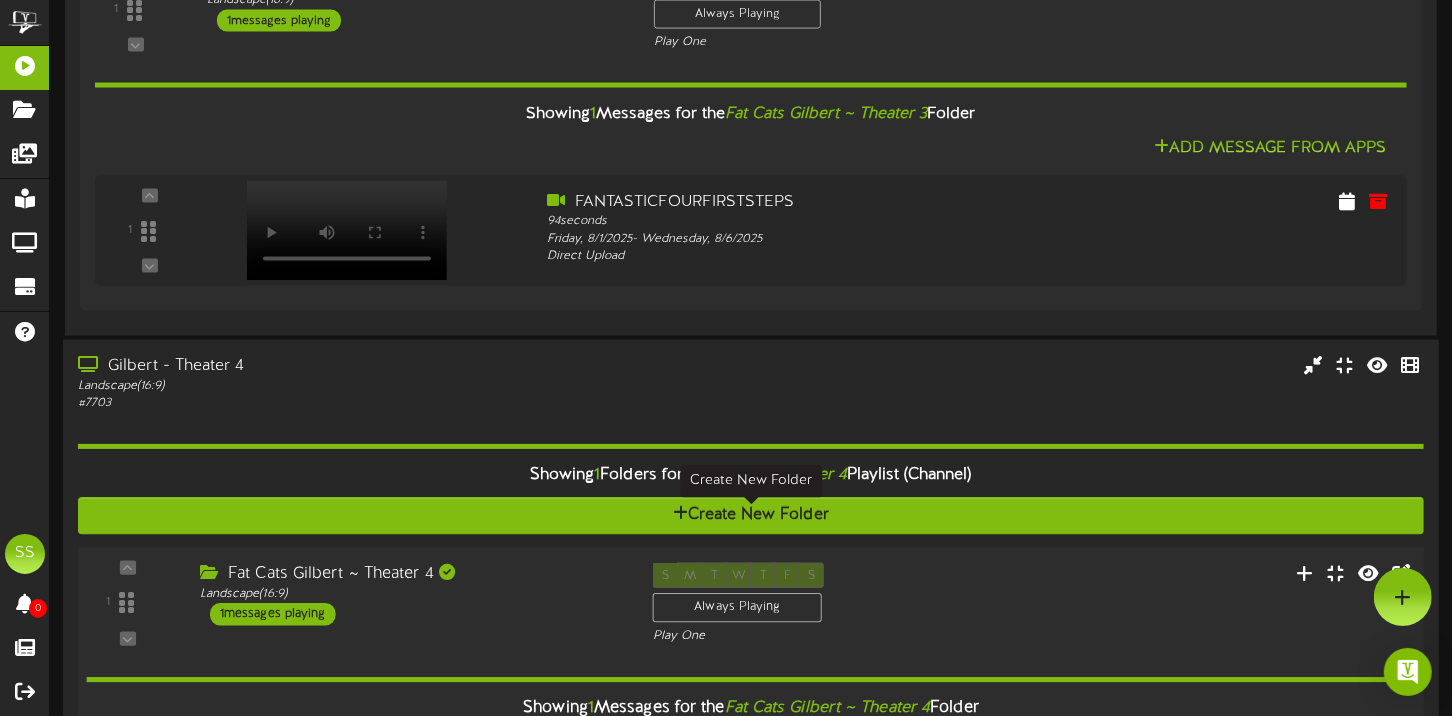 scroll, scrollTop: 2126, scrollLeft: 0, axis: vertical 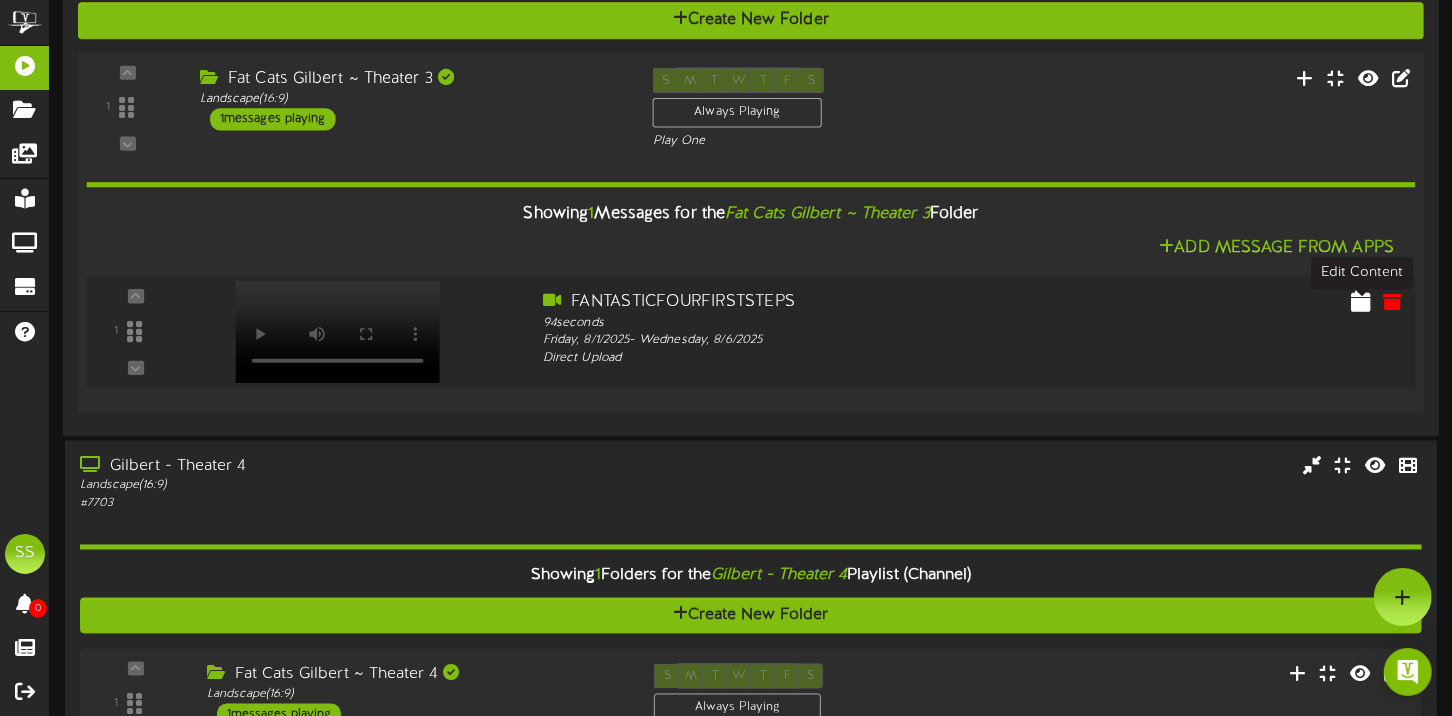 click at bounding box center (1361, 301) 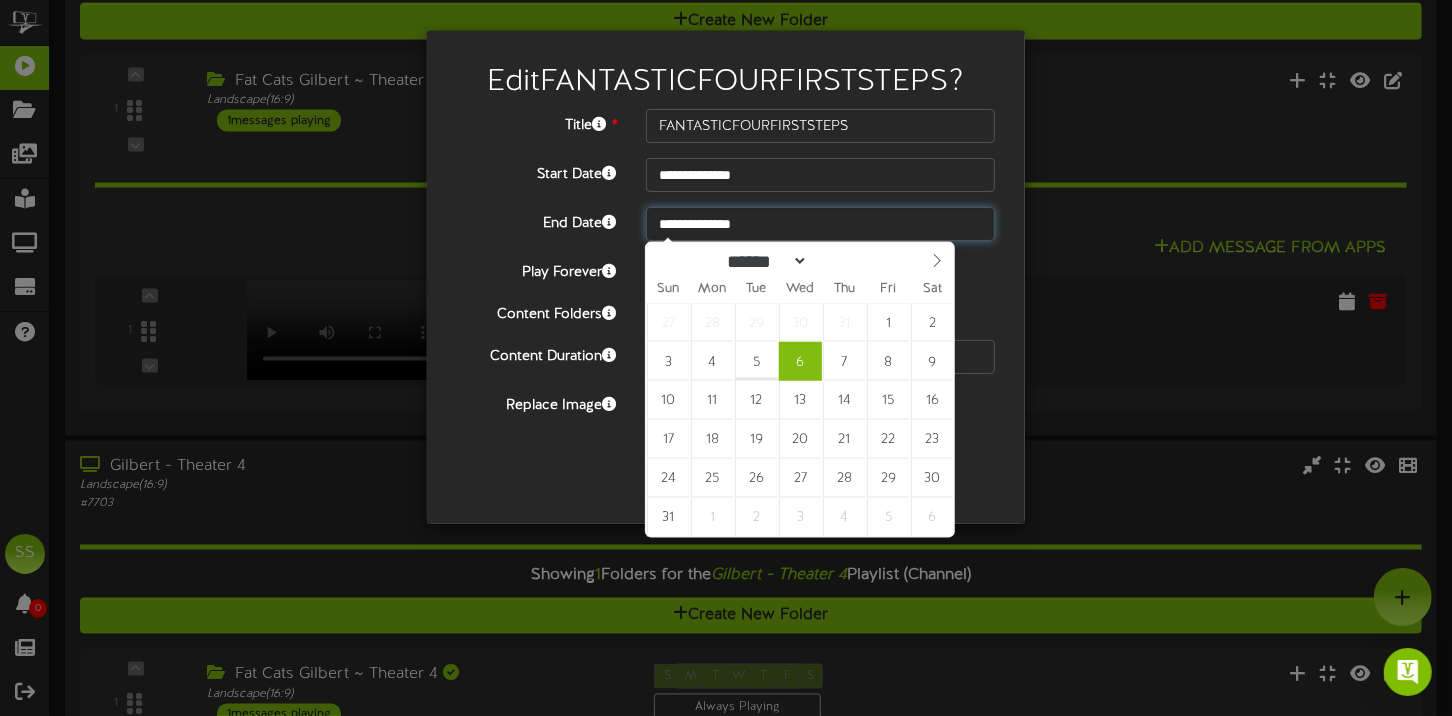 click on "**********" at bounding box center [820, 224] 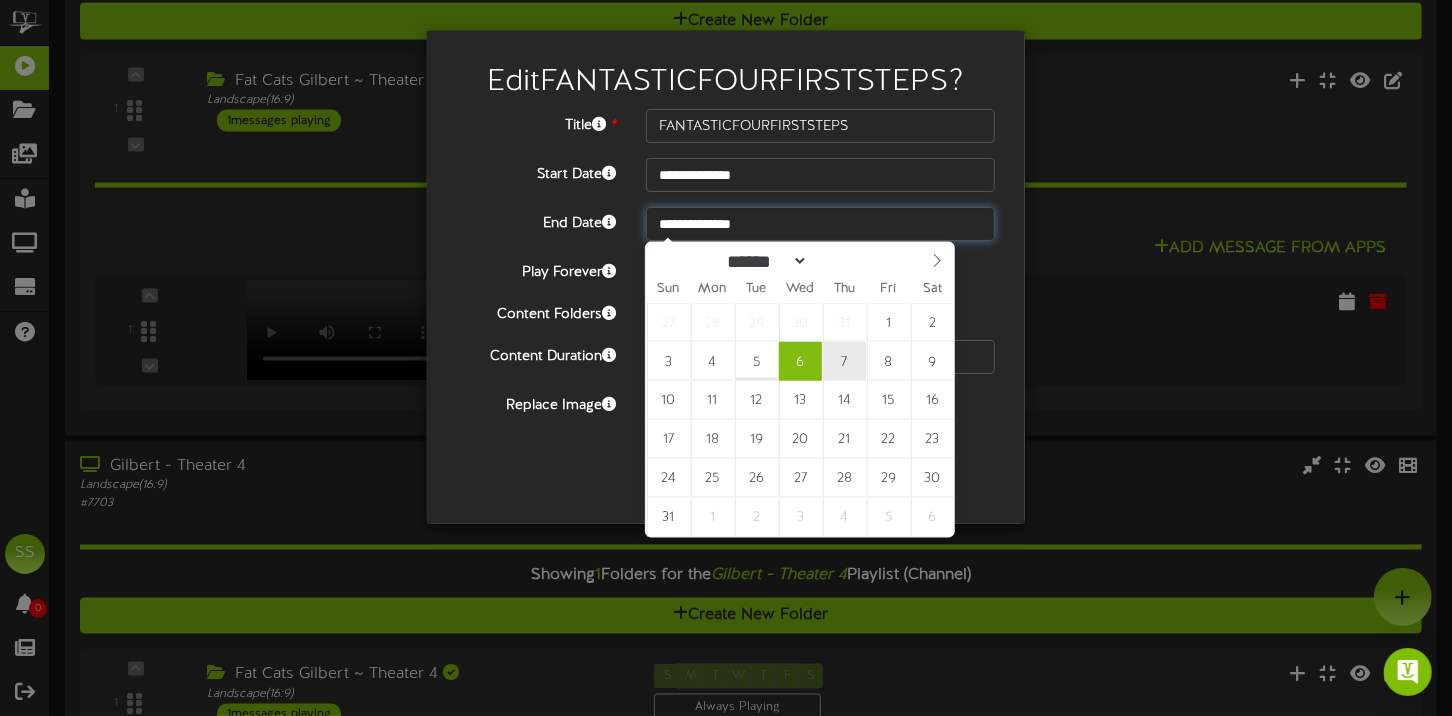 type on "**********" 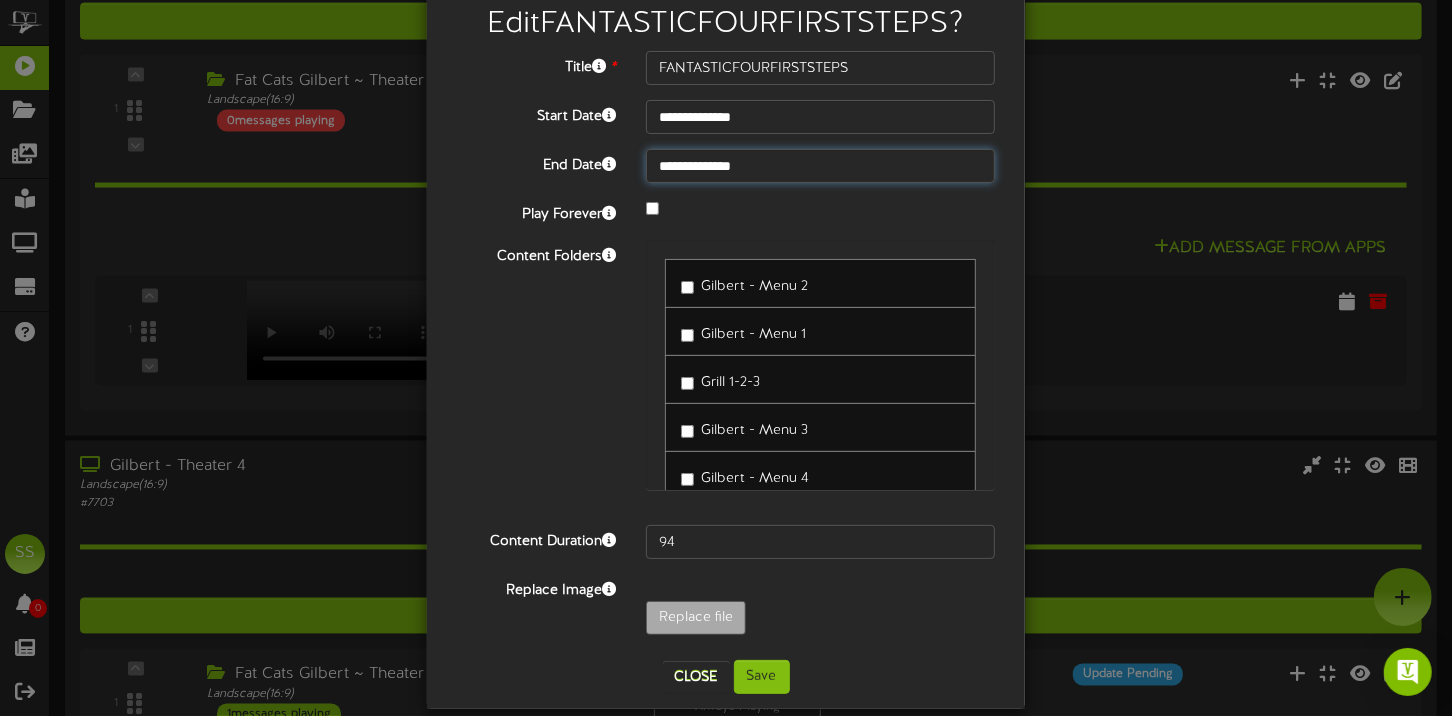 scroll, scrollTop: 79, scrollLeft: 0, axis: vertical 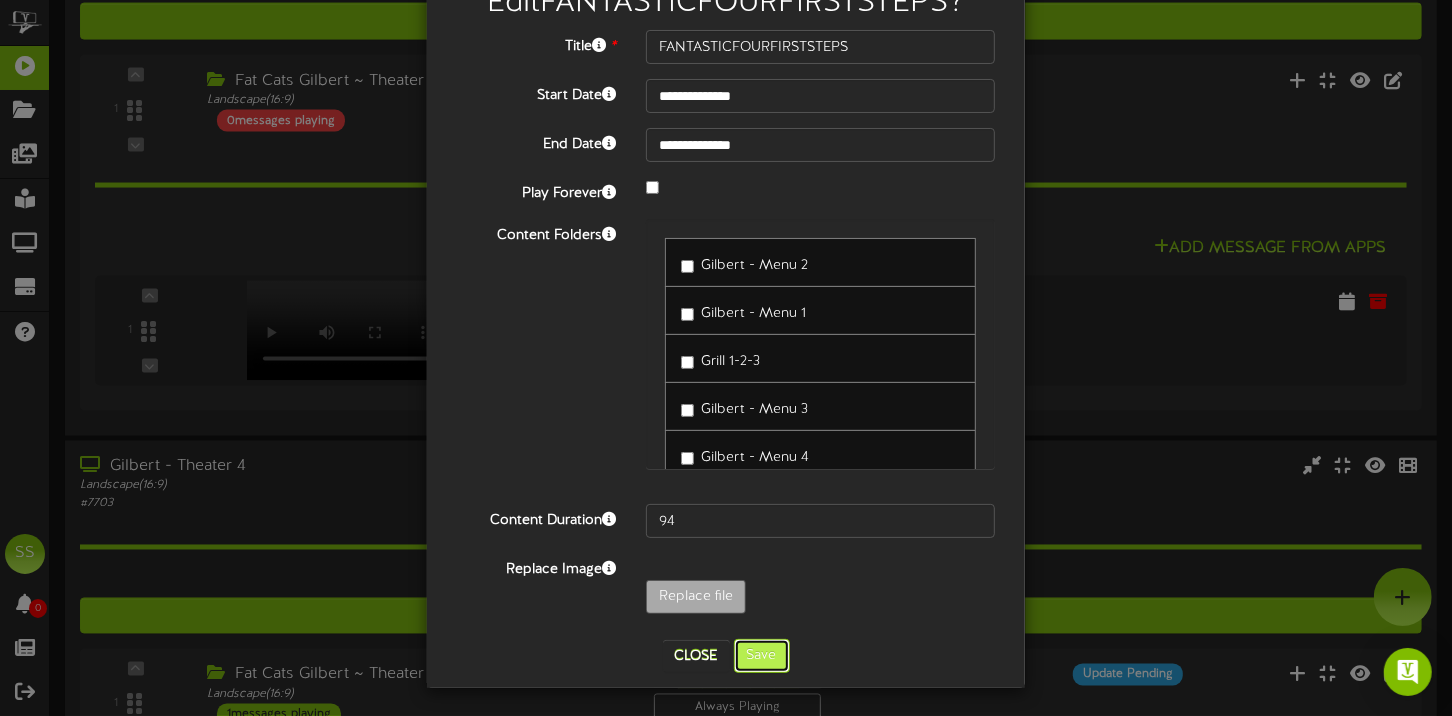 click on "Save" at bounding box center (762, 656) 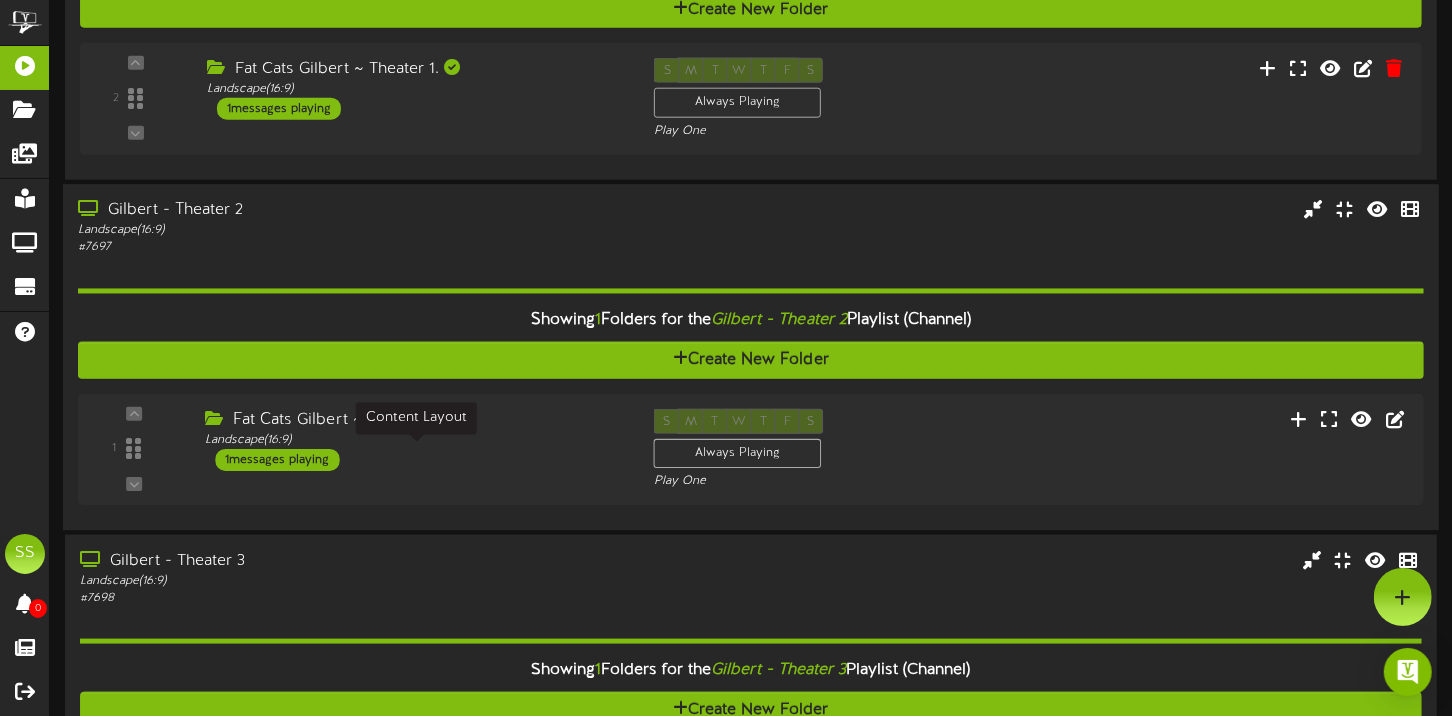 scroll, scrollTop: 1426, scrollLeft: 0, axis: vertical 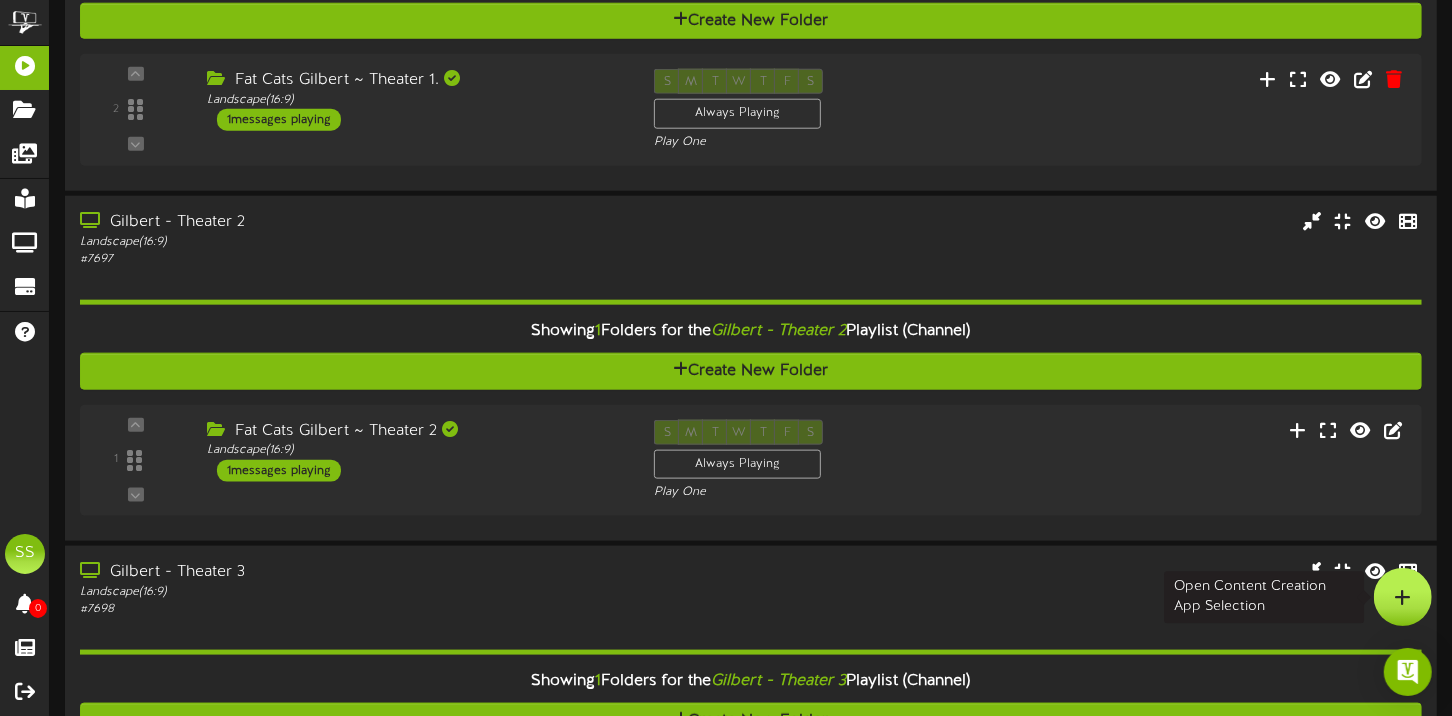 click at bounding box center [1403, 597] 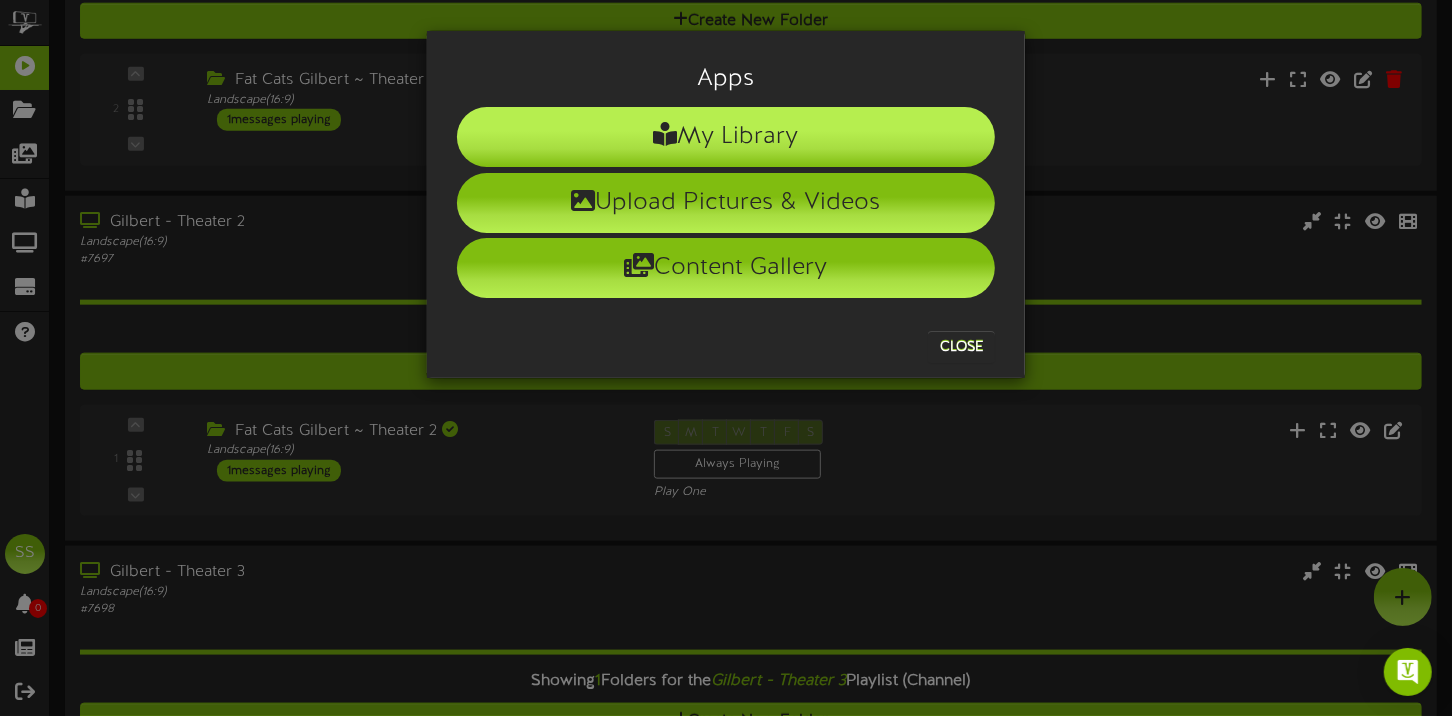click on "My Library" at bounding box center (726, 137) 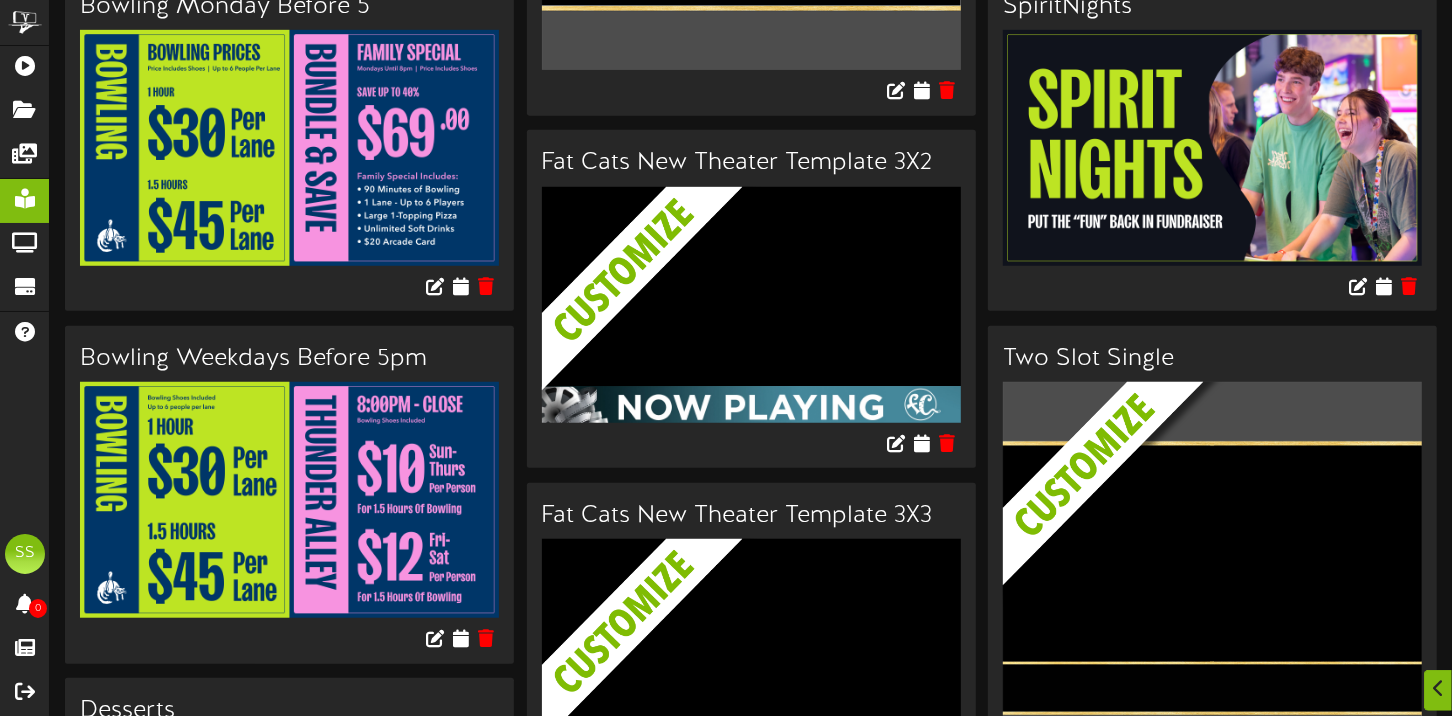 scroll, scrollTop: 1032, scrollLeft: 0, axis: vertical 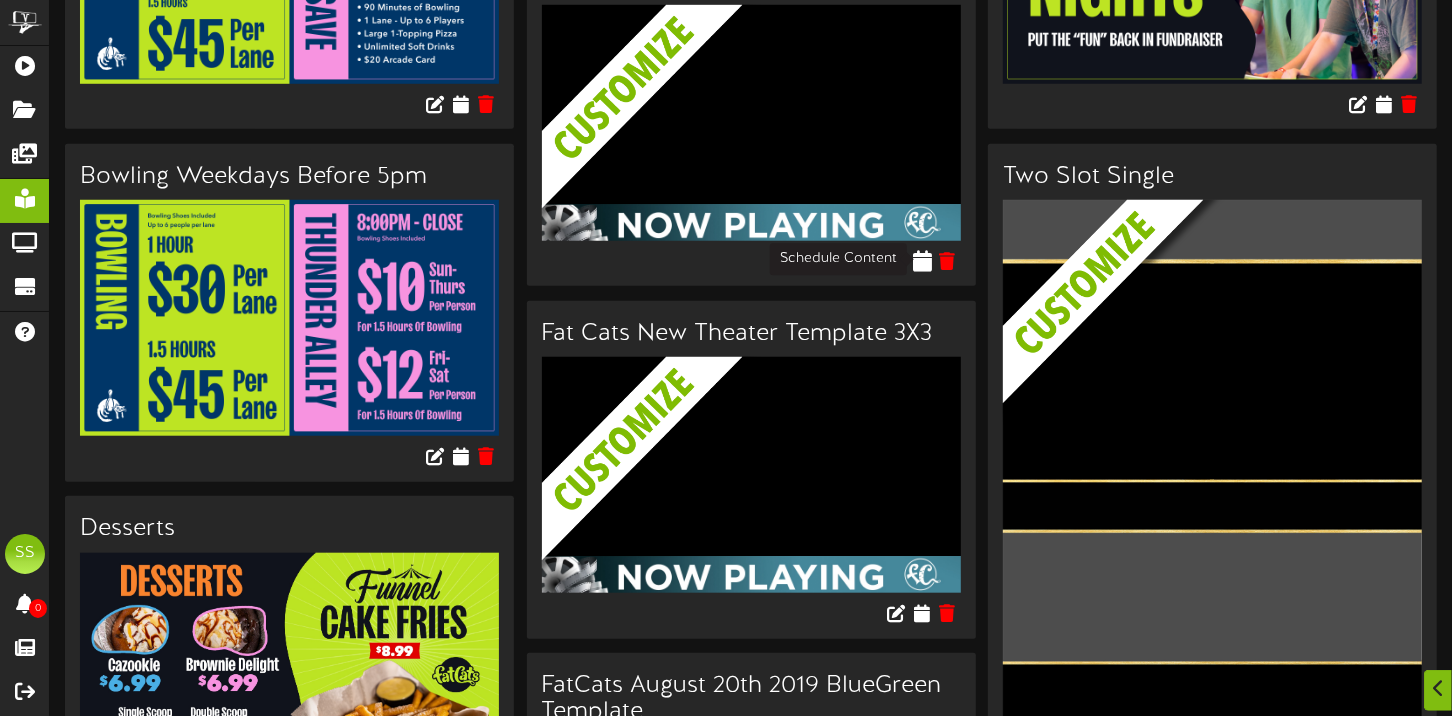 click at bounding box center (922, 260) 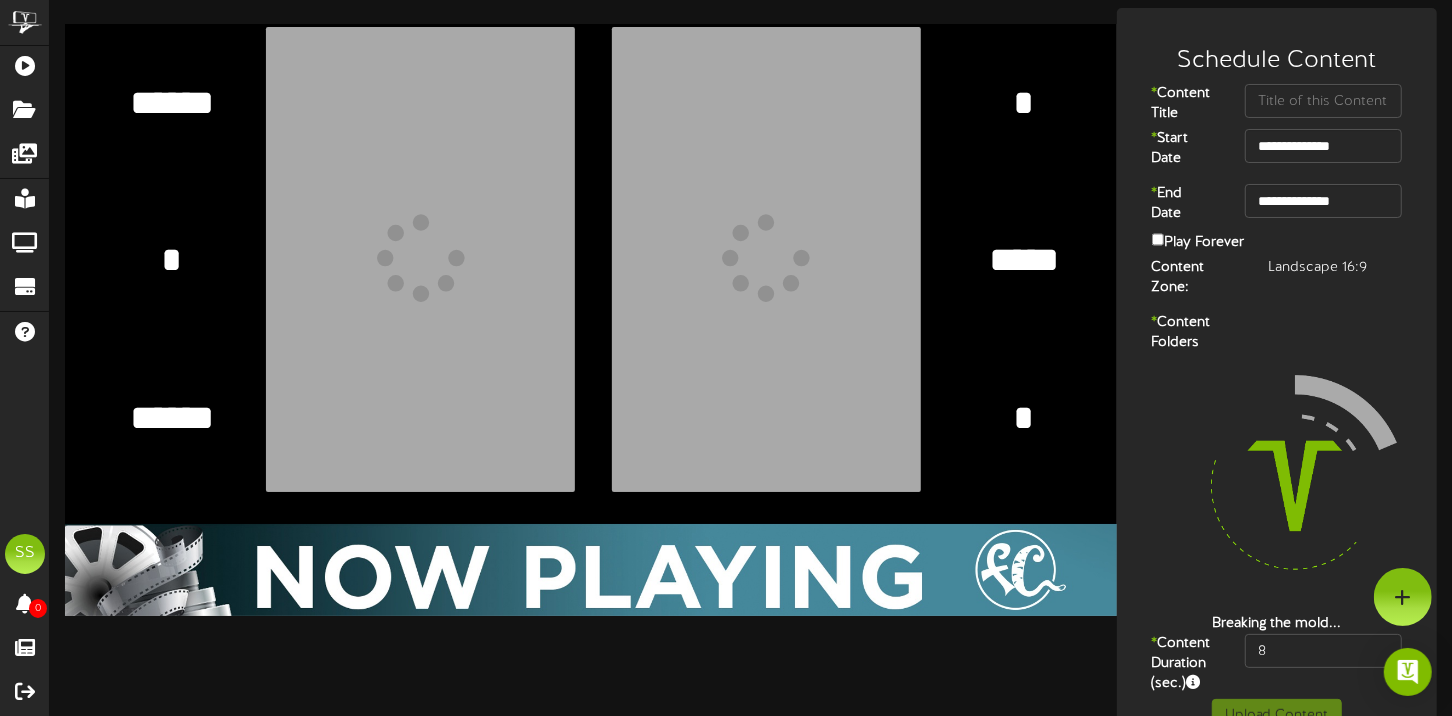 scroll, scrollTop: 0, scrollLeft: 0, axis: both 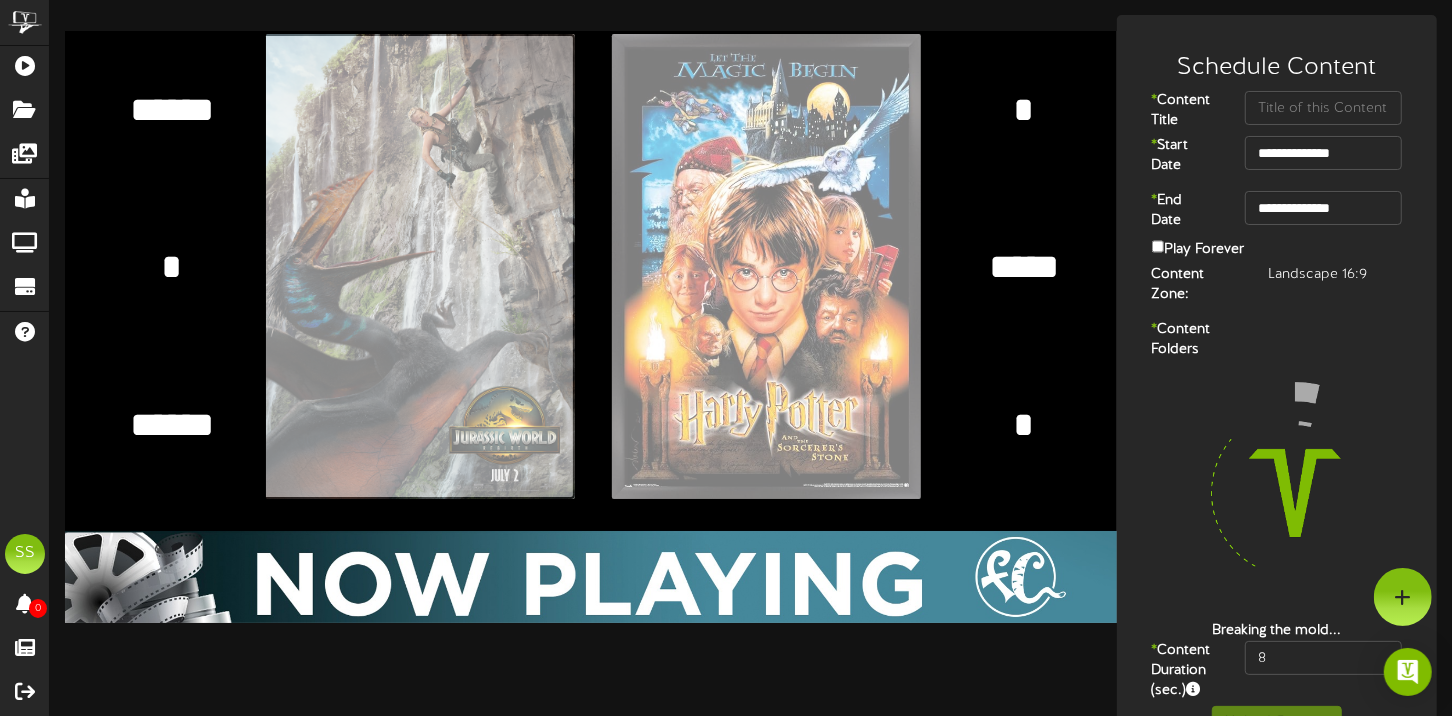 click at bounding box center (-20, 266) 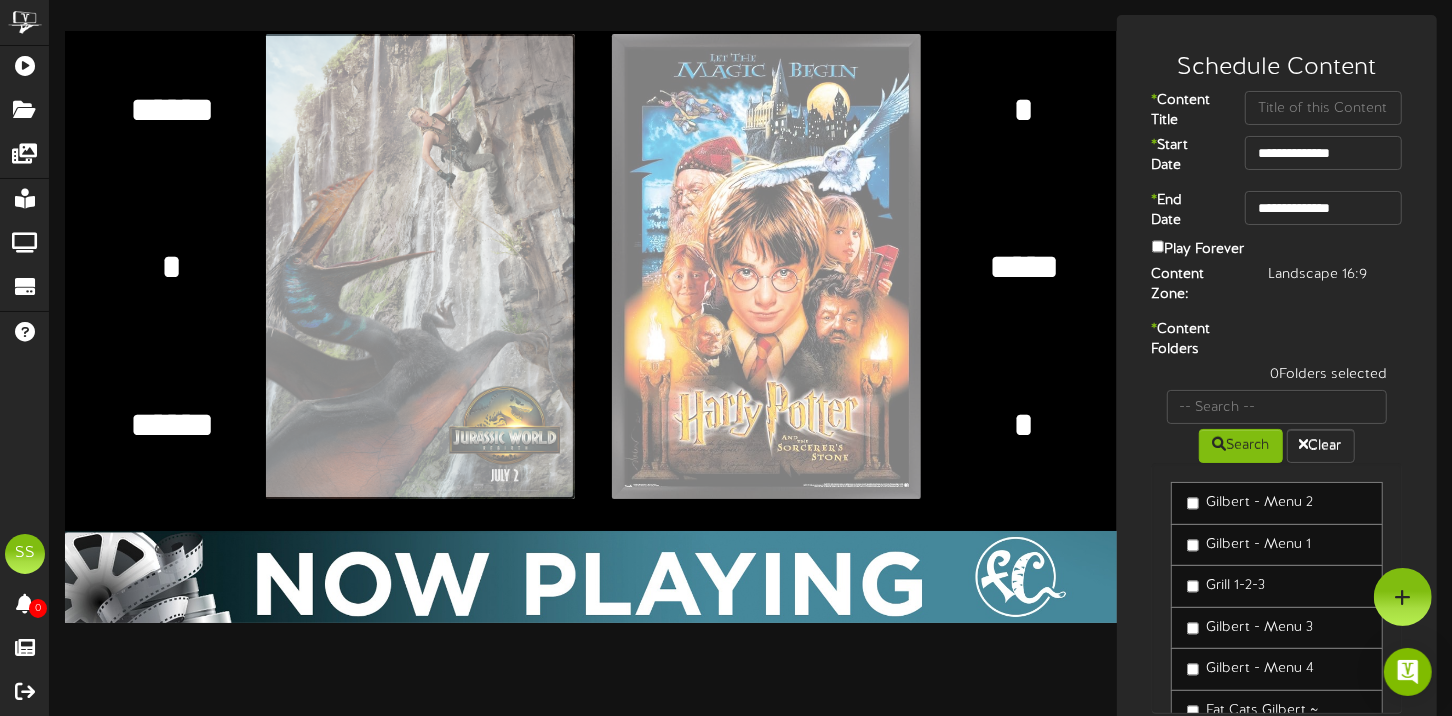 type on "**********" 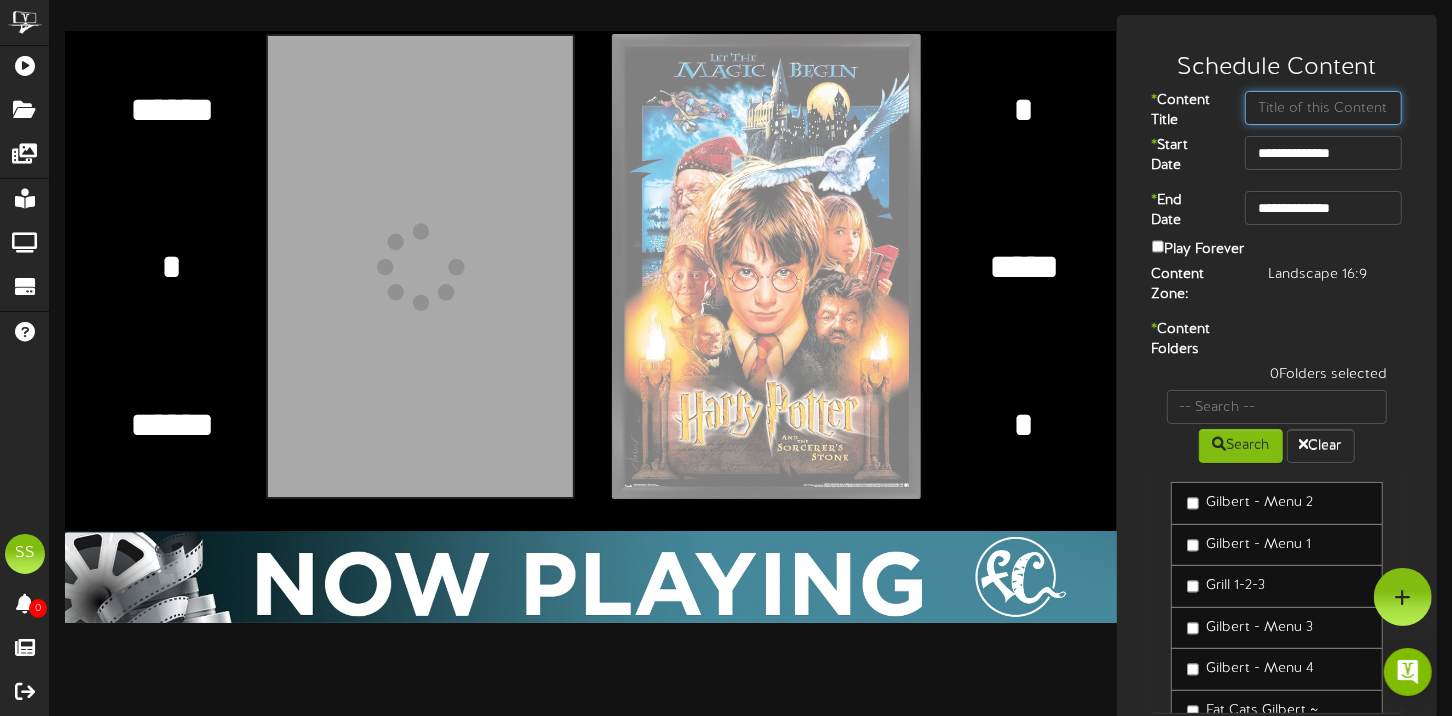 click at bounding box center [1323, 108] 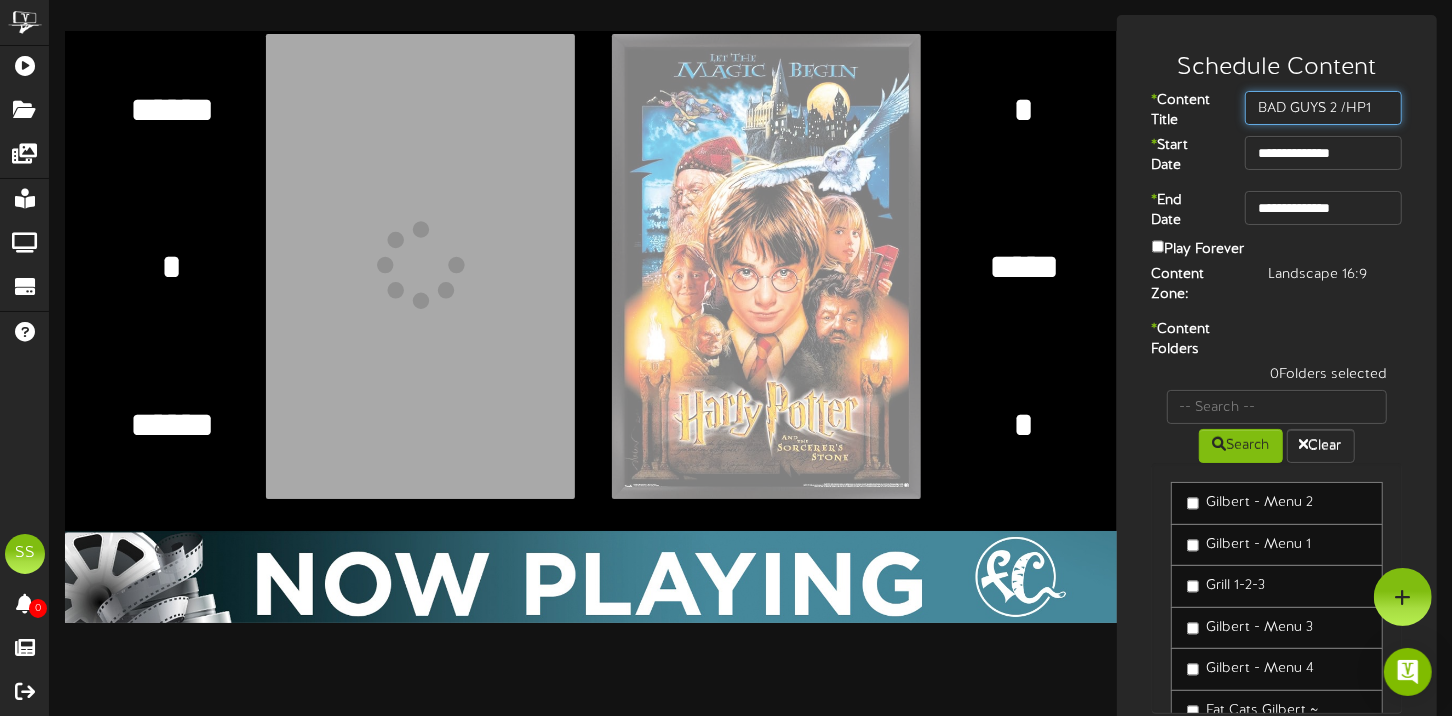 type on "BAD GUYS 2 /HP1" 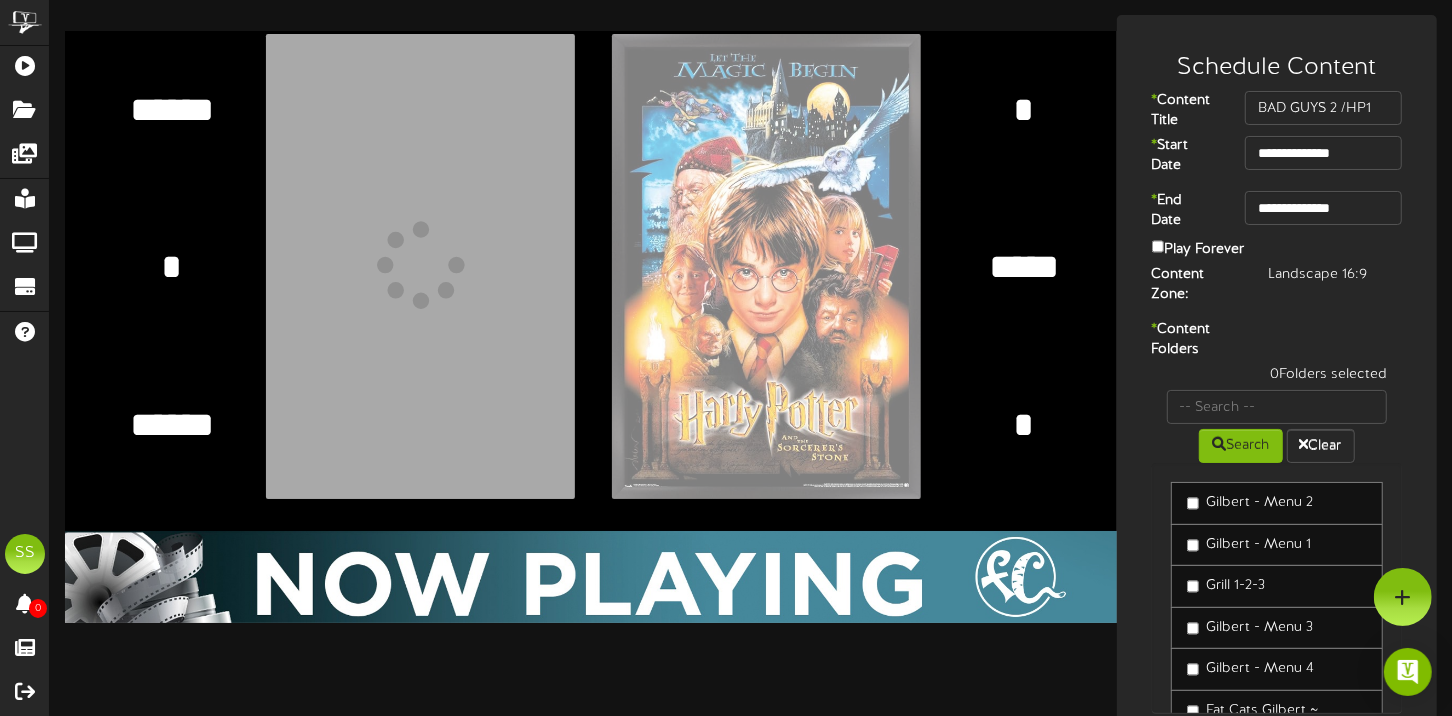 click on "******" at bounding box center (171, 109) 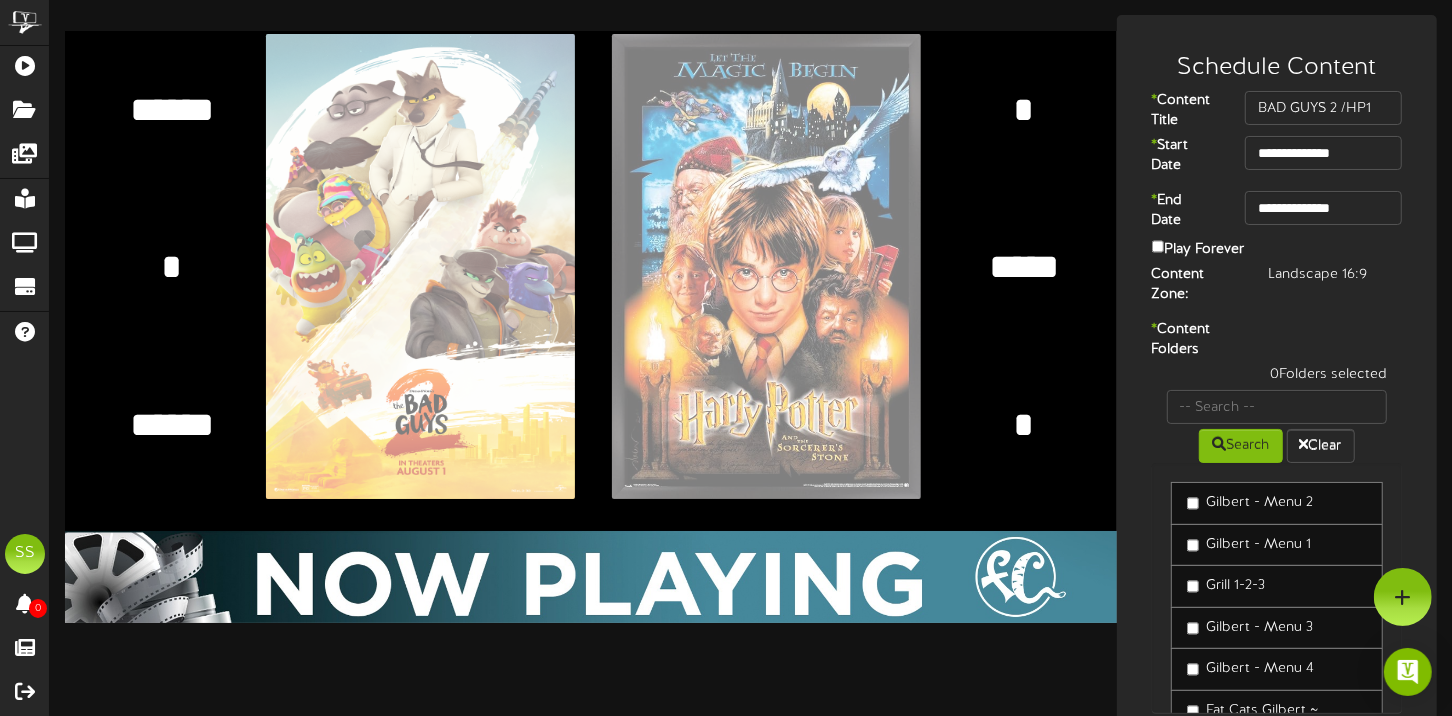 type on "******" 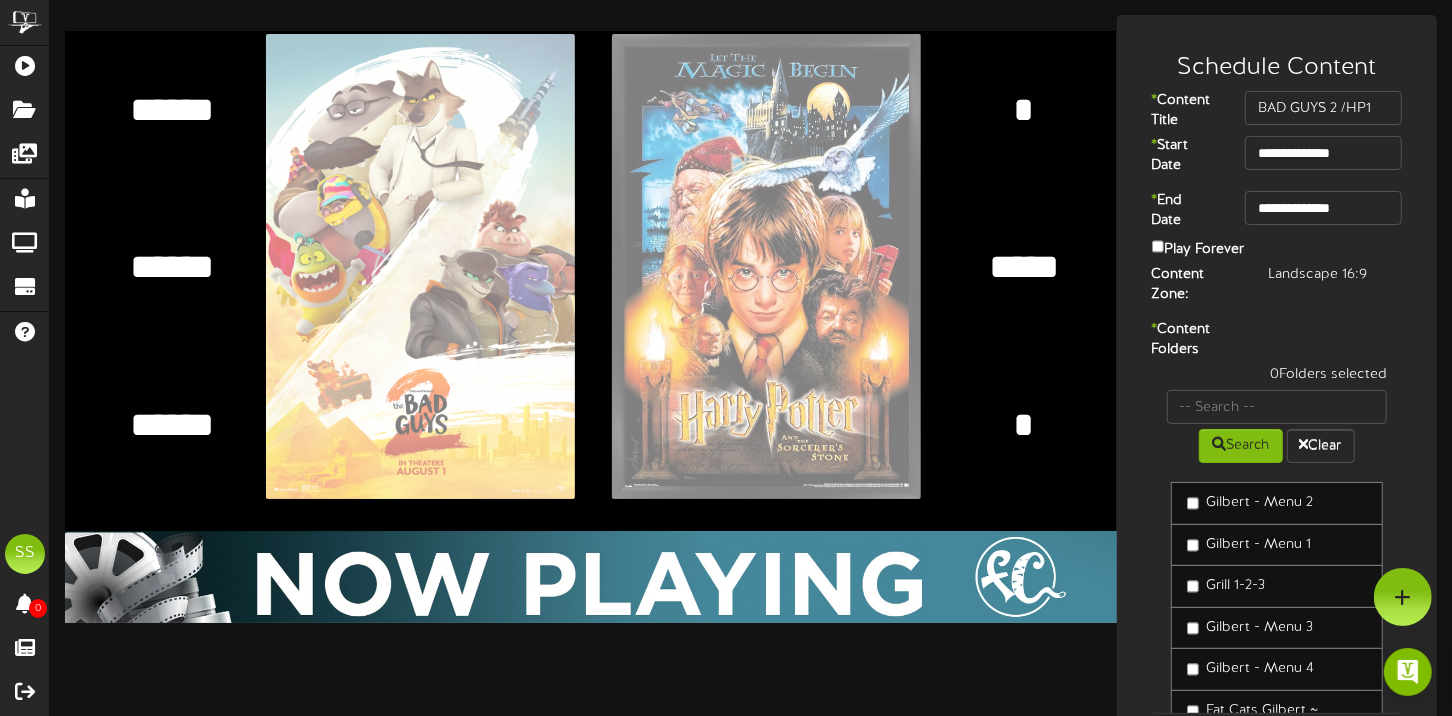 type on "*****" 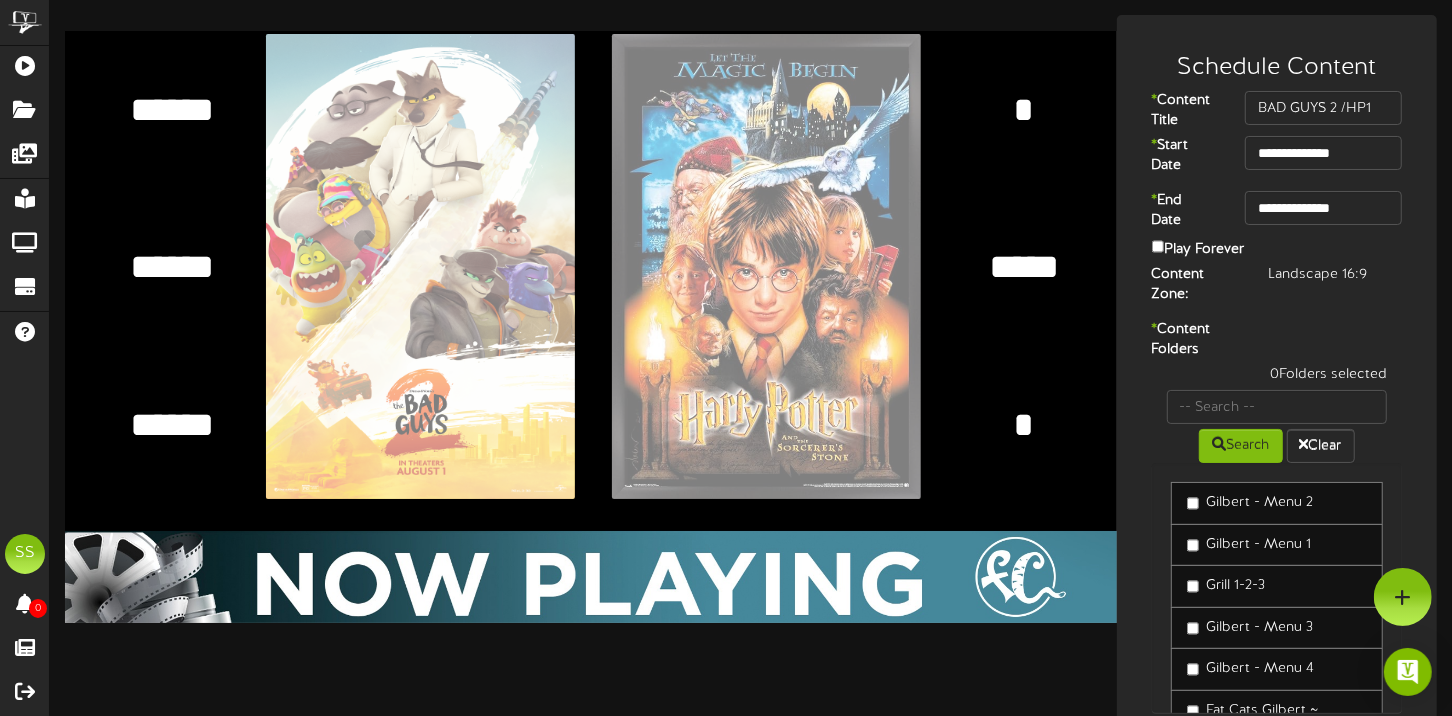 type on "*****" 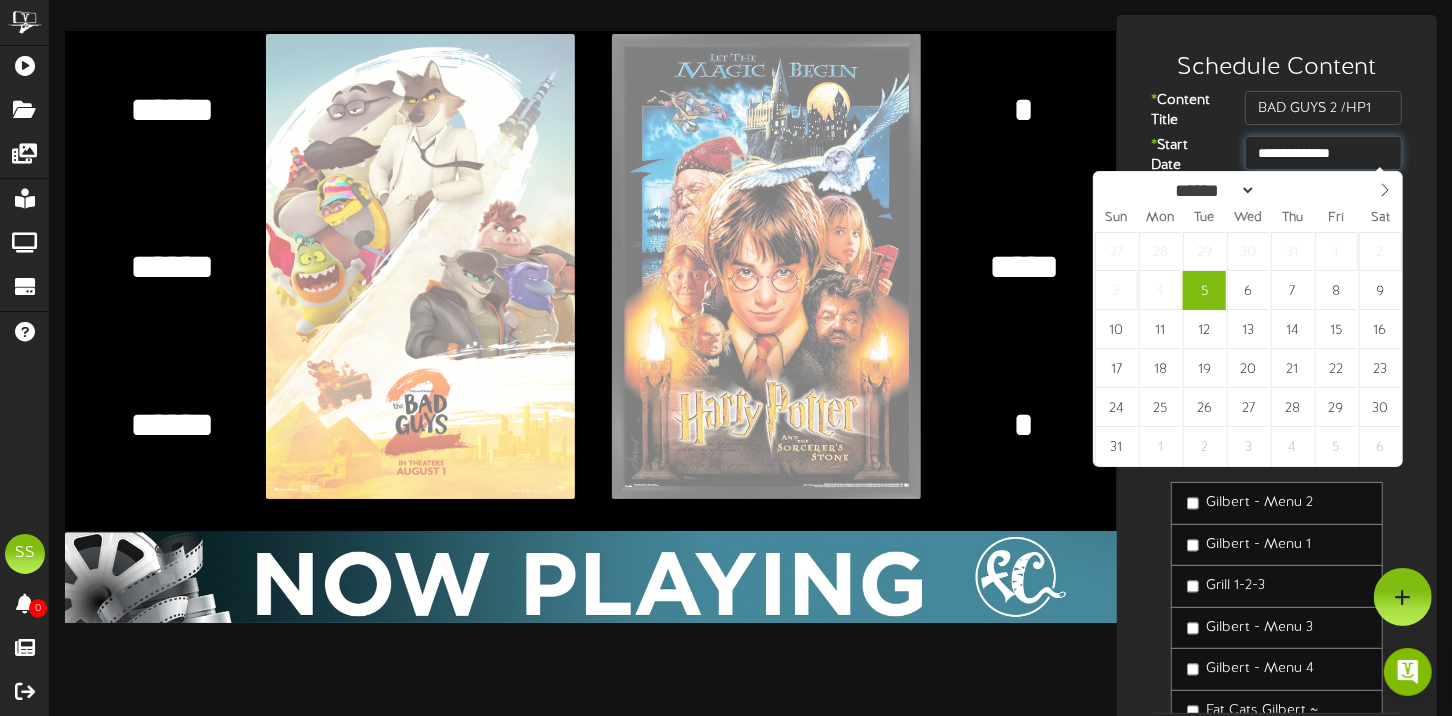 click on "**********" at bounding box center [1323, 153] 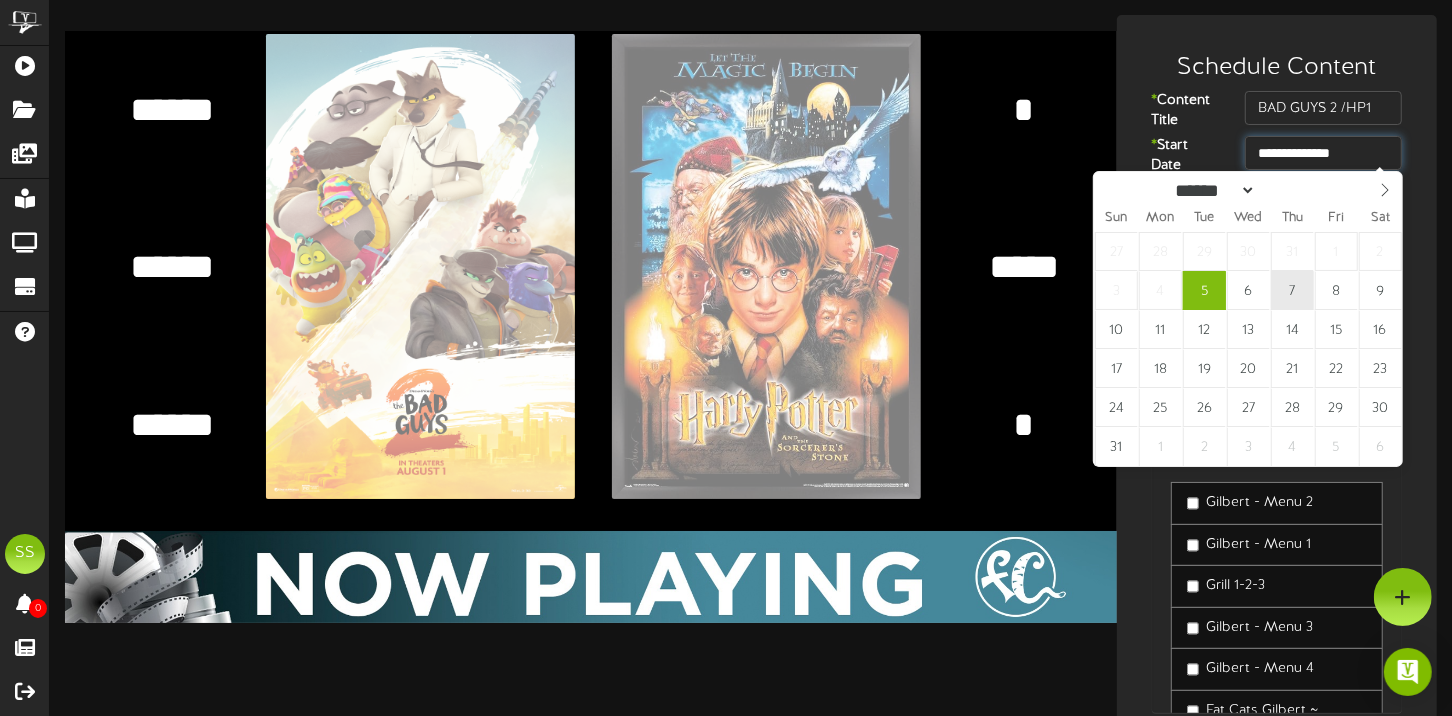 type on "**********" 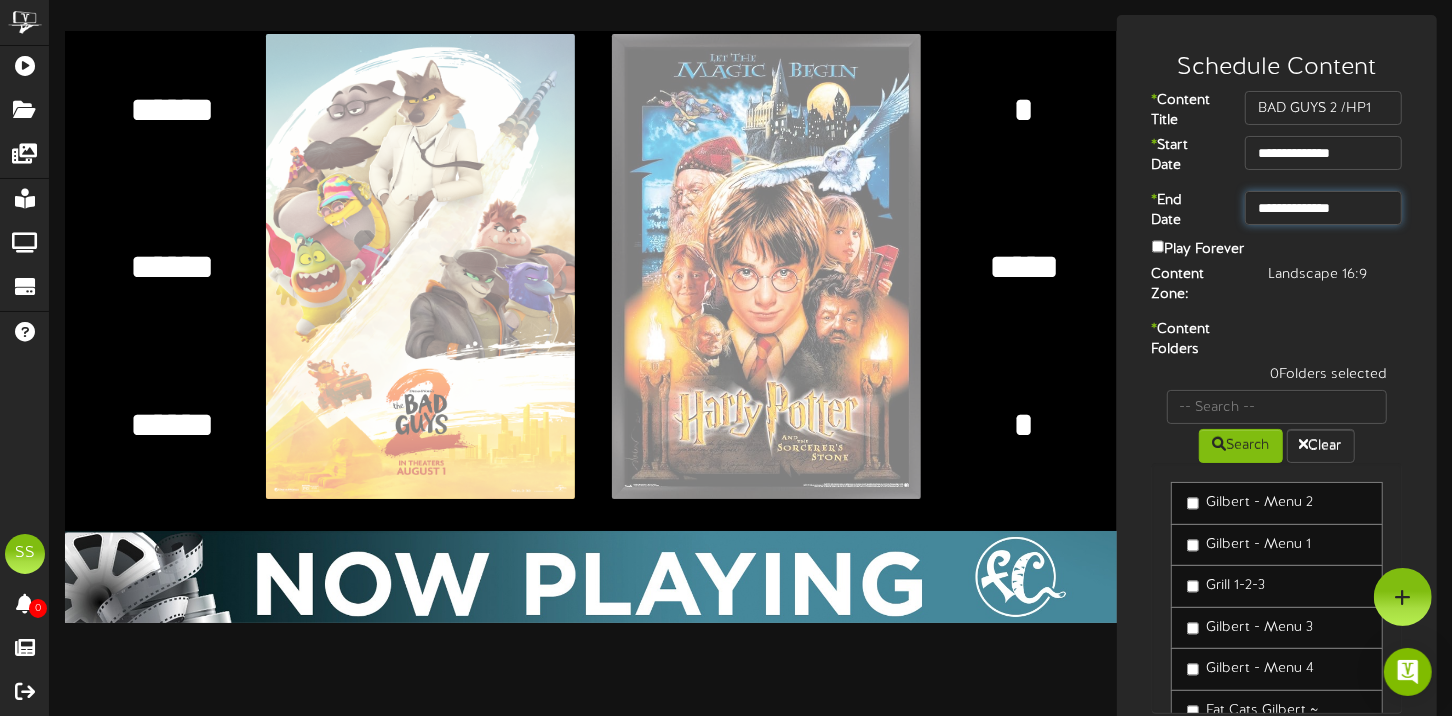 click on "**********" at bounding box center (1323, 208) 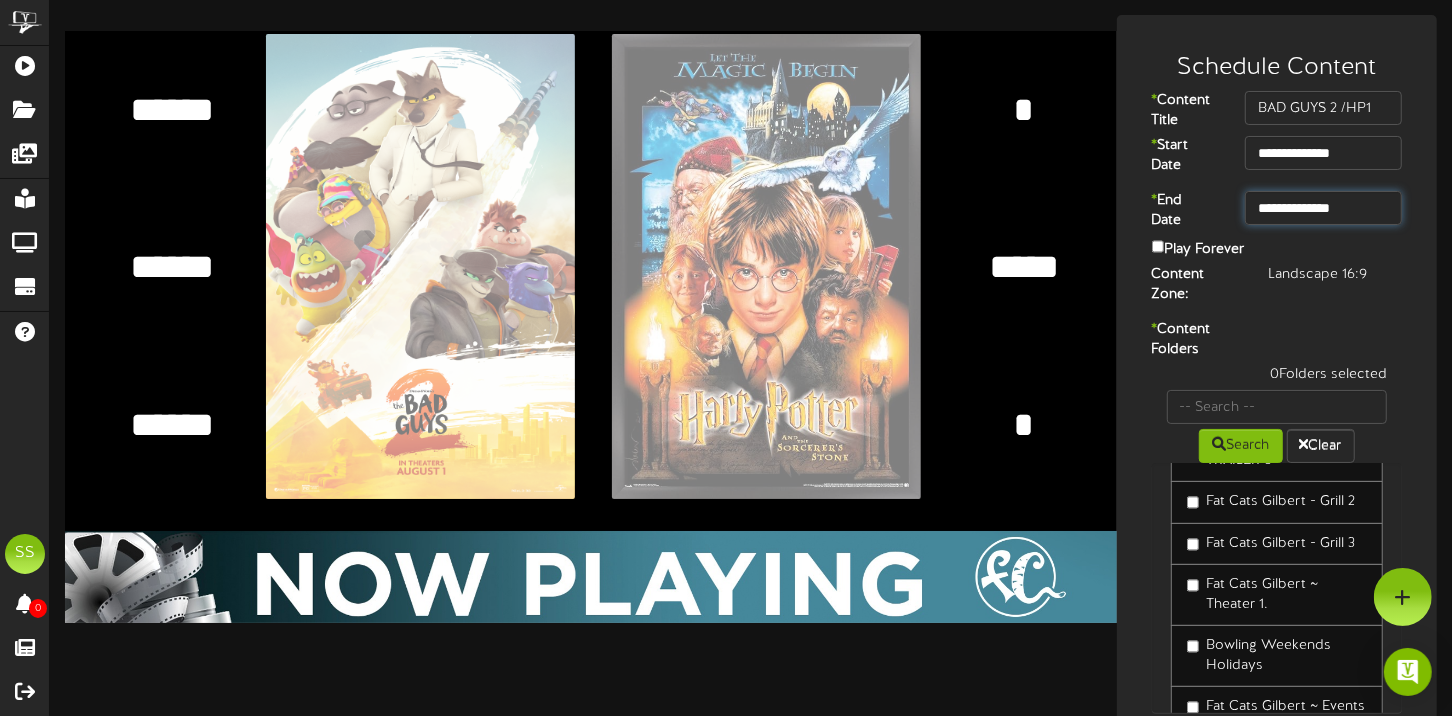 scroll, scrollTop: 1200, scrollLeft: 0, axis: vertical 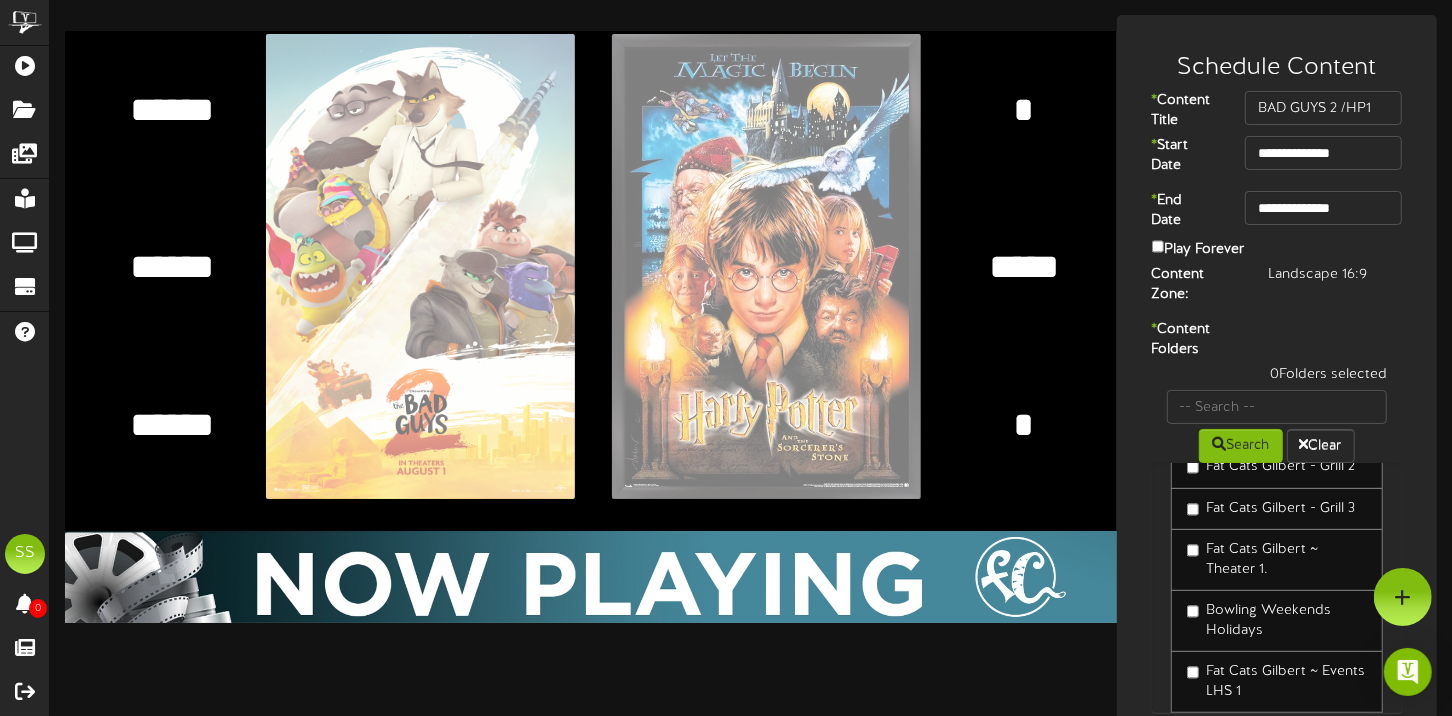 click on "Fat Cats Gilbert ~ Theater 1." at bounding box center (1277, 560) 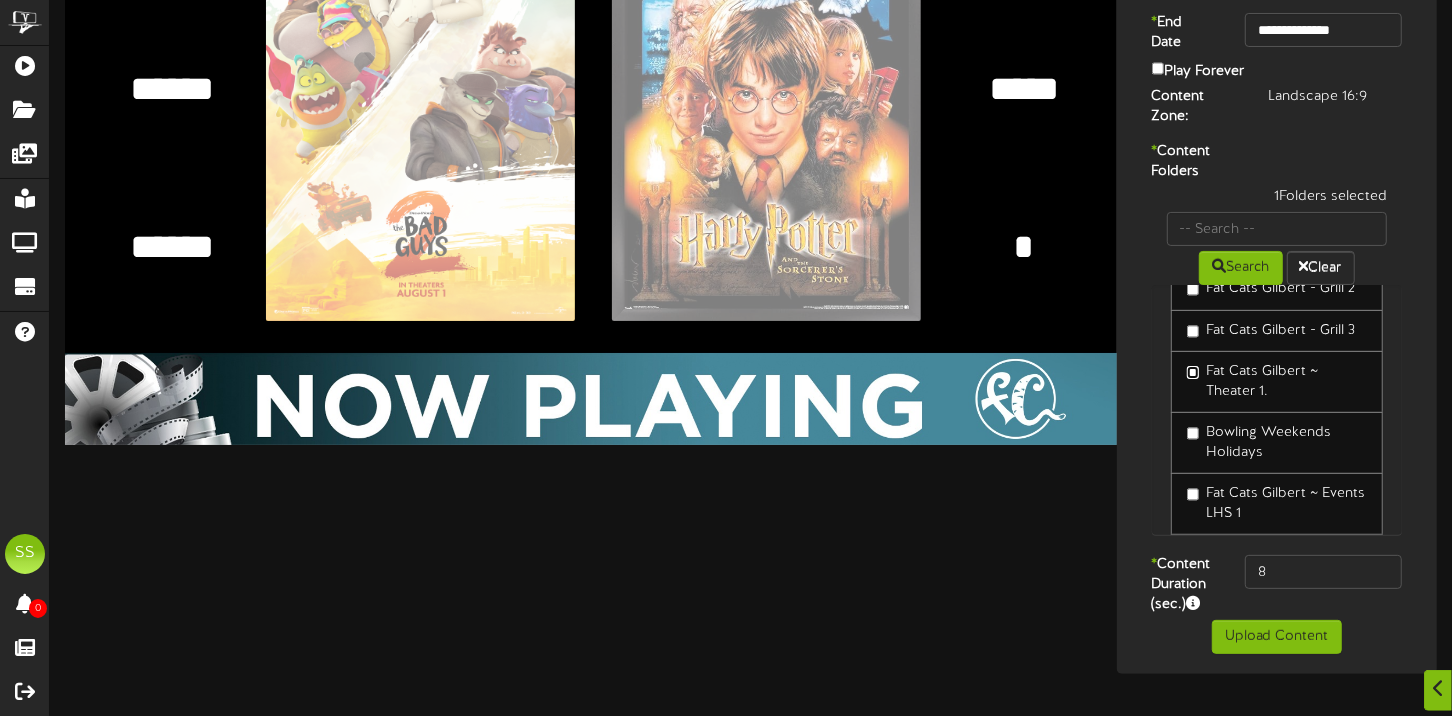 scroll, scrollTop: 199, scrollLeft: 0, axis: vertical 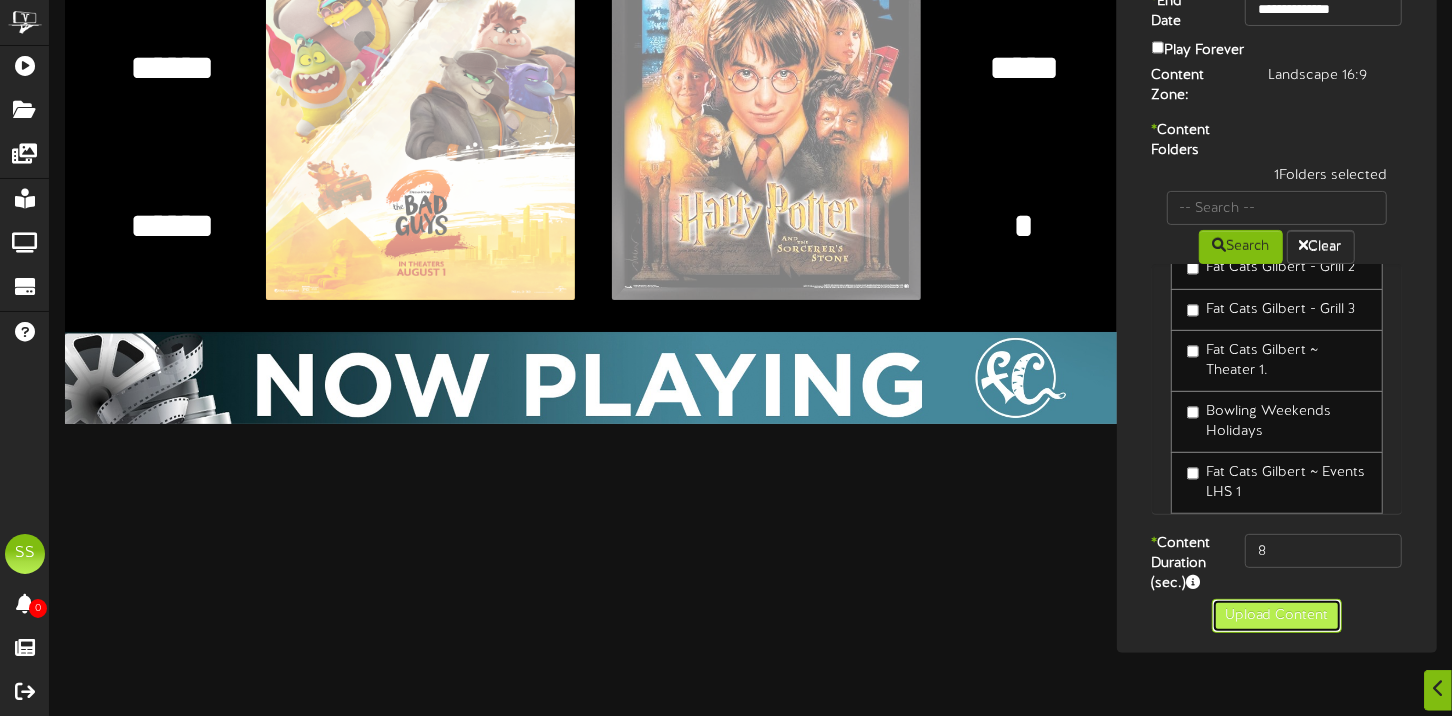 click on "Upload Content" at bounding box center [1277, 616] 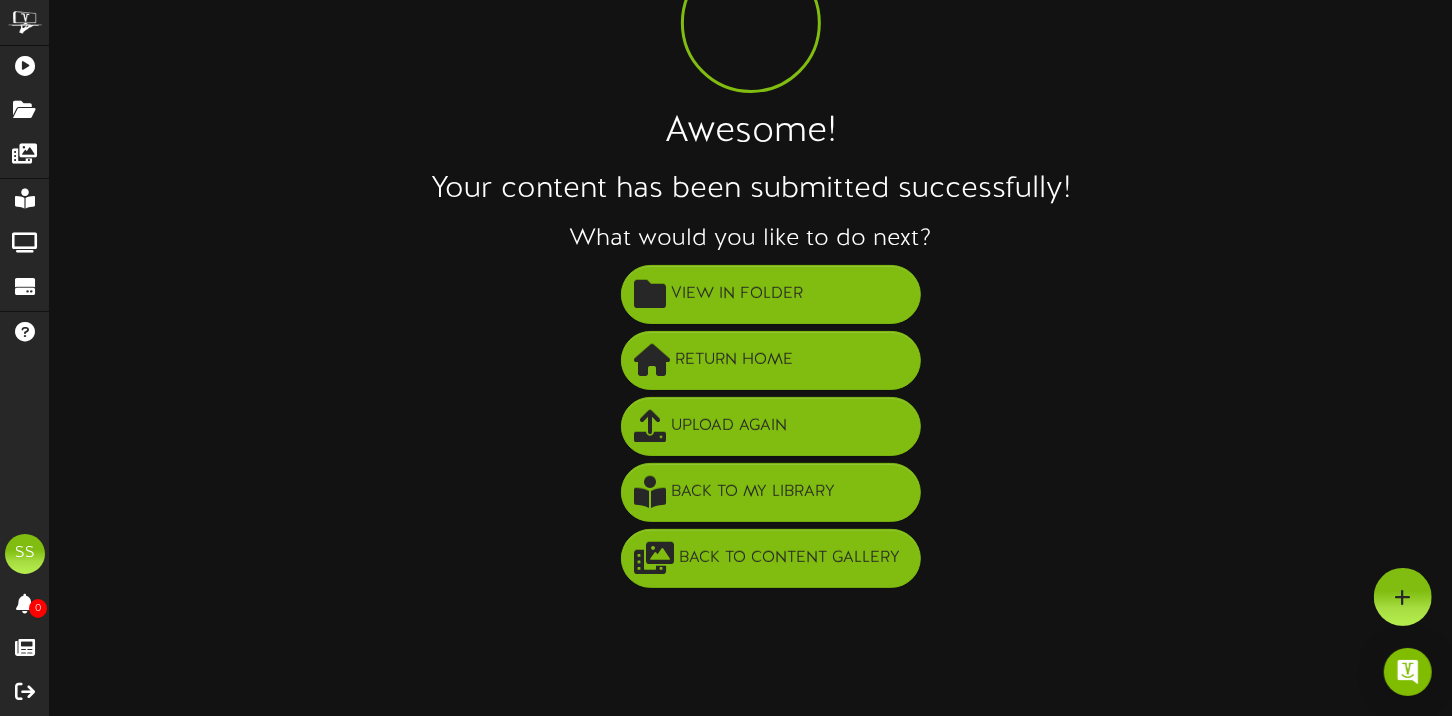 scroll, scrollTop: 0, scrollLeft: 0, axis: both 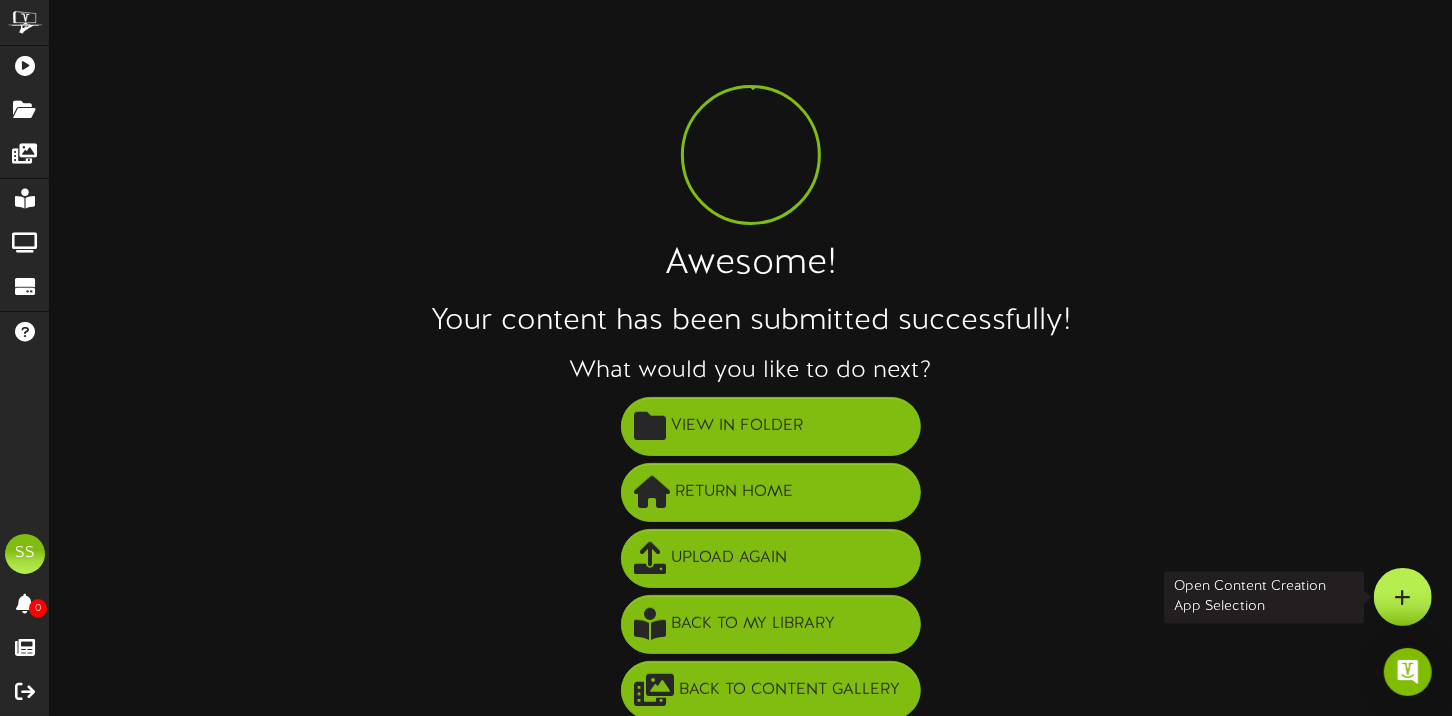 click at bounding box center (1403, 597) 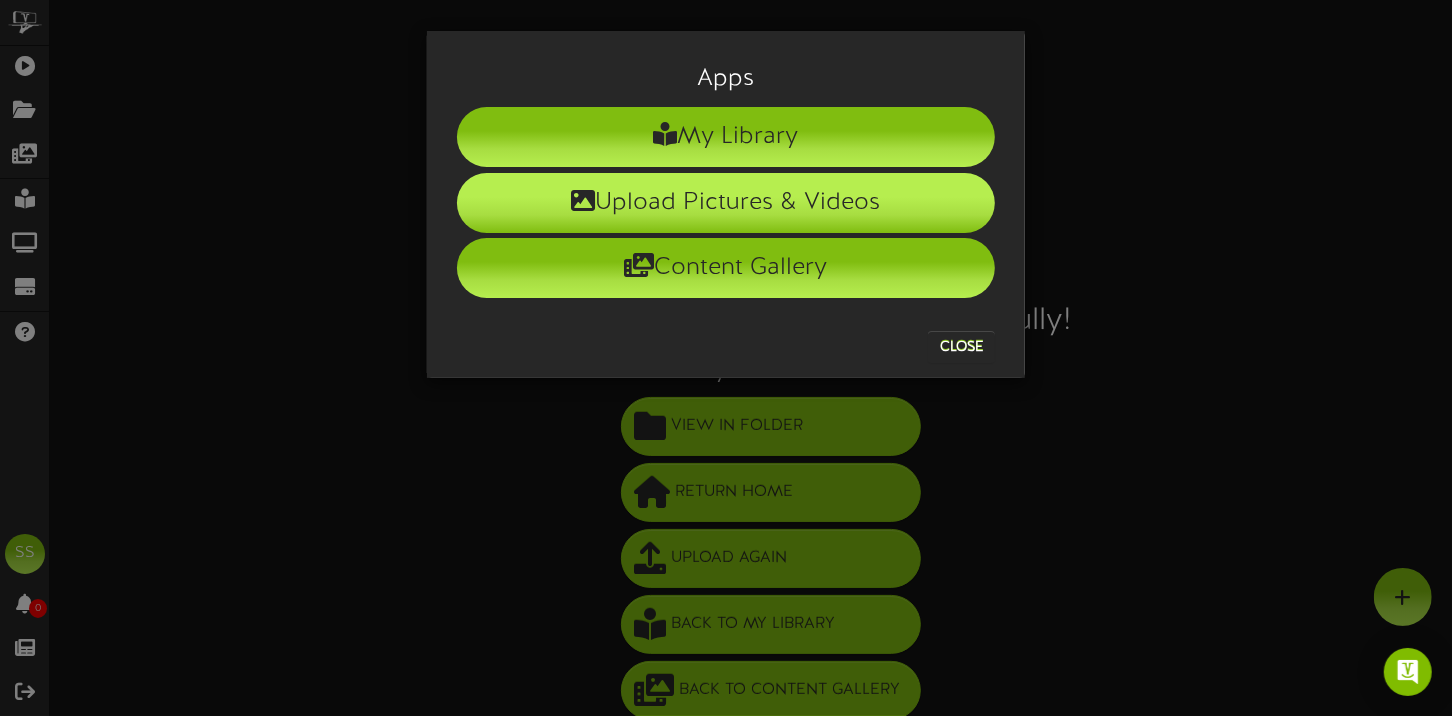 click on "Upload Pictures & Videos" at bounding box center [726, 203] 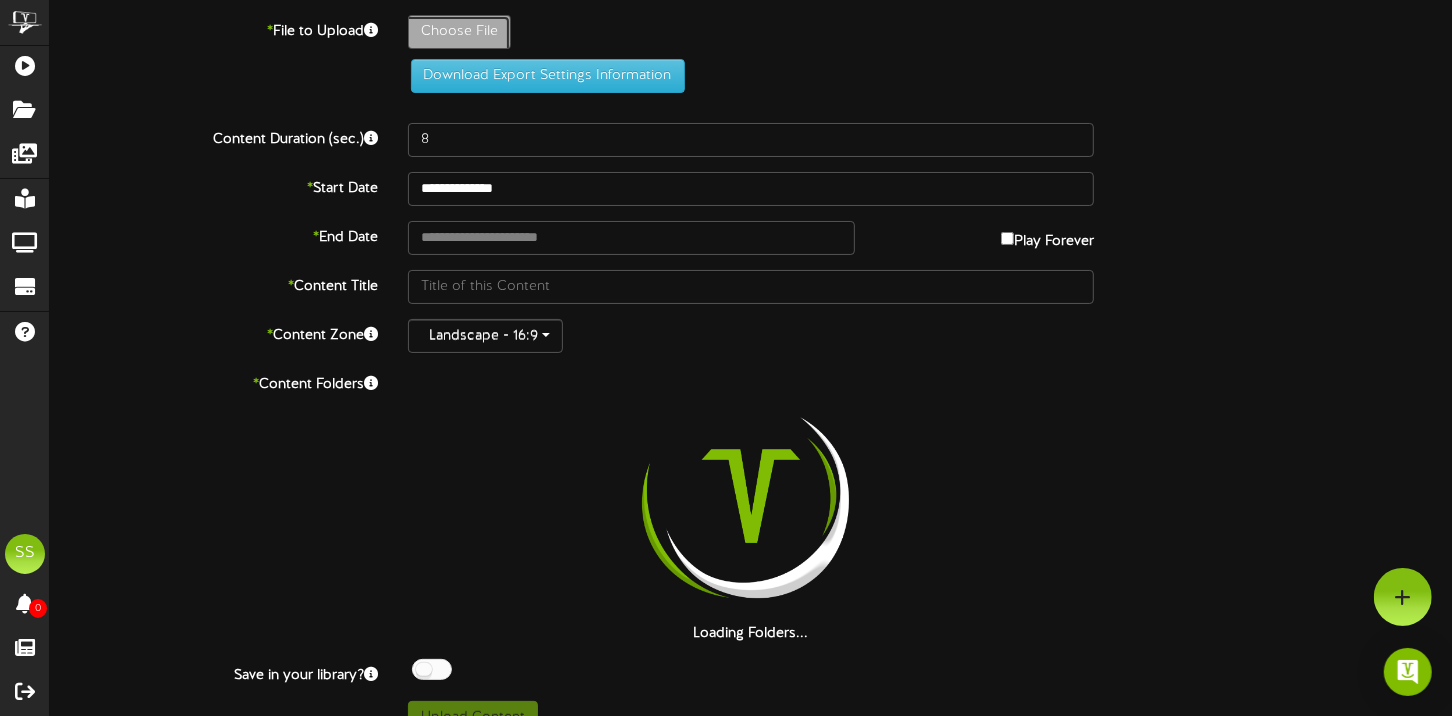 click on "Choose File" at bounding box center [-578, 87] 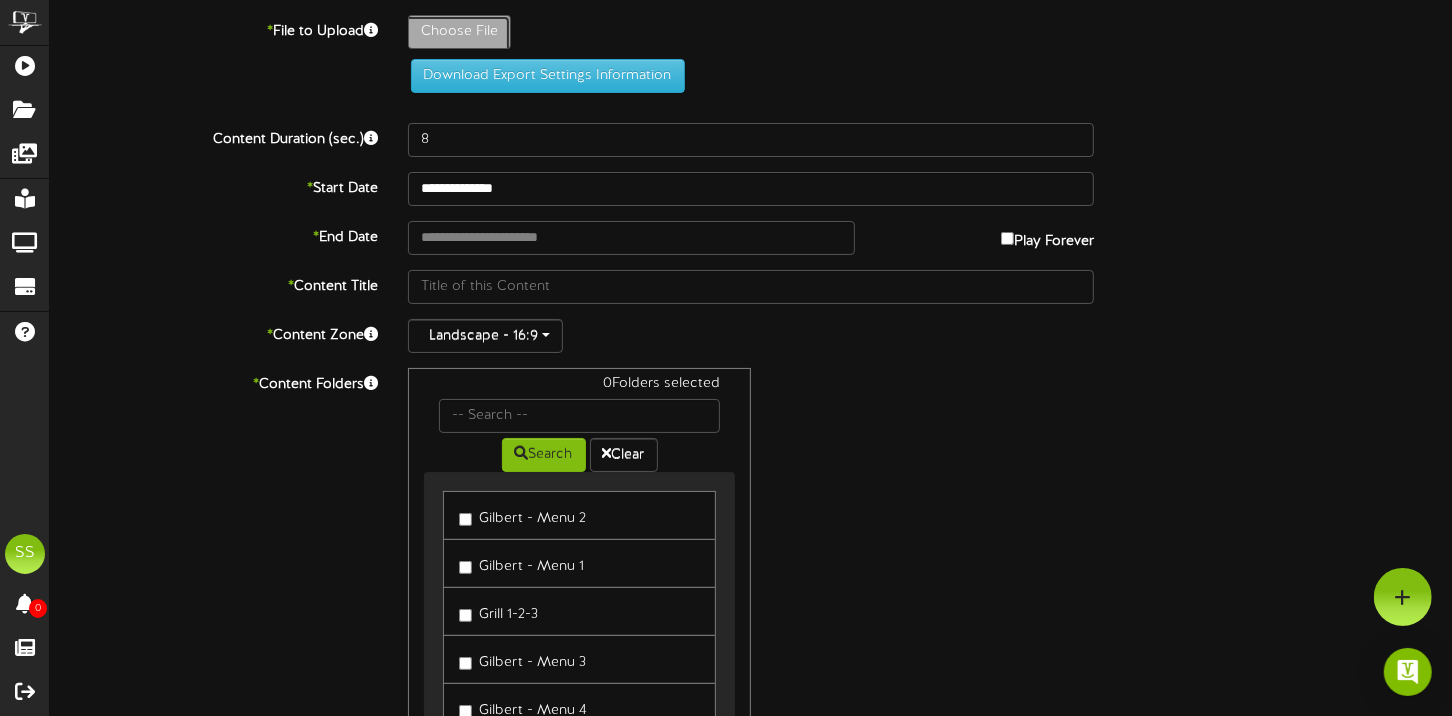 type on "**********" 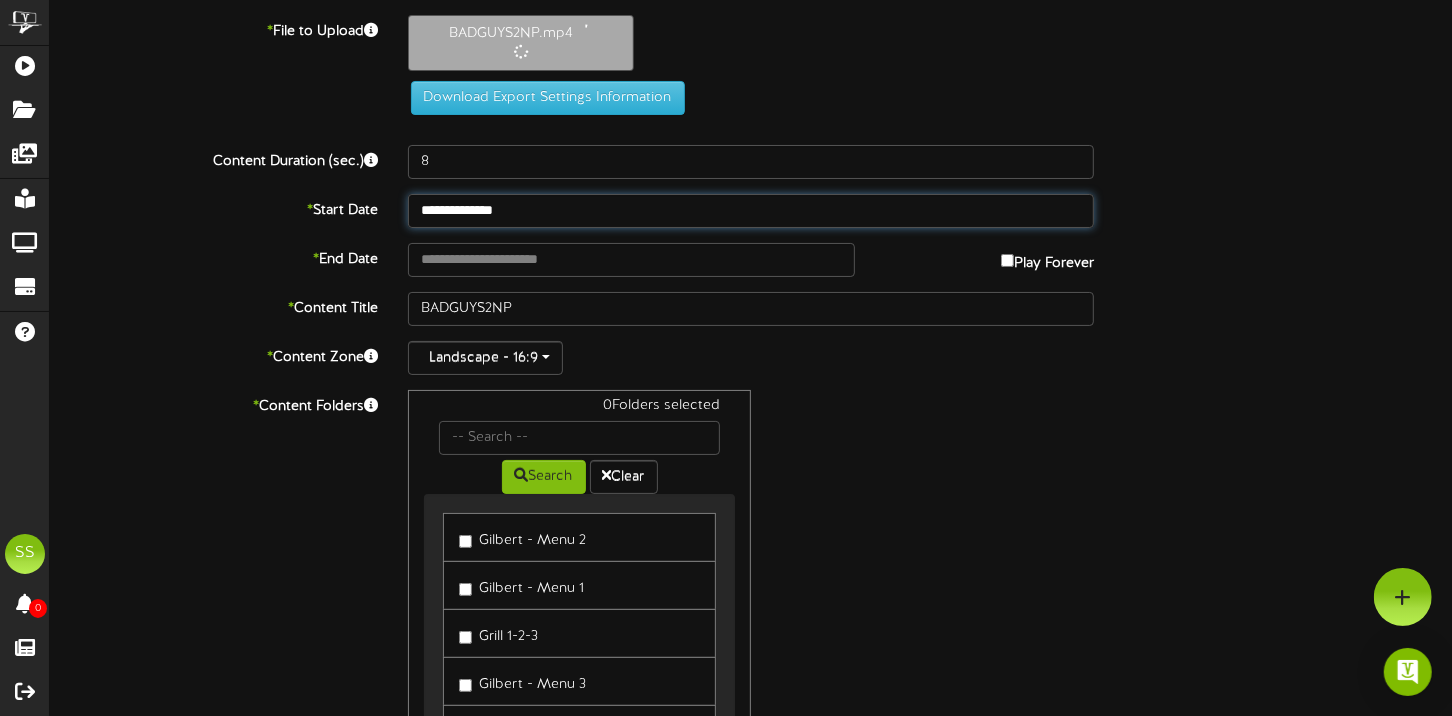 click on "**********" at bounding box center [751, 211] 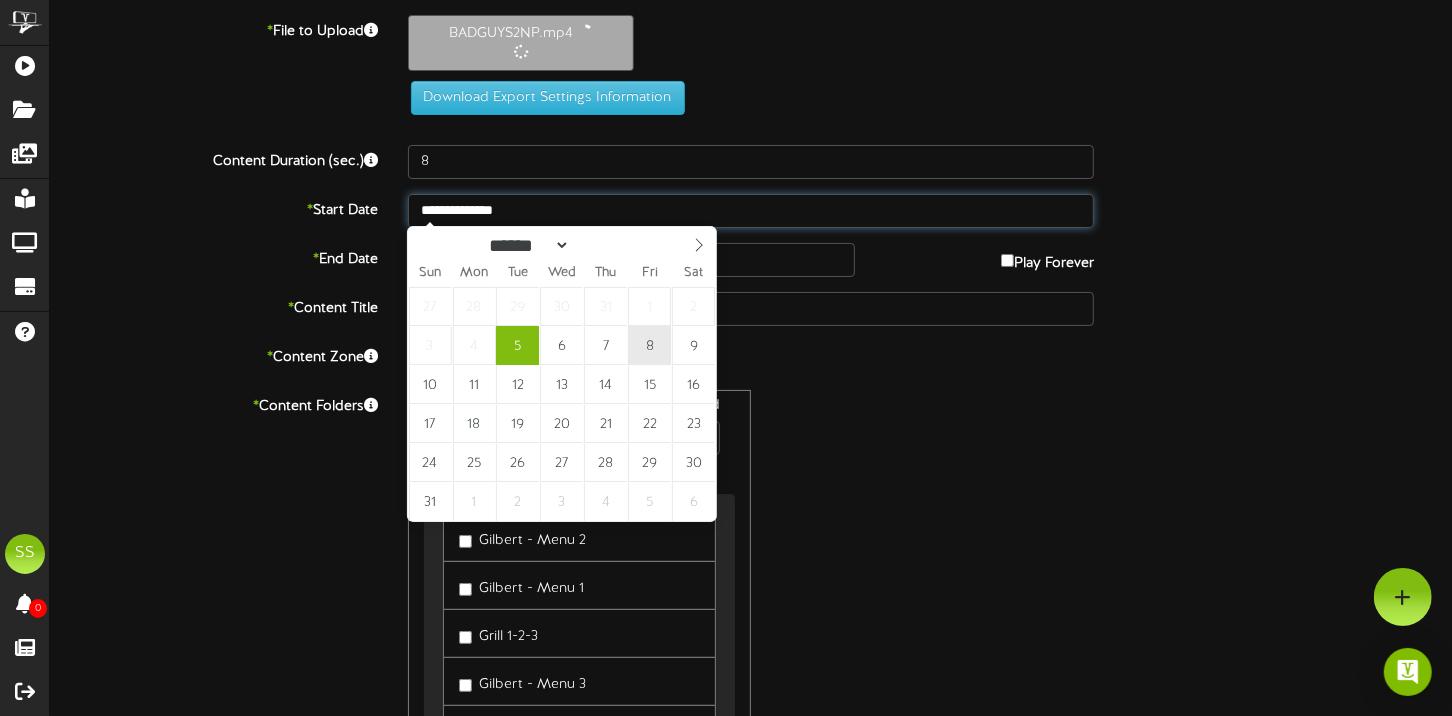 type on "**********" 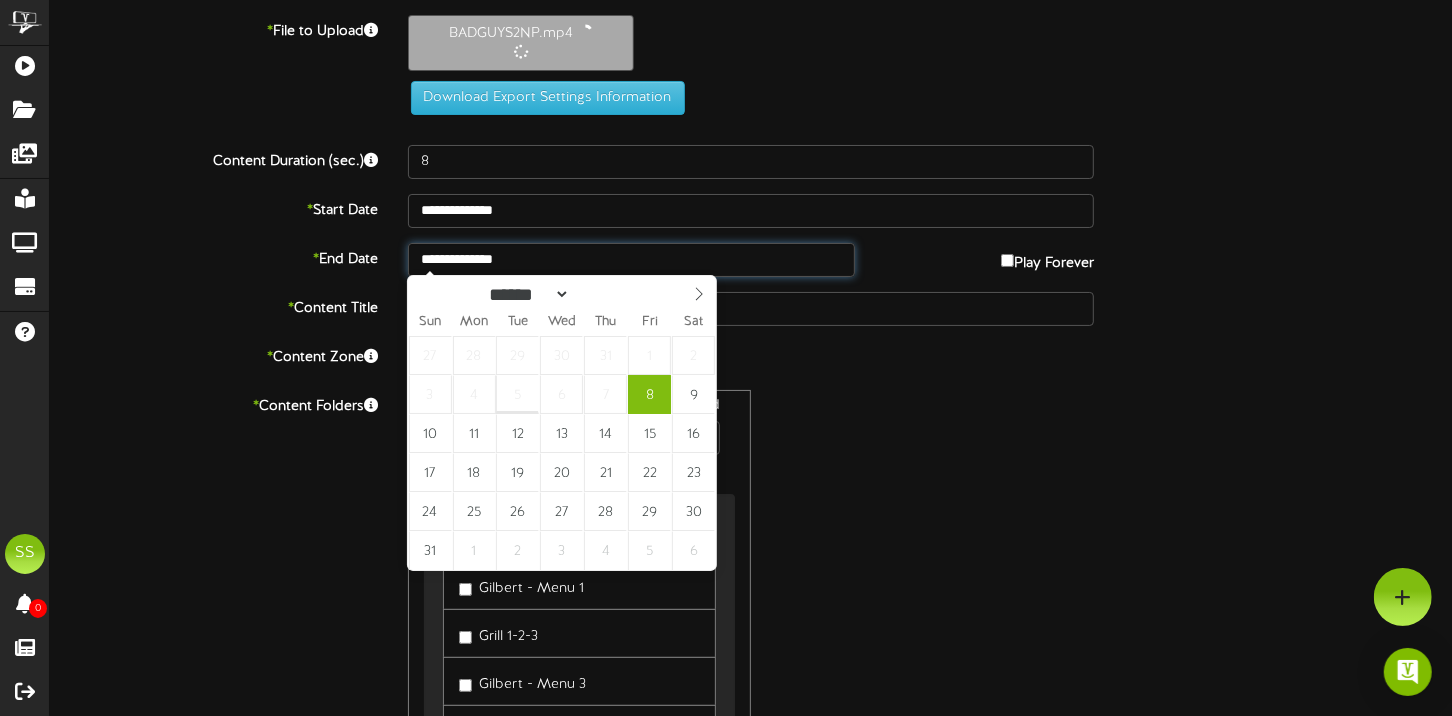 click on "**********" at bounding box center (631, 260) 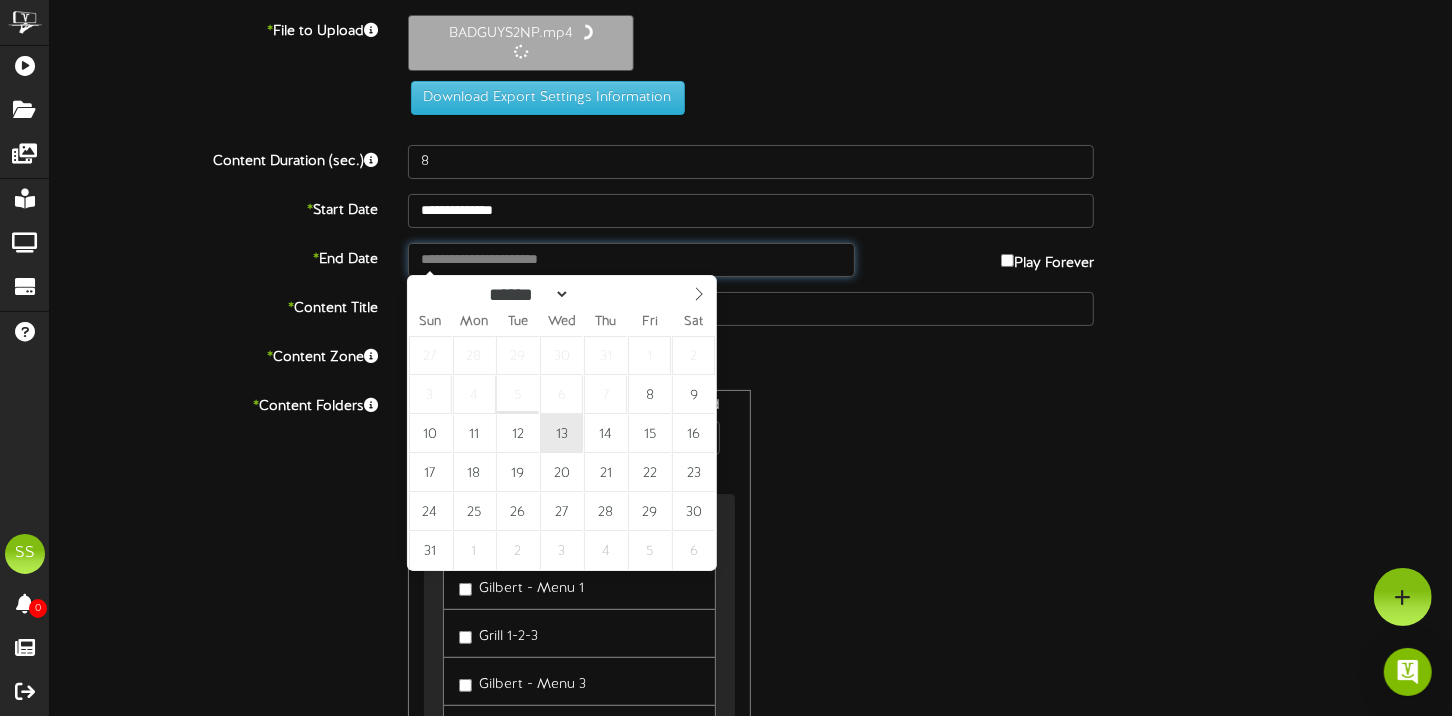 type on "**********" 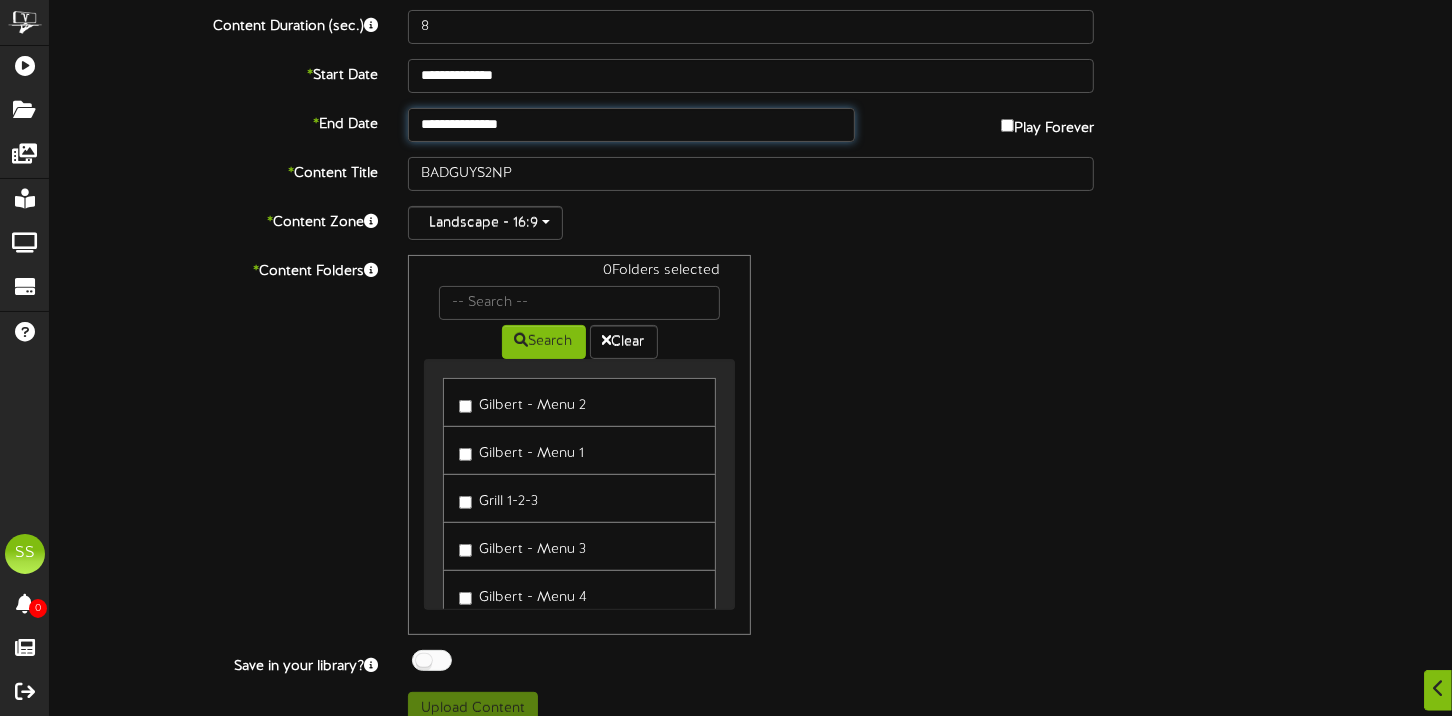 scroll, scrollTop: 155, scrollLeft: 0, axis: vertical 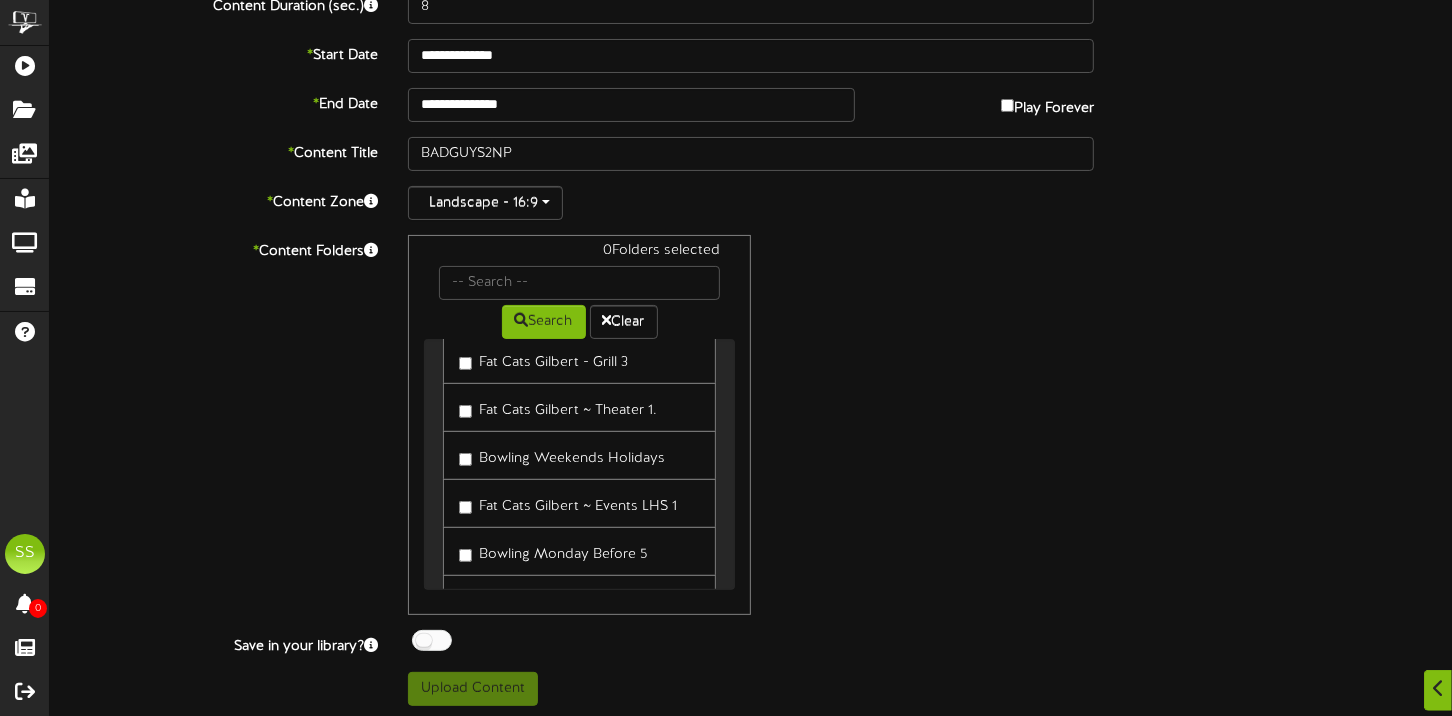 click on "Fat Cats Gilbert ~ Theater 1." at bounding box center [558, 407] 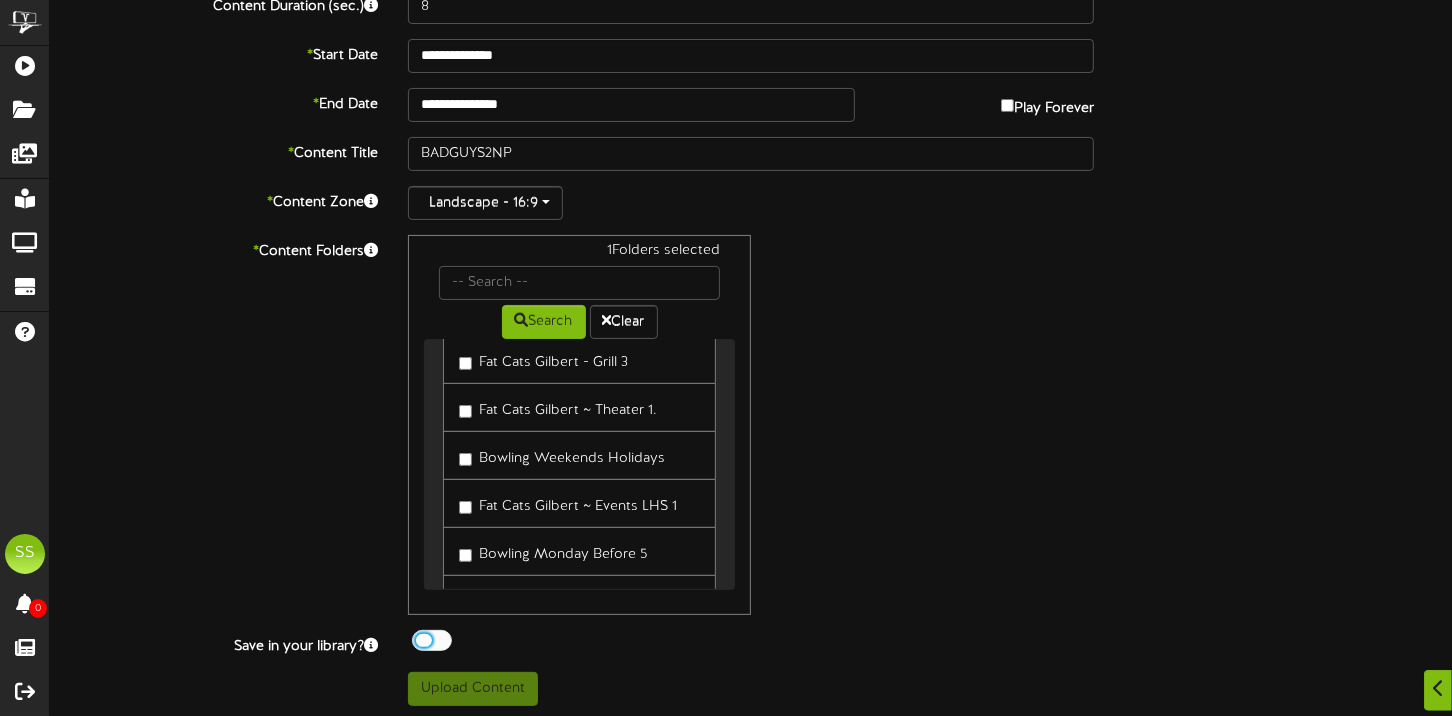 click at bounding box center [432, 640] 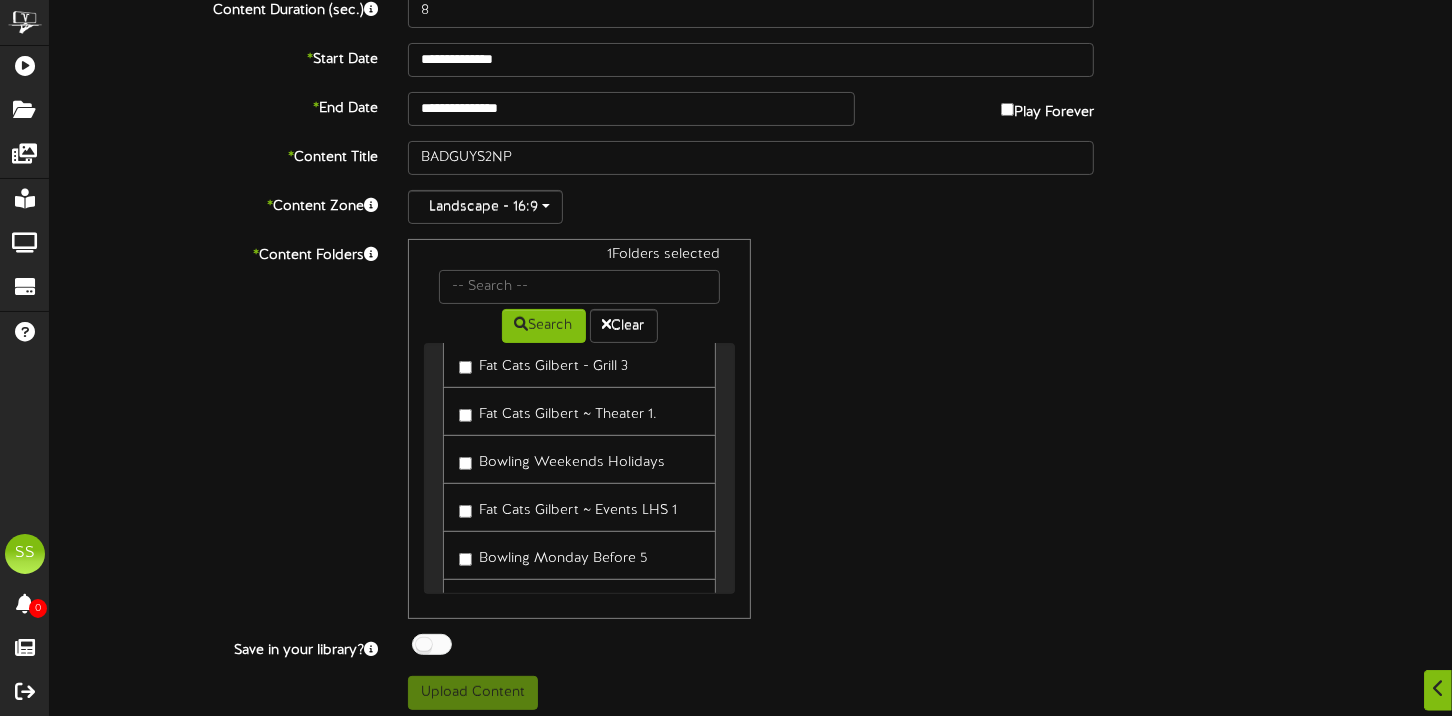 scroll, scrollTop: 154, scrollLeft: 0, axis: vertical 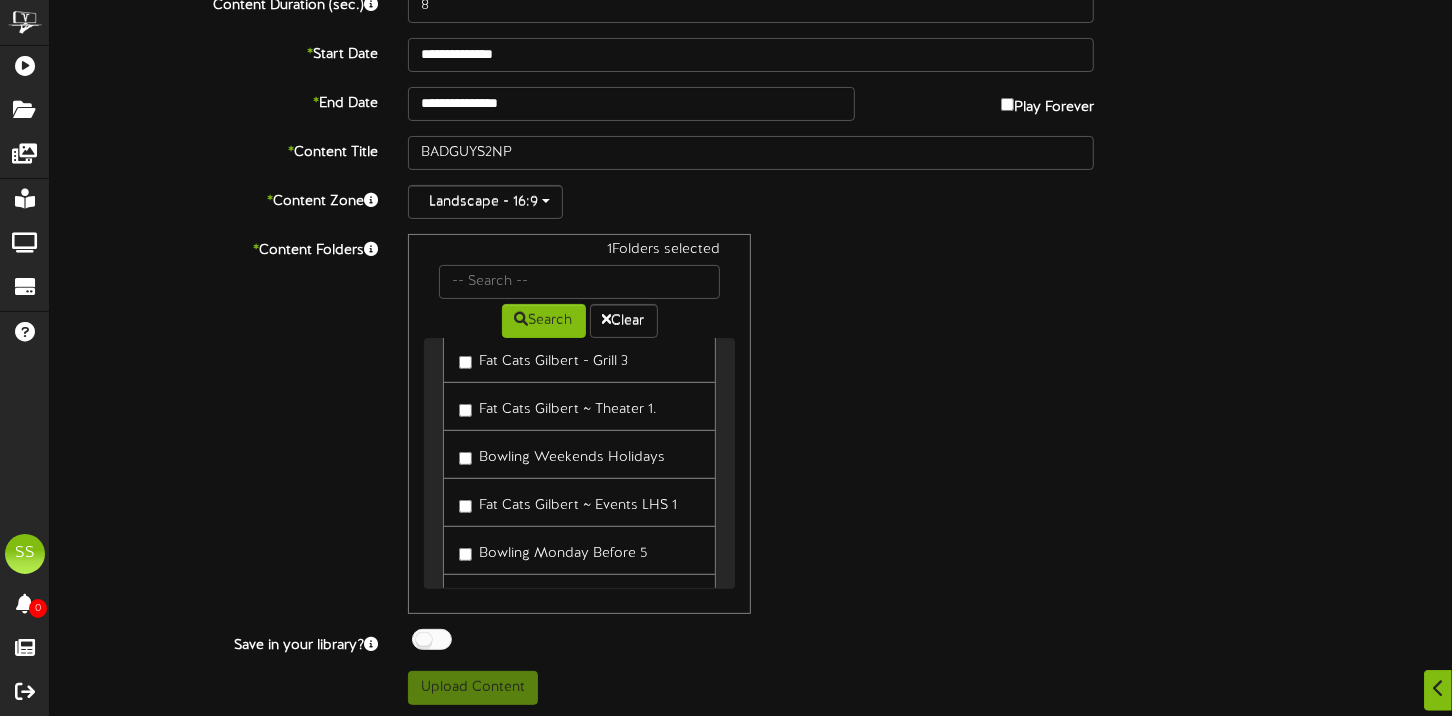 type on "125" 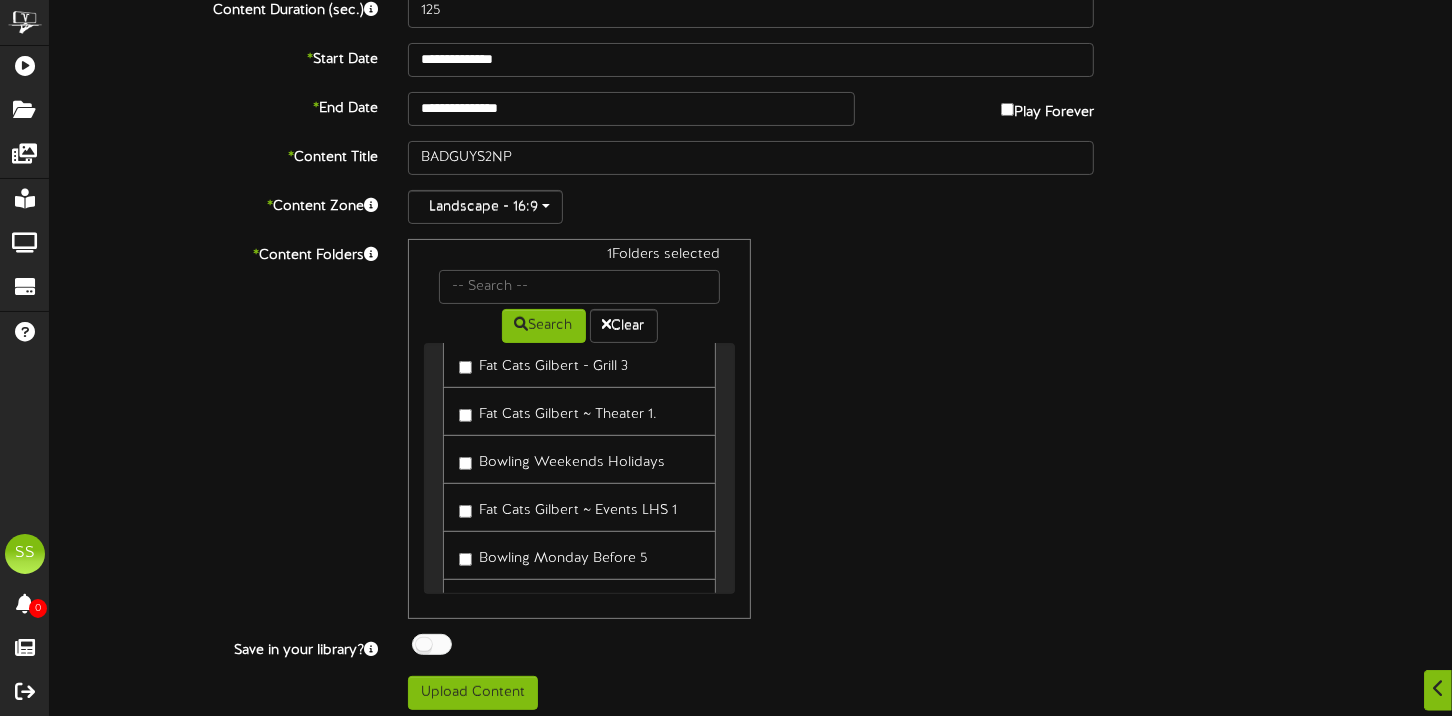 scroll, scrollTop: 154, scrollLeft: 0, axis: vertical 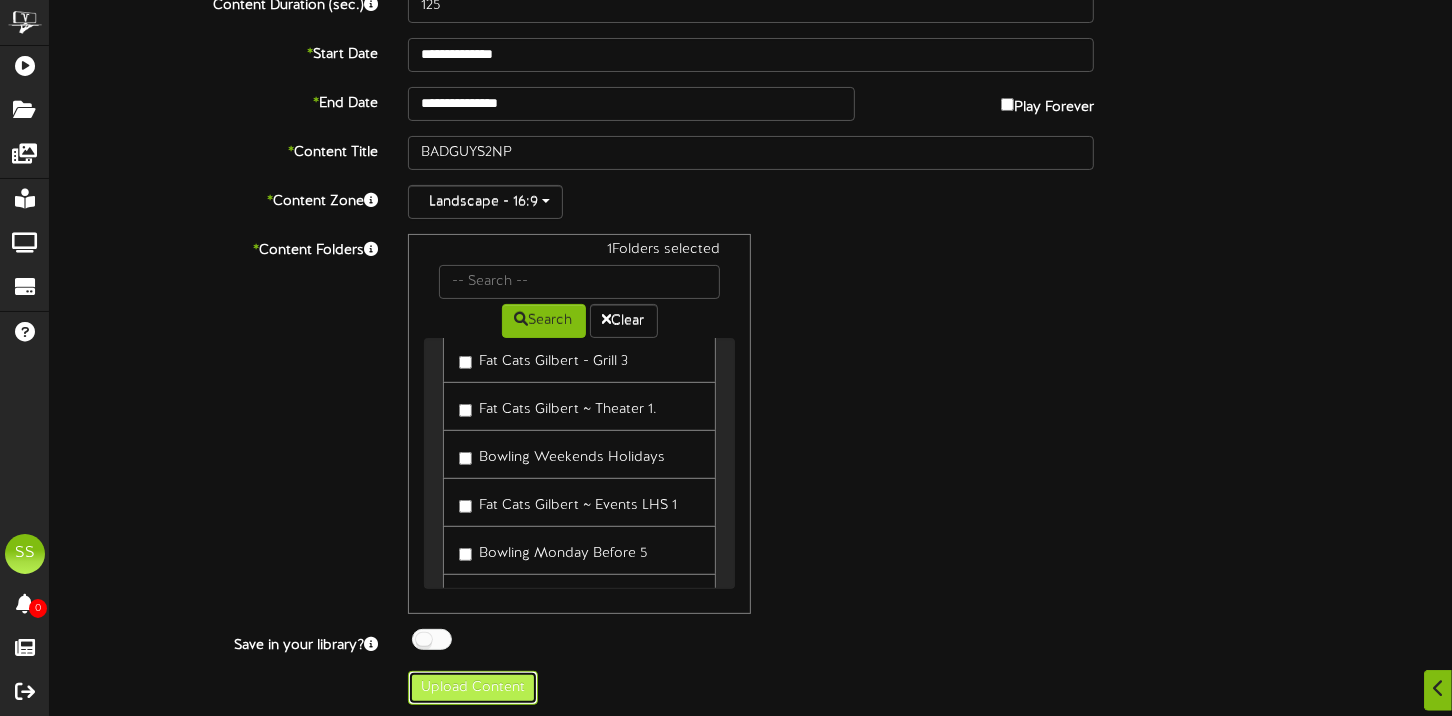 click on "Upload Content" at bounding box center (473, 688) 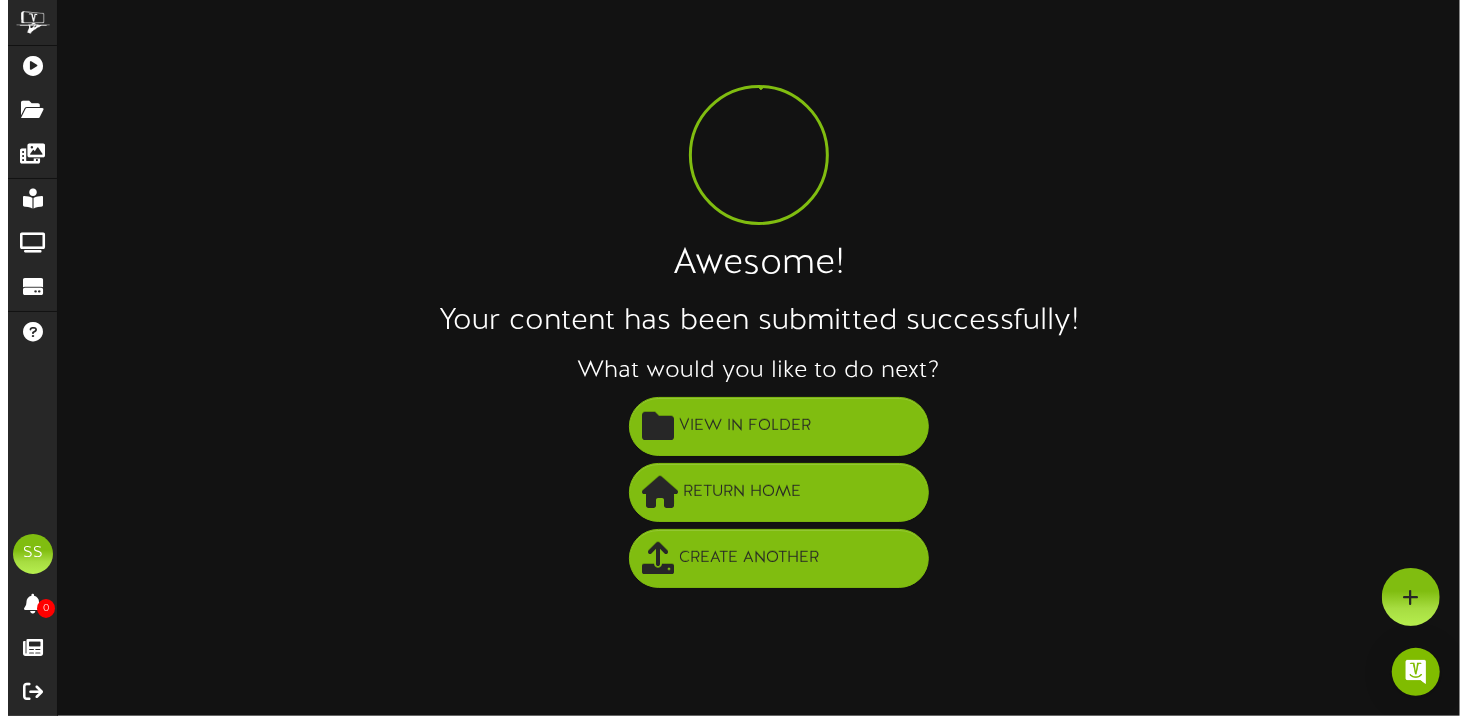 scroll, scrollTop: 0, scrollLeft: 0, axis: both 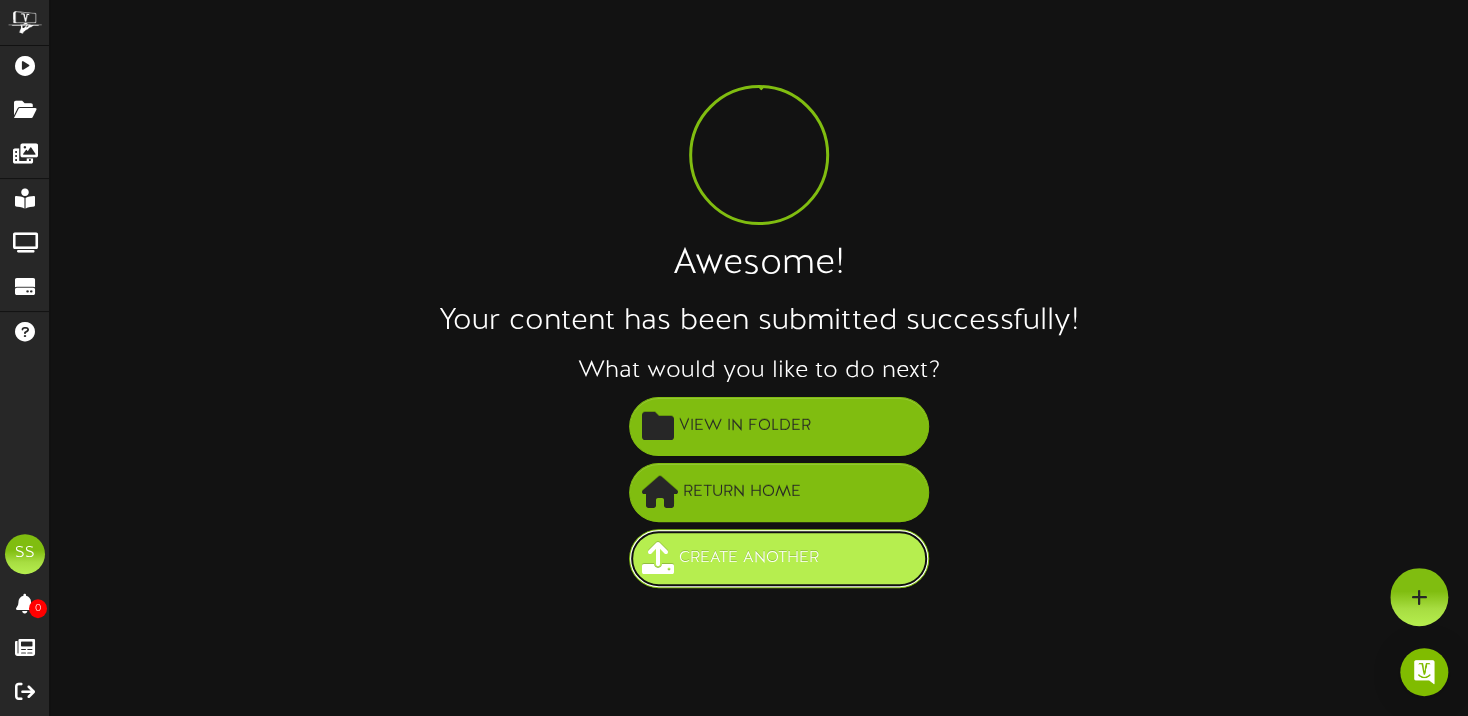 click on "Create Another" at bounding box center (779, 558) 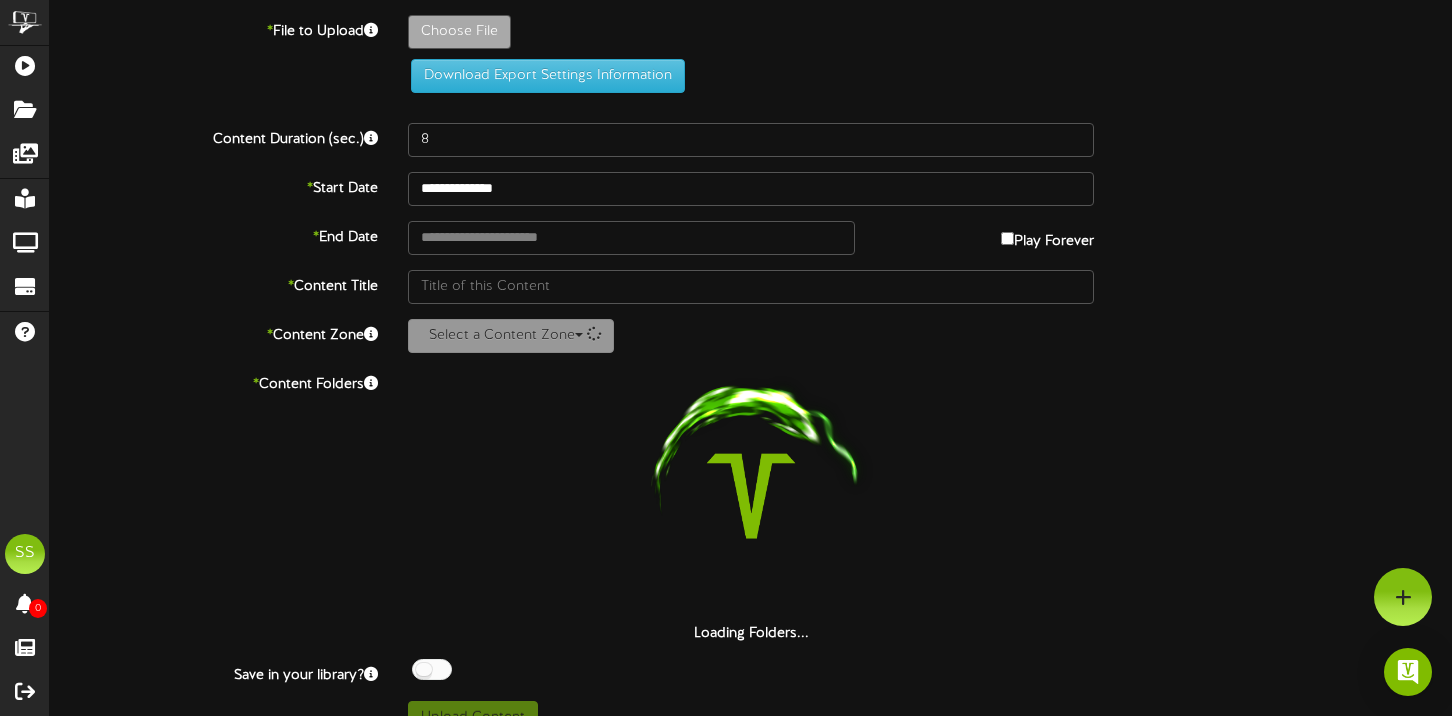 scroll, scrollTop: 0, scrollLeft: 0, axis: both 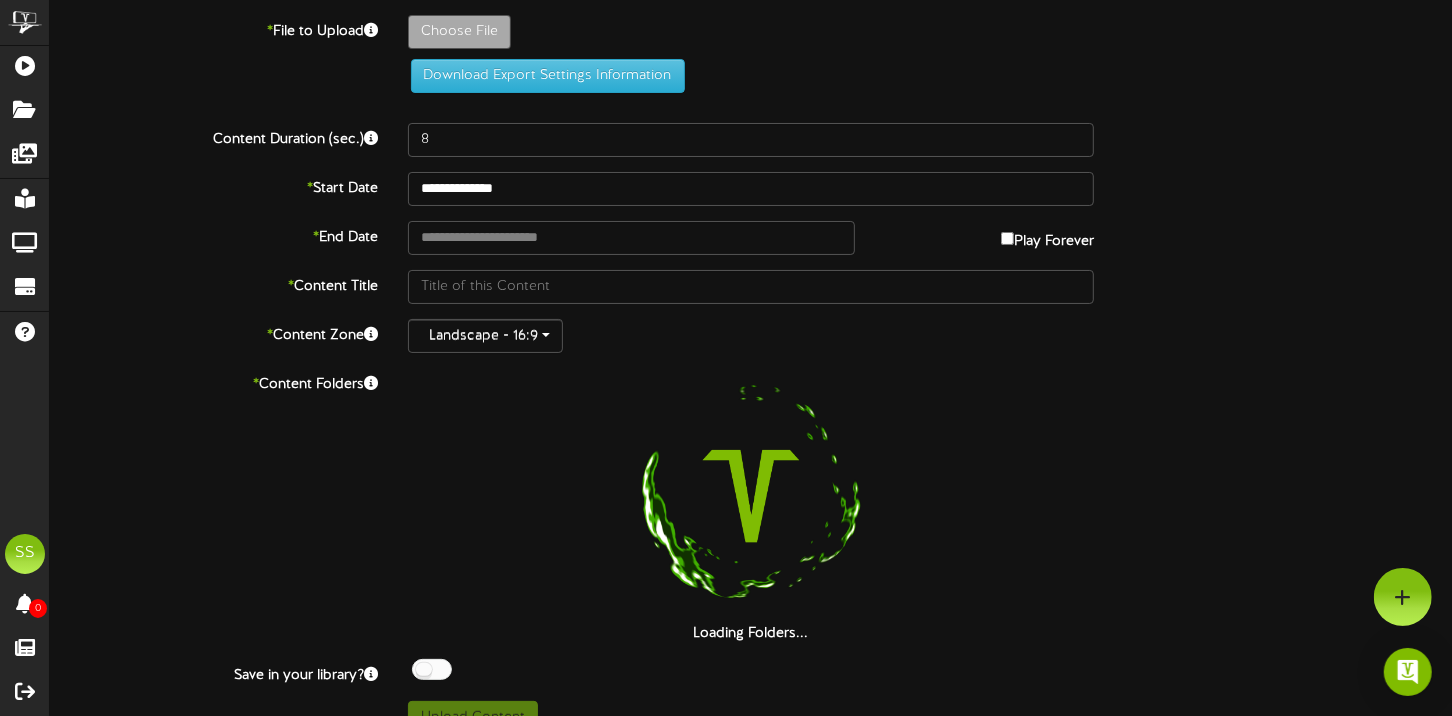 click on "Choose File" at bounding box center (459, 32) 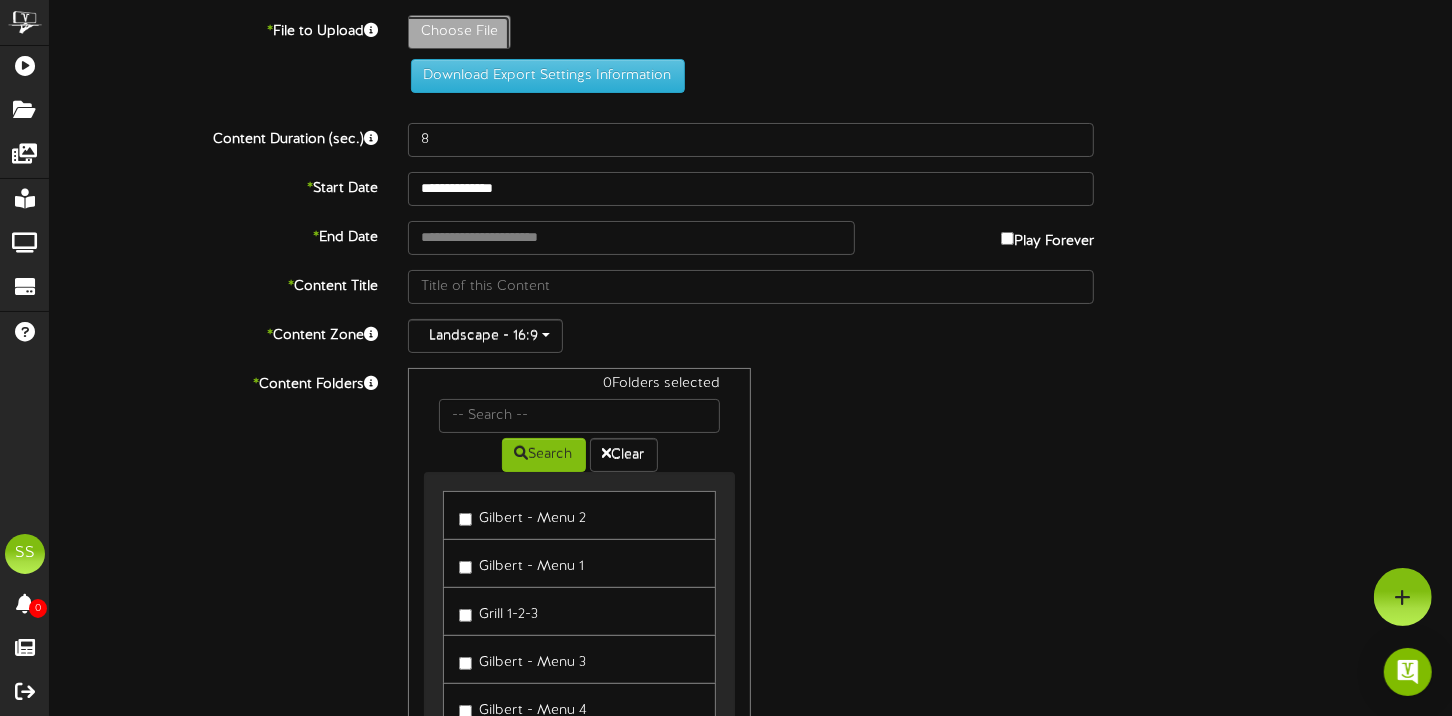 click on "Choose File" at bounding box center [-578, 87] 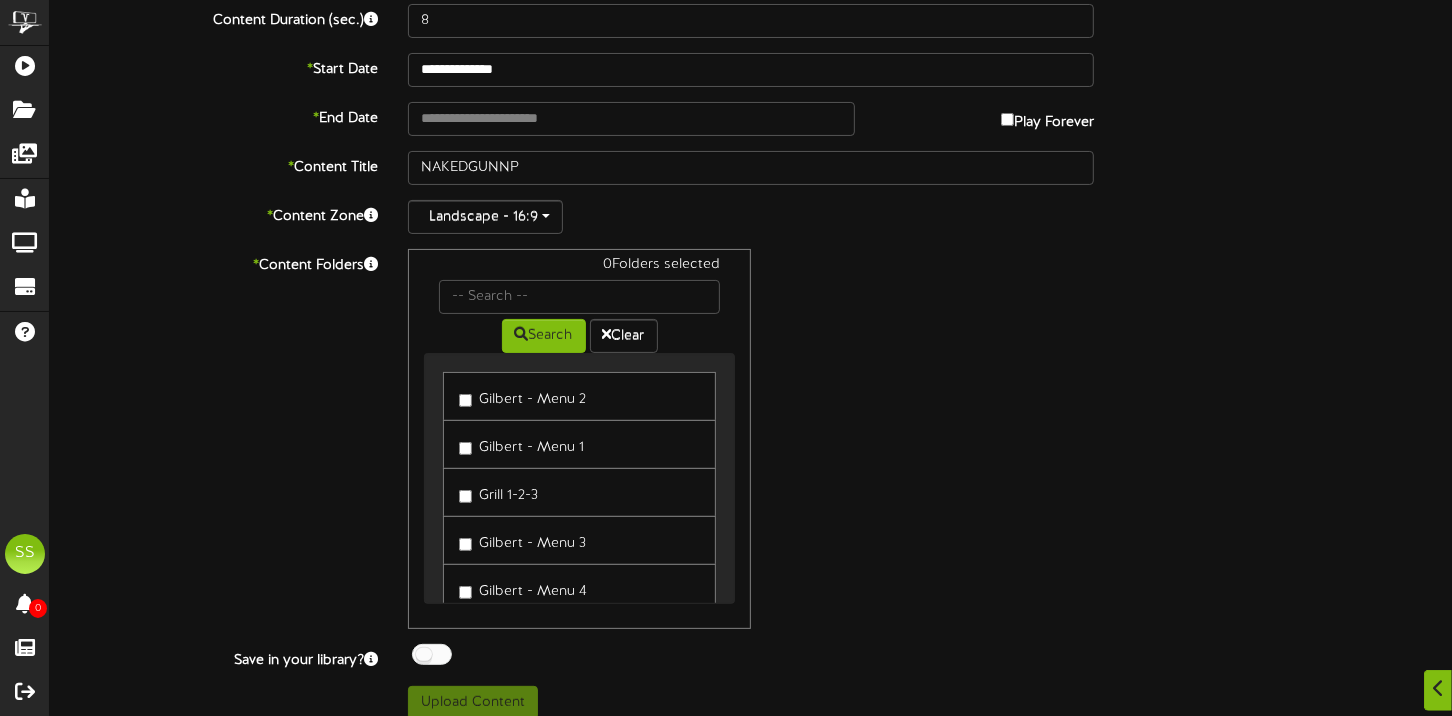 scroll, scrollTop: 154, scrollLeft: 0, axis: vertical 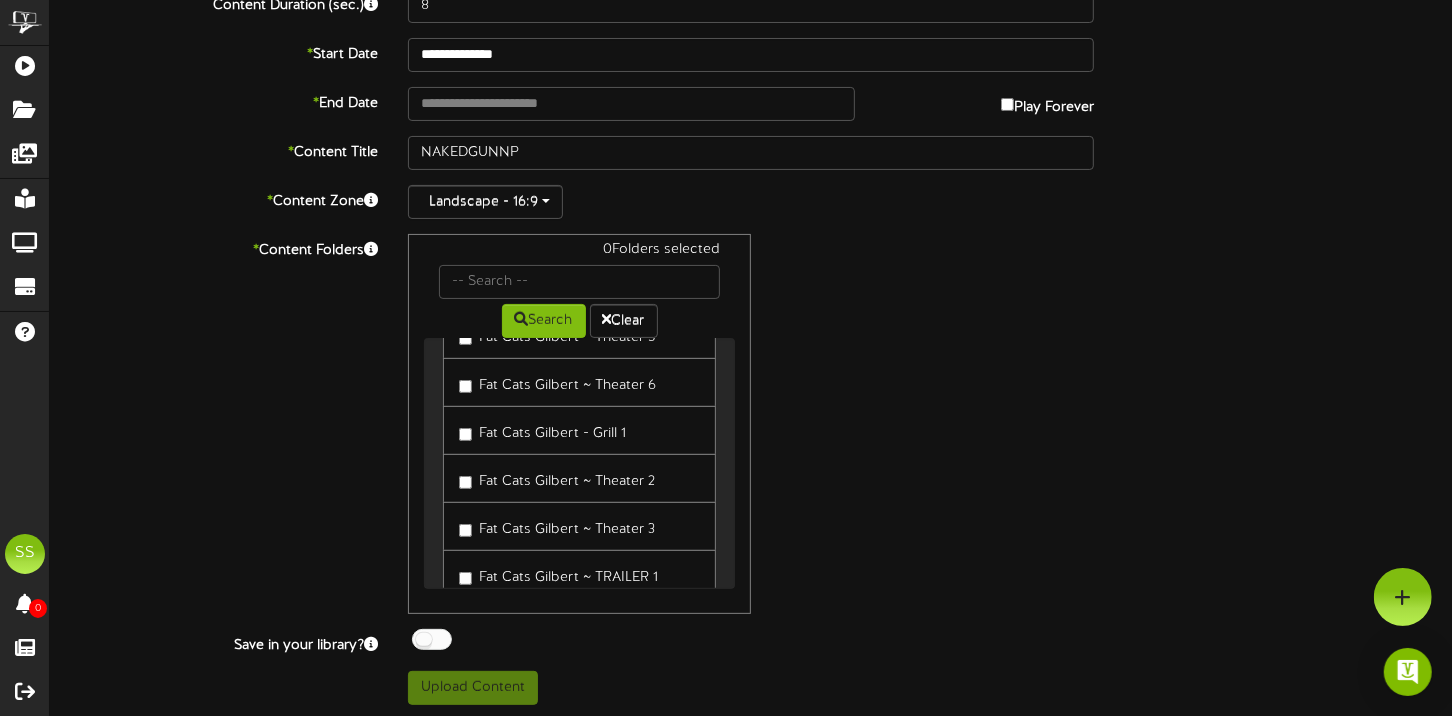 click on "Fat Cats Gilbert ~ Theater 2" at bounding box center [579, 478] 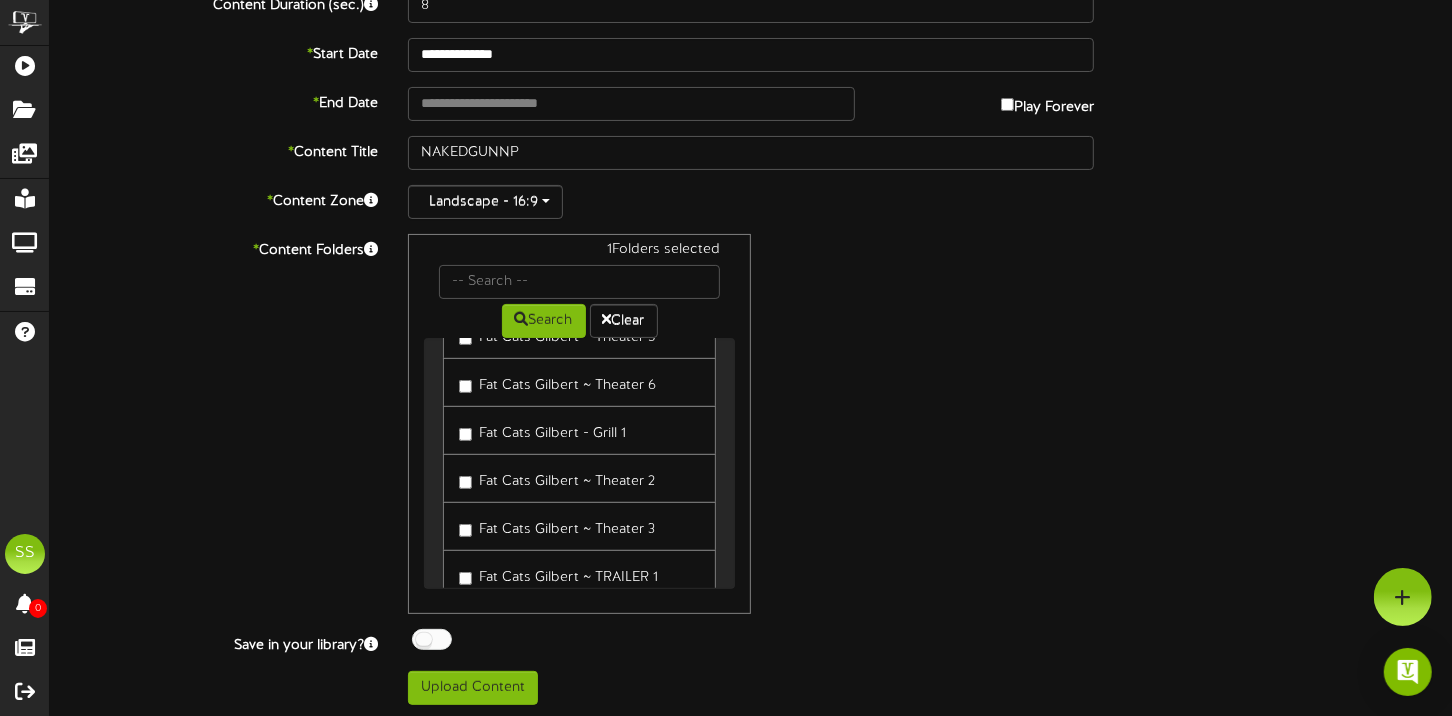 click at bounding box center (432, 639) 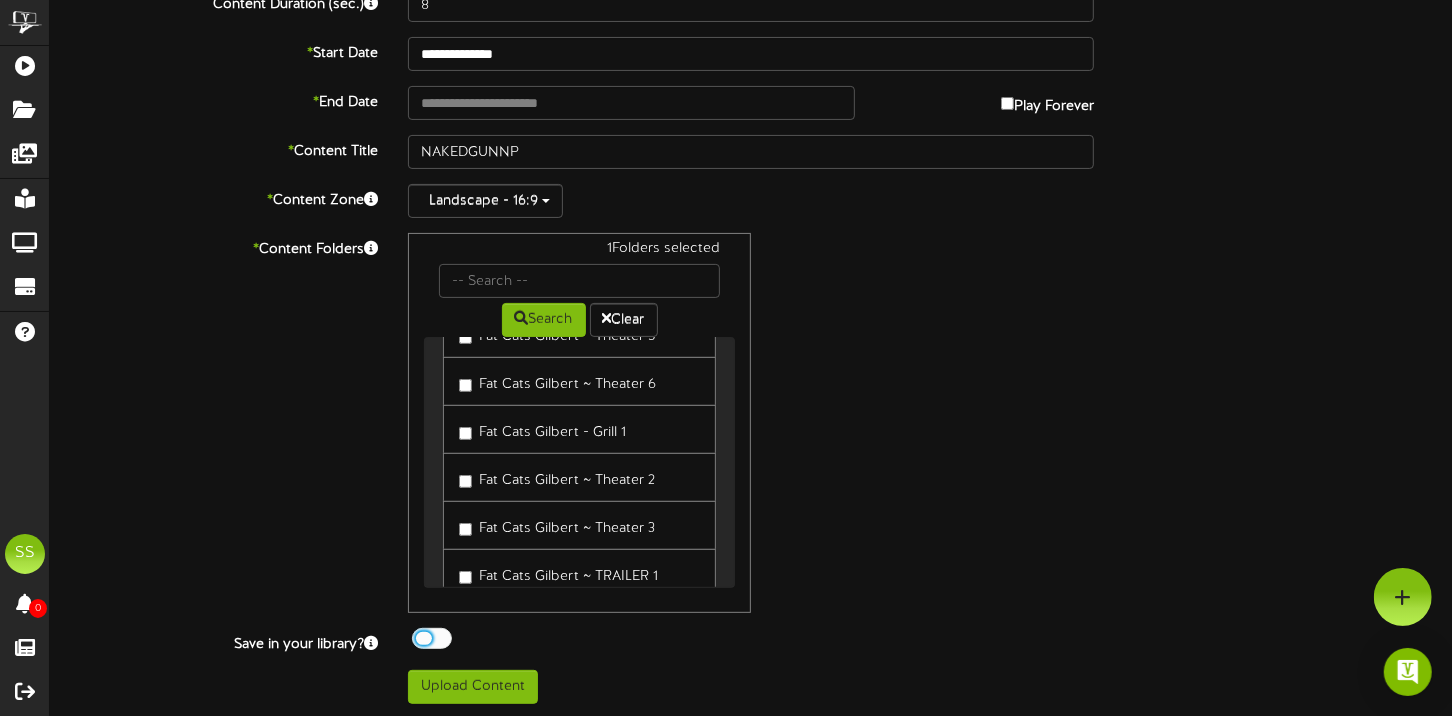 scroll, scrollTop: 47, scrollLeft: 0, axis: vertical 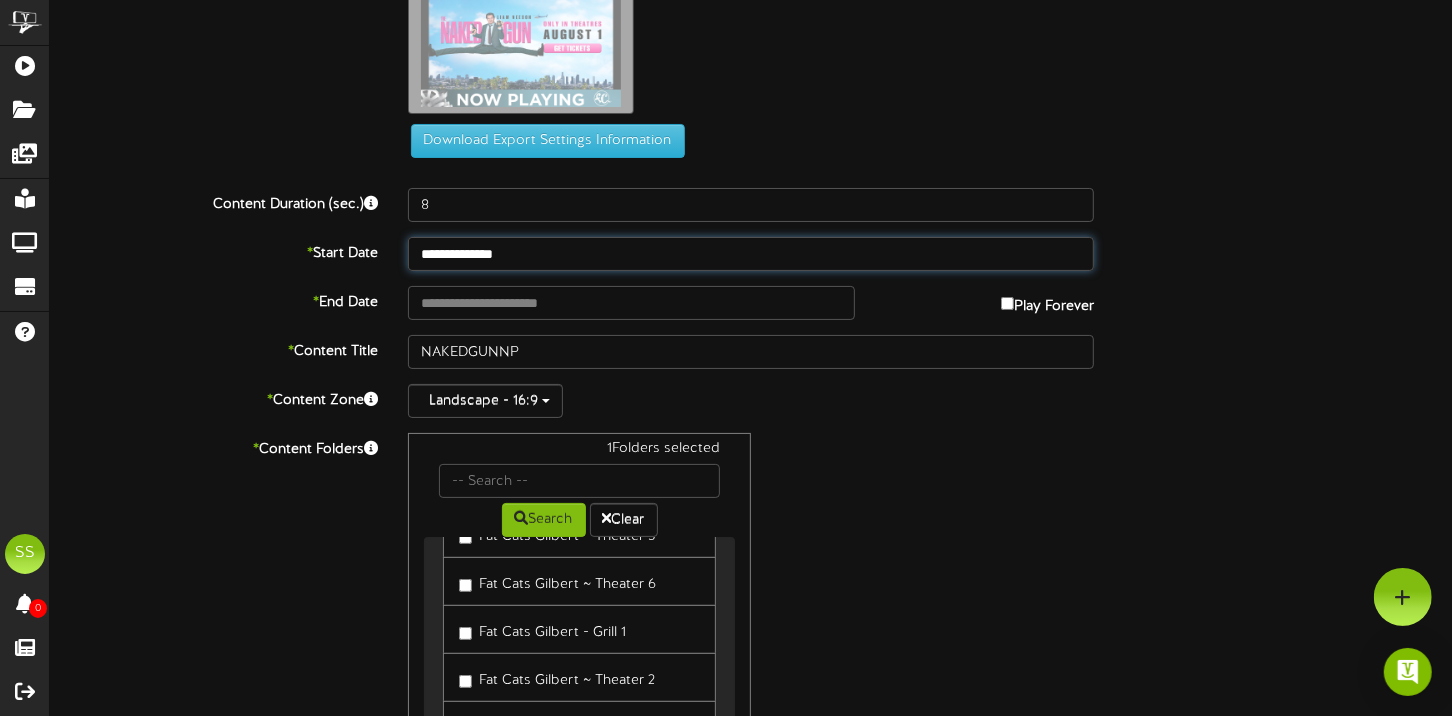 click on "**********" at bounding box center (751, 254) 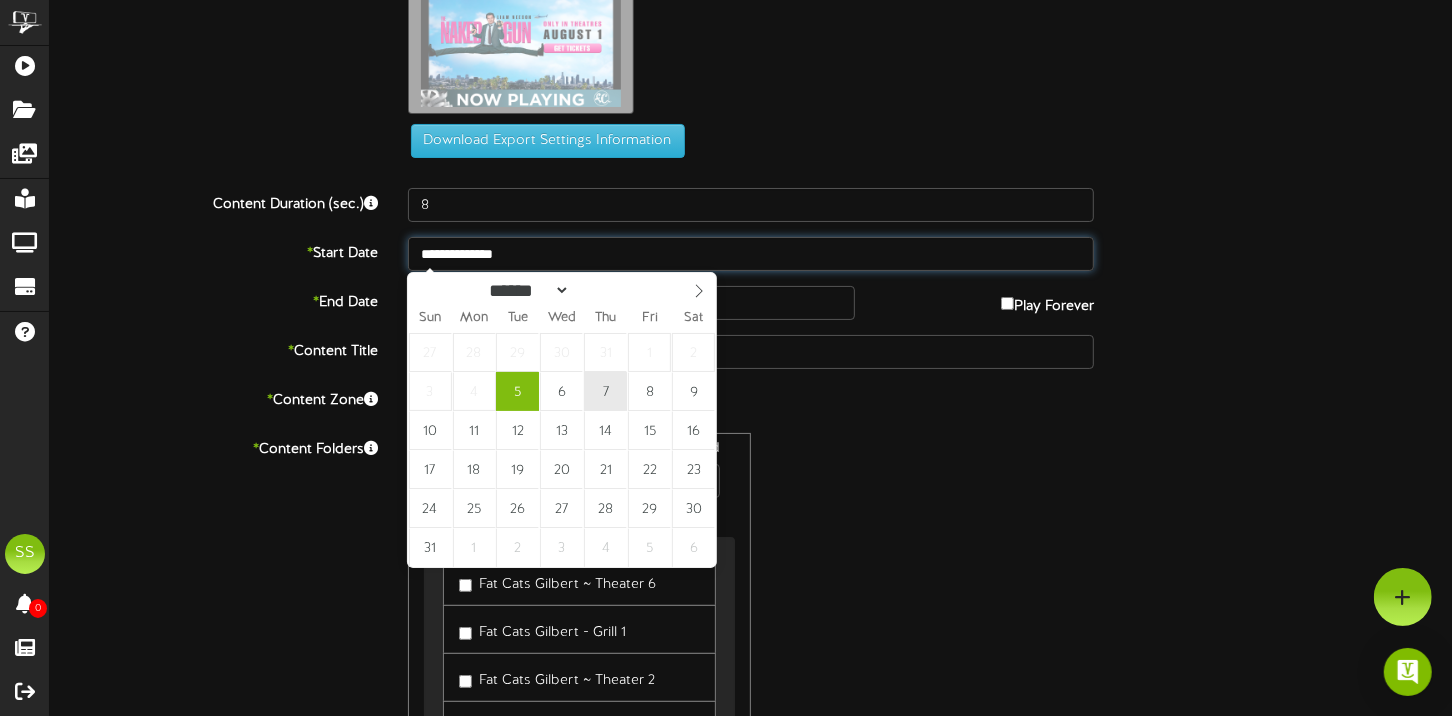 type on "**********" 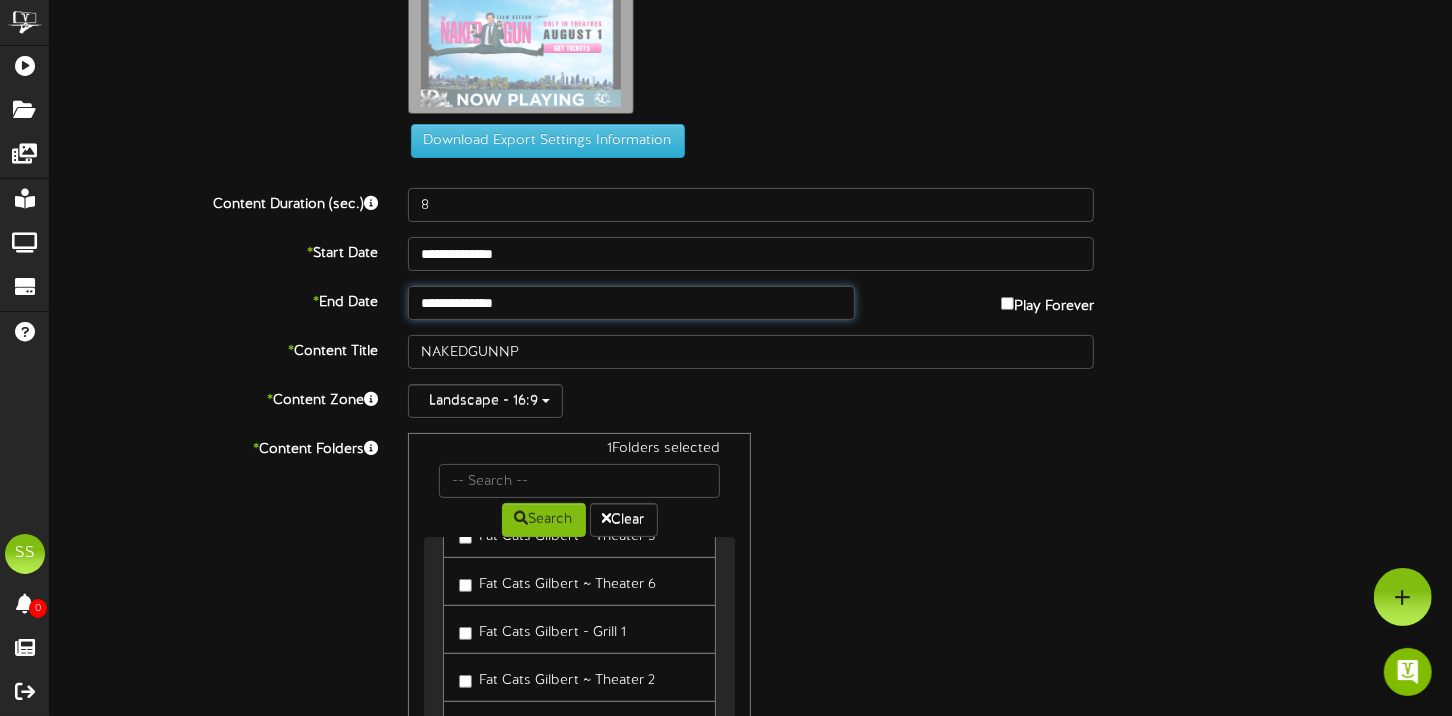 click on "**********" at bounding box center (631, 303) 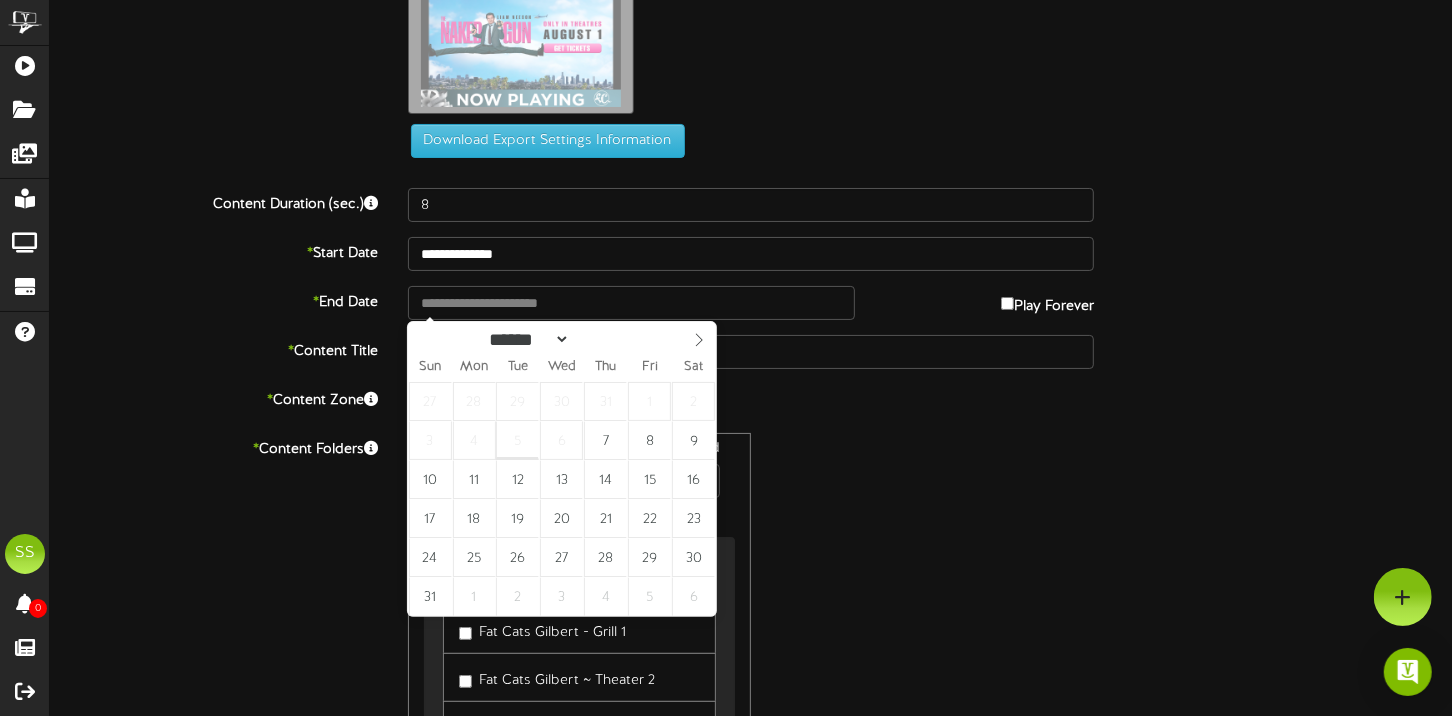 click on "1  Folders selected
Search
Clear
Gilbert - Menu 2
Gilbert - Menu 1
Grill 1-2-3" at bounding box center [751, 623] 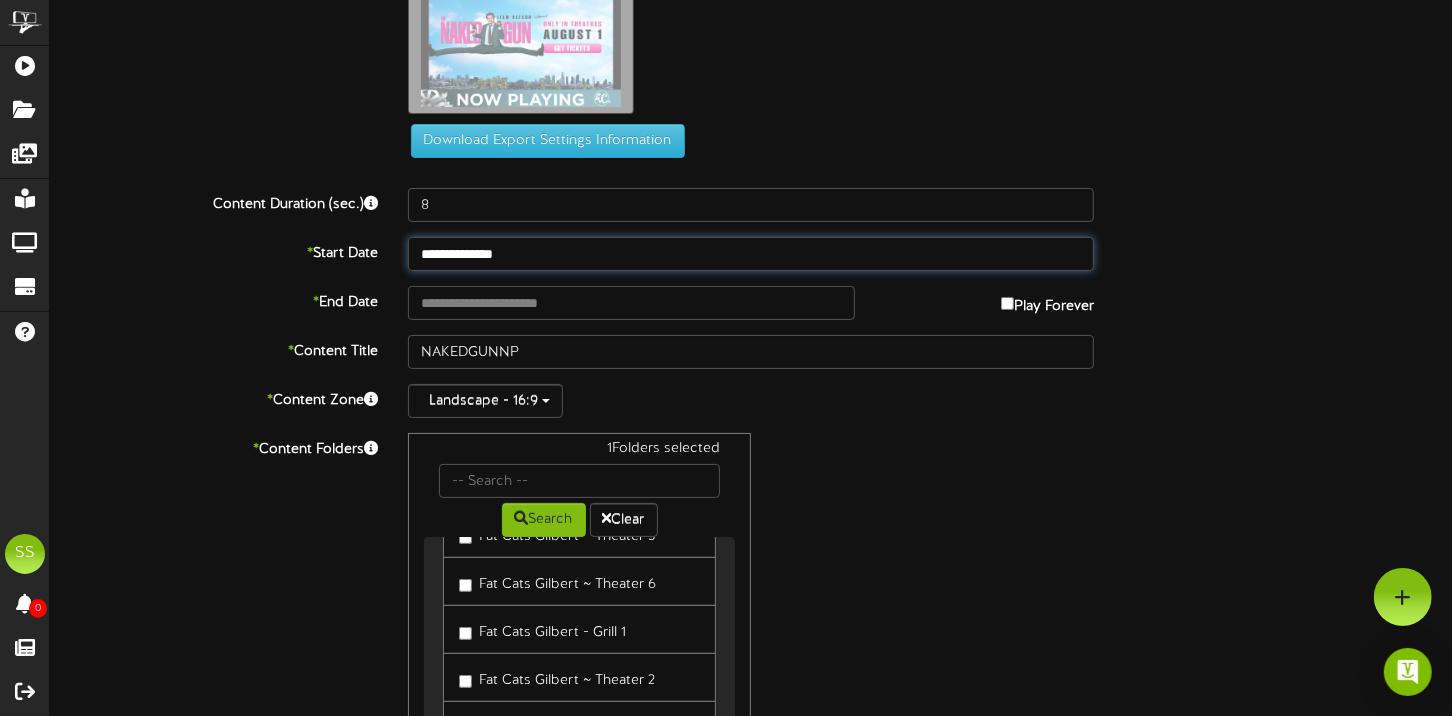click on "**********" at bounding box center [751, 254] 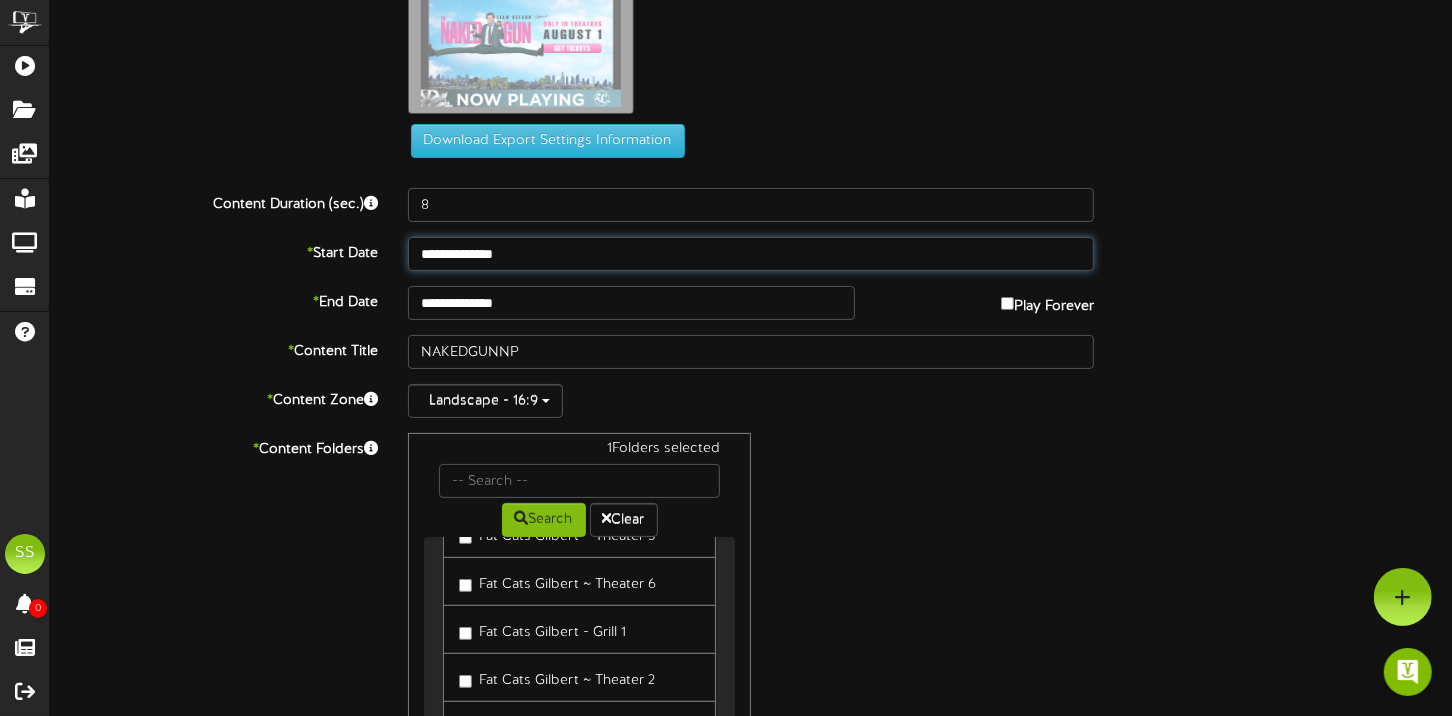drag, startPoint x: 456, startPoint y: 244, endPoint x: 606, endPoint y: 389, distance: 208.62646 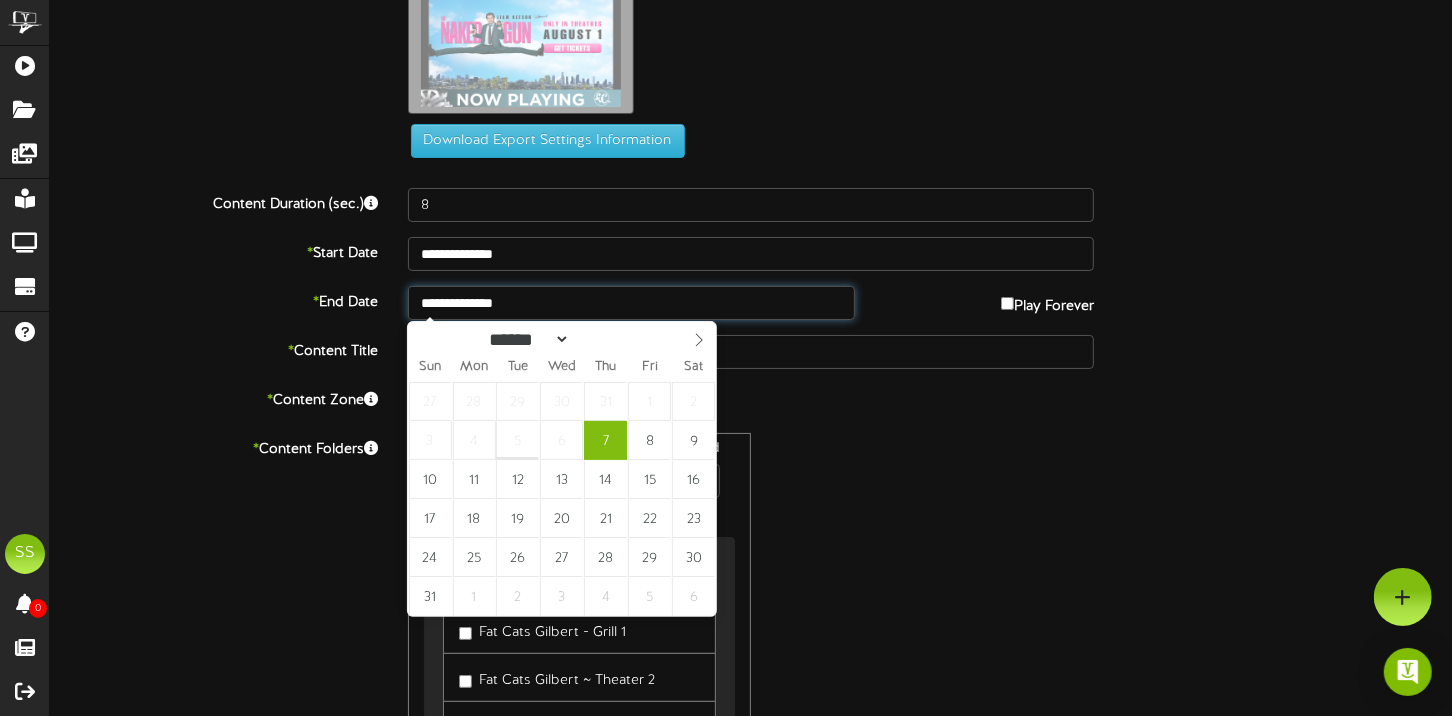 click on "**********" at bounding box center [631, 303] 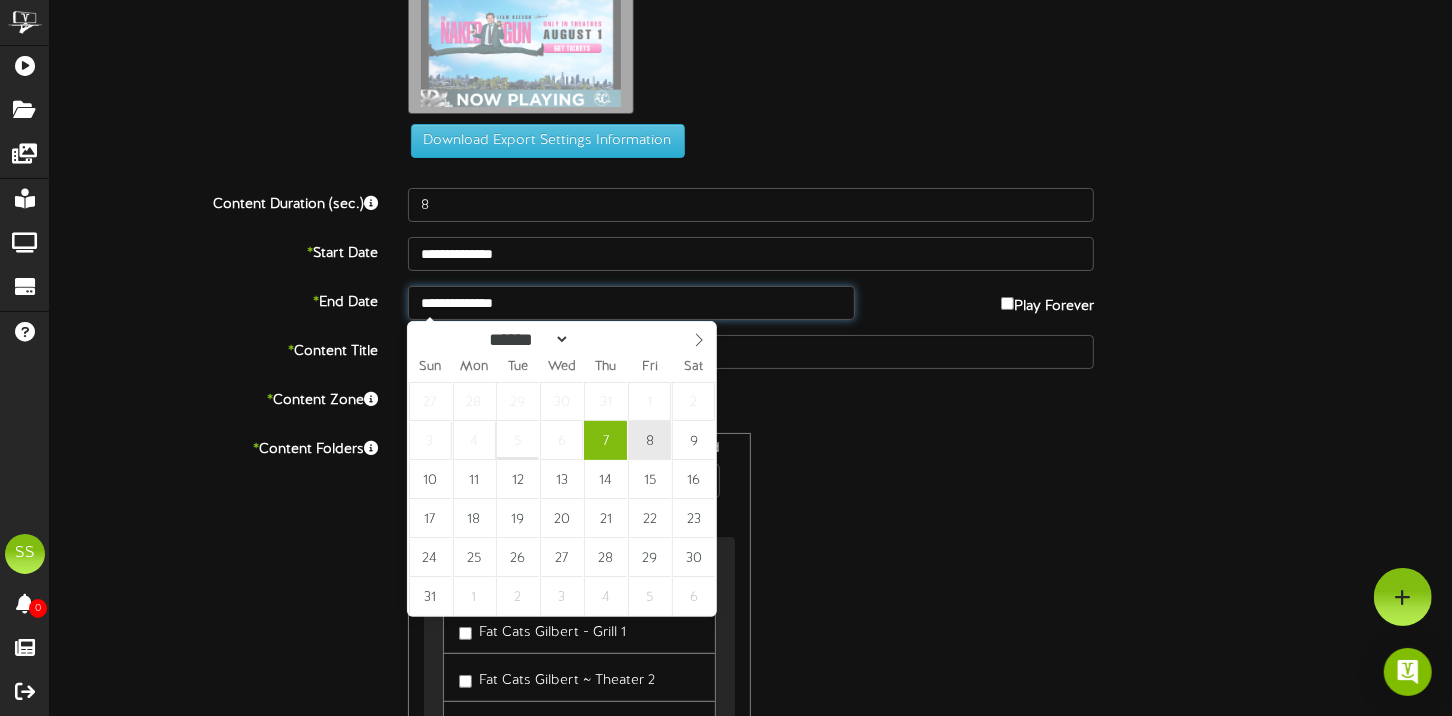 type on "**********" 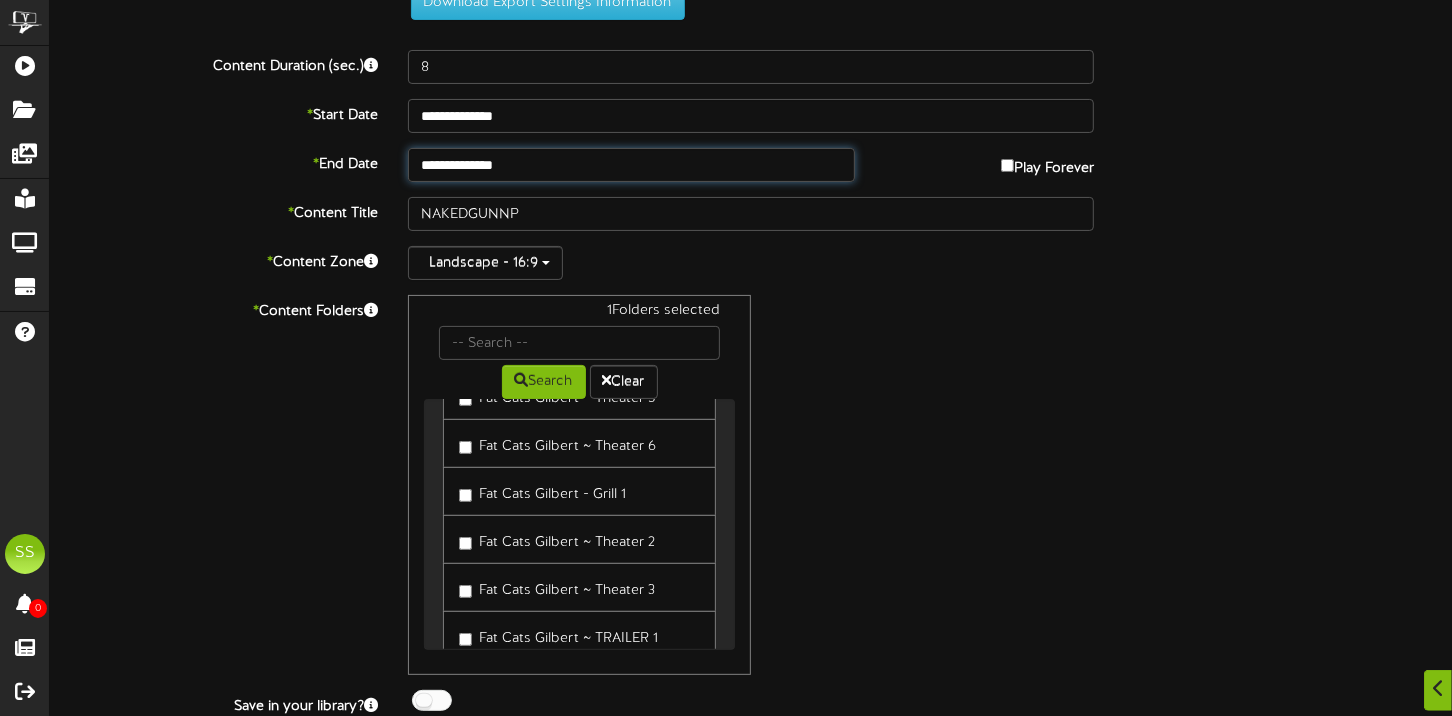 scroll, scrollTop: 247, scrollLeft: 0, axis: vertical 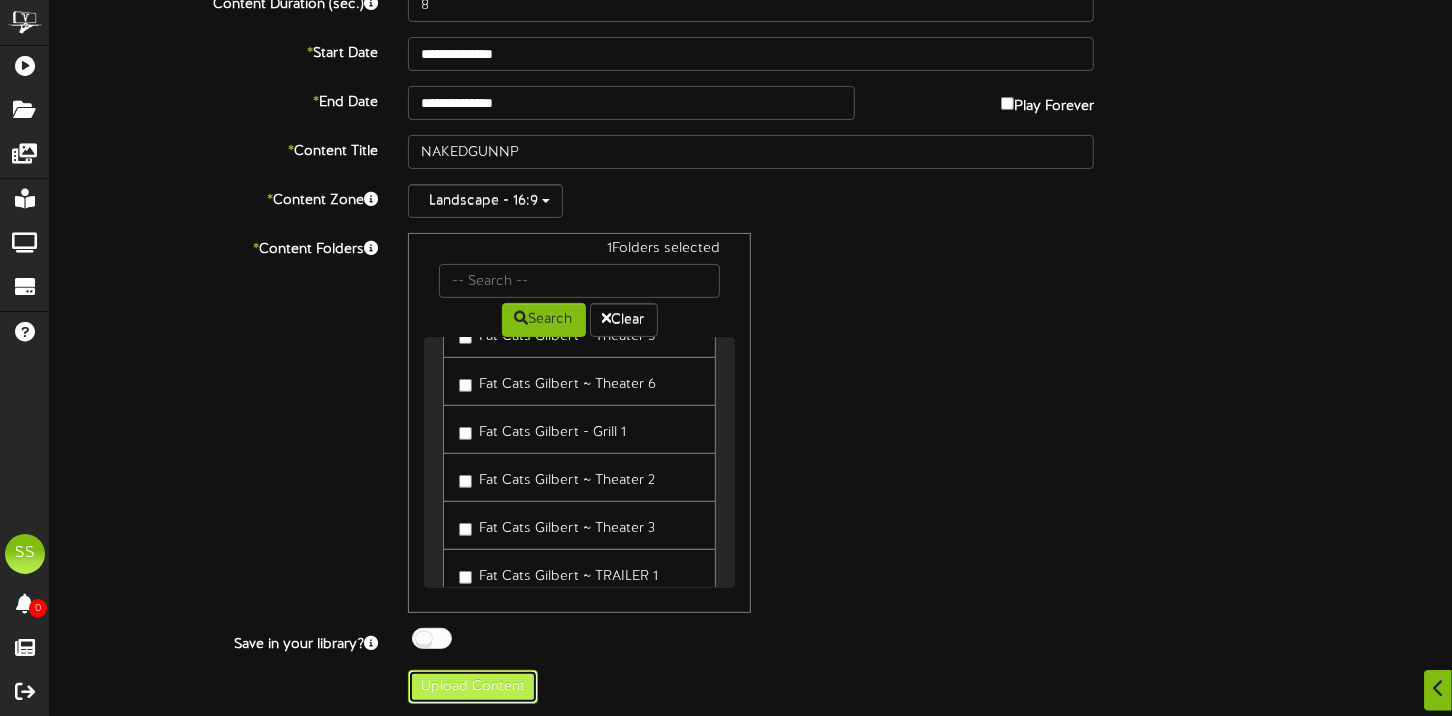 click on "Upload Content" at bounding box center [473, 687] 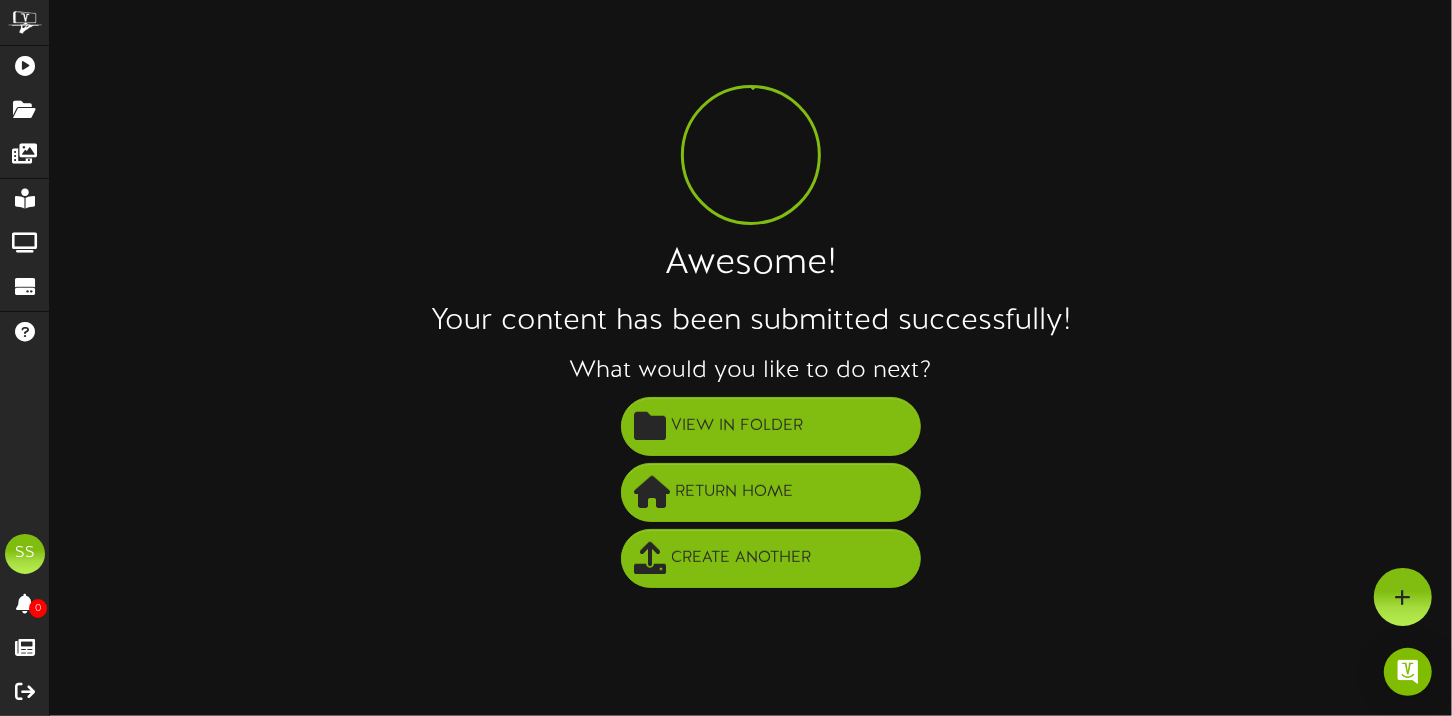 scroll, scrollTop: 0, scrollLeft: 0, axis: both 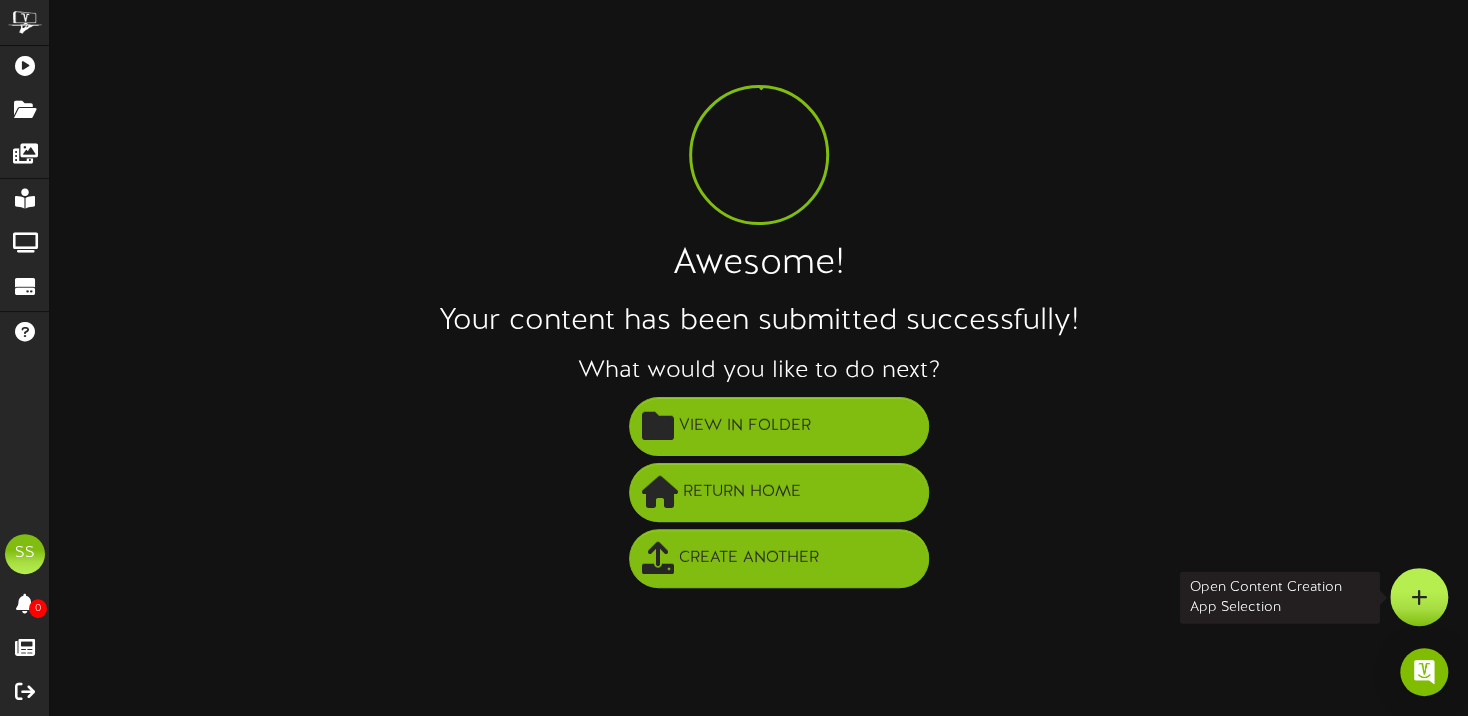 click at bounding box center [1419, 597] 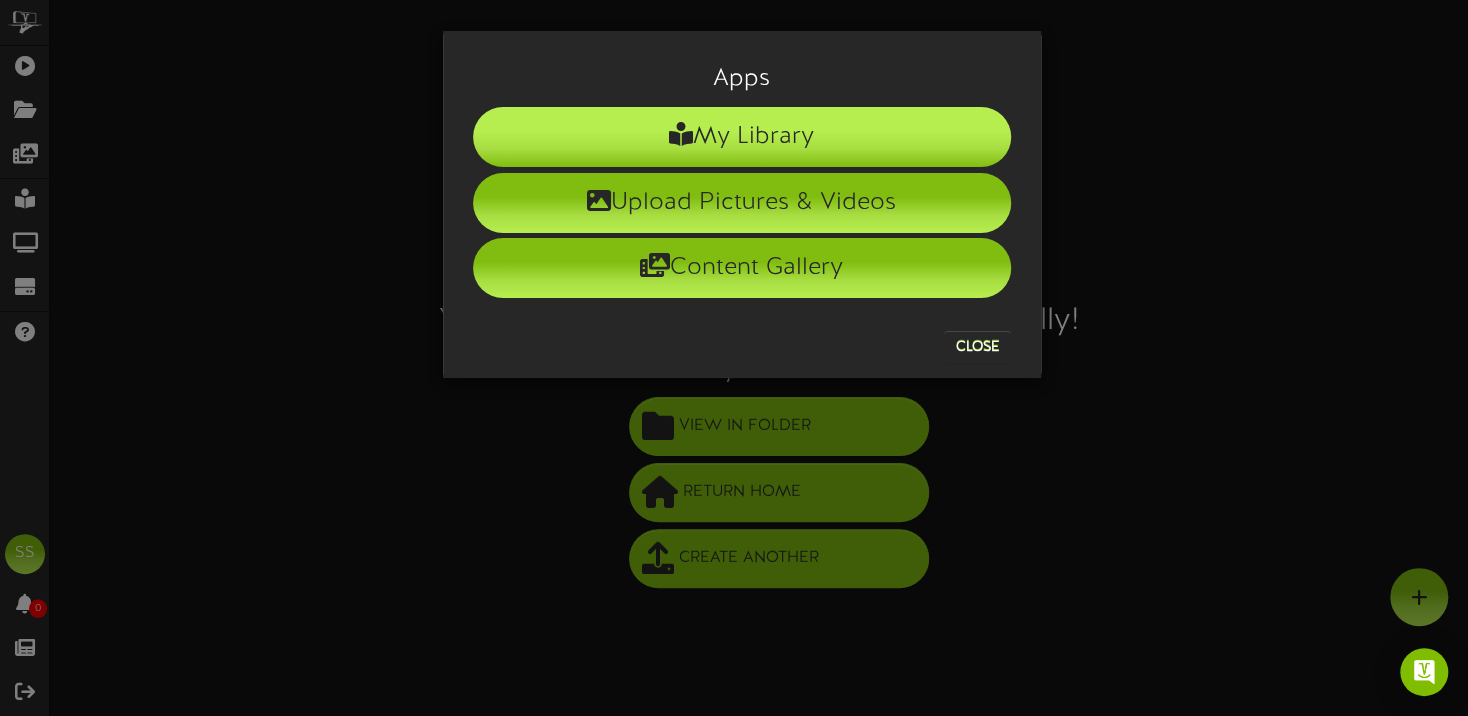 click on "My Library" at bounding box center (742, 137) 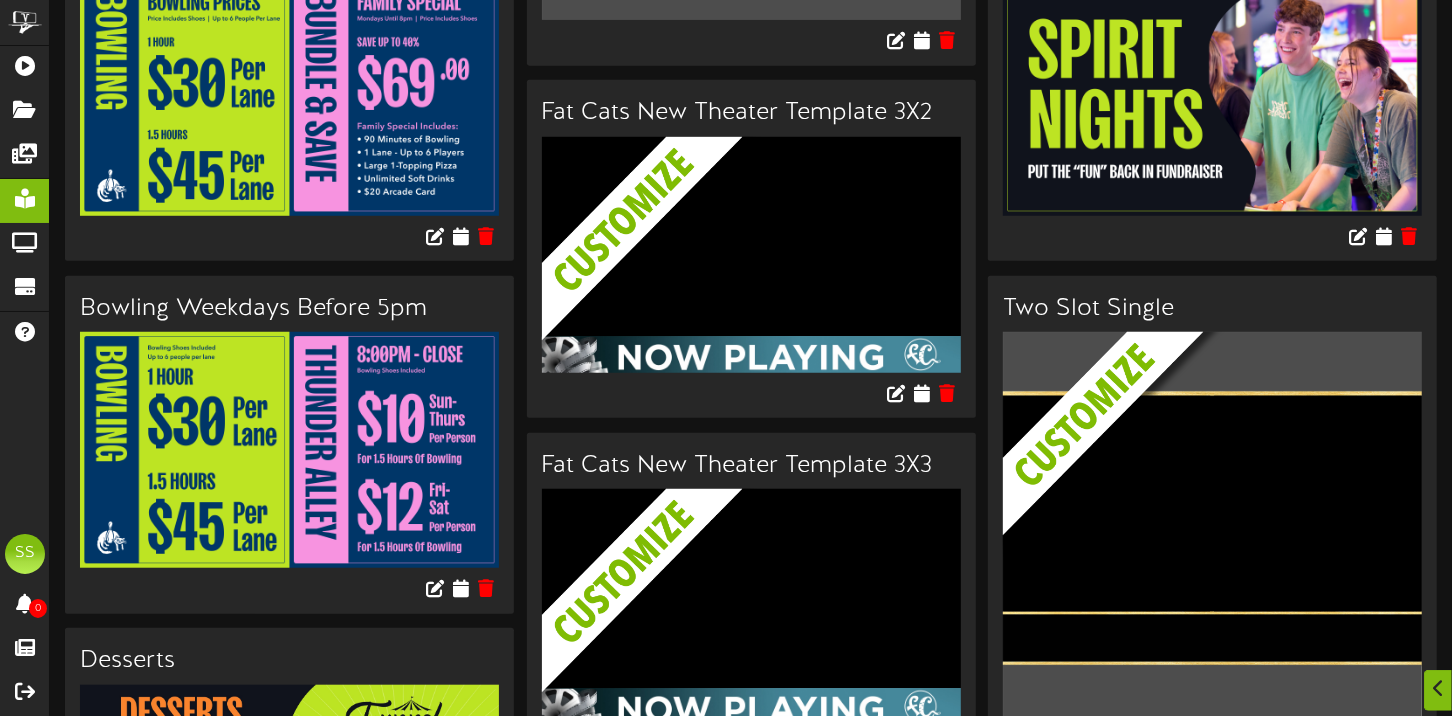 scroll, scrollTop: 1099, scrollLeft: 0, axis: vertical 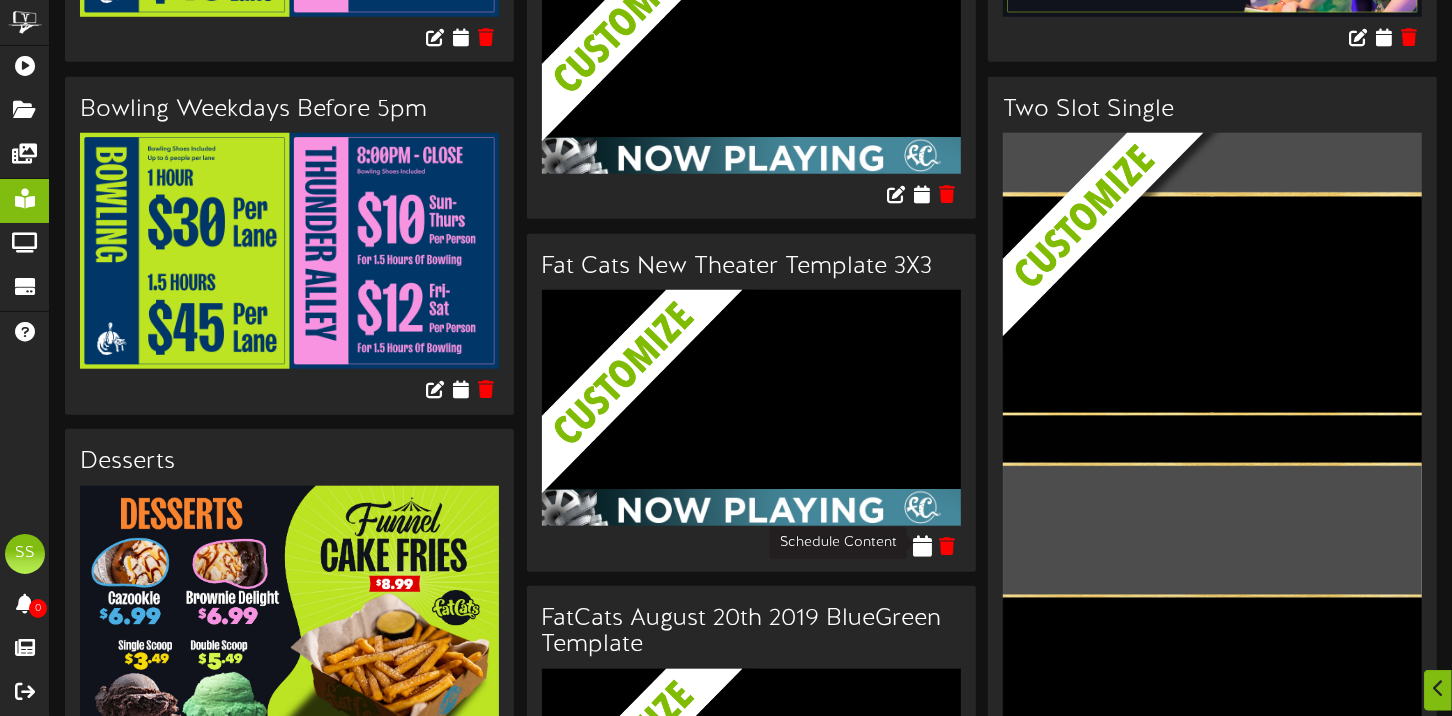 click at bounding box center [922, 545] 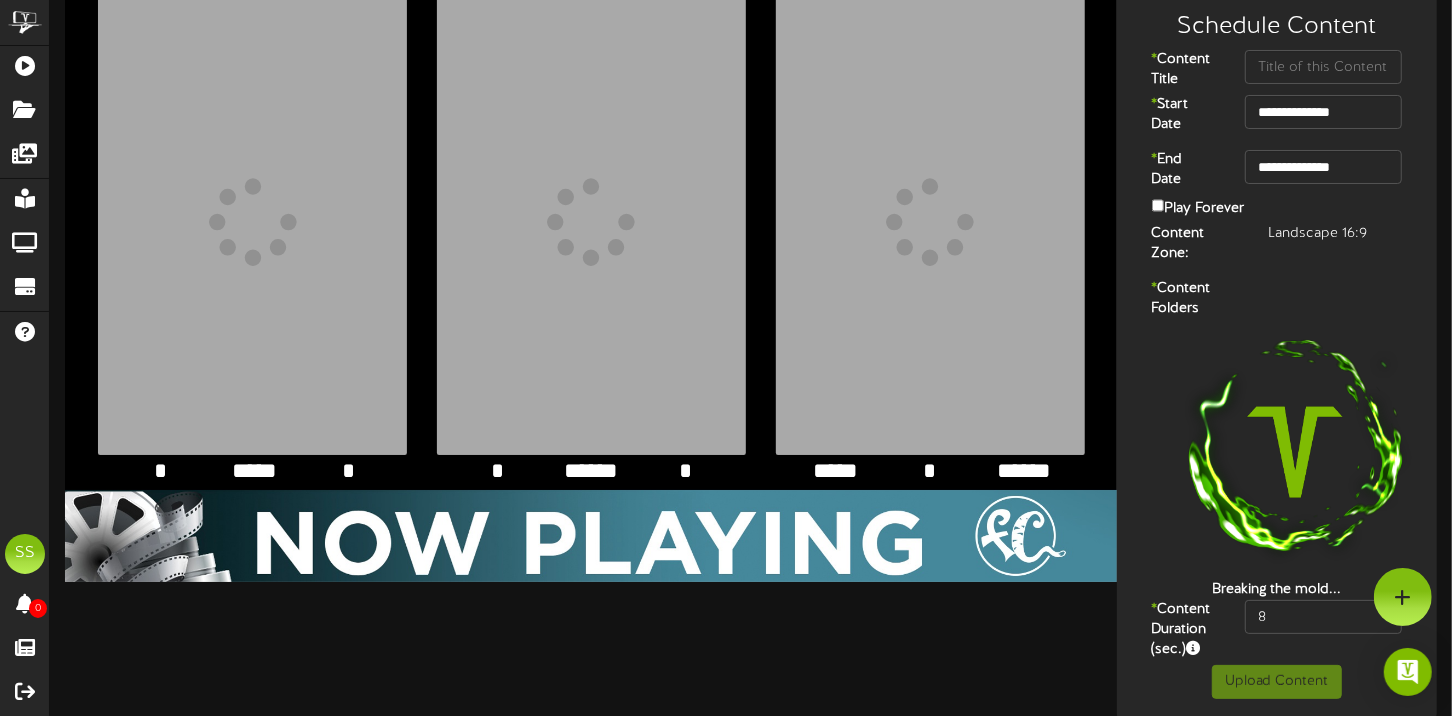 scroll, scrollTop: 133, scrollLeft: 0, axis: vertical 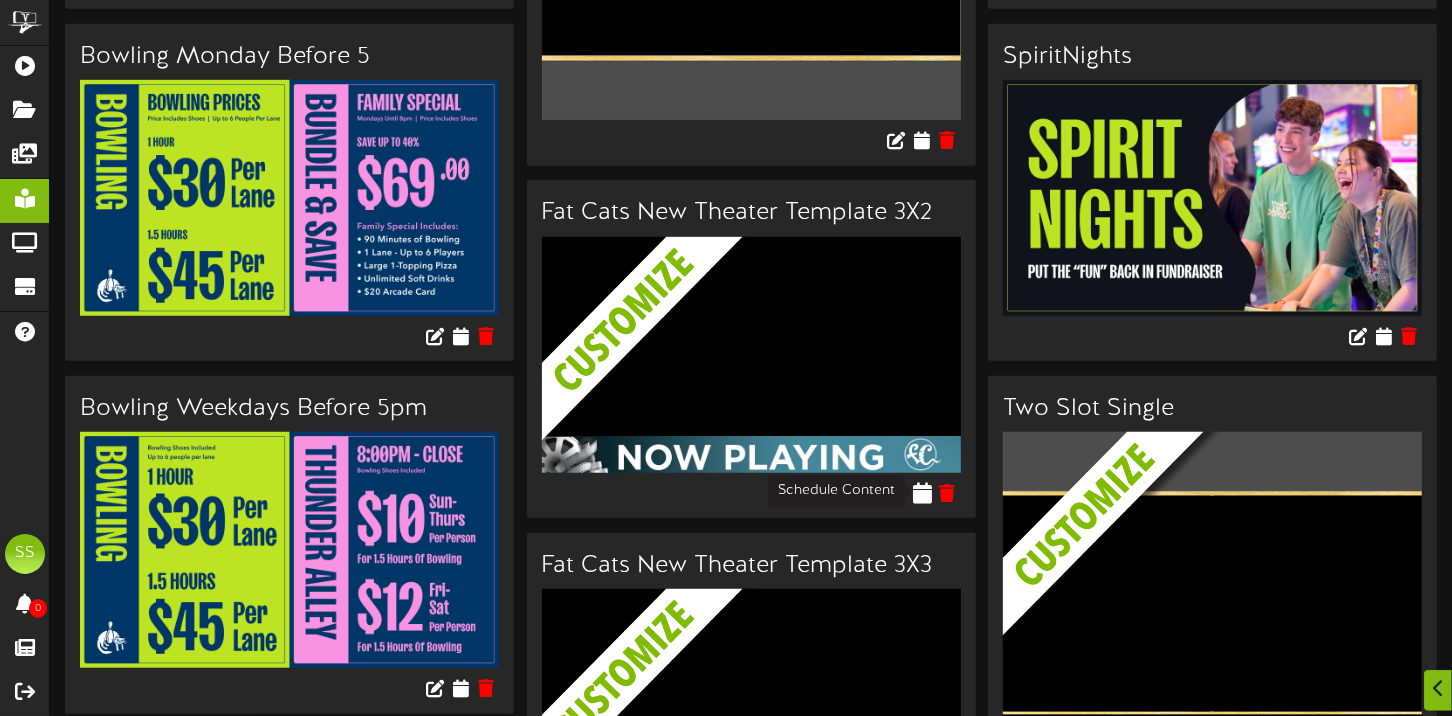 click at bounding box center [922, 492] 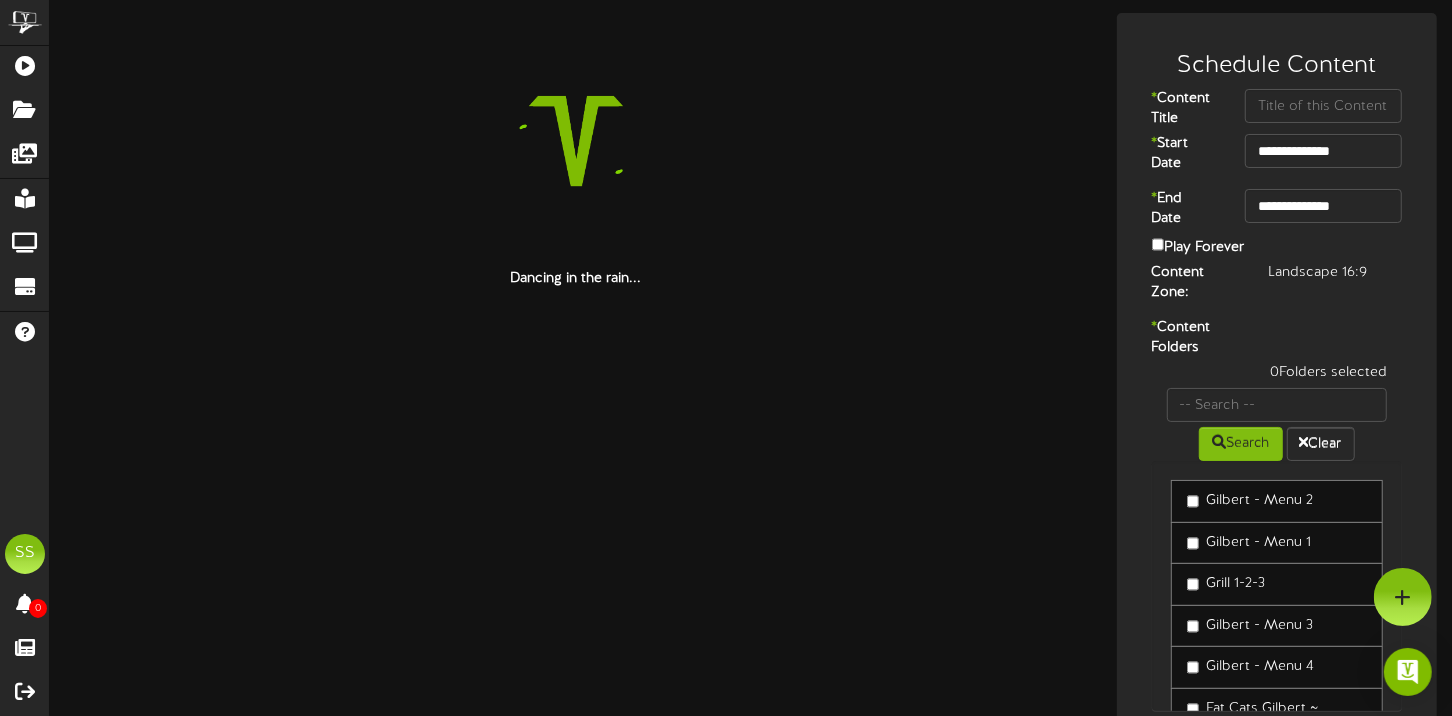 scroll, scrollTop: 0, scrollLeft: 0, axis: both 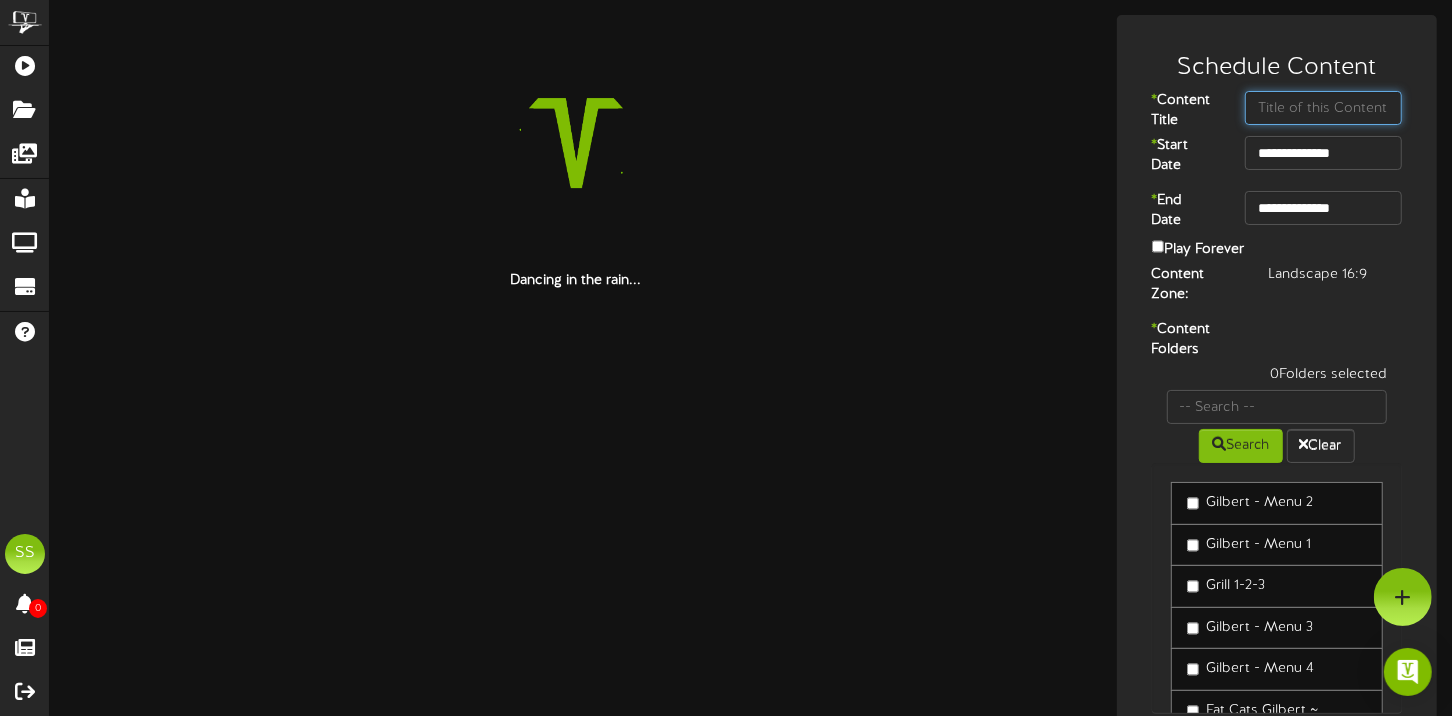 click at bounding box center (1323, 108) 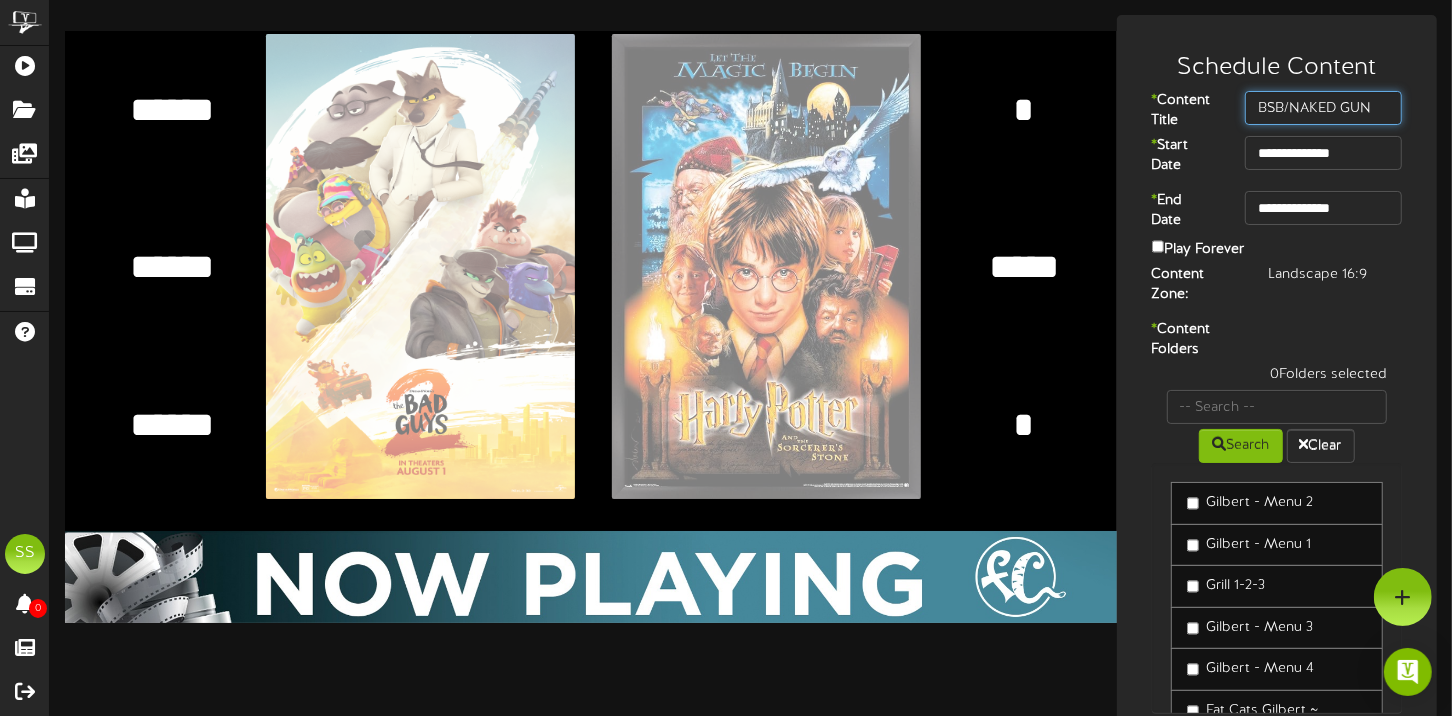 type on "BSB/NAKED GUN" 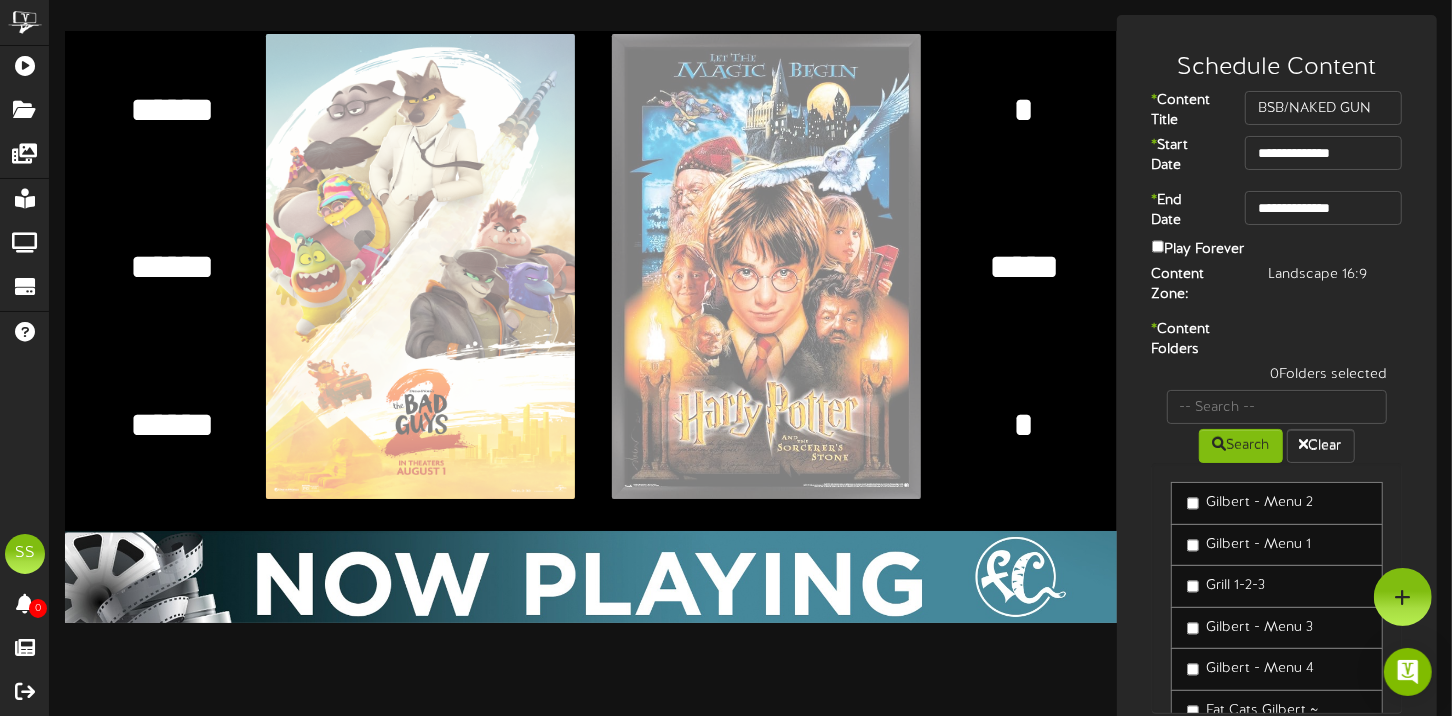 drag, startPoint x: 224, startPoint y: 103, endPoint x: 67, endPoint y: 106, distance: 157.02866 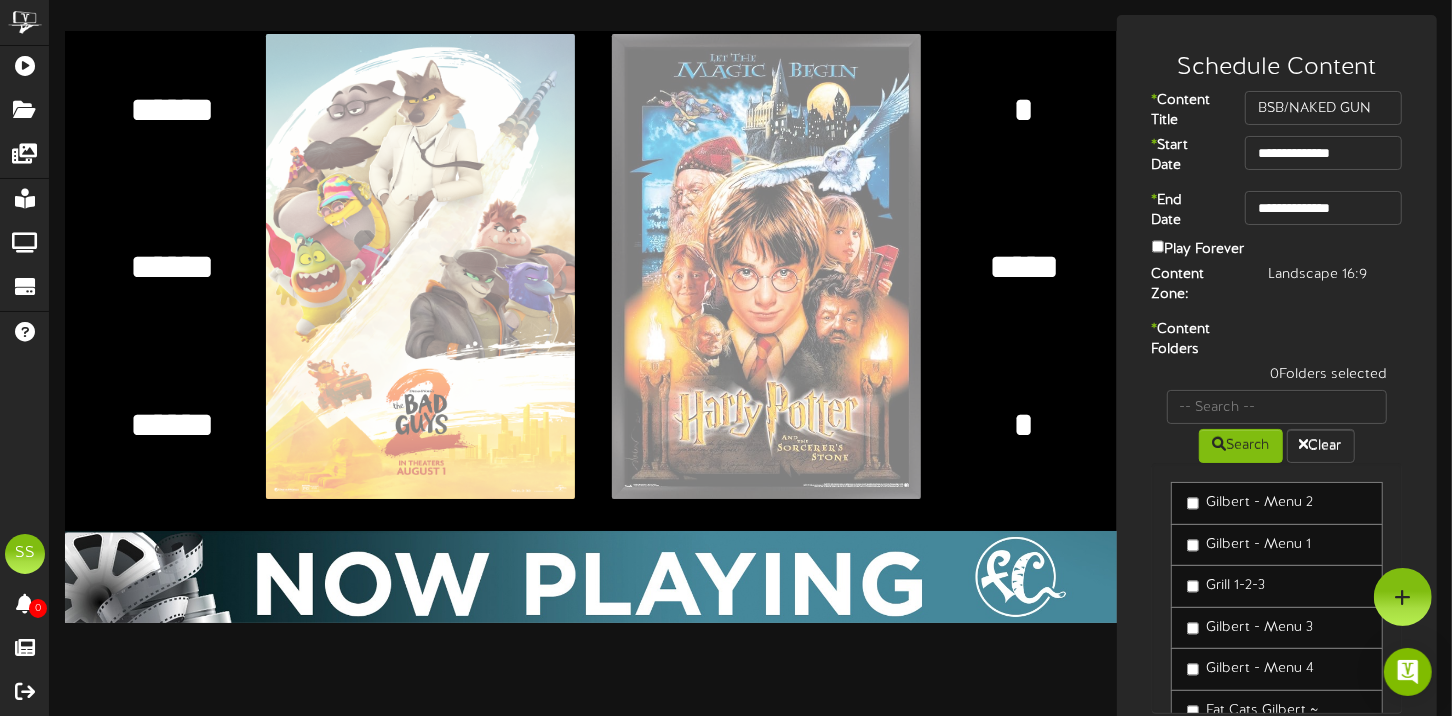 click on "******
*****
*****
*****" at bounding box center (591, 327) 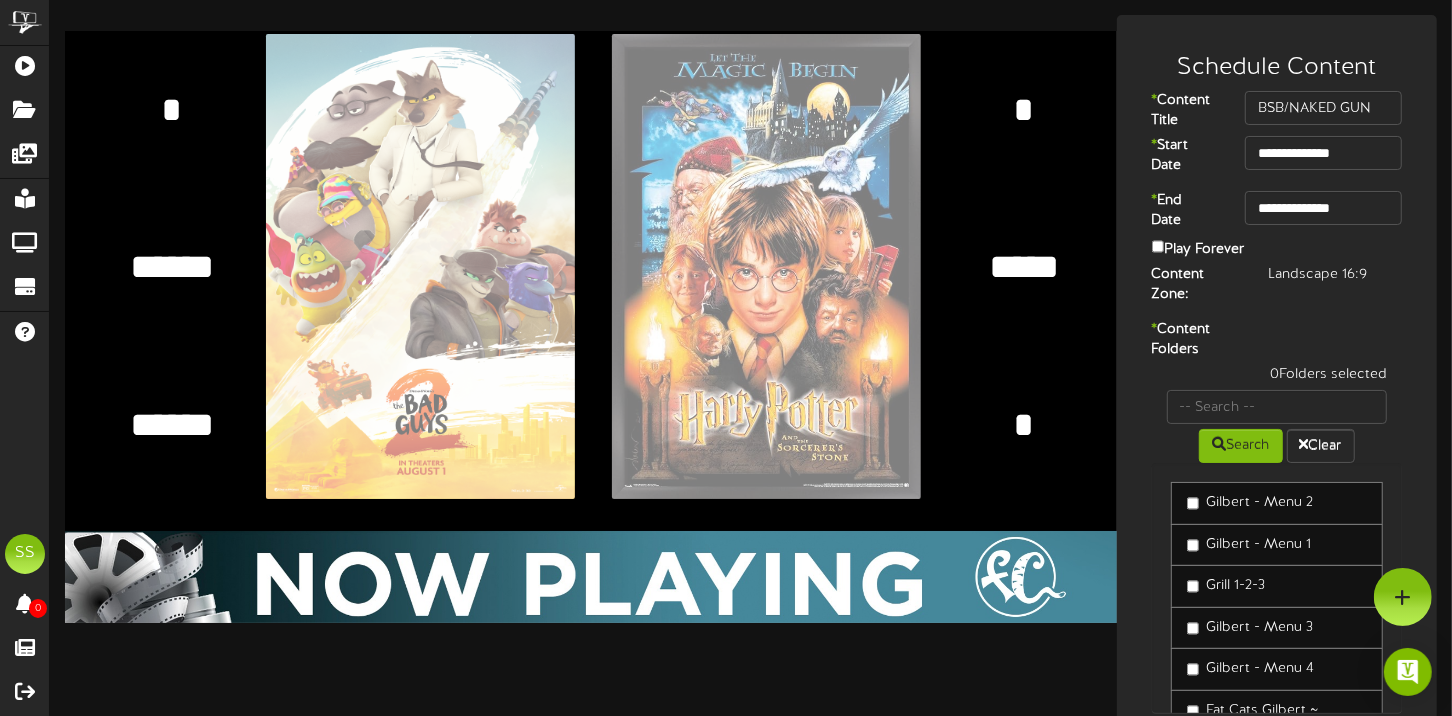 type 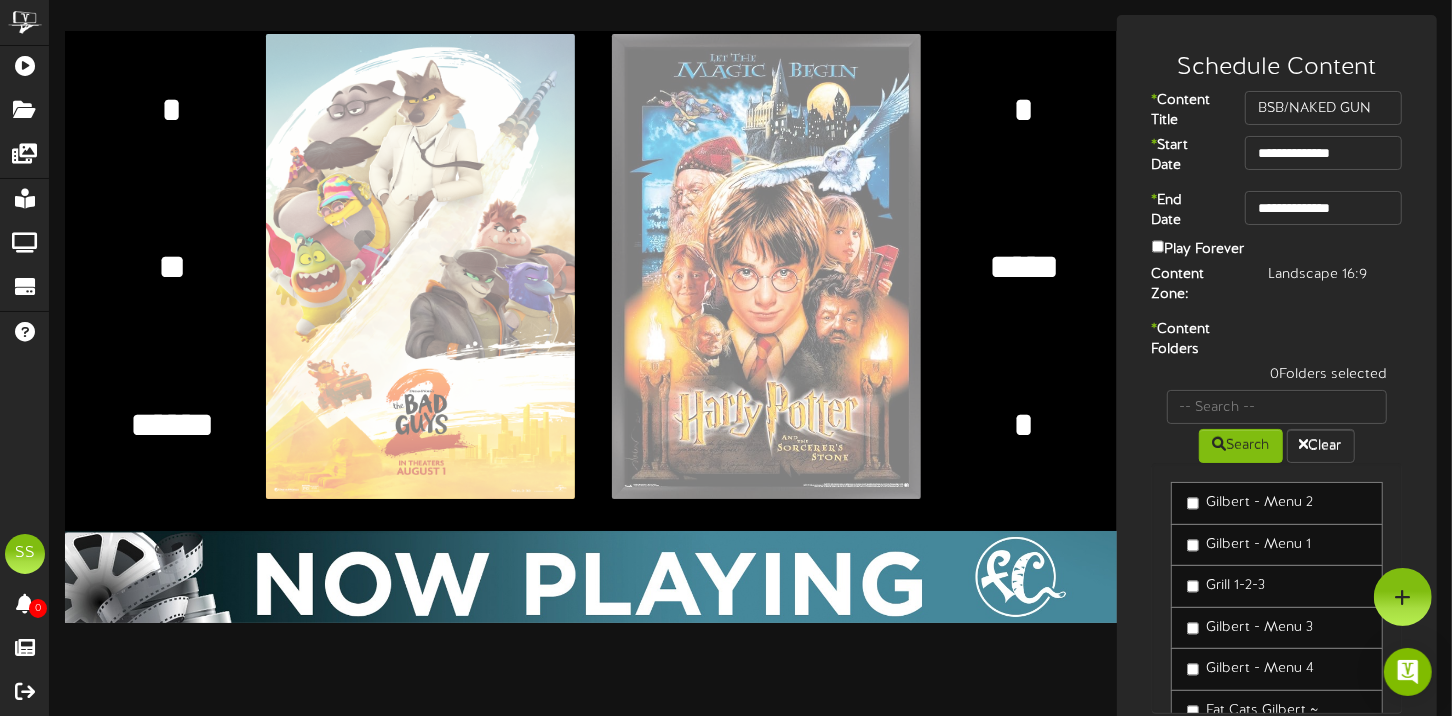 type on "*" 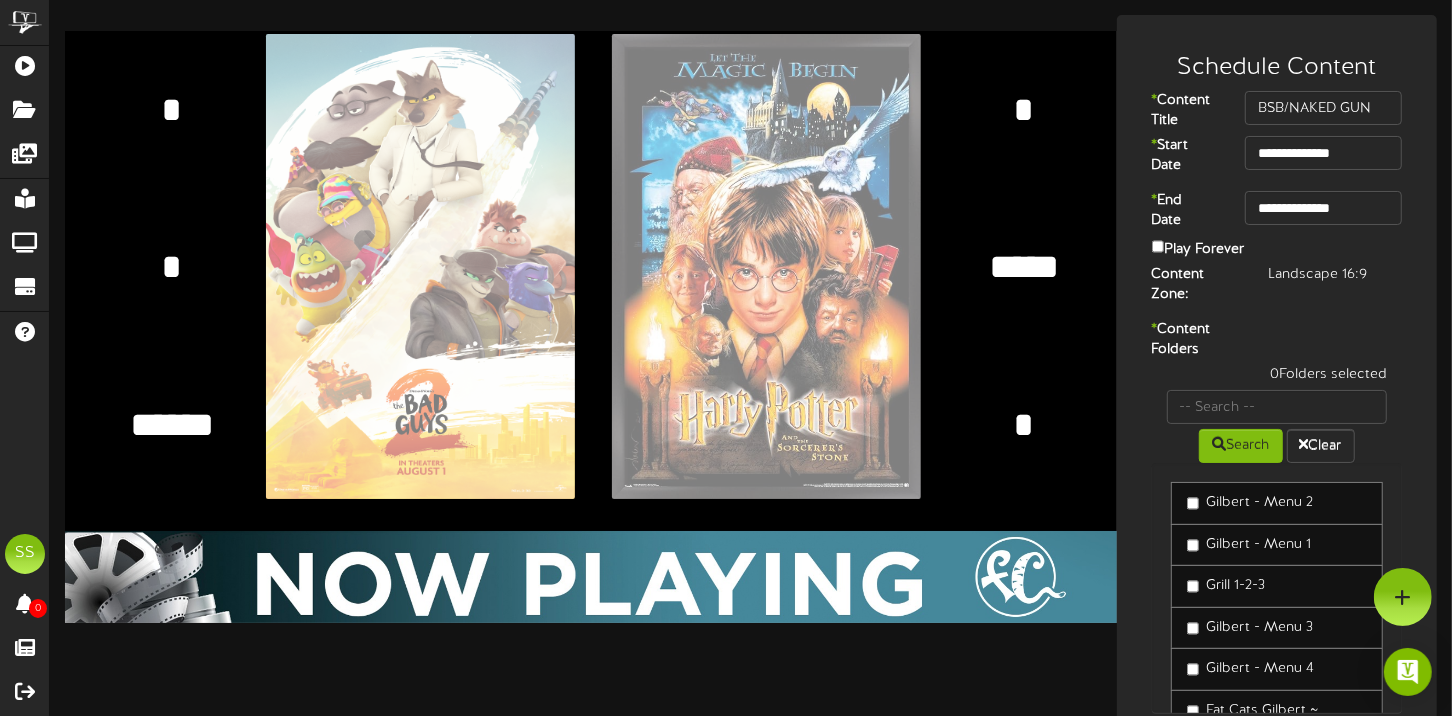 type 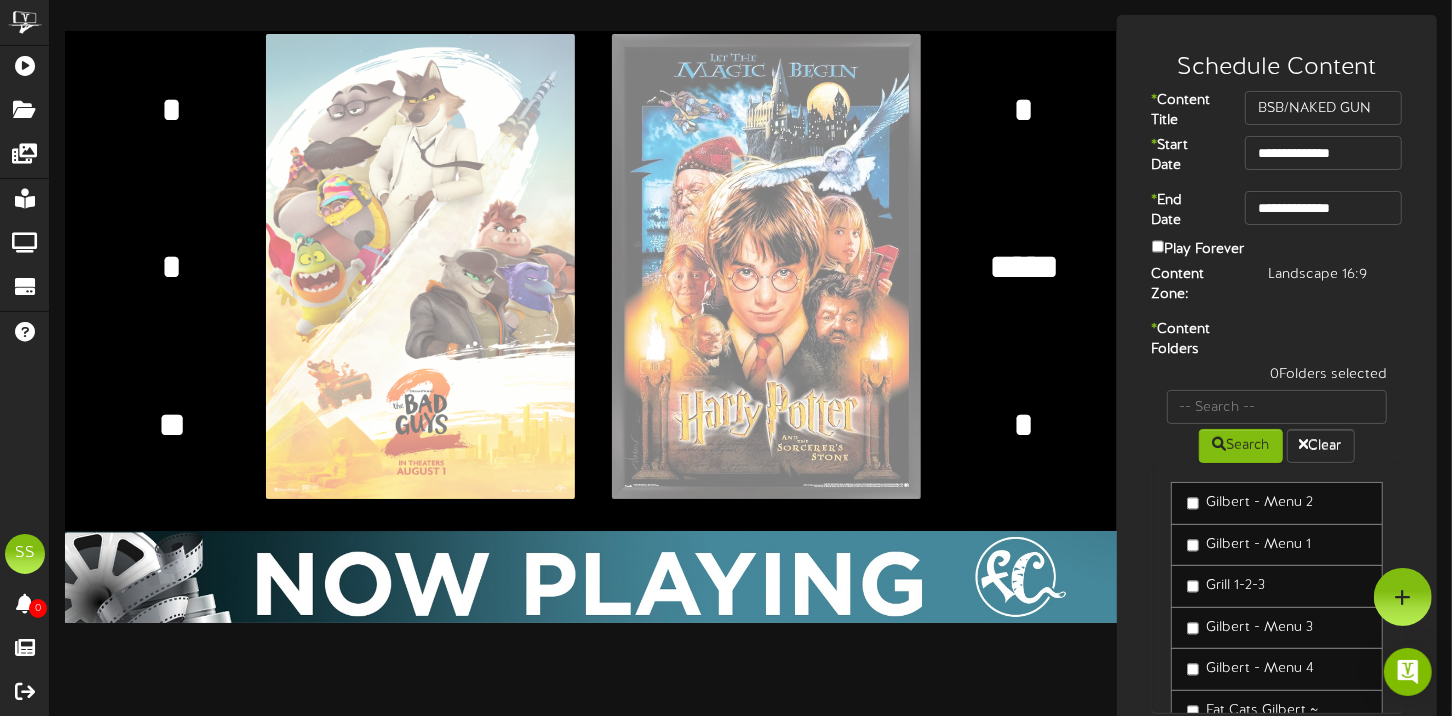 type on "*" 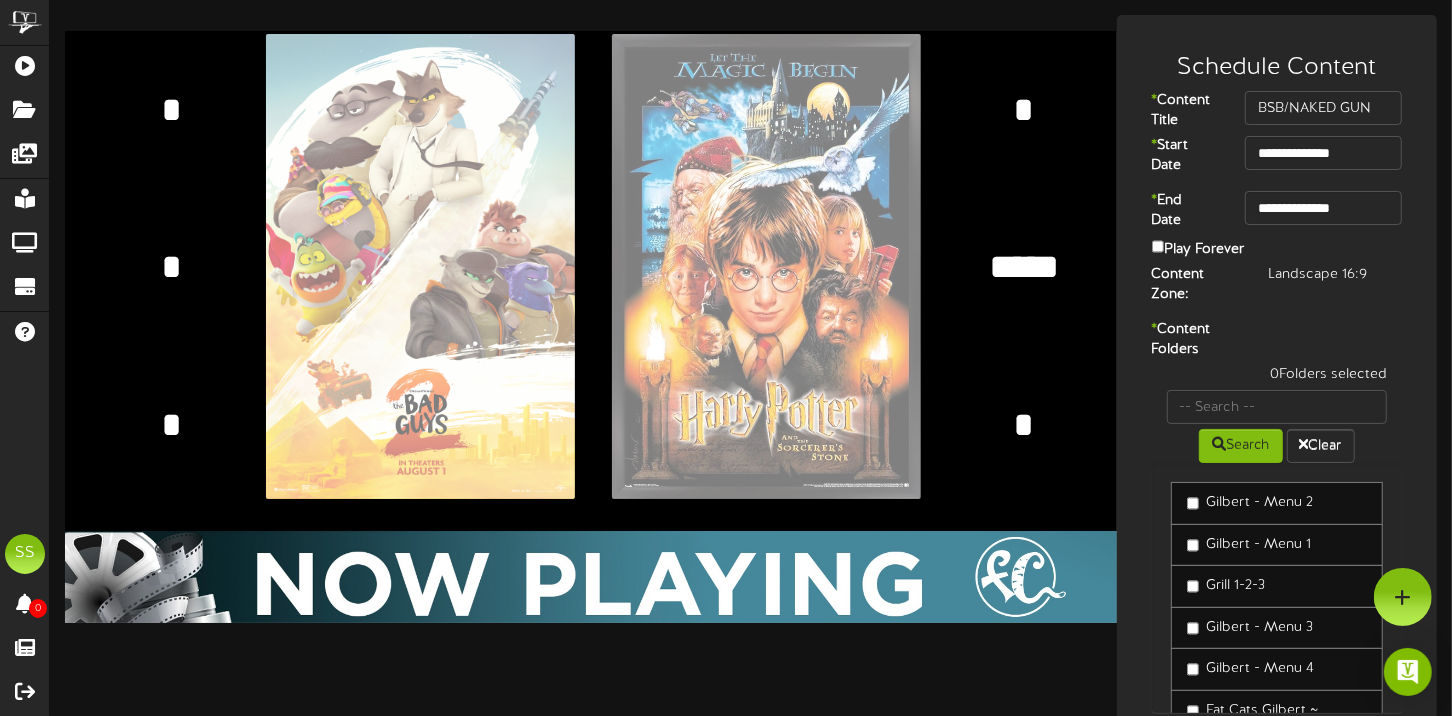 type 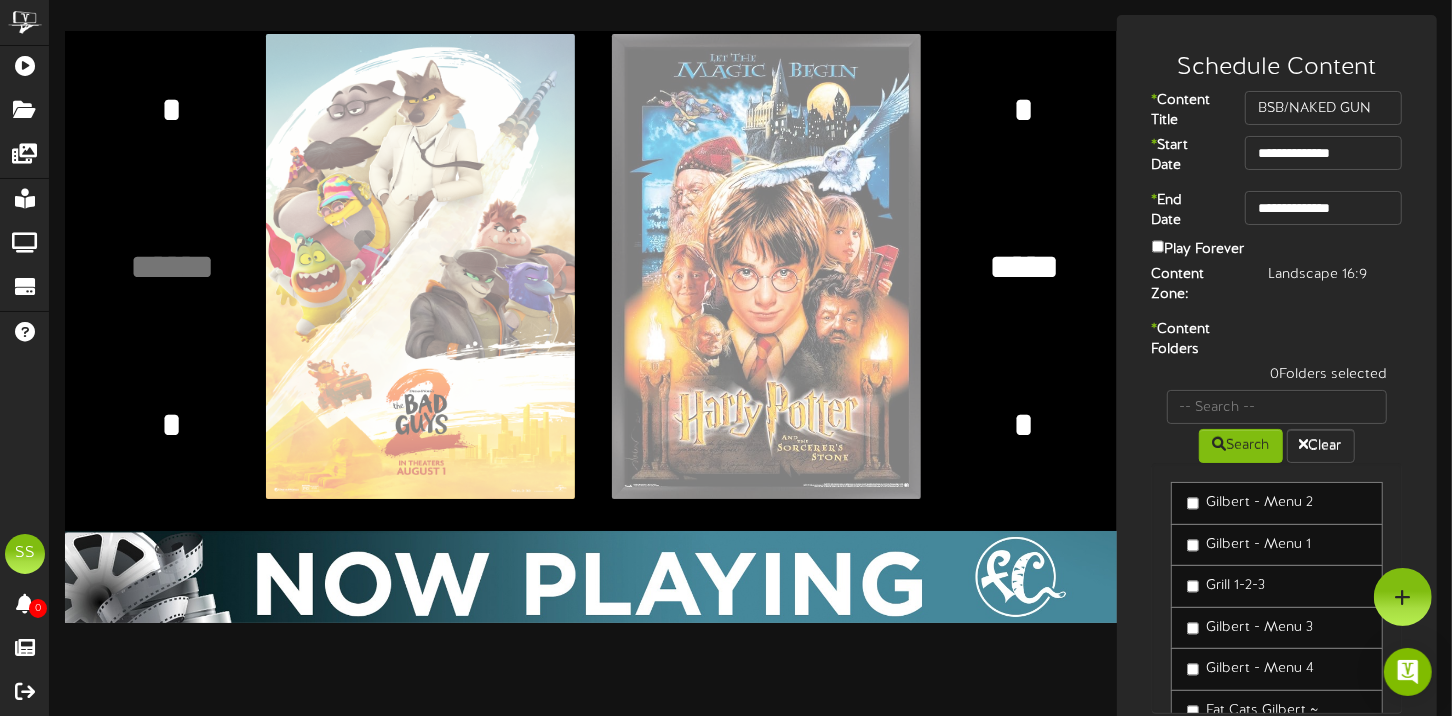 type 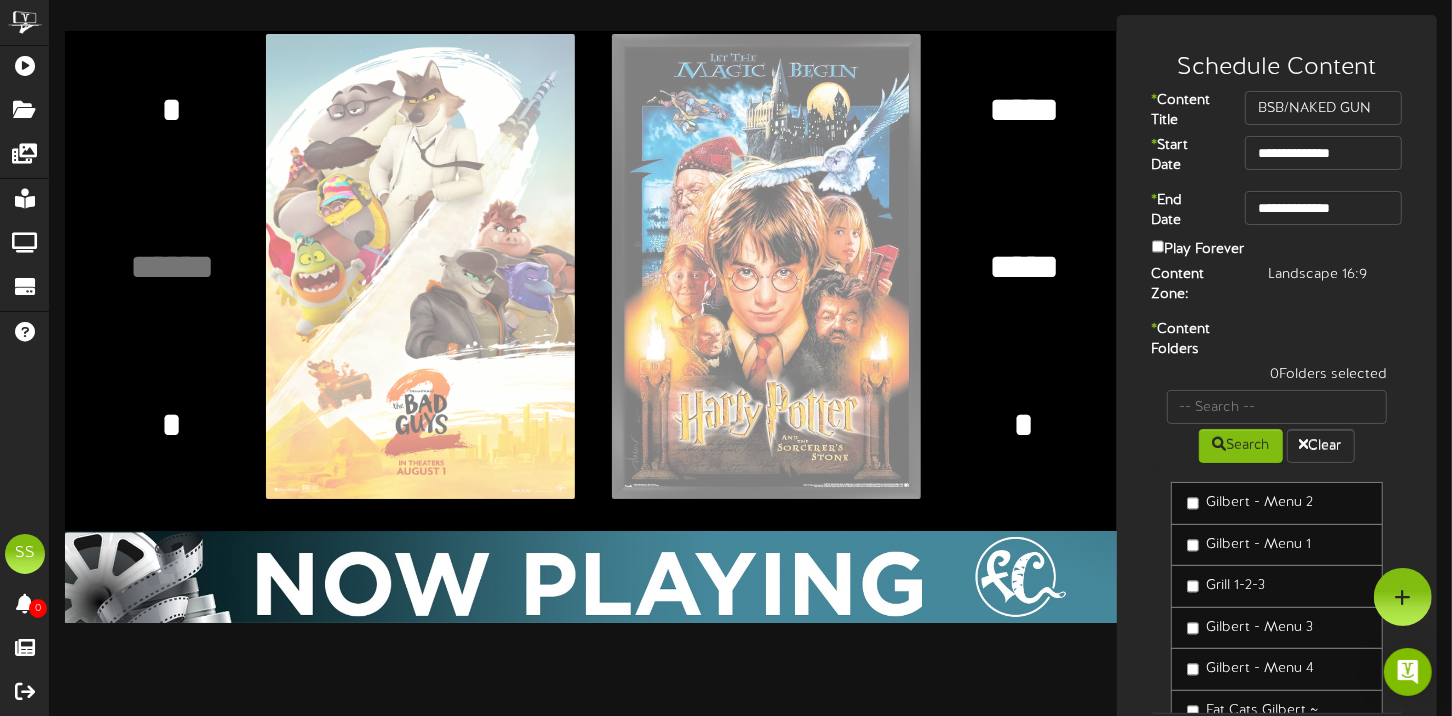 type on "*****" 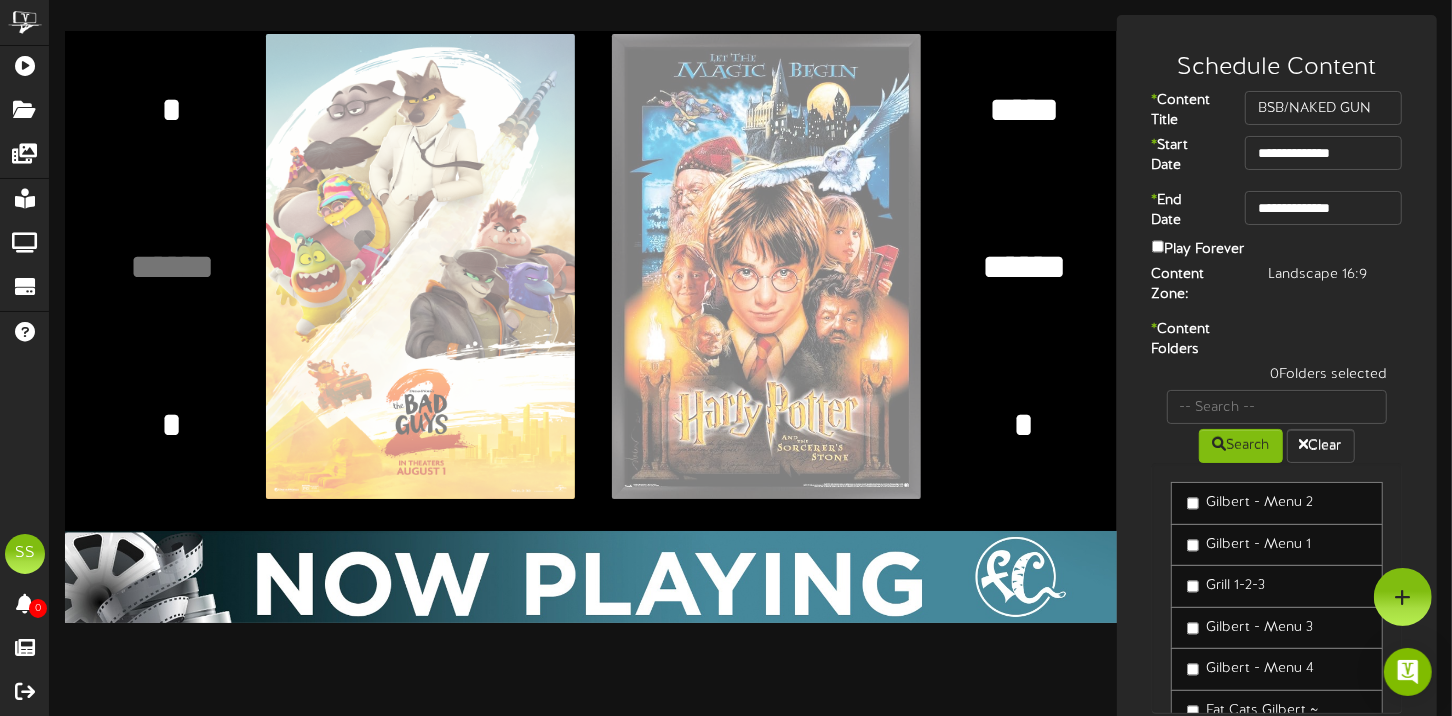 scroll, scrollTop: 75, scrollLeft: 0, axis: vertical 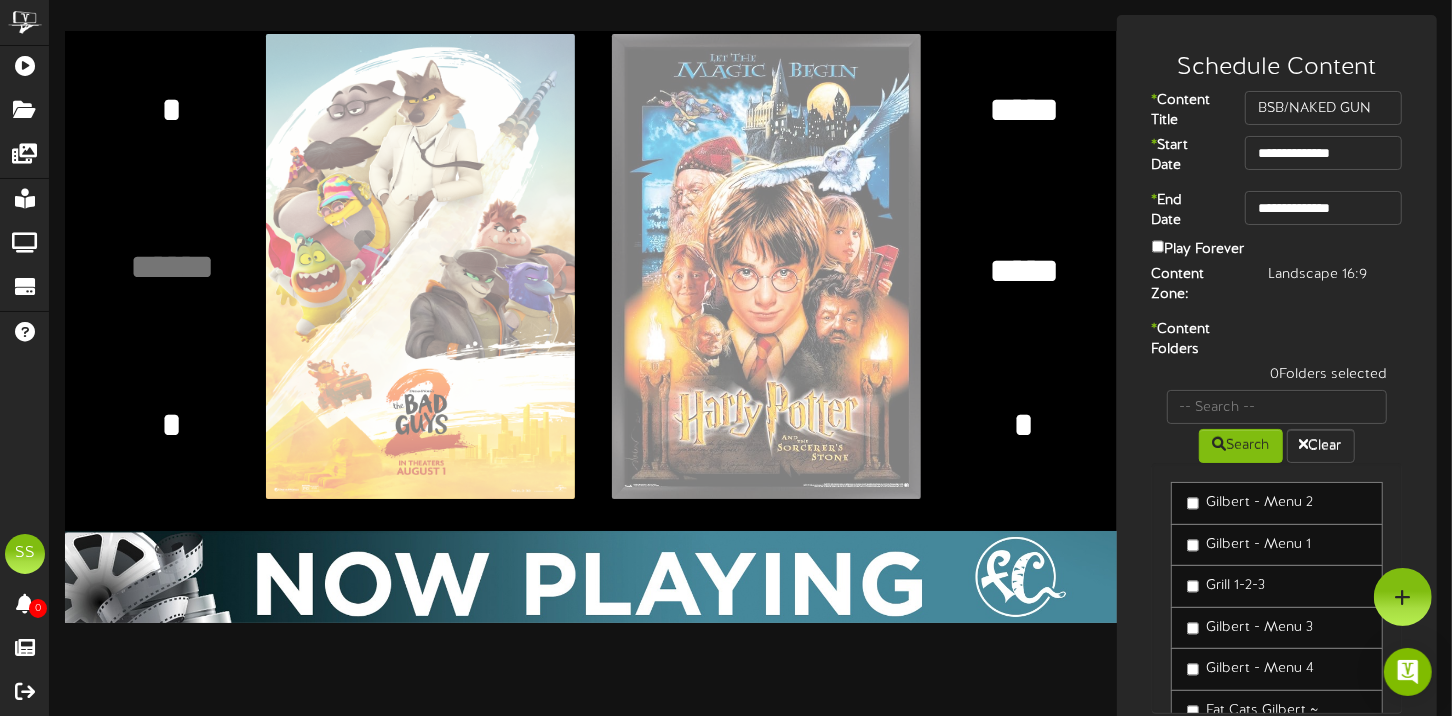 type on "*****
*****" 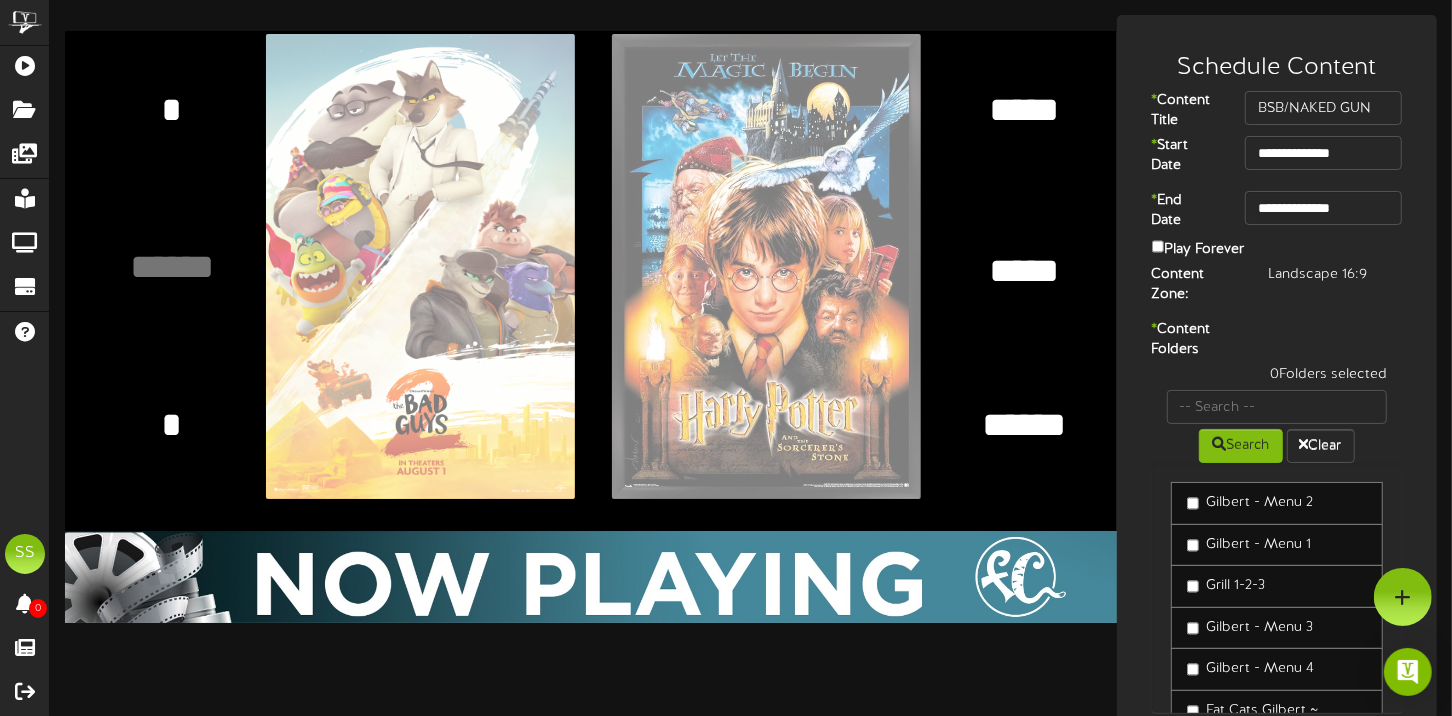 type on "*****" 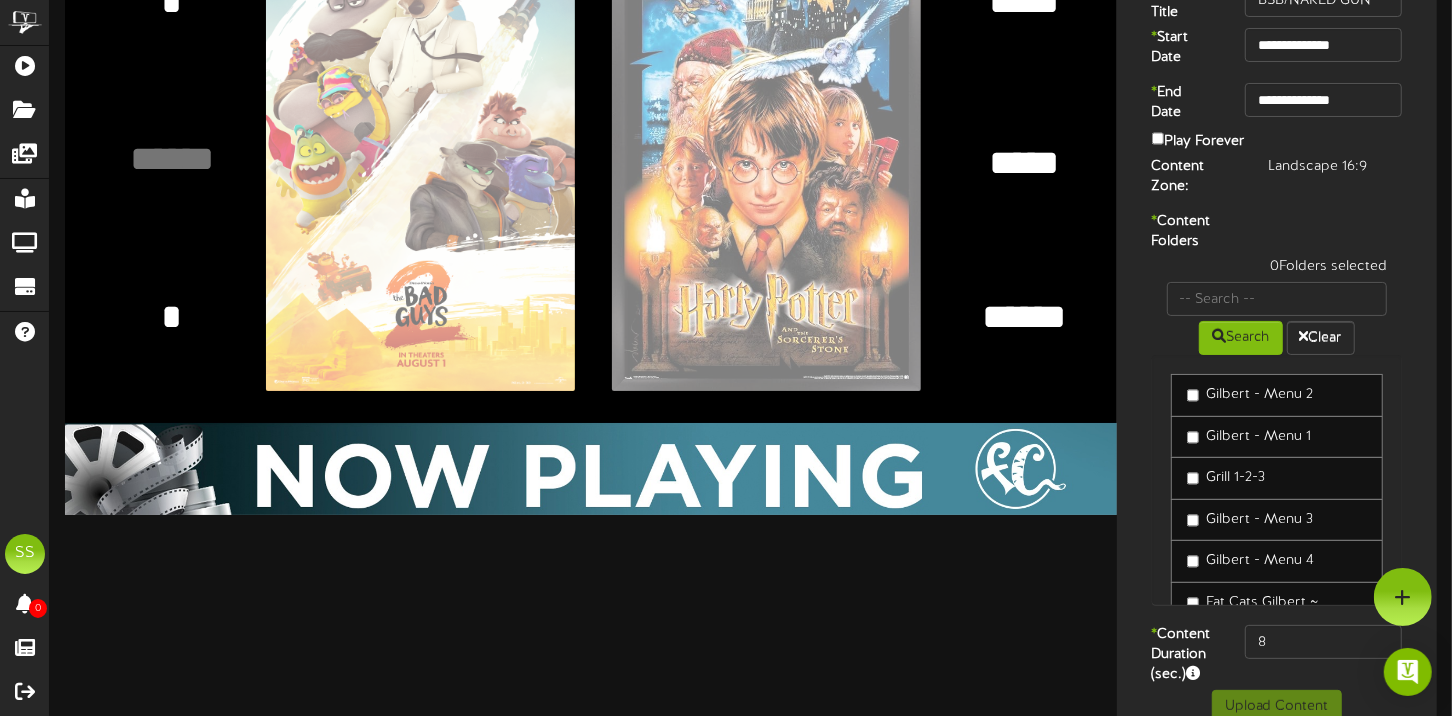 scroll, scrollTop: 0, scrollLeft: 0, axis: both 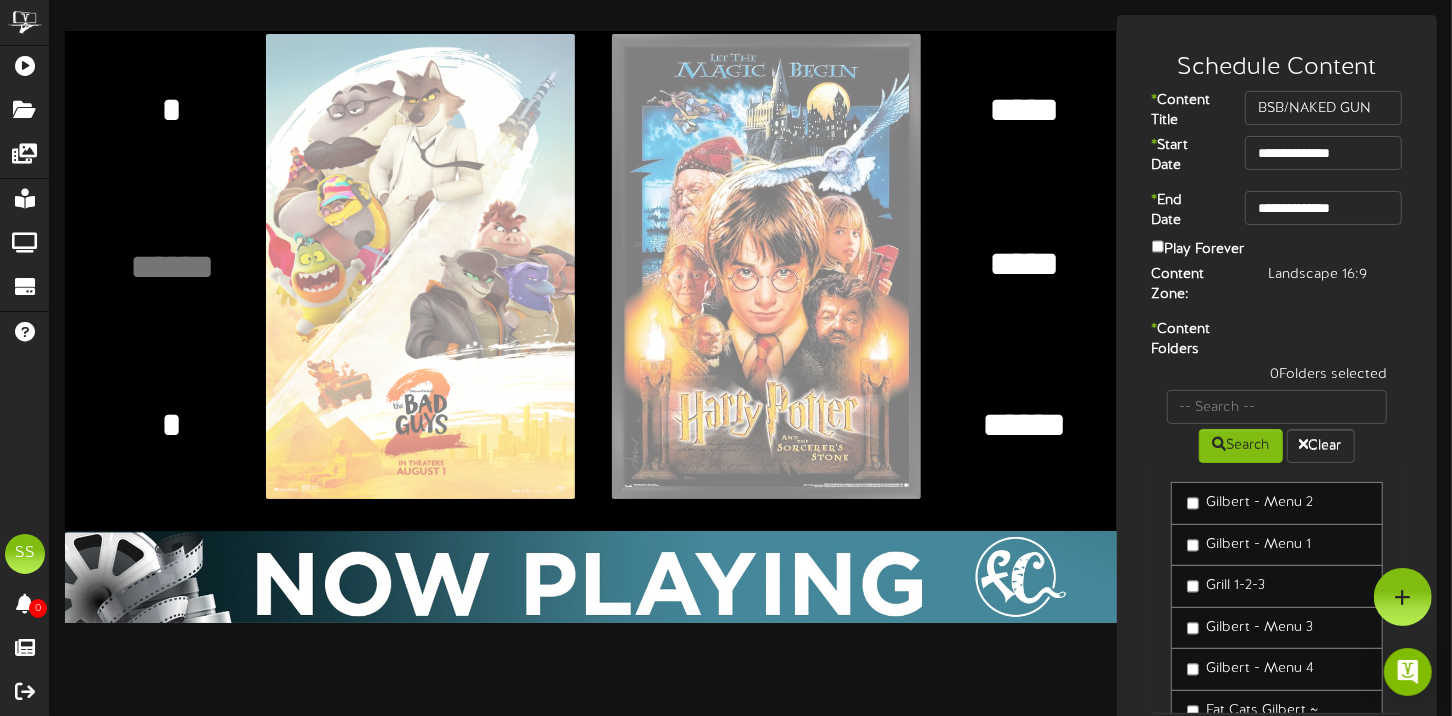 click on "*****" at bounding box center (171, 267) 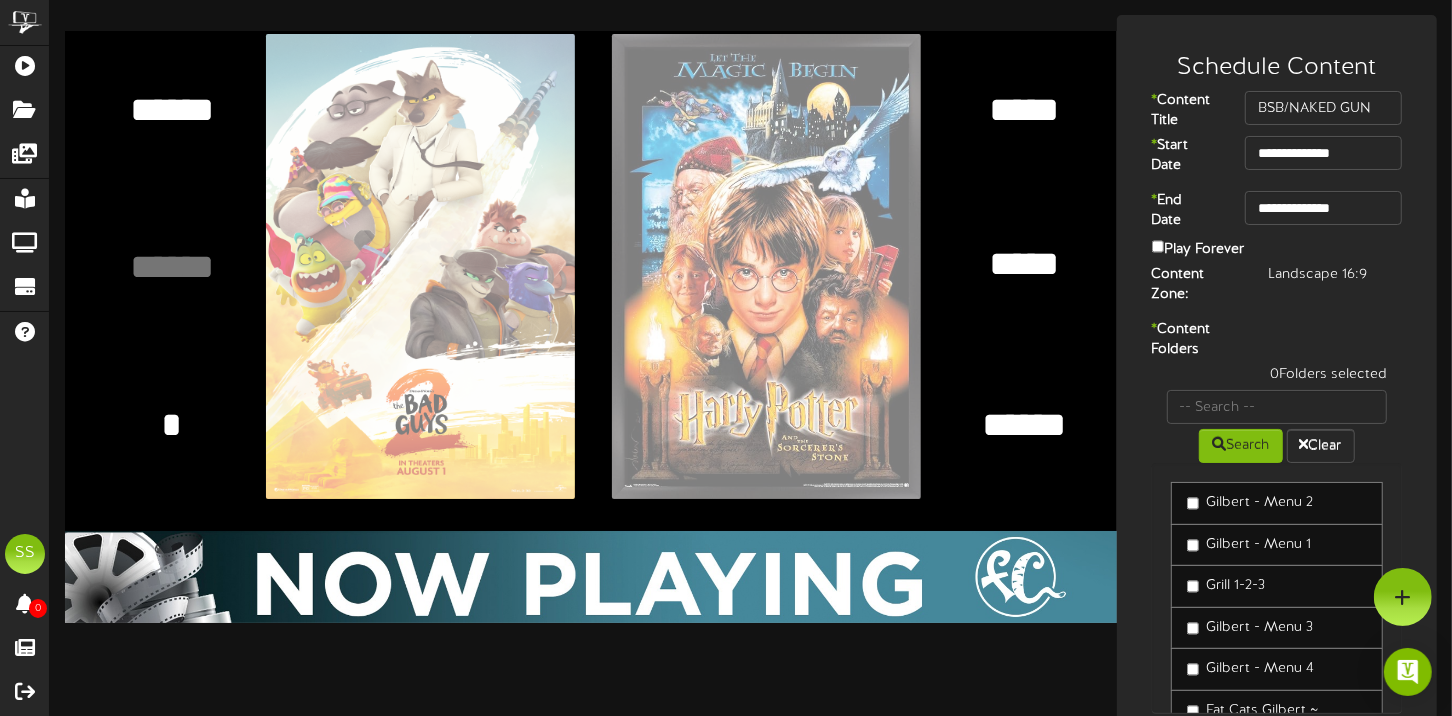 scroll, scrollTop: 0, scrollLeft: 0, axis: both 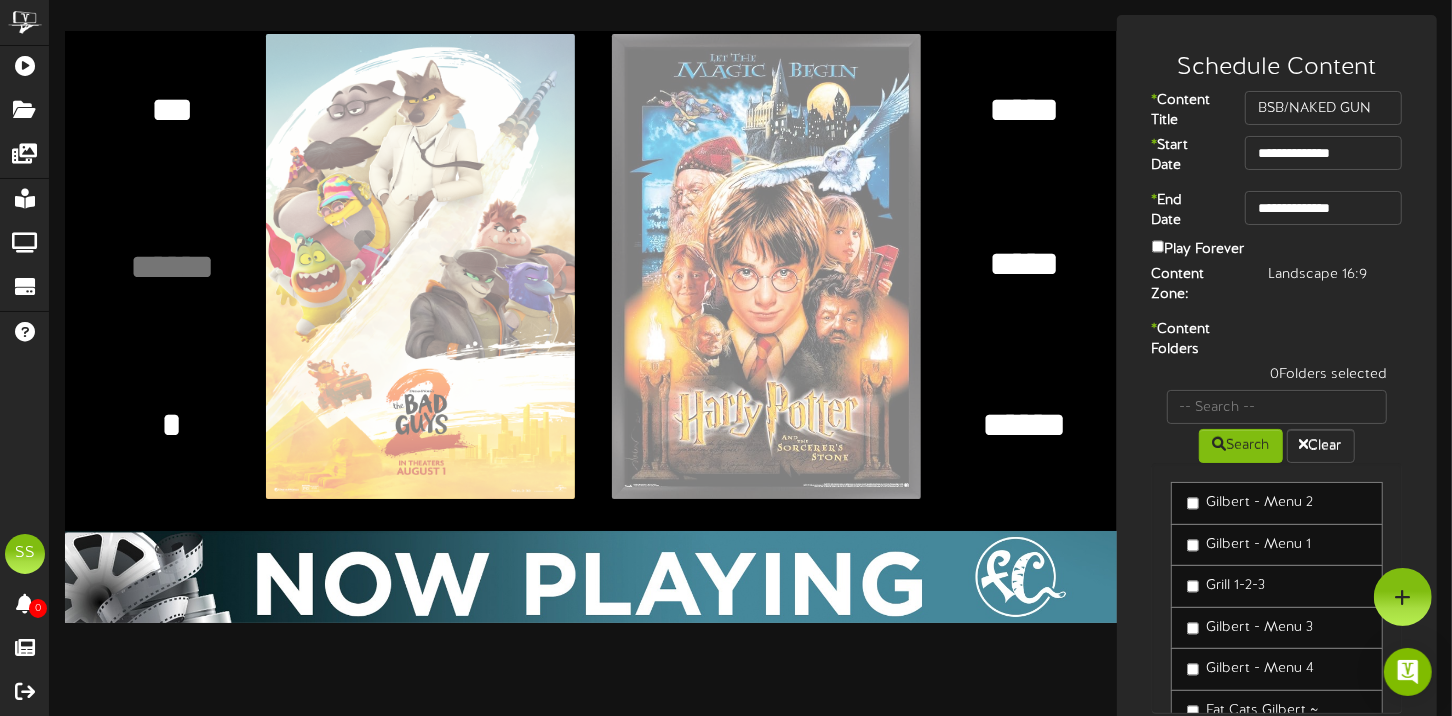 type on "***" 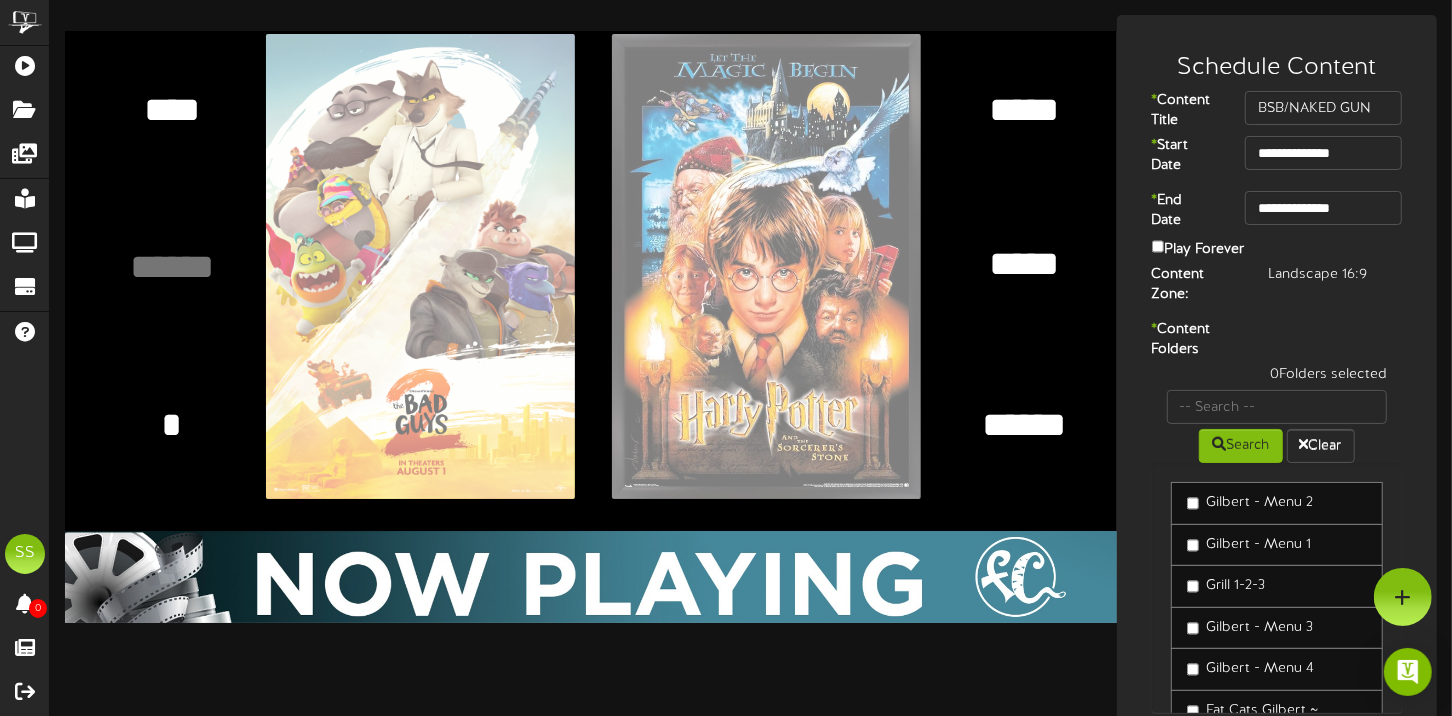 drag, startPoint x: 226, startPoint y: 107, endPoint x: 126, endPoint y: 113, distance: 100.17984 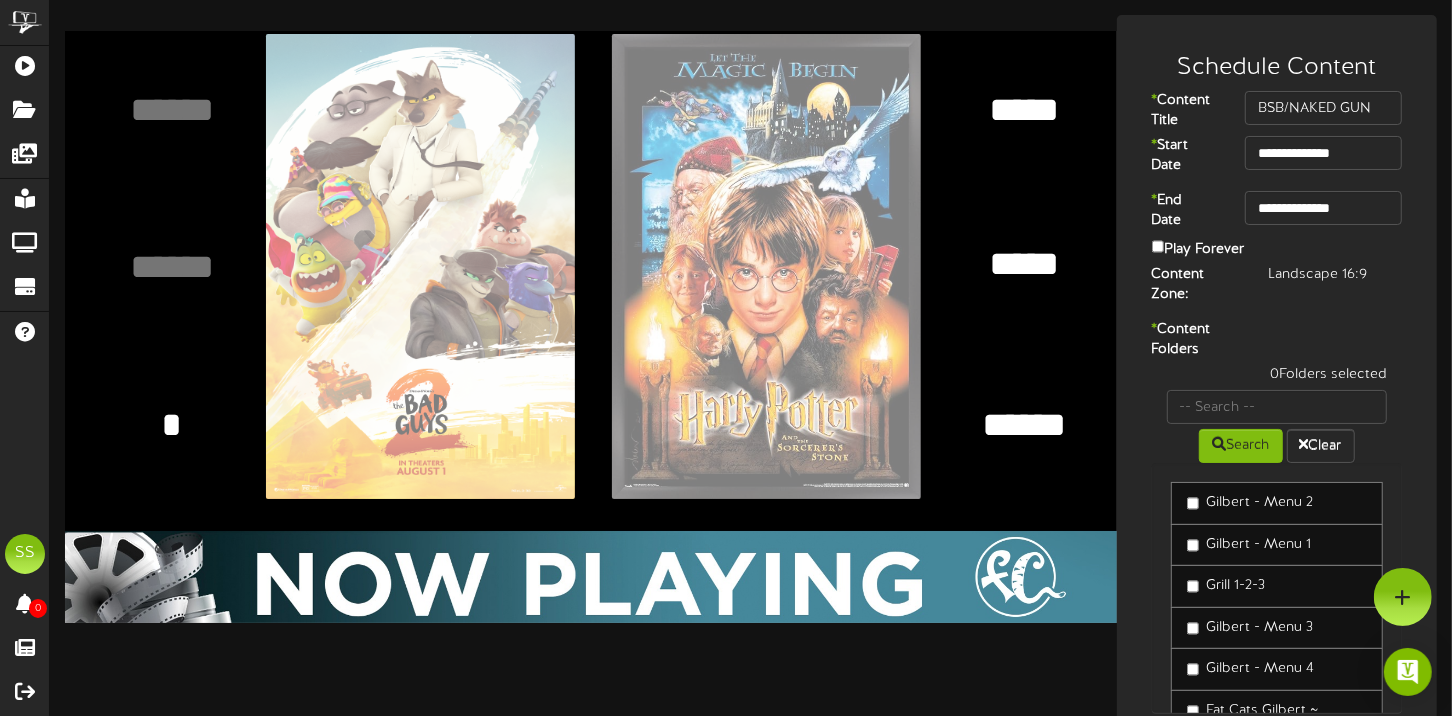 type 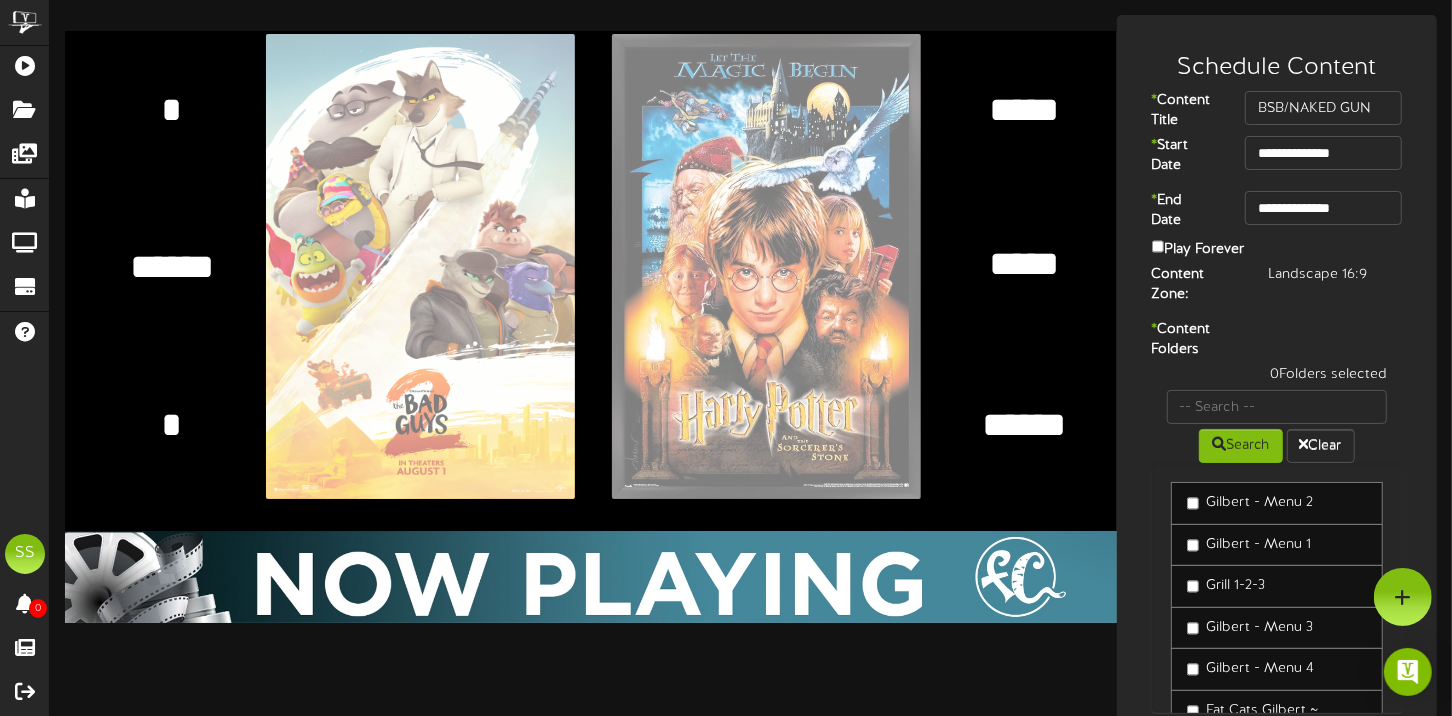 scroll, scrollTop: 75, scrollLeft: 0, axis: vertical 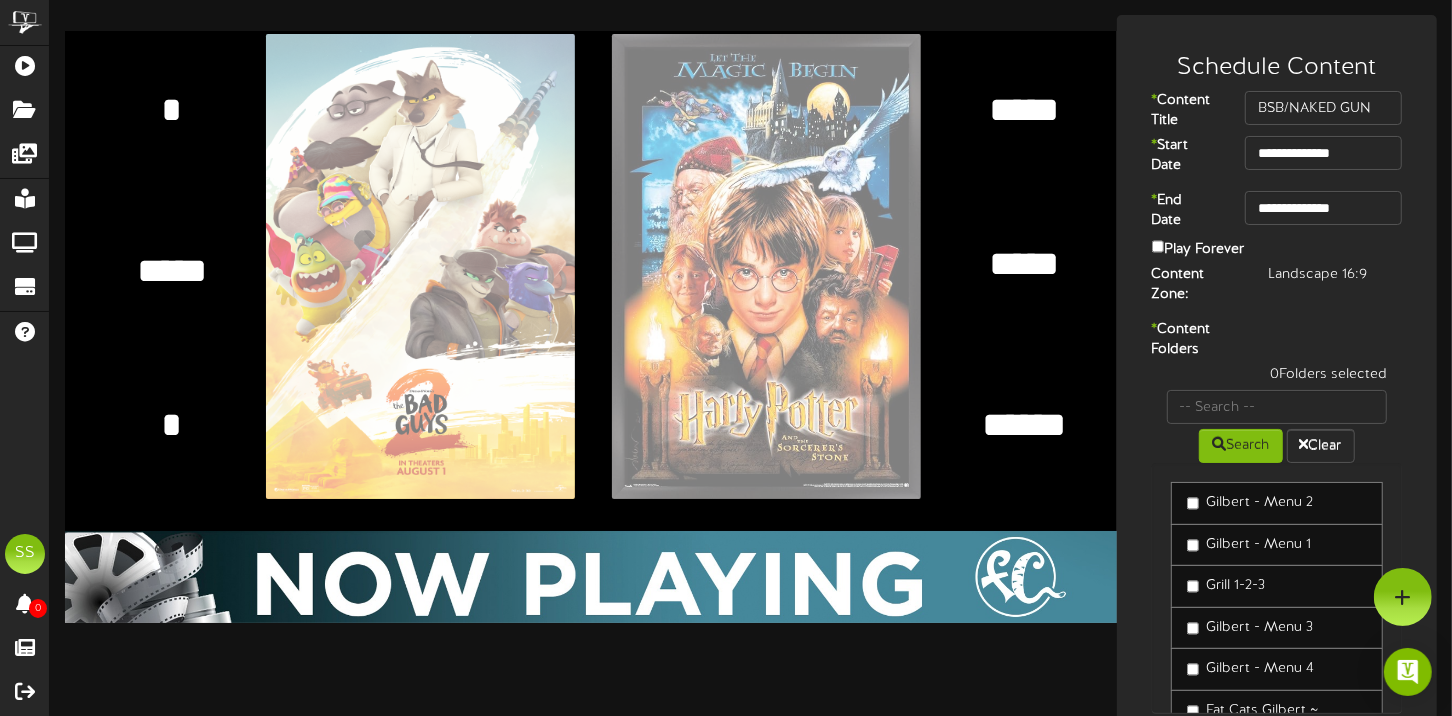 type on "**********" 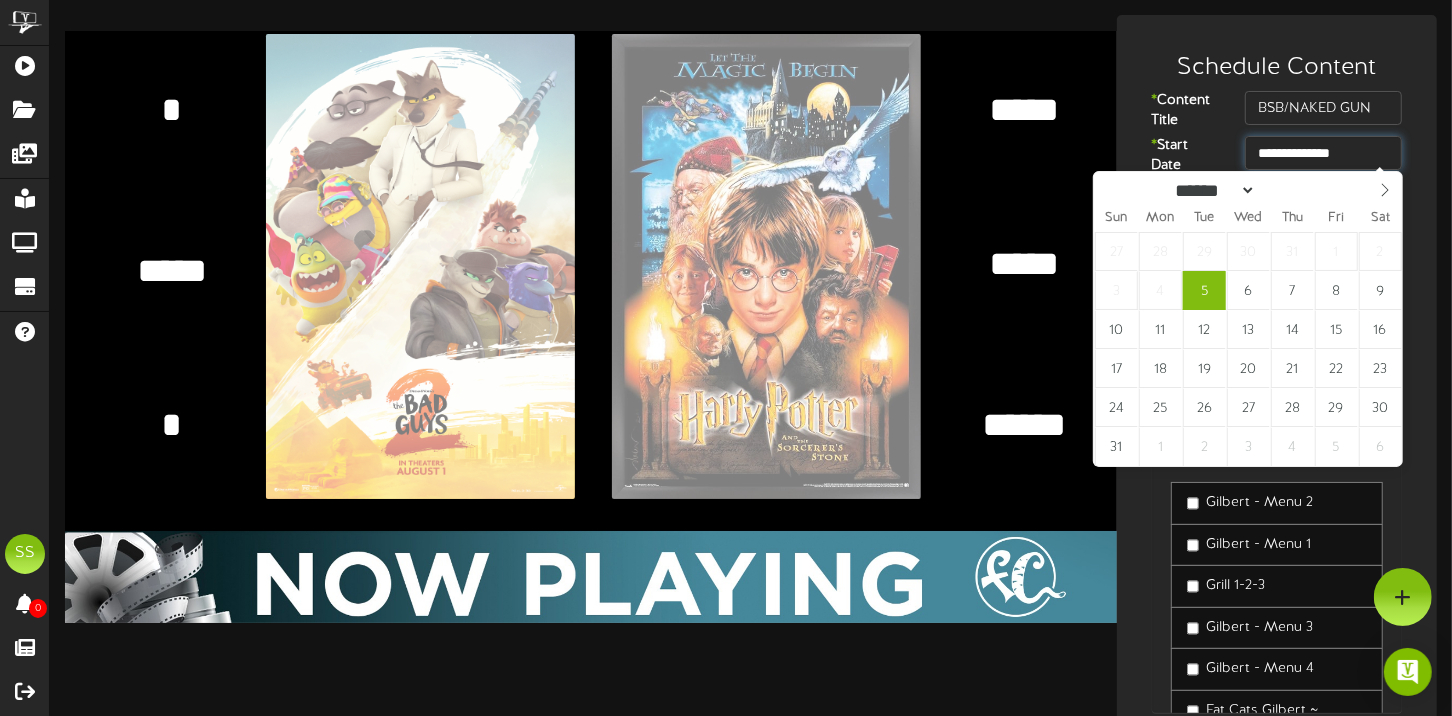 click on "**********" at bounding box center (1323, 153) 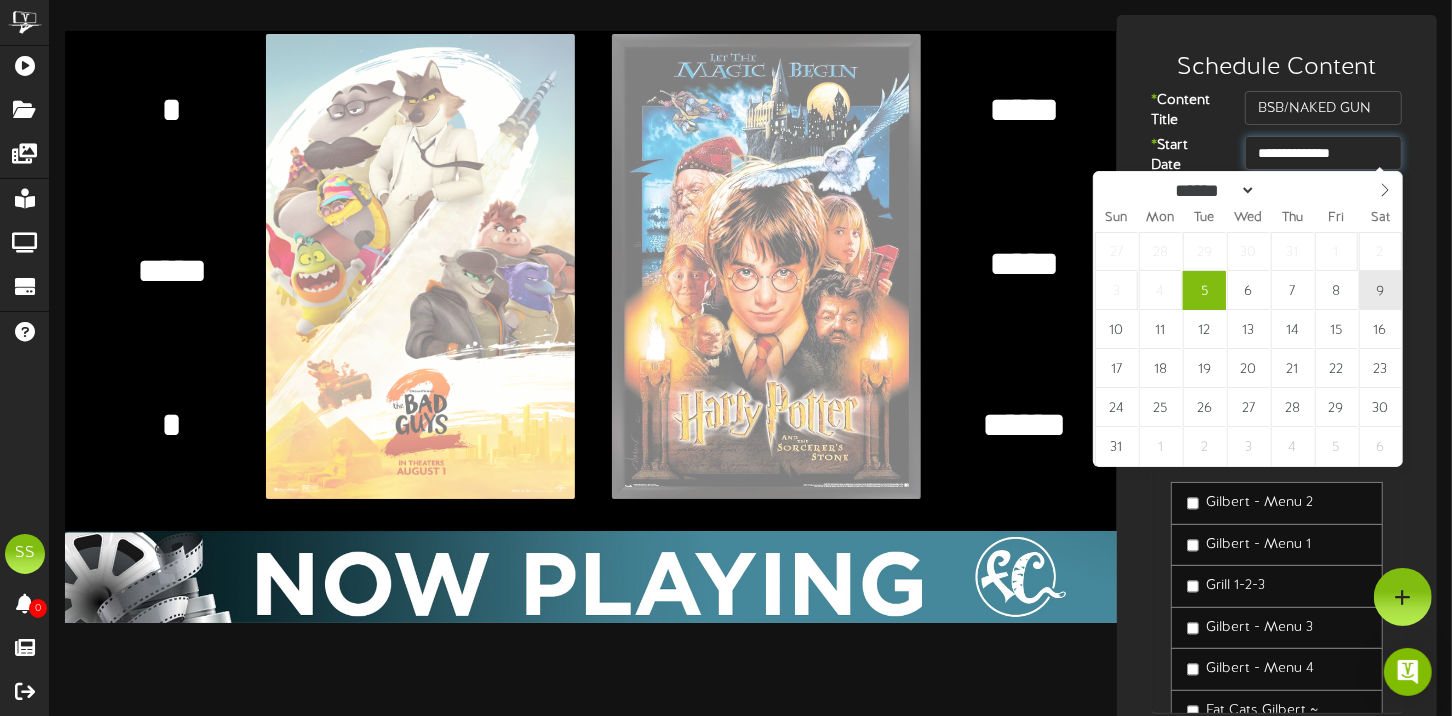 type on "**********" 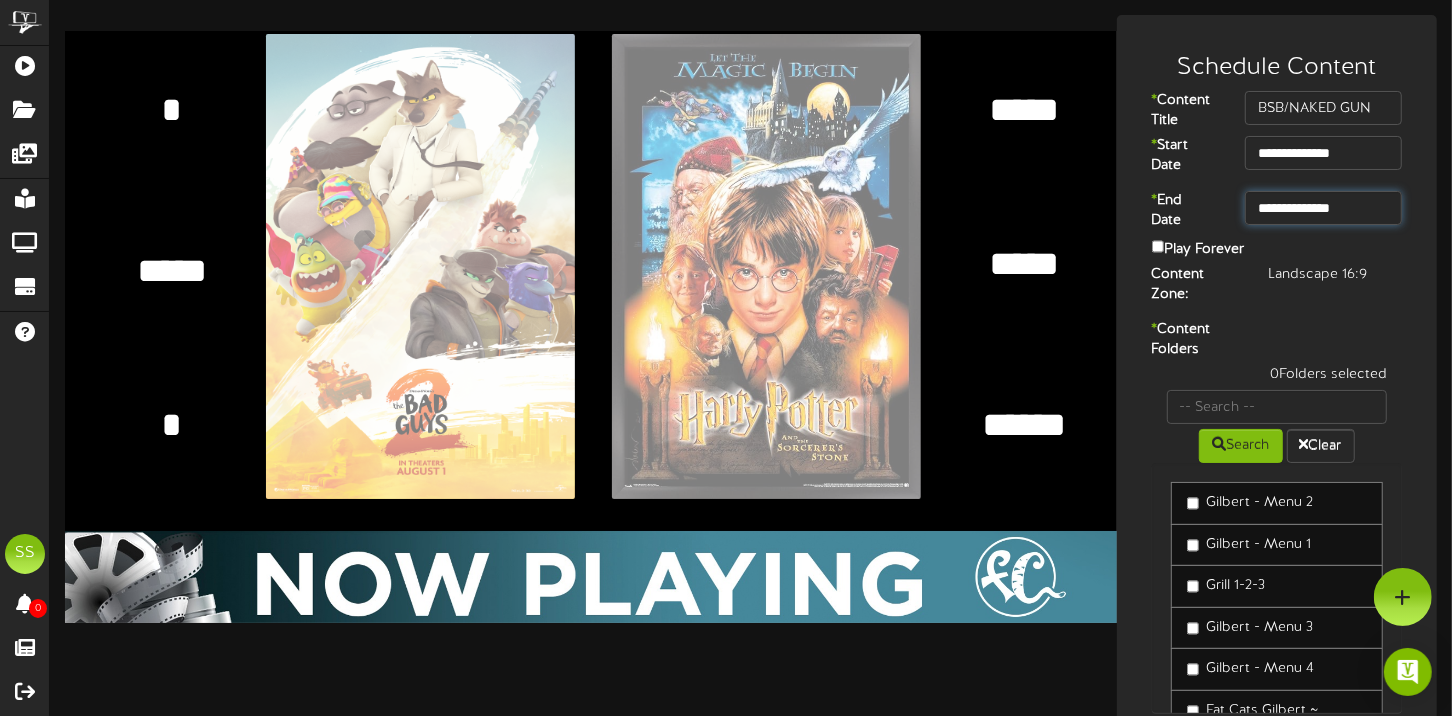 click on "**********" at bounding box center [1323, 208] 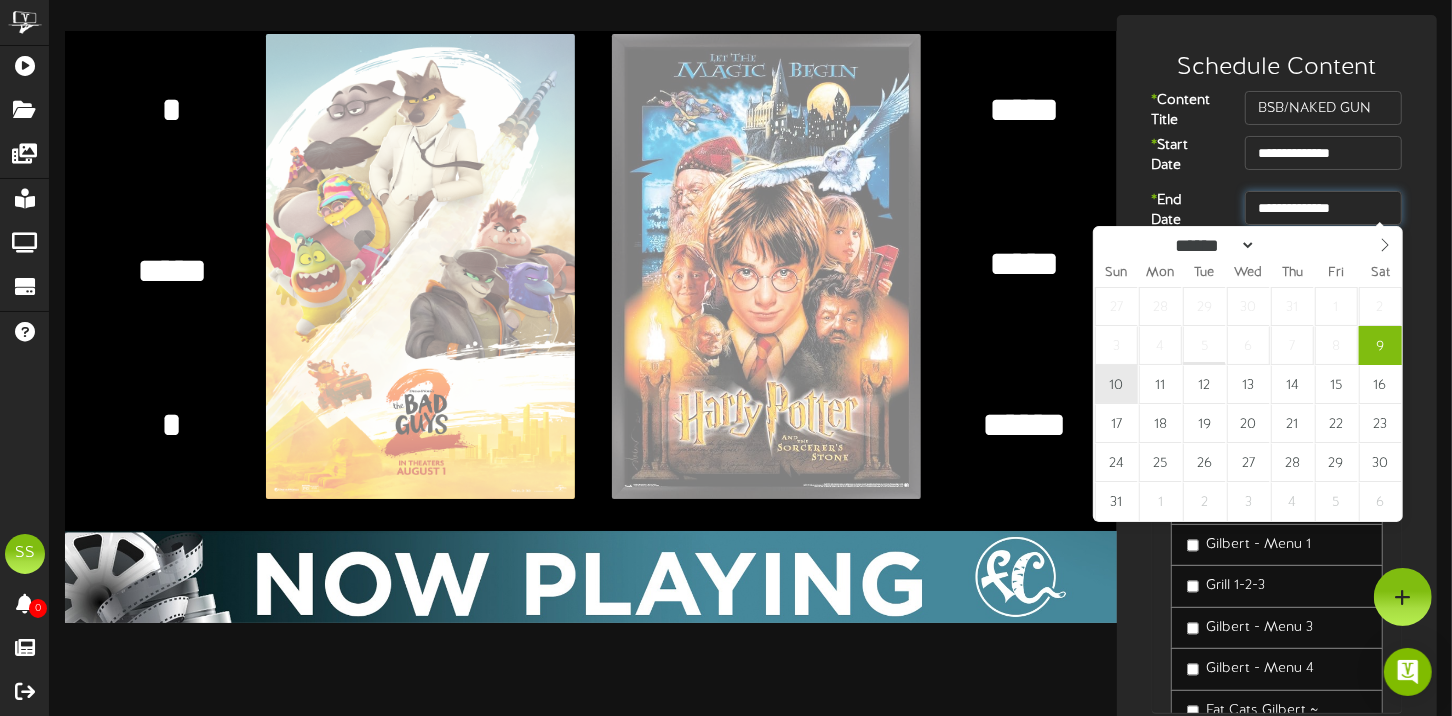 type on "**********" 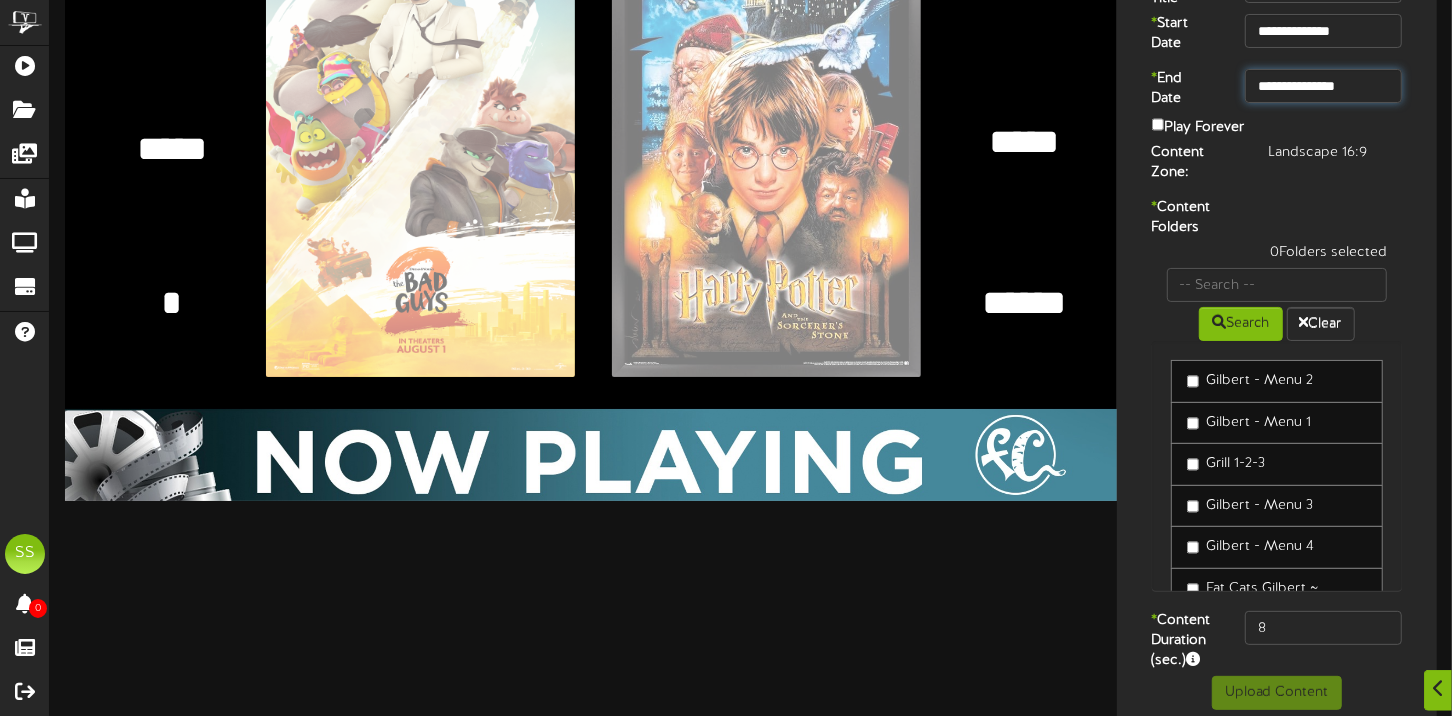 scroll, scrollTop: 133, scrollLeft: 0, axis: vertical 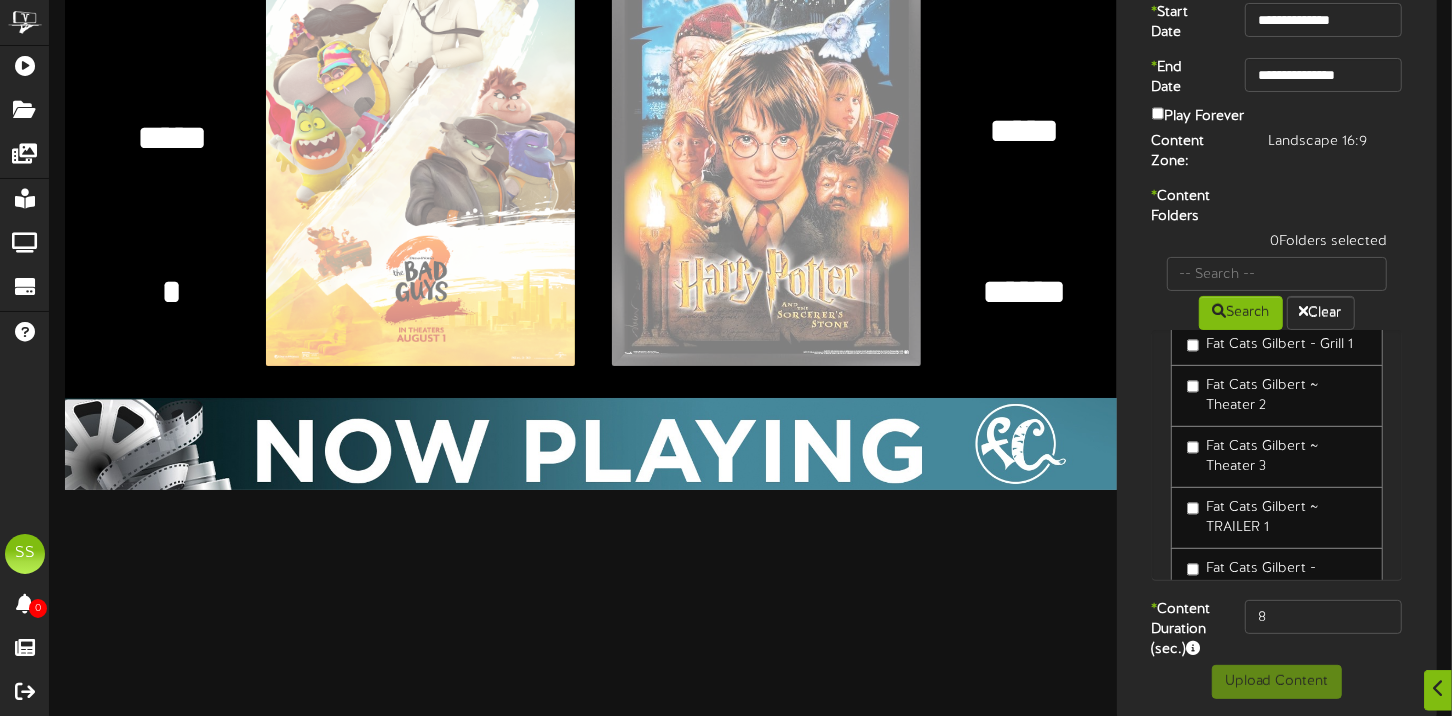 click on "Fat Cats Gilbert ~ Theater 2" at bounding box center (1277, 396) 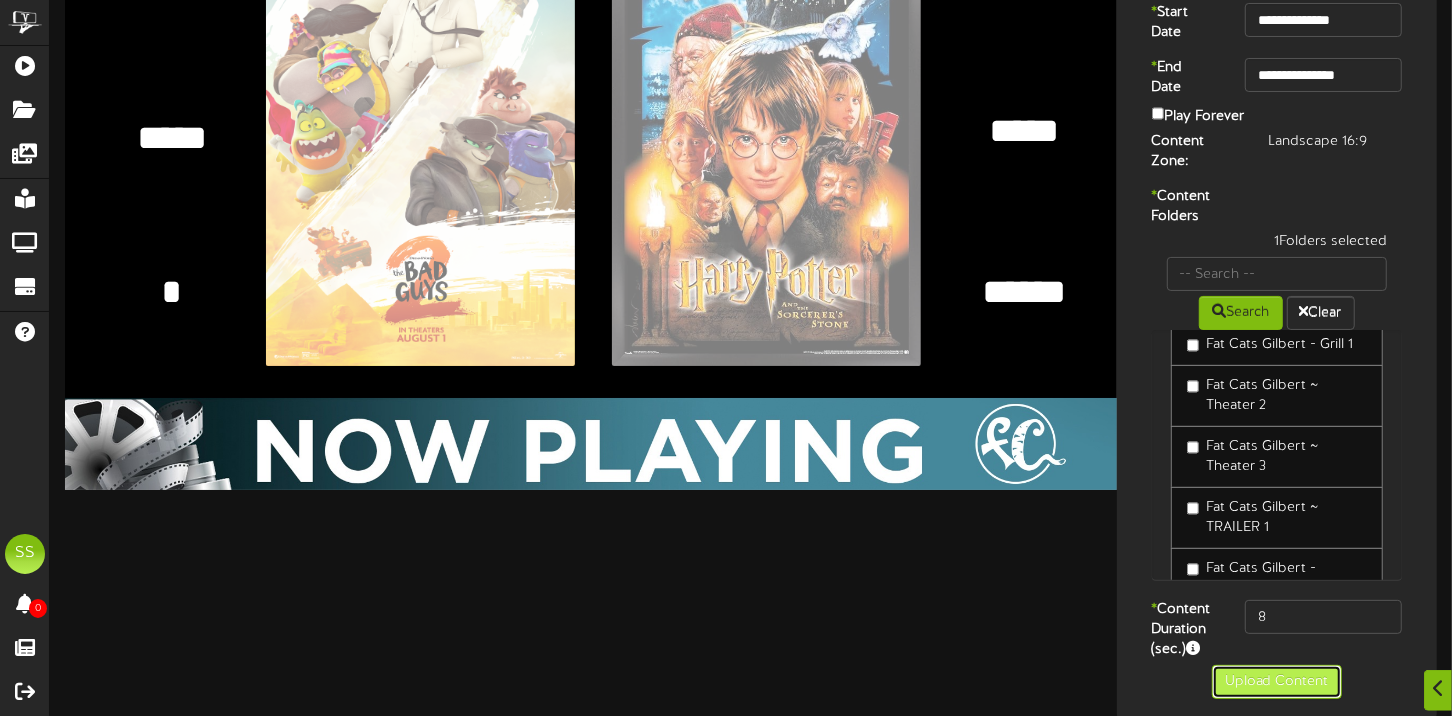 click on "Upload Content" at bounding box center (1277, 682) 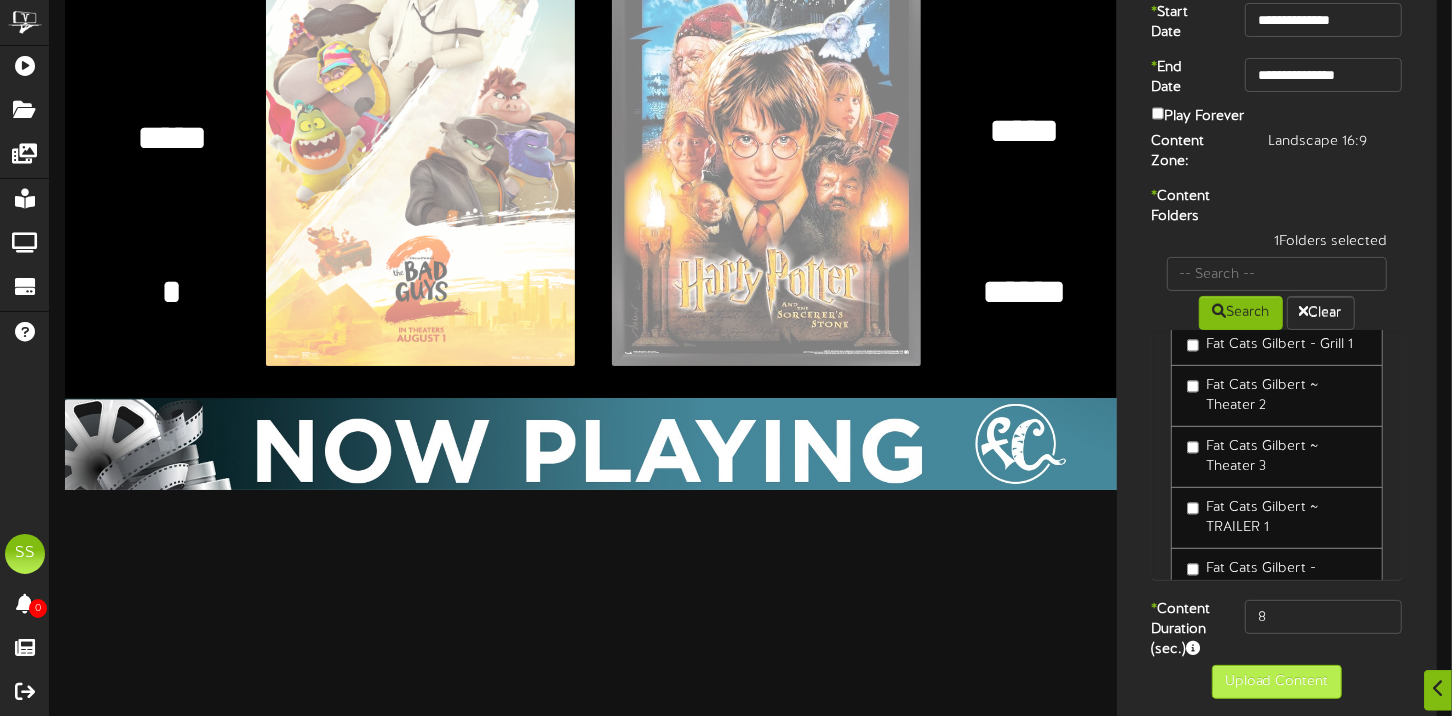 scroll, scrollTop: 0, scrollLeft: 0, axis: both 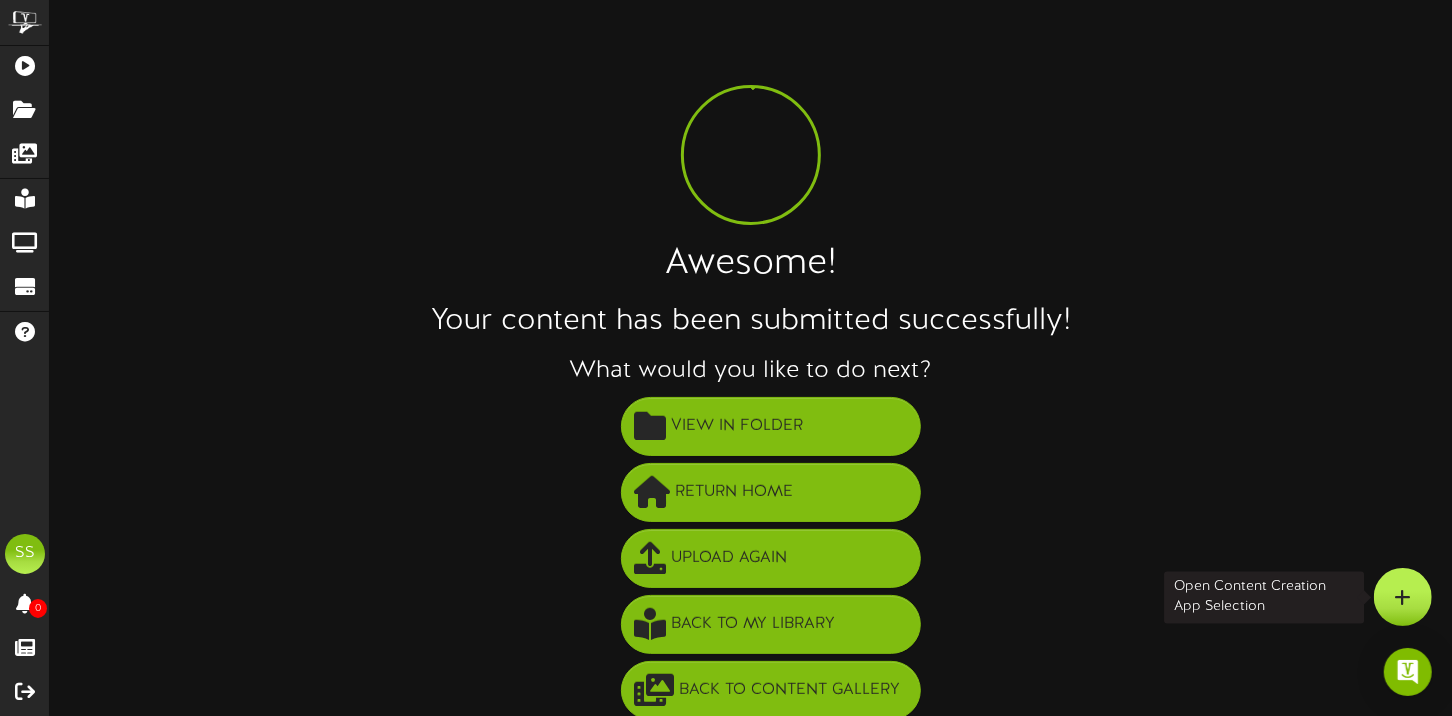click at bounding box center [1403, 597] 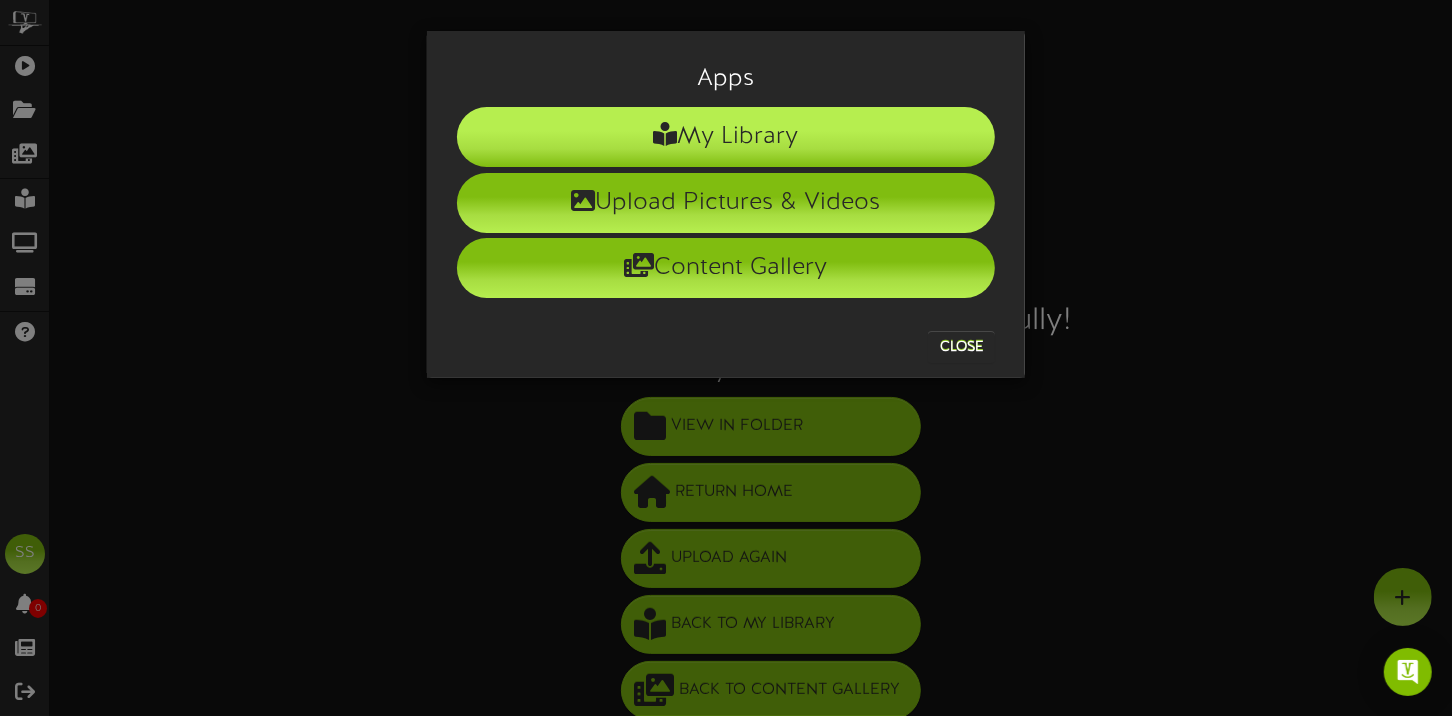 click on "My Library" at bounding box center (726, 137) 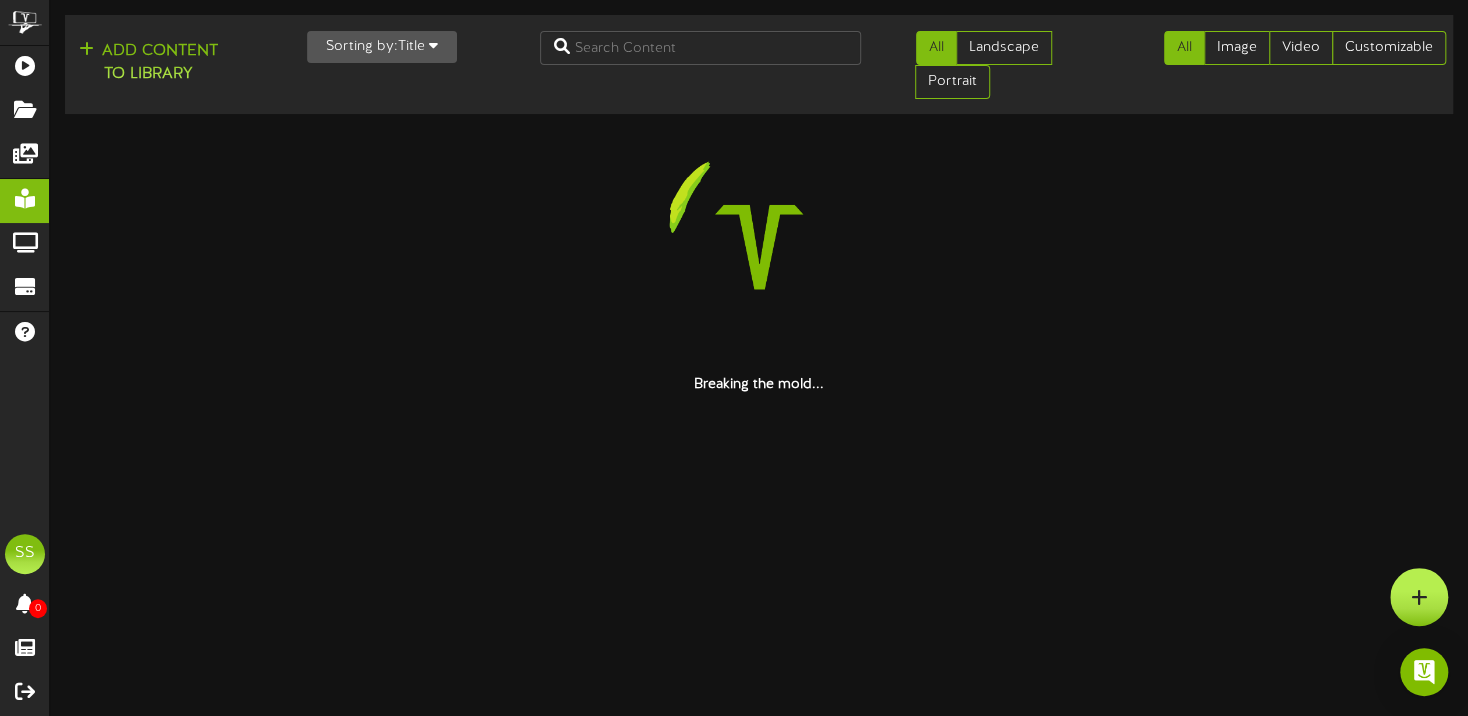 click at bounding box center [1419, 597] 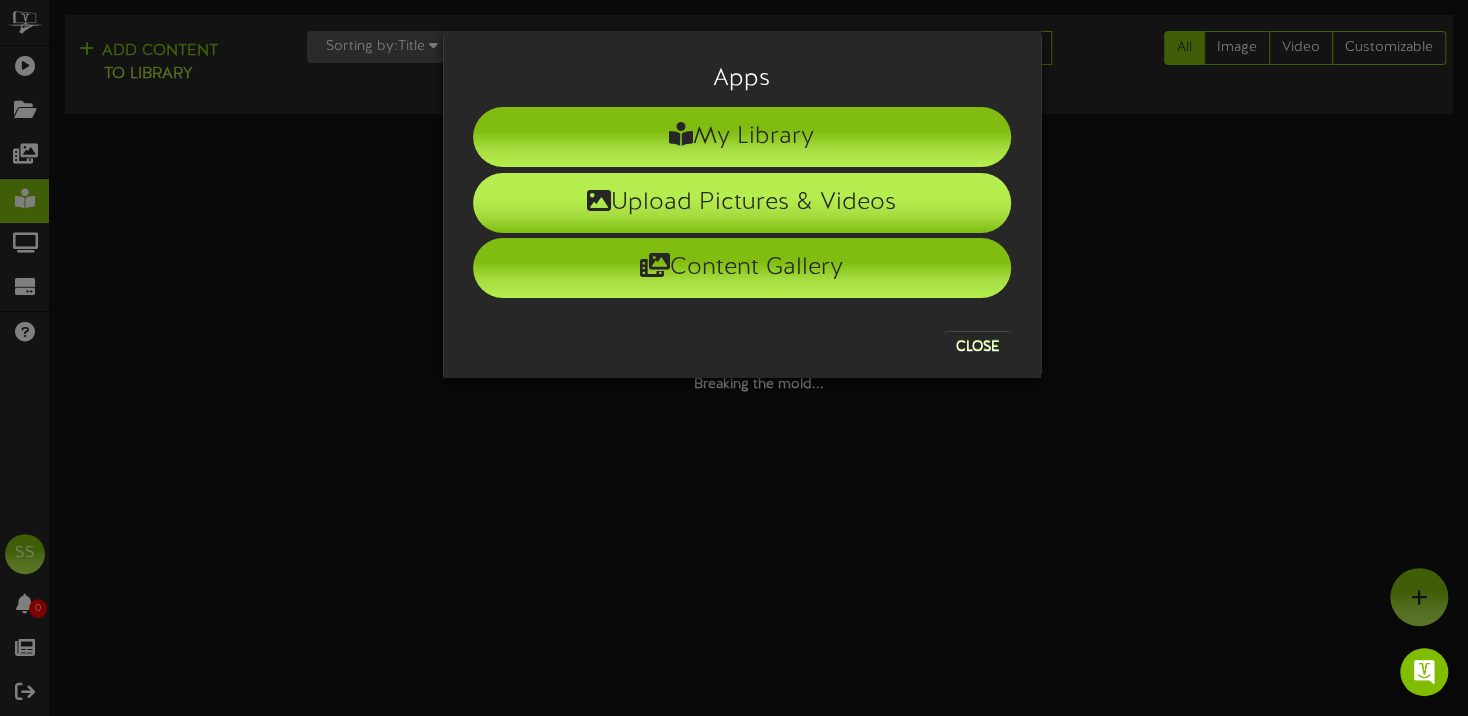 click on "Upload Pictures & Videos" at bounding box center [742, 203] 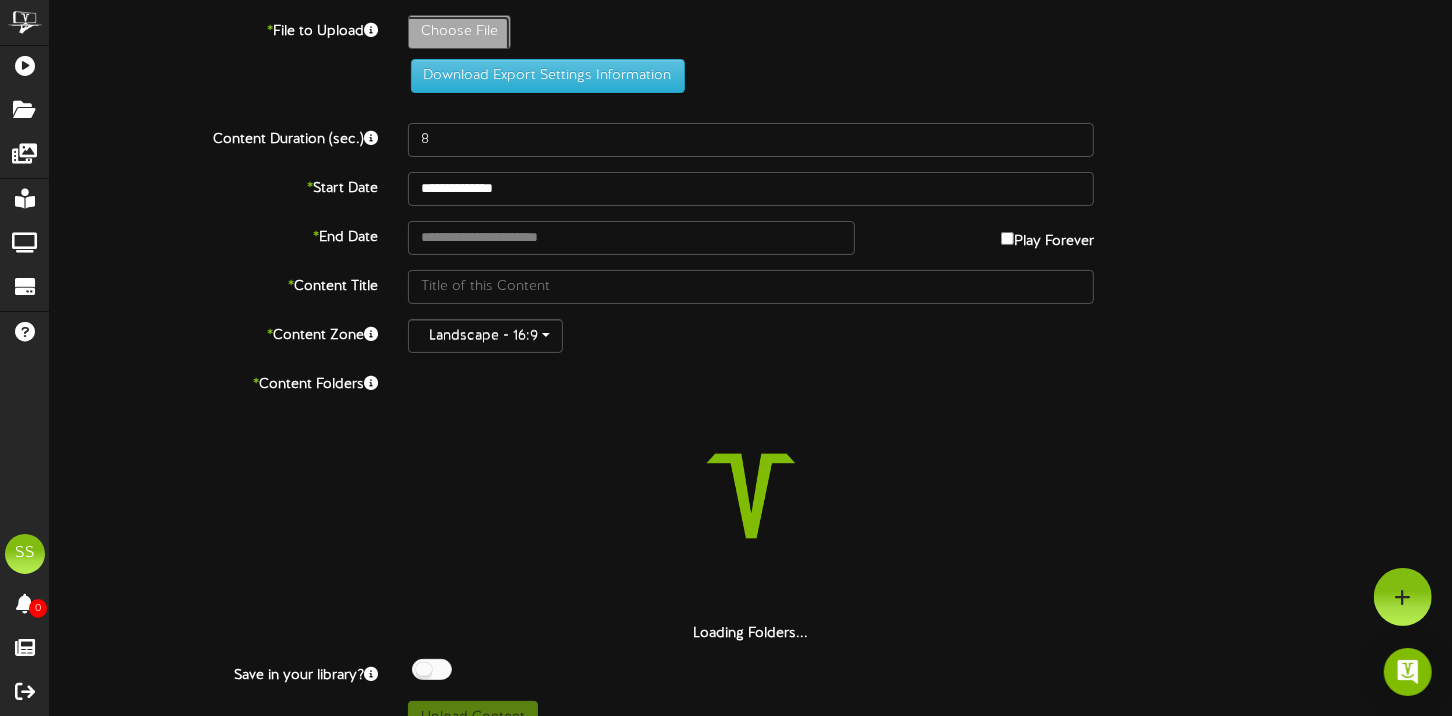 click on "Choose File" at bounding box center (-578, 87) 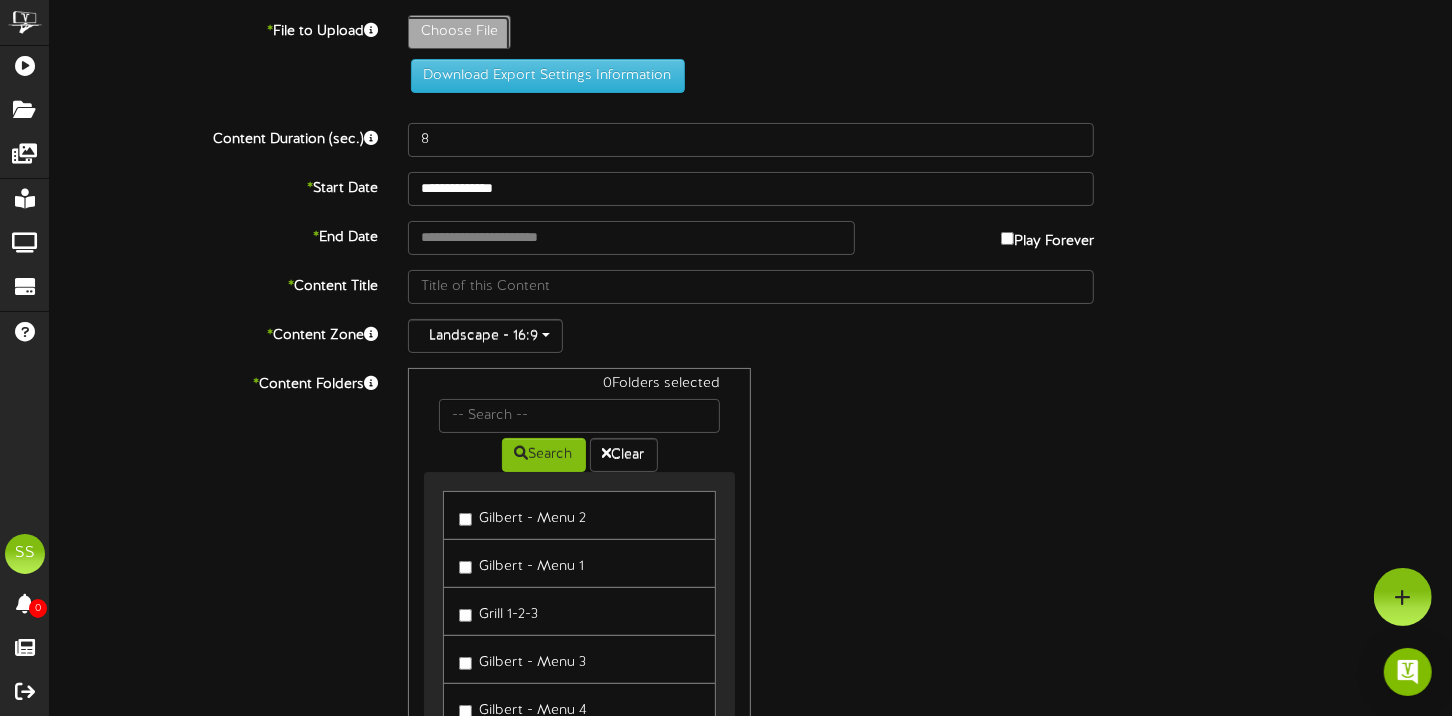 type on "**********" 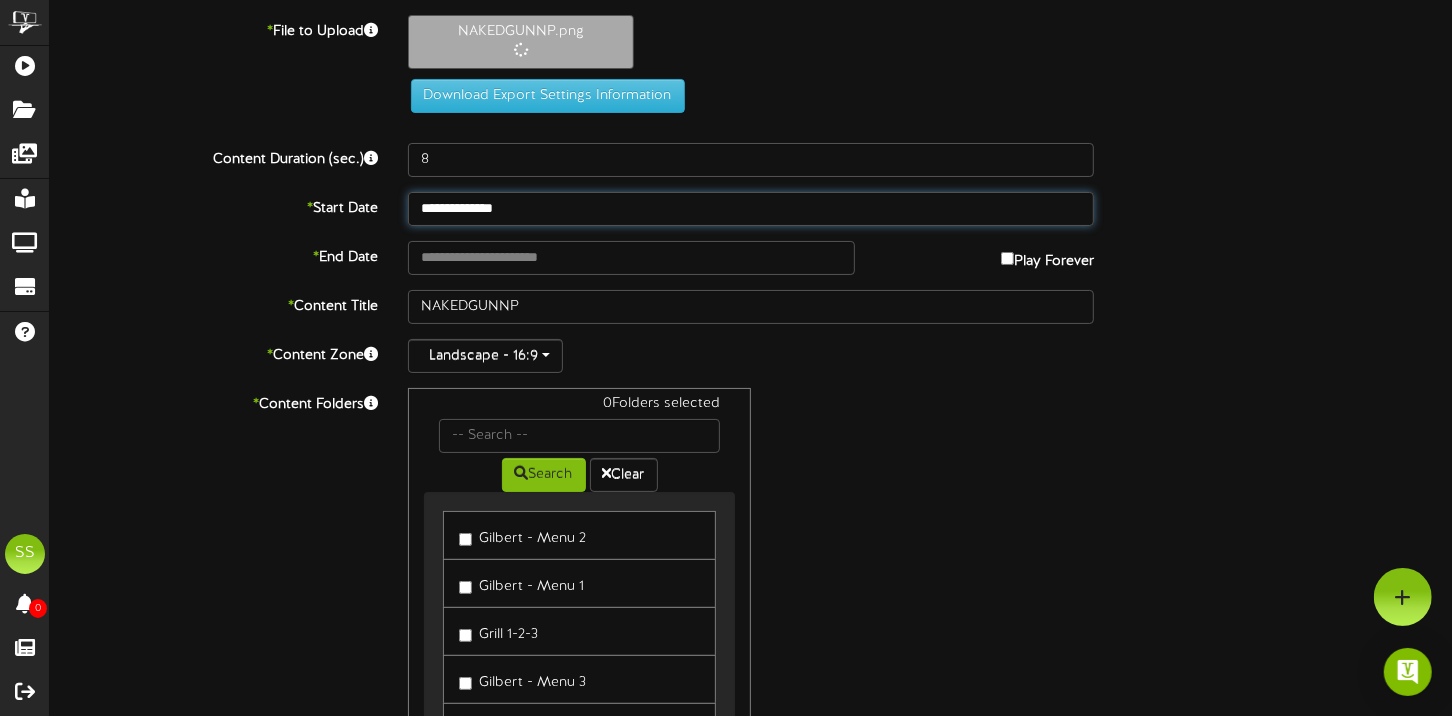 click on "**********" at bounding box center [751, 209] 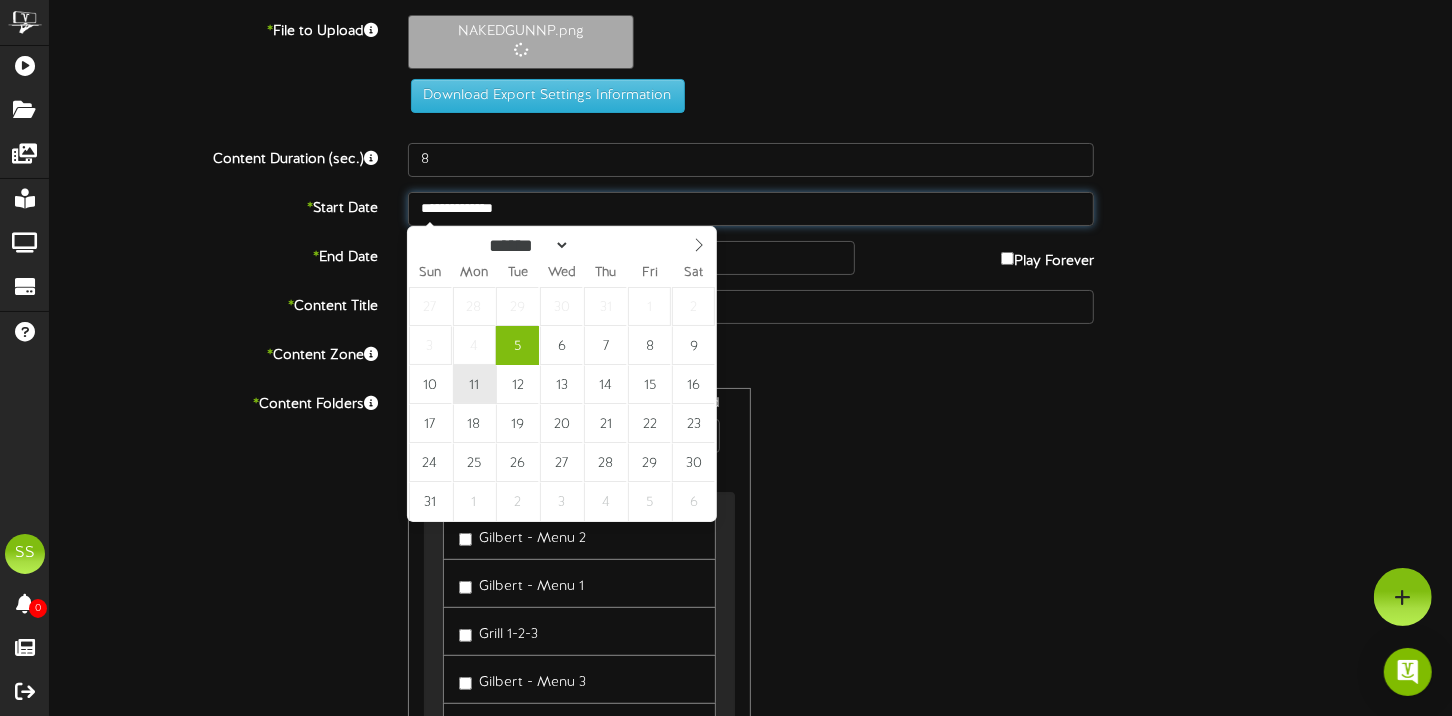 type on "**********" 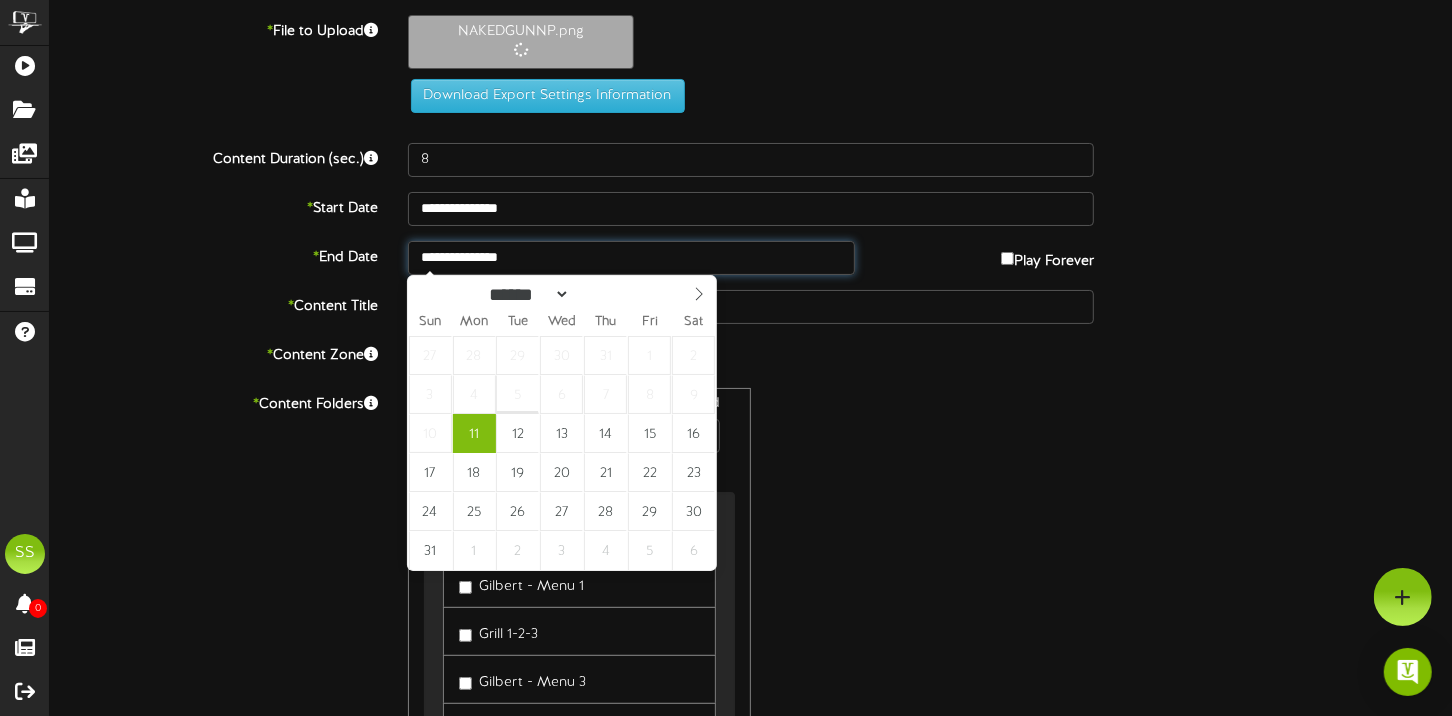 click on "**********" at bounding box center [631, 258] 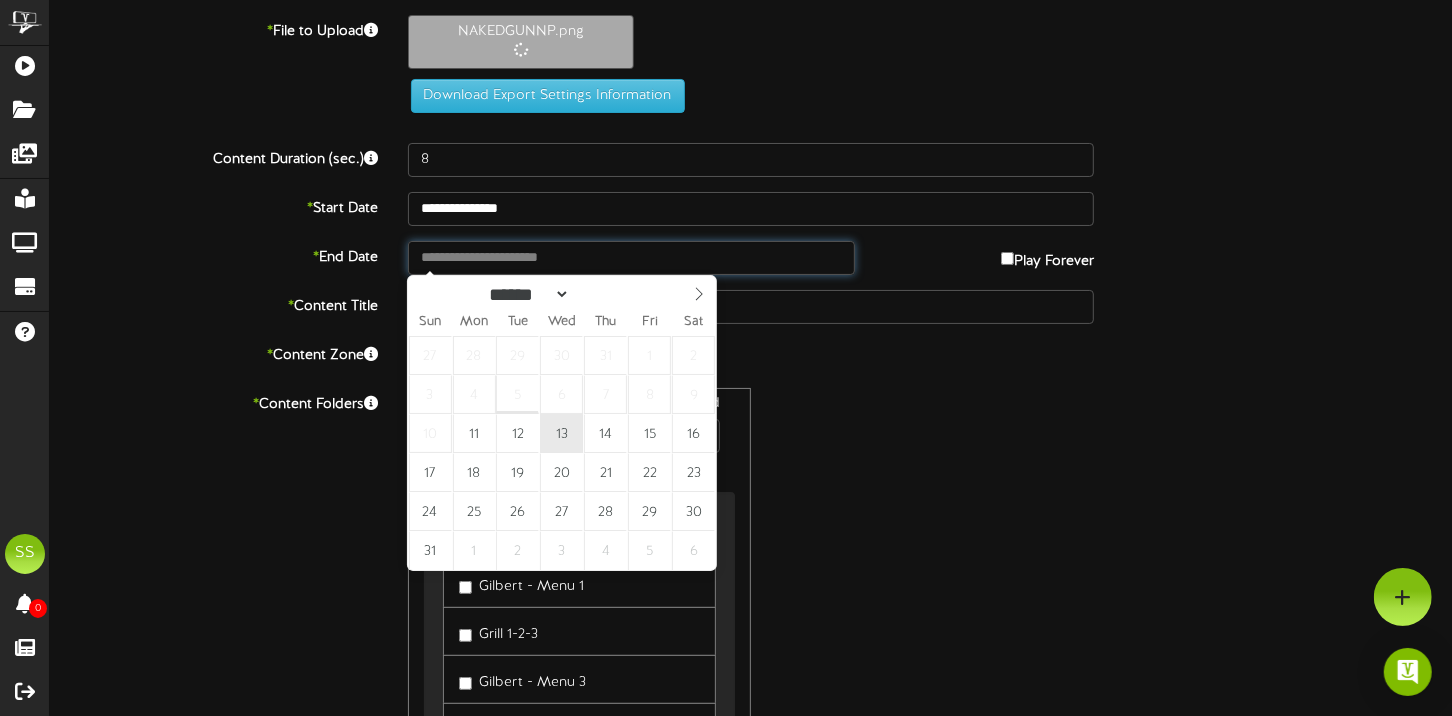 type on "**********" 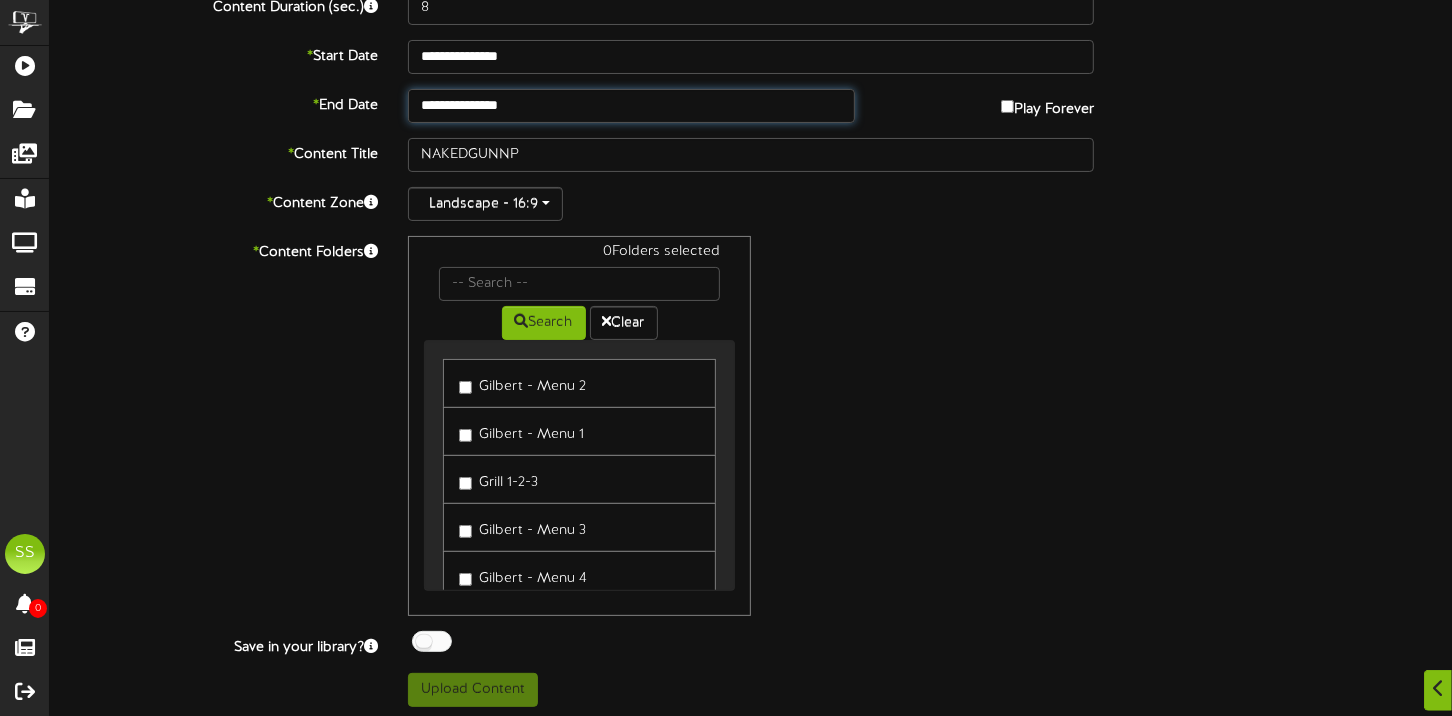scroll, scrollTop: 154, scrollLeft: 0, axis: vertical 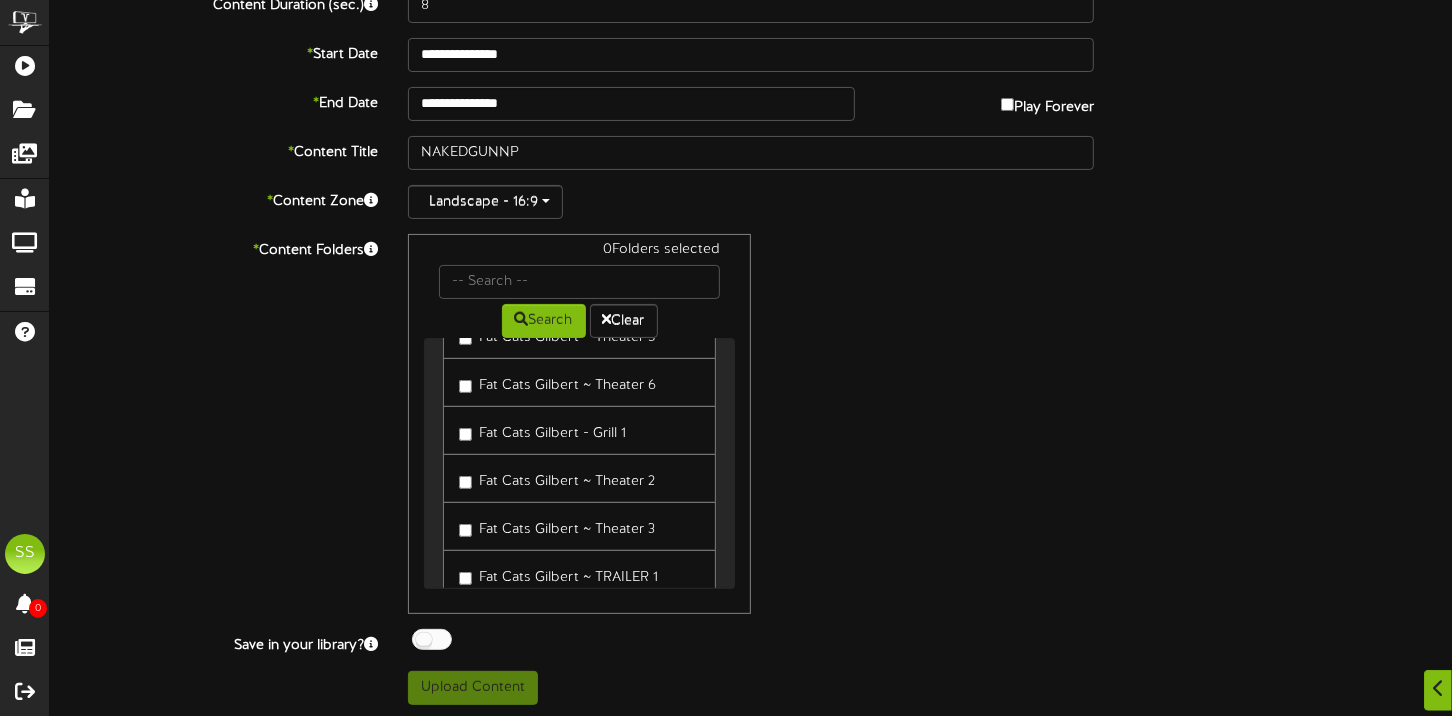 click on "Fat Cats Gilbert ~ Theater 2" at bounding box center [557, 478] 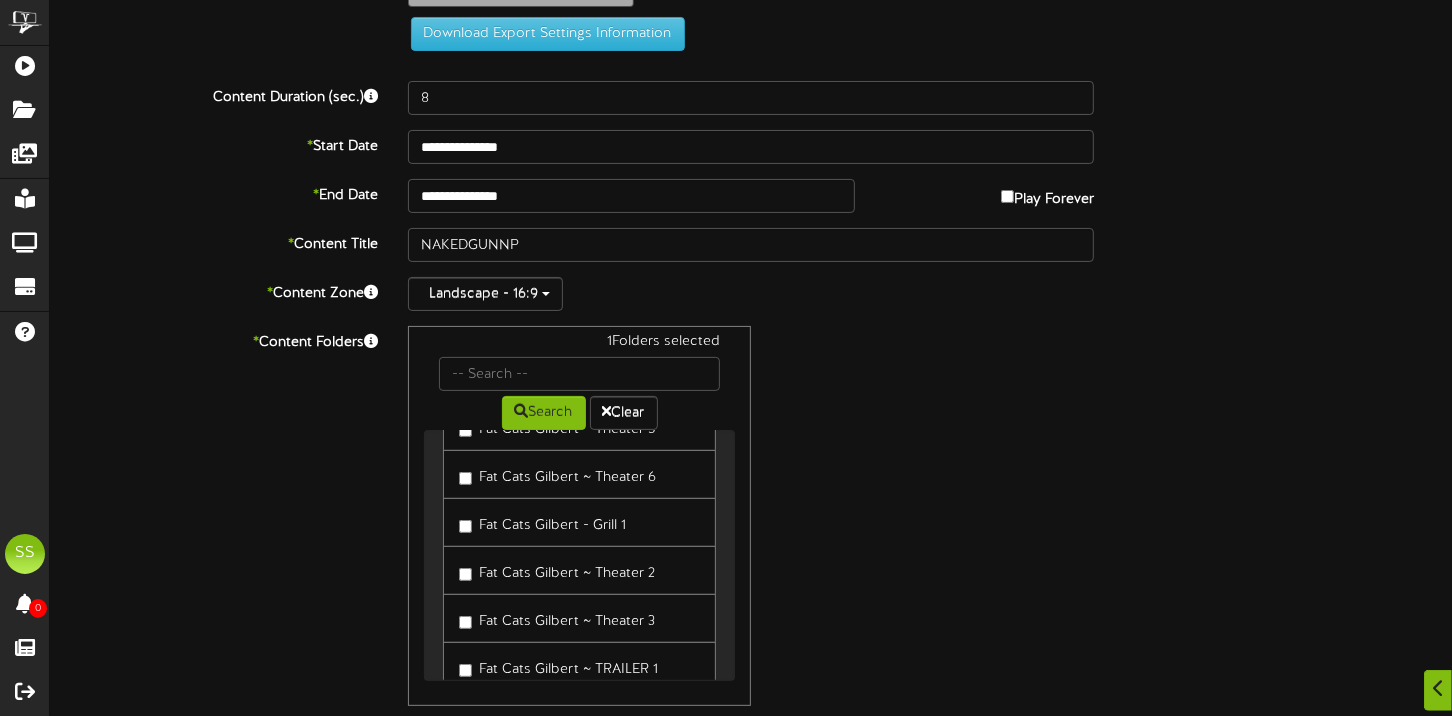 click at bounding box center [432, 731] 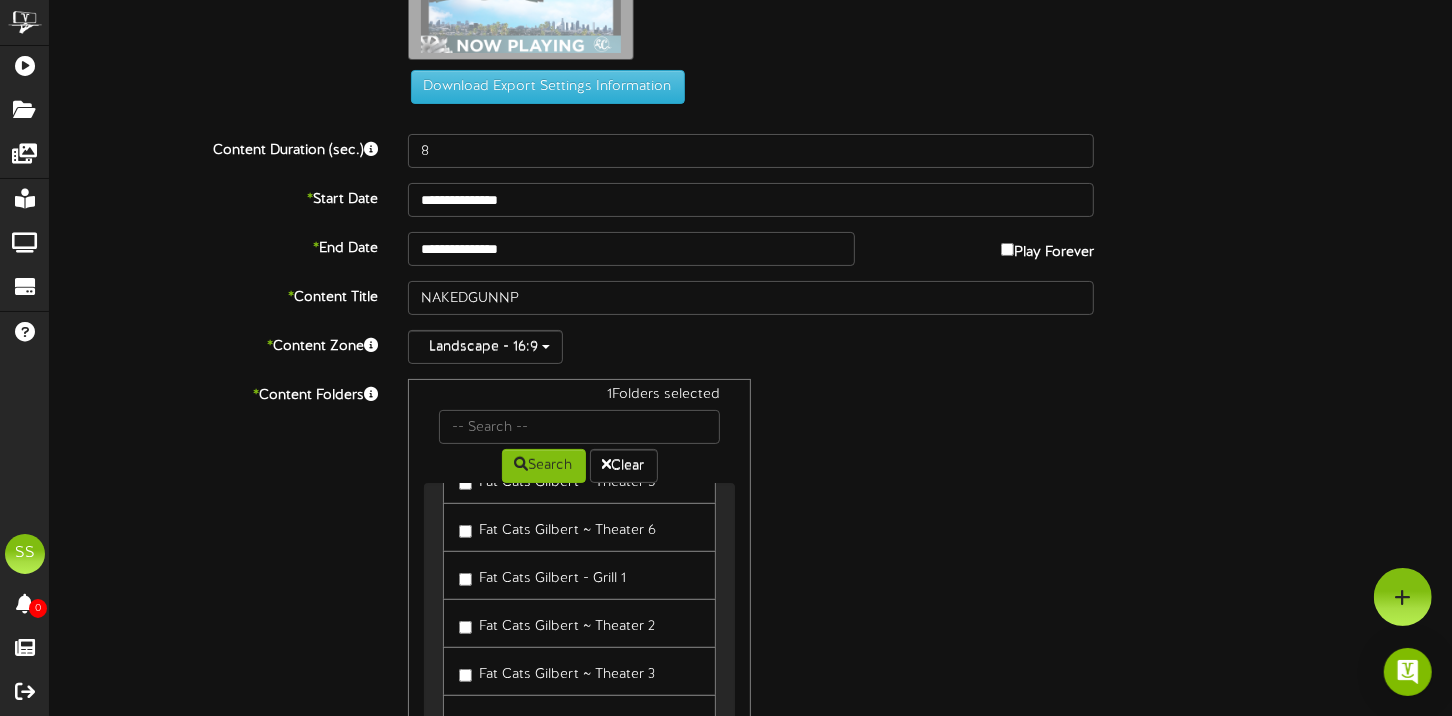 scroll, scrollTop: 247, scrollLeft: 0, axis: vertical 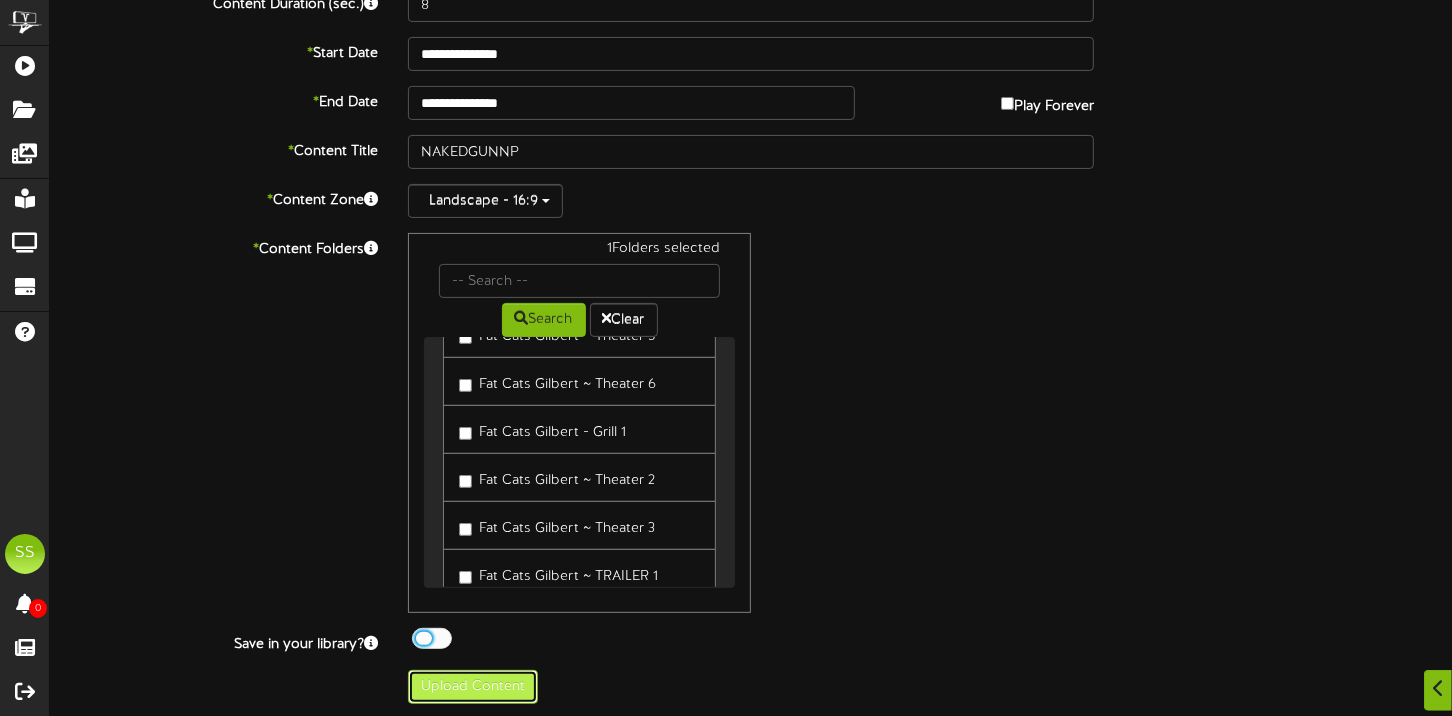 click on "Upload Content" at bounding box center [473, 687] 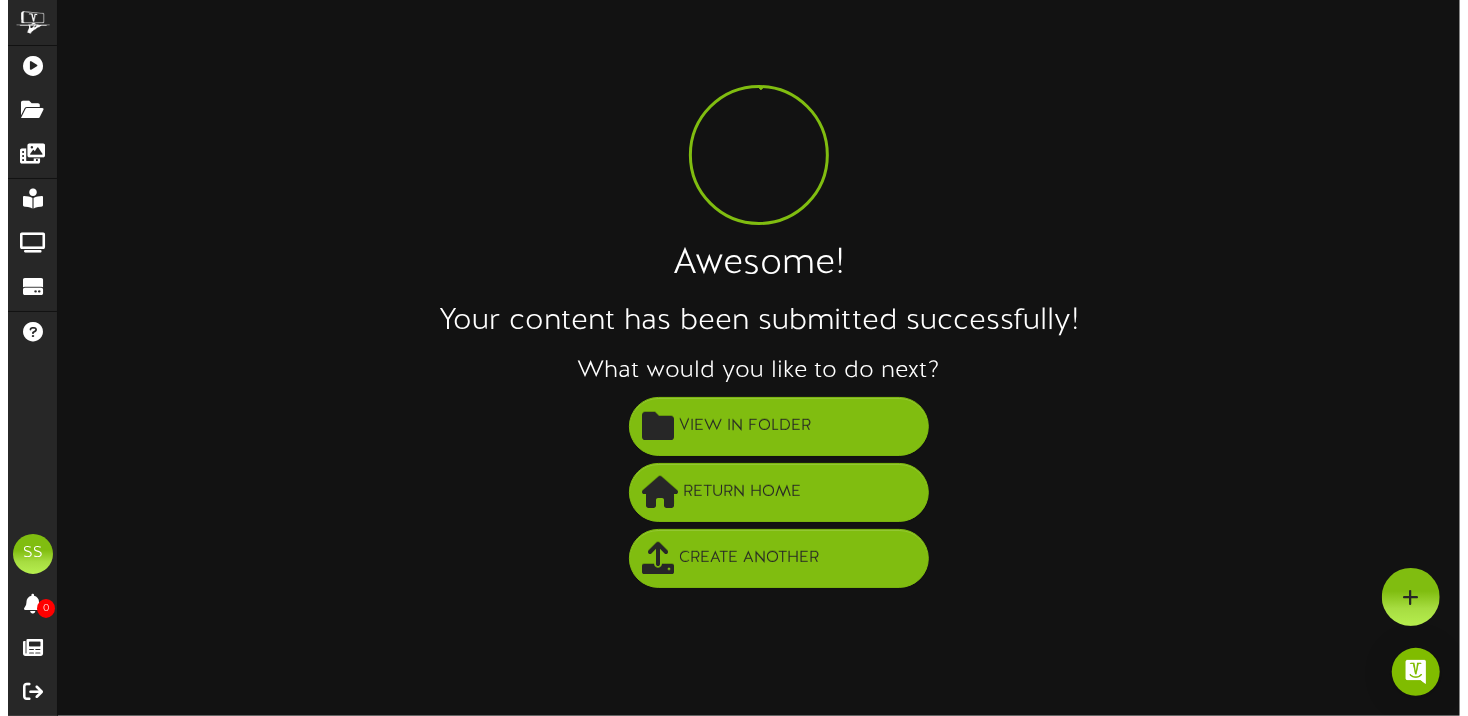 scroll, scrollTop: 0, scrollLeft: 0, axis: both 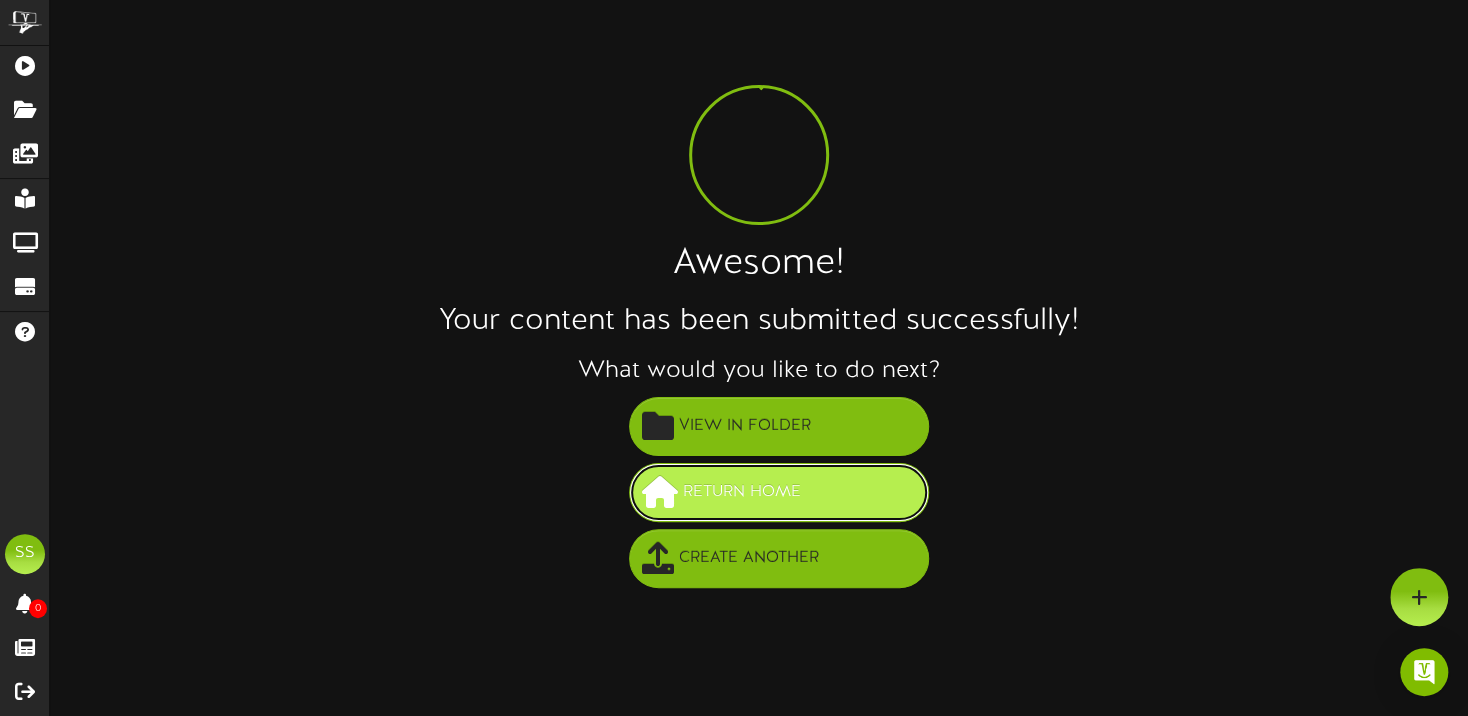 click on "Return Home" at bounding box center [742, 492] 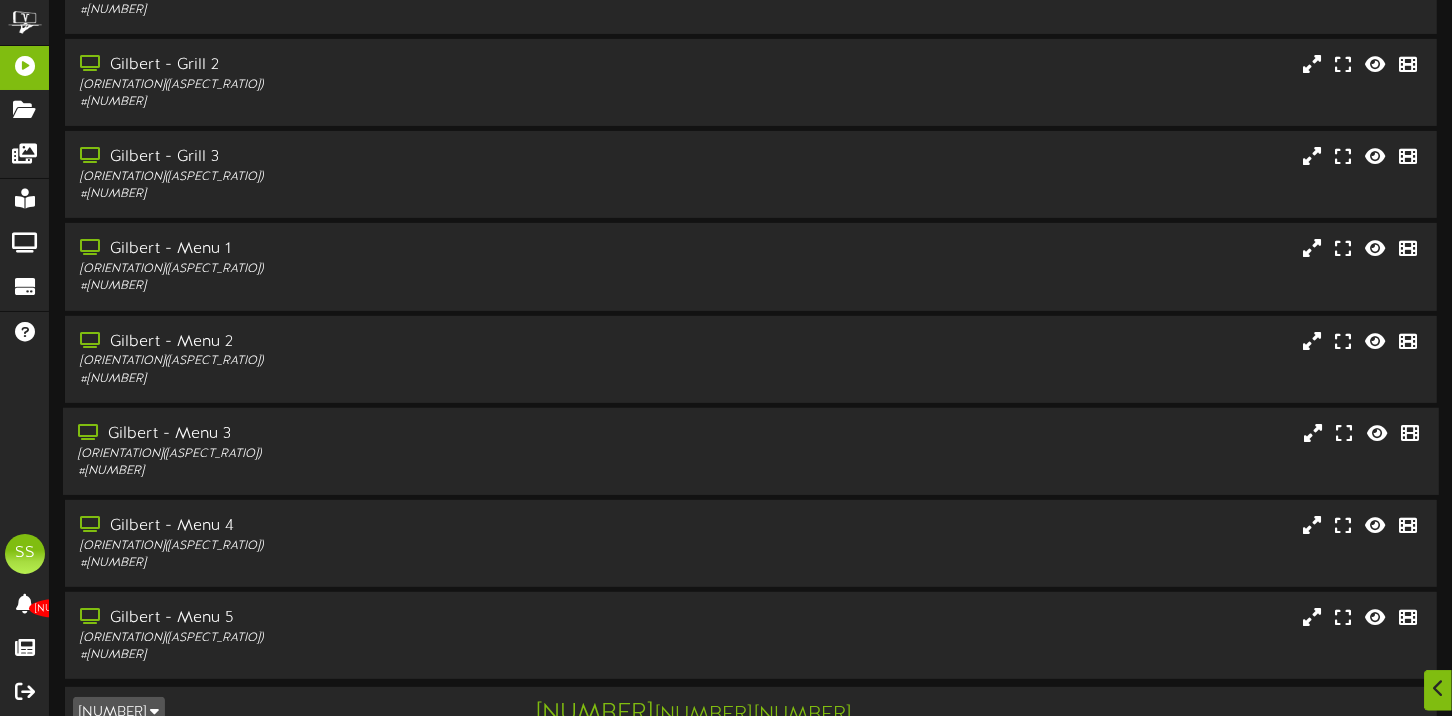 scroll, scrollTop: 371, scrollLeft: 0, axis: vertical 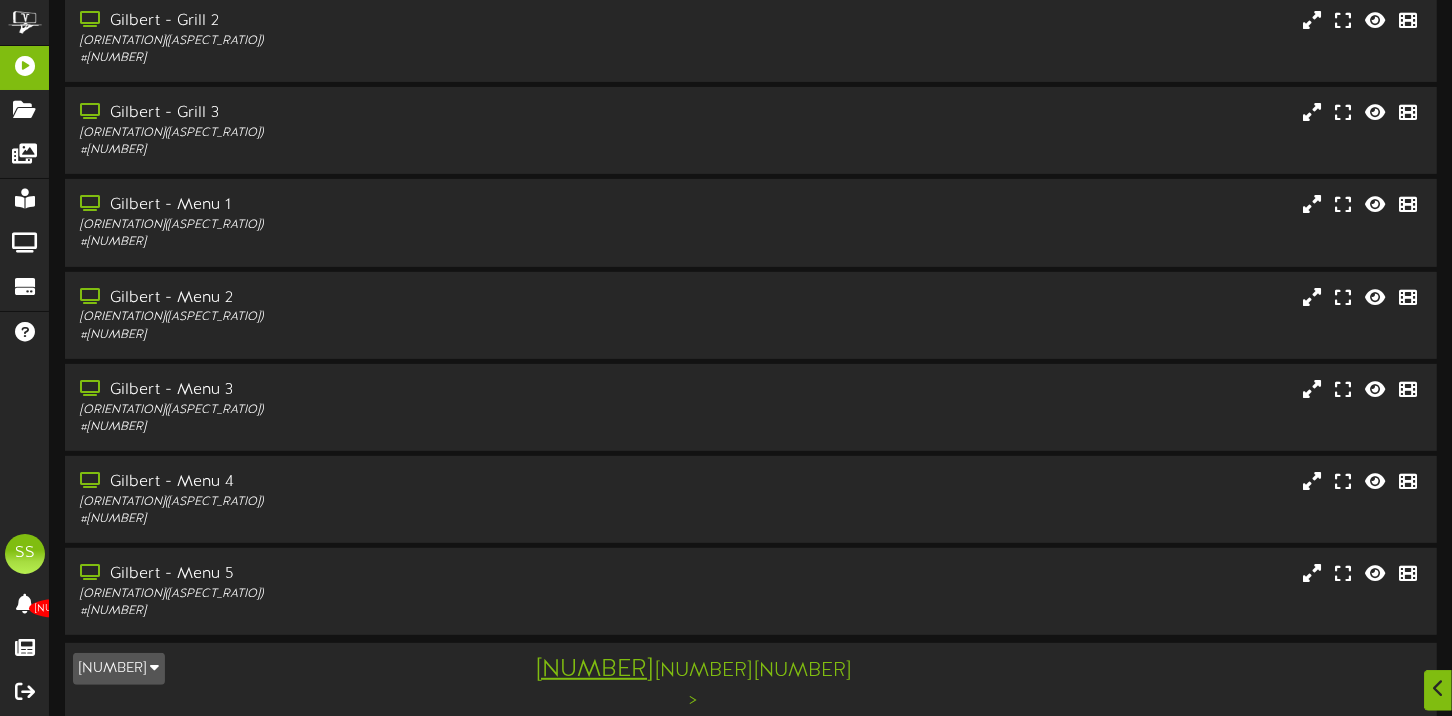 click at bounding box center (154, 667) 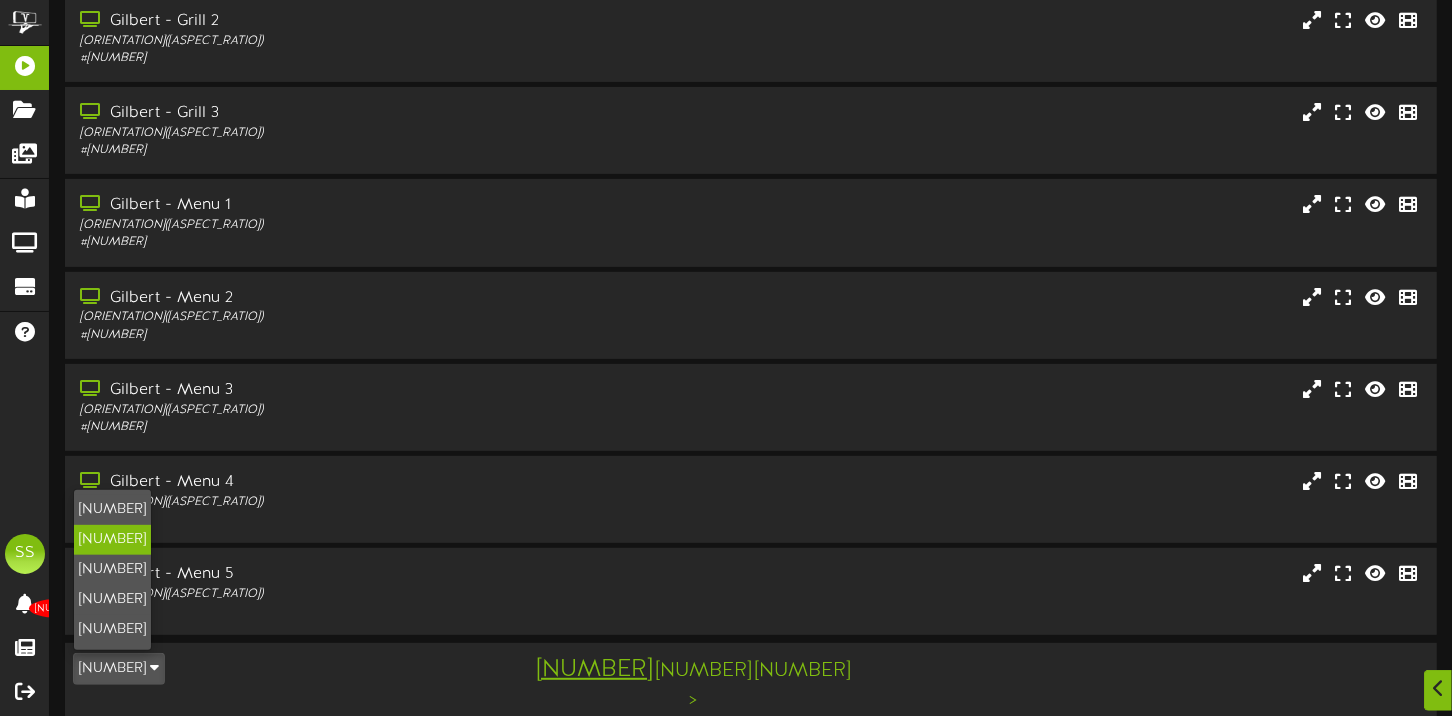 click on "100" at bounding box center (112, 630) 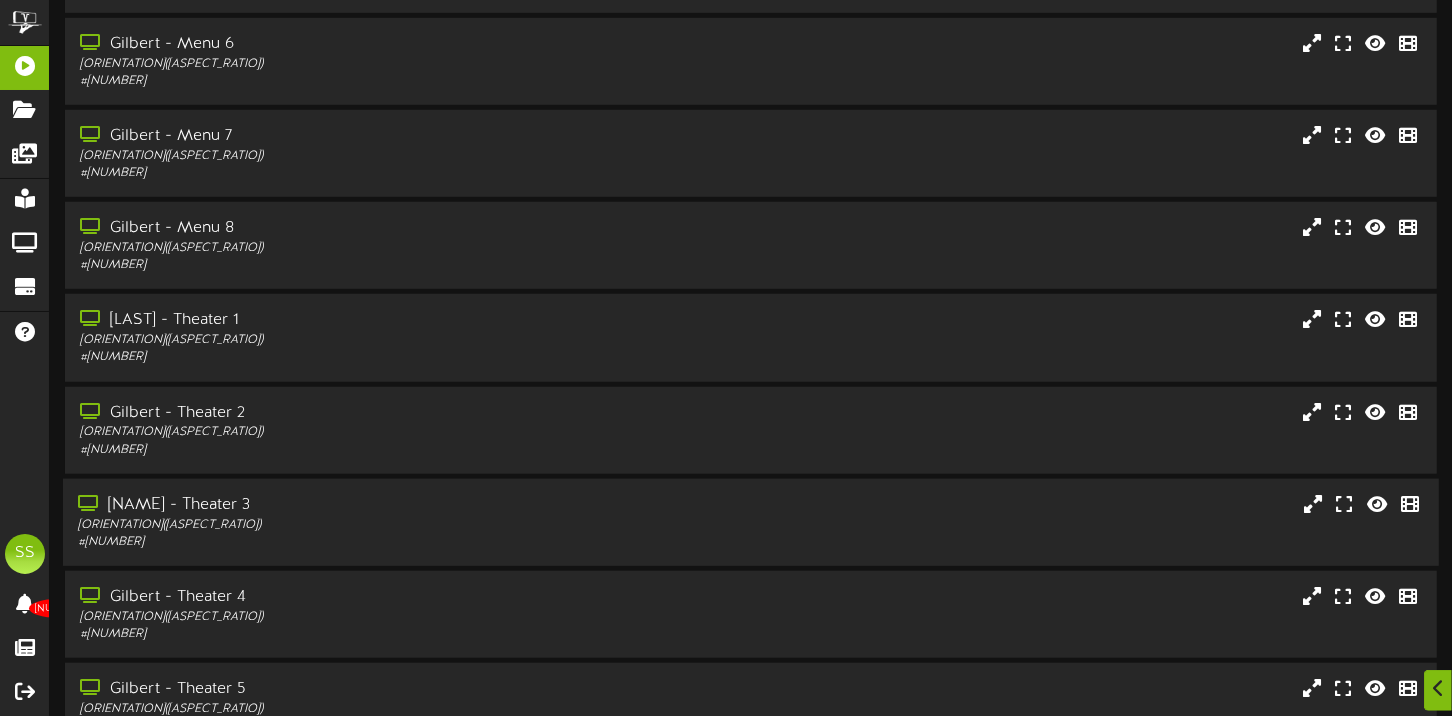 scroll, scrollTop: 1099, scrollLeft: 0, axis: vertical 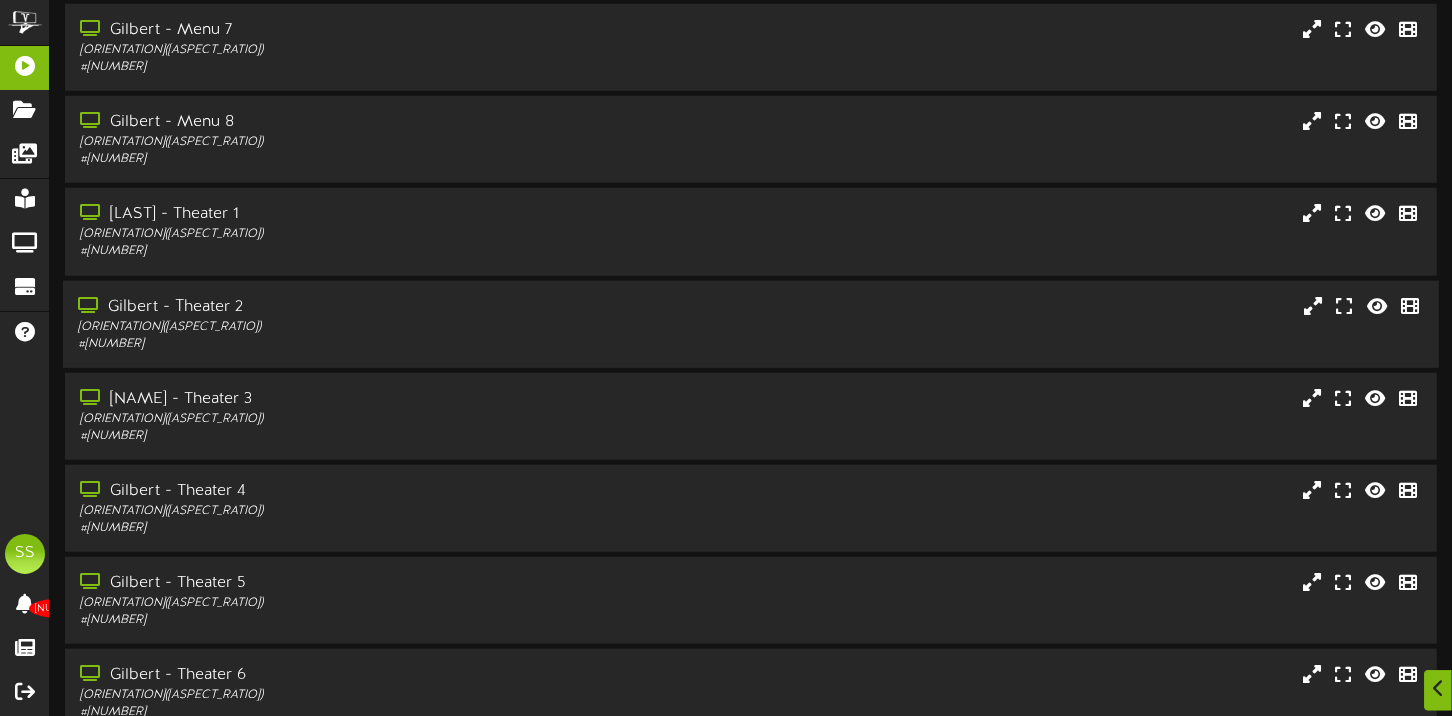 click on "Gilbert - Theater 2" at bounding box center (349, 307) 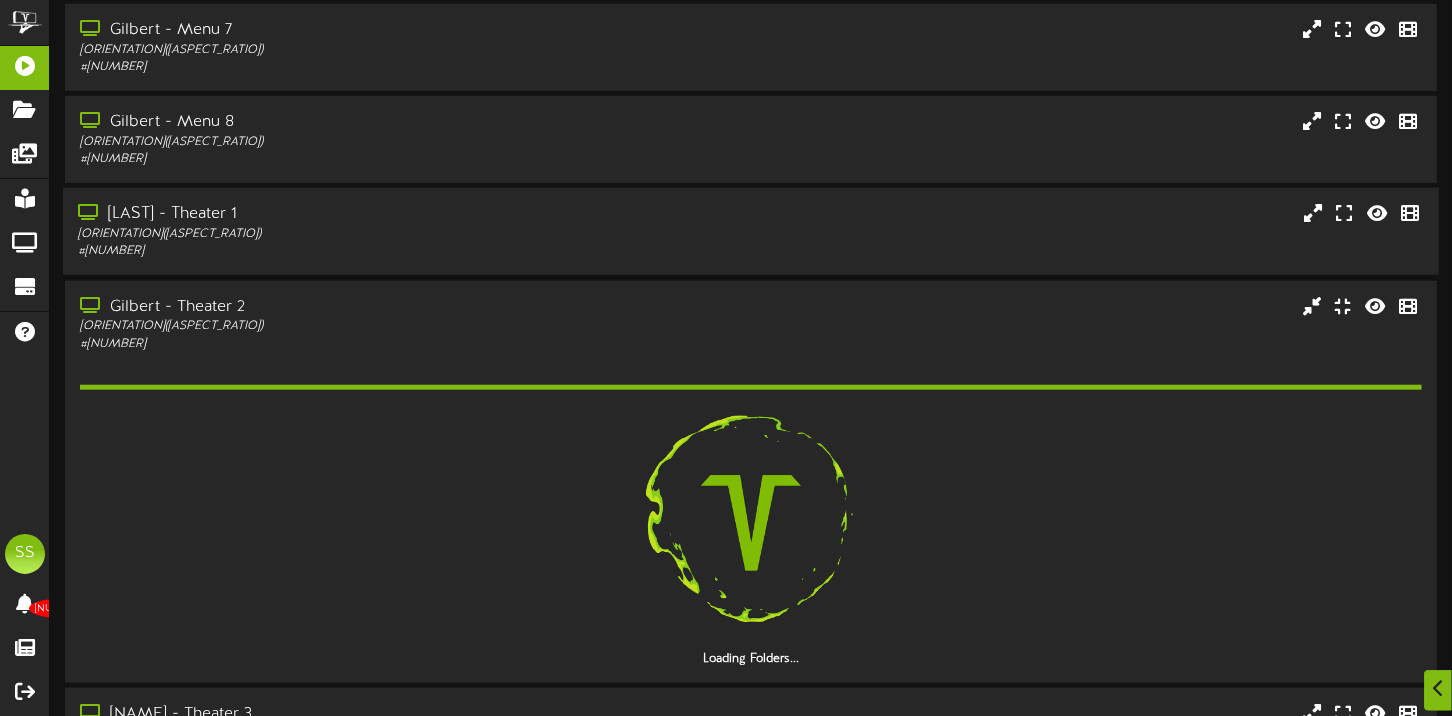 click on "[FIRST] - Theater 1" at bounding box center [349, 214] 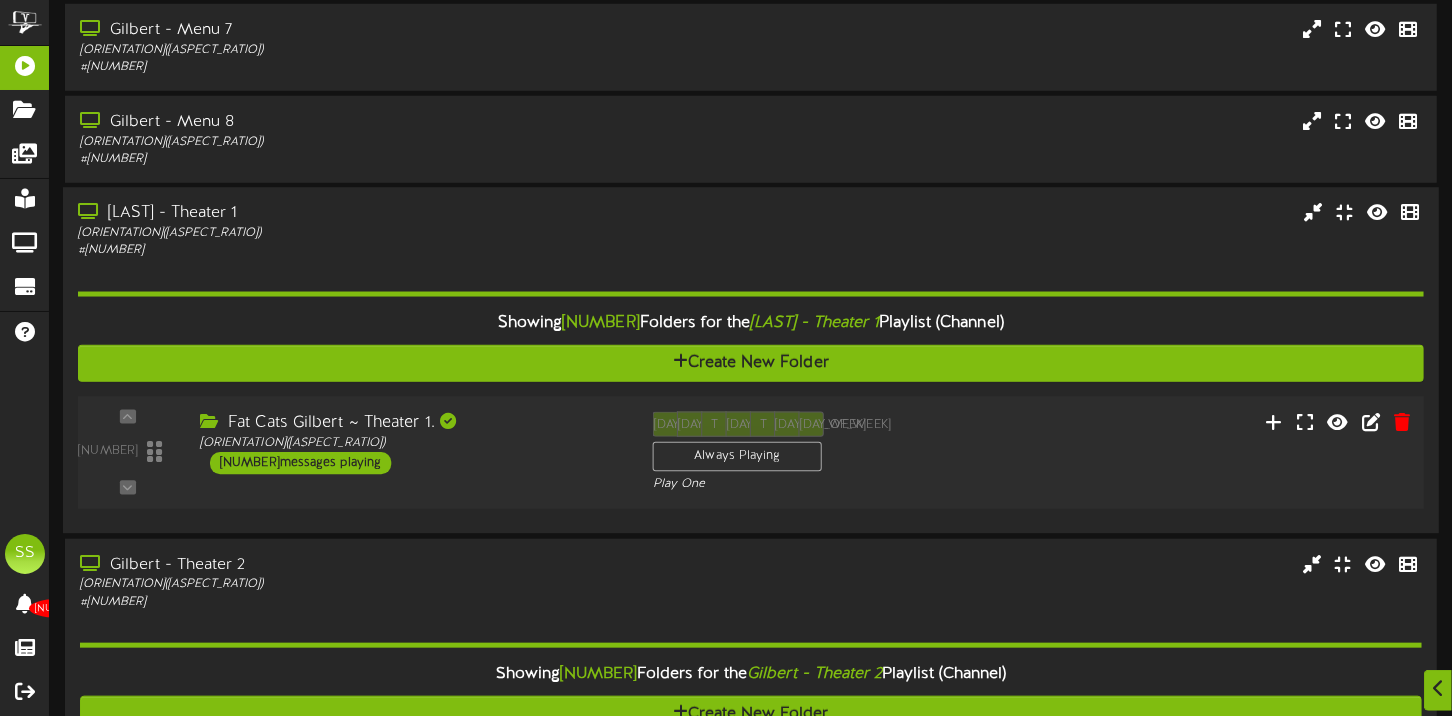 click on "Fat Cats Gilbert ~ Theater 1.
Landscape  ( 16:9 )
1  messages playing" at bounding box center [411, 443] 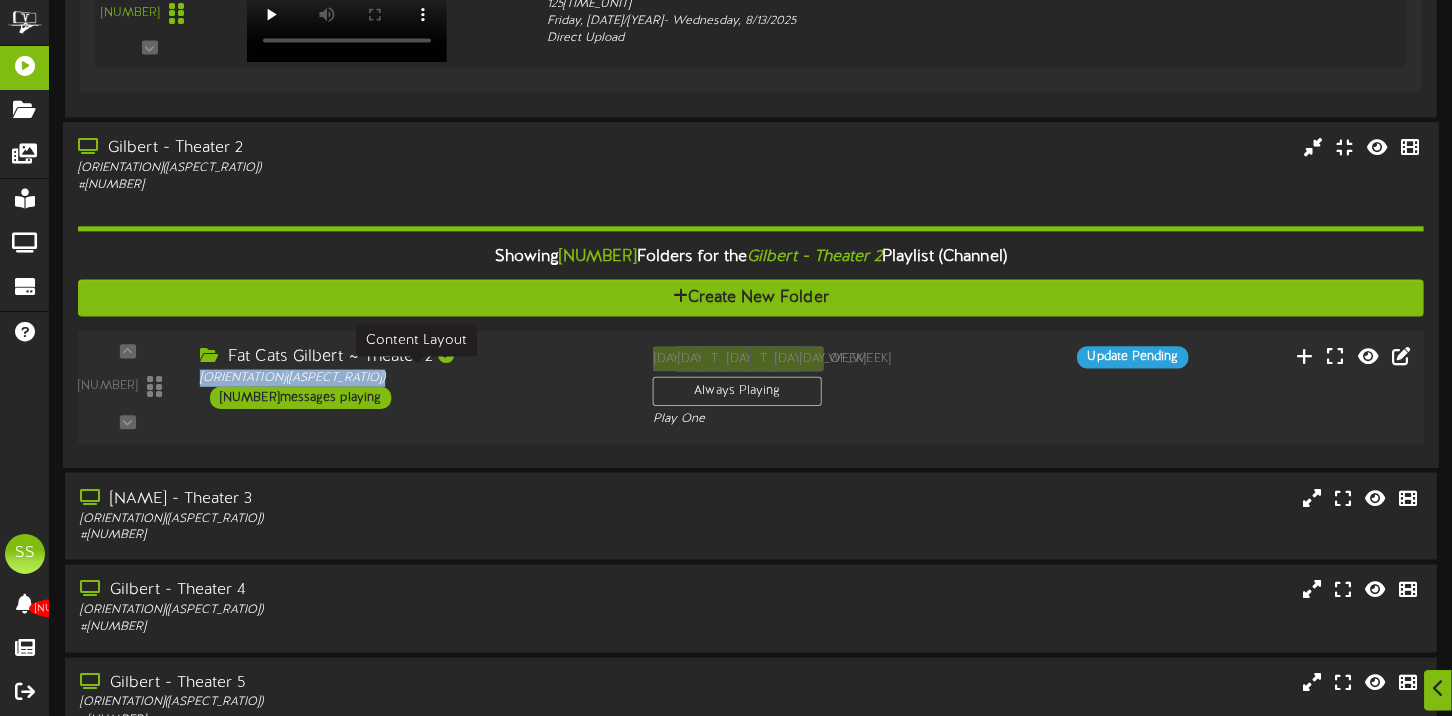 click on "Fat Cats Gilbert ~ Theater 2
Landscape  ( 16:9 )
1  messages playing" at bounding box center [411, 378] 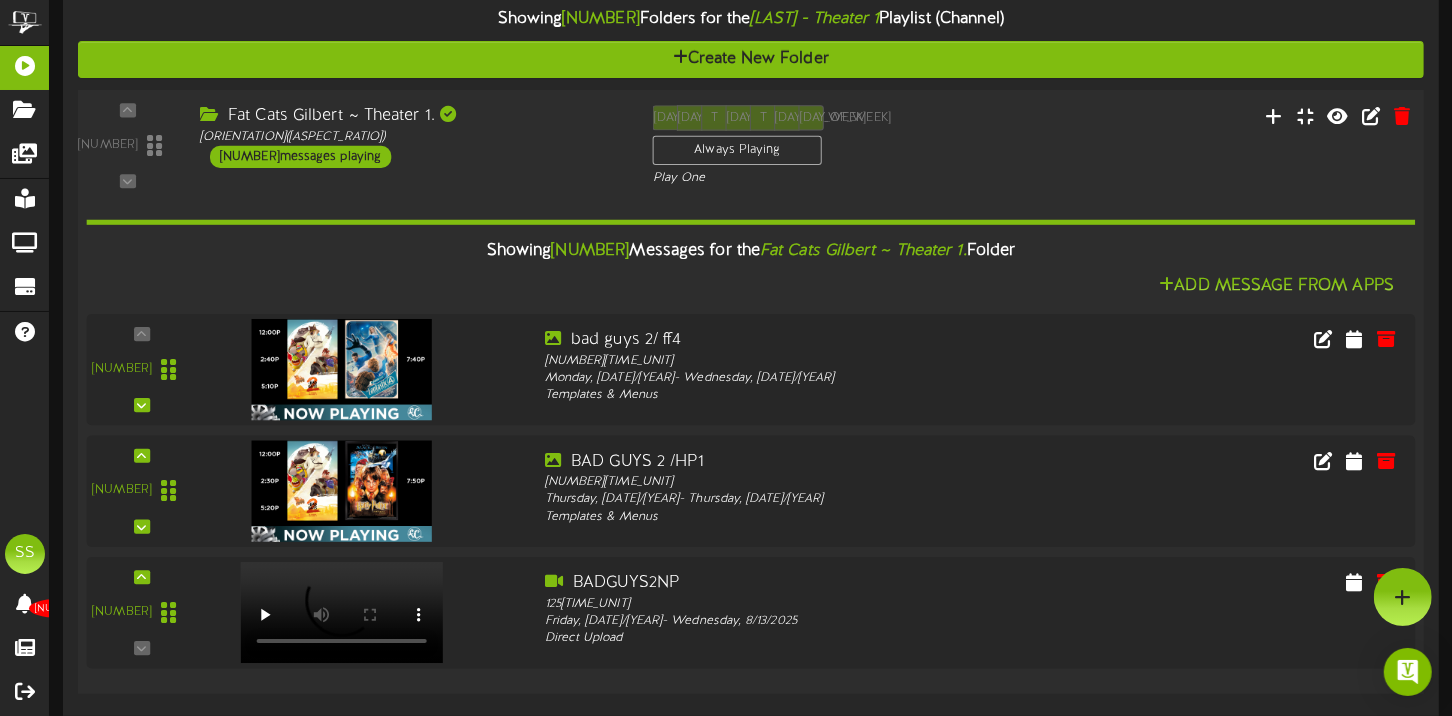 scroll, scrollTop: 1399, scrollLeft: 0, axis: vertical 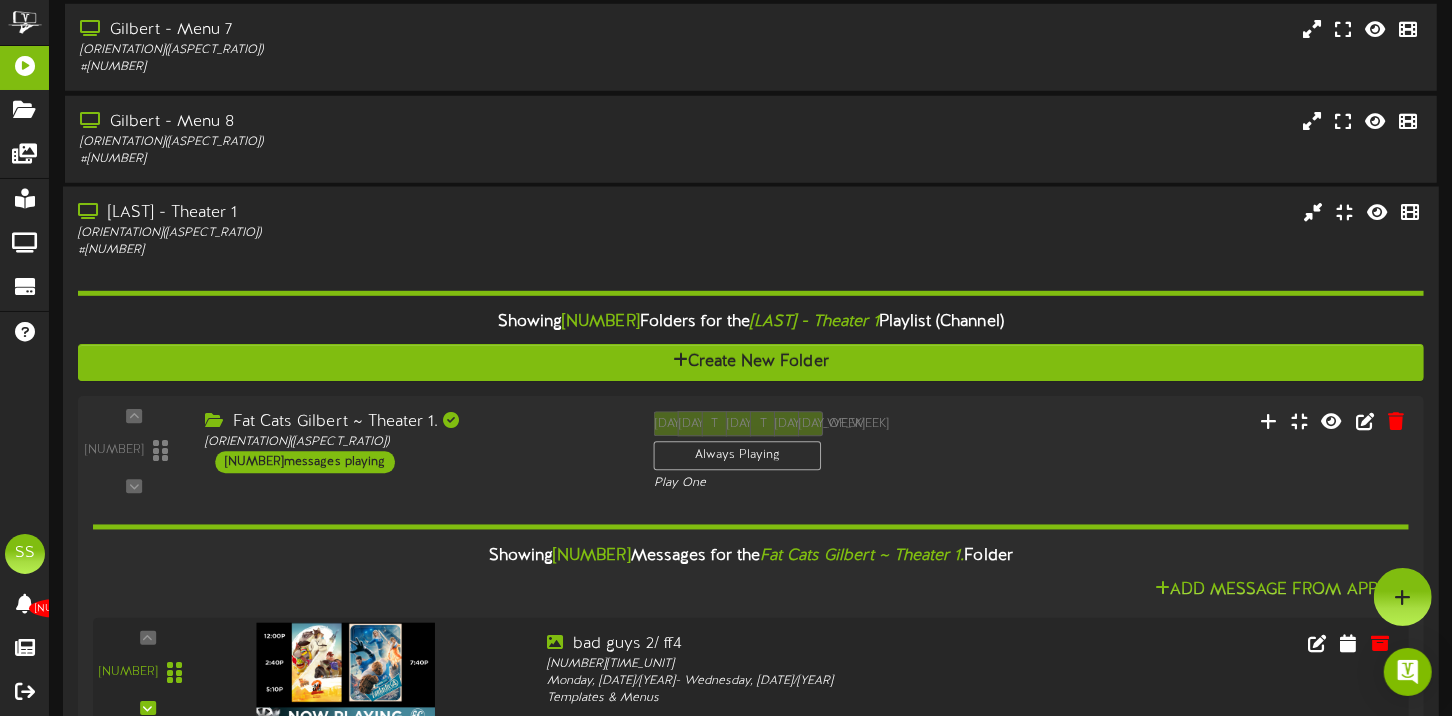 click on "[FIRST] - Theater 1" at bounding box center [349, 213] 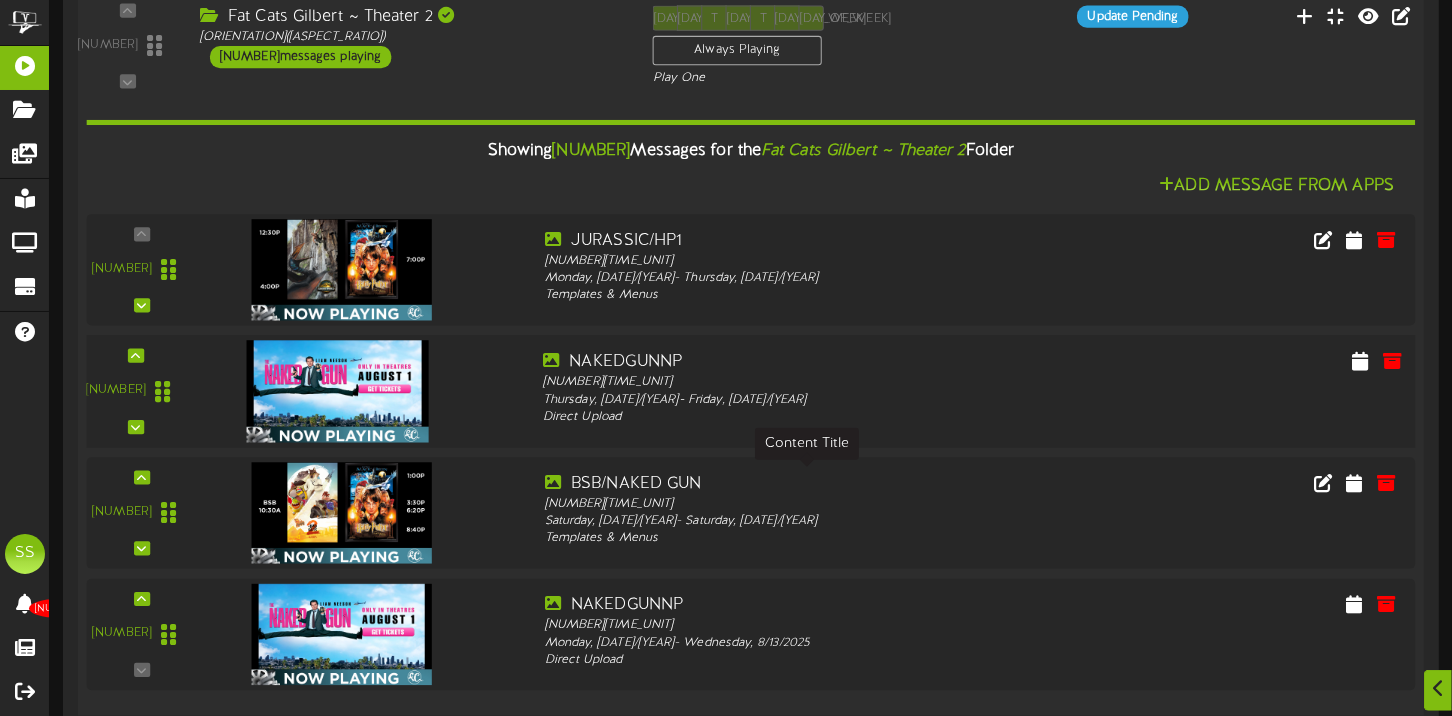 scroll, scrollTop: 1598, scrollLeft: 0, axis: vertical 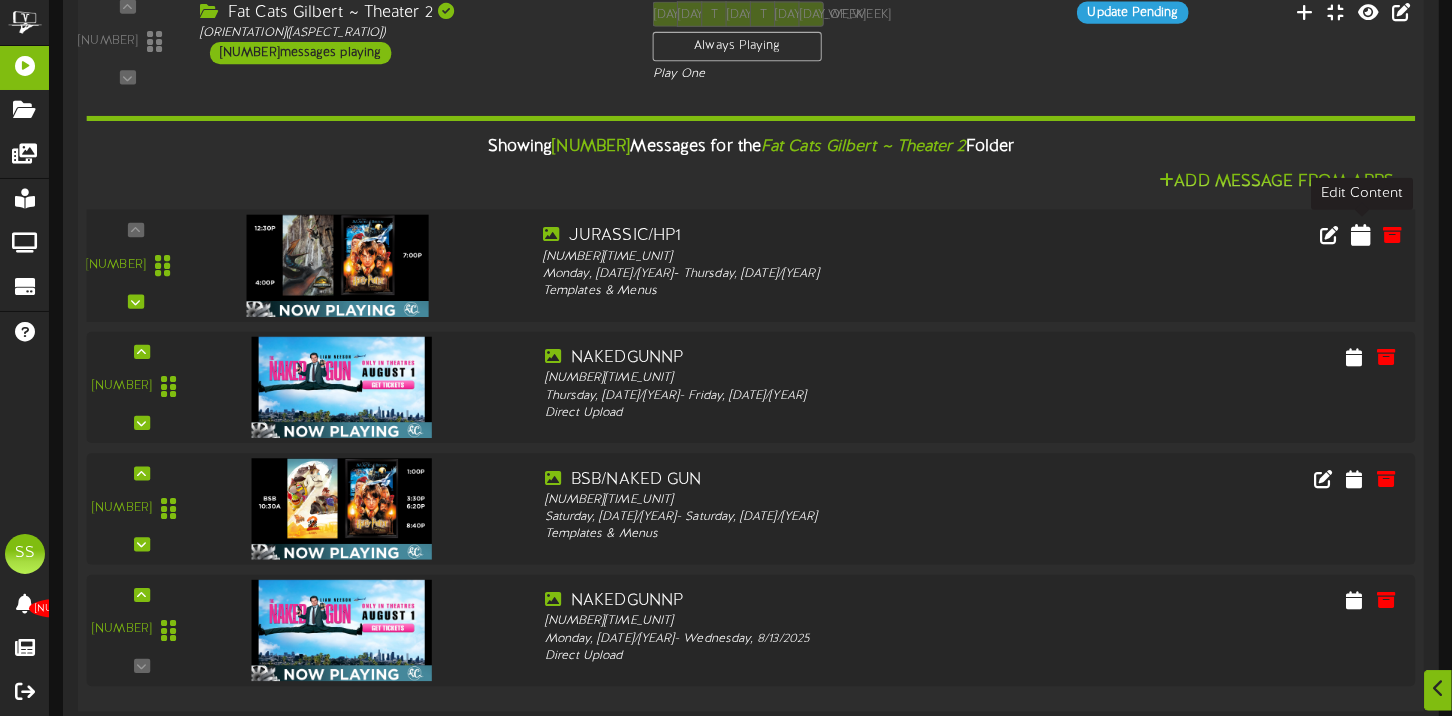 click at bounding box center (1361, 234) 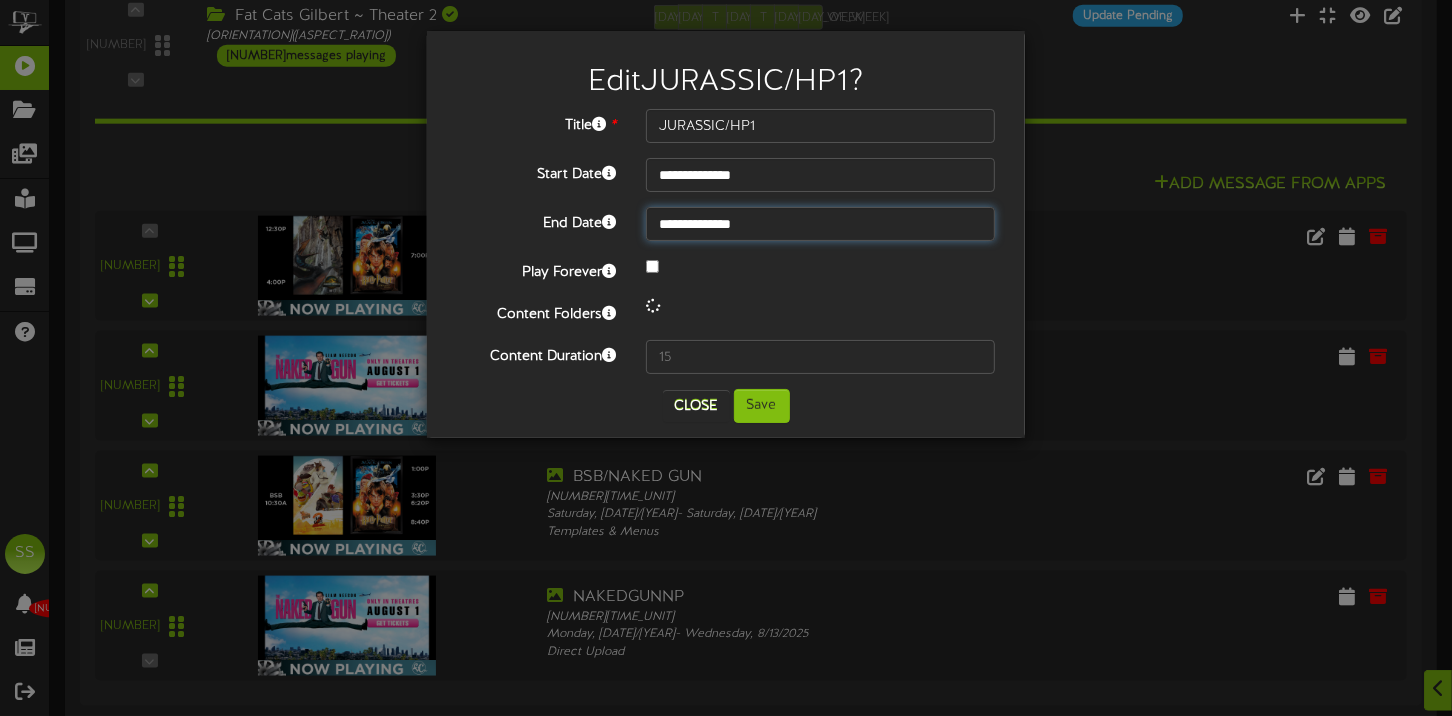 click on "**********" at bounding box center (820, 224) 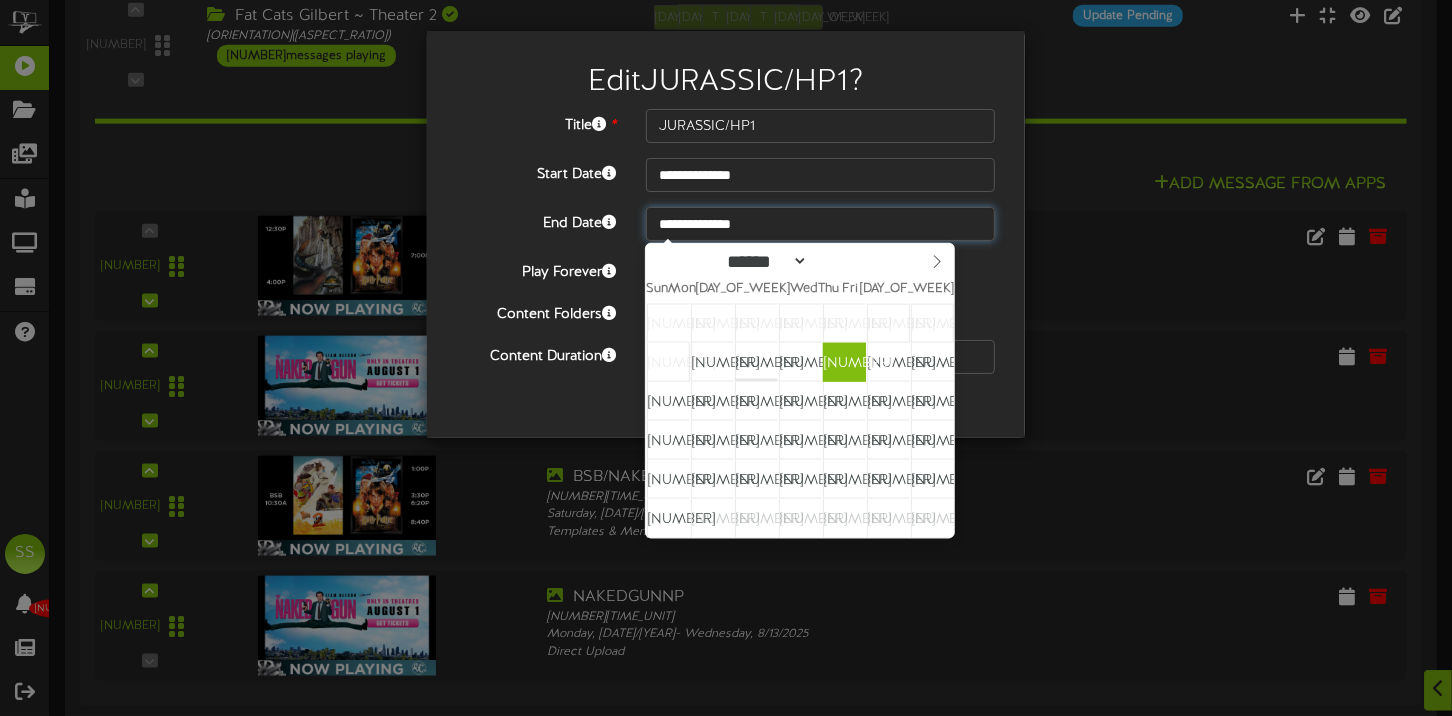 type on "**********" 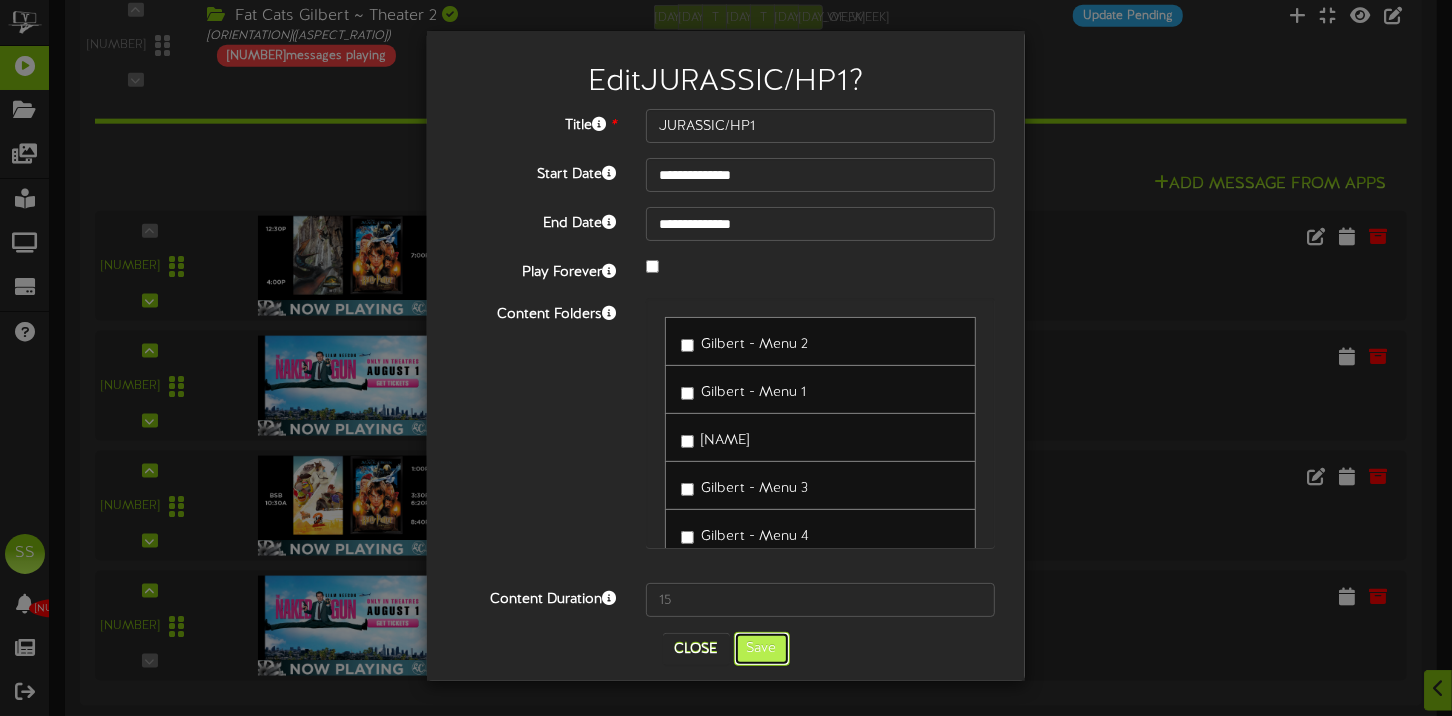 click on "Save" at bounding box center [762, 649] 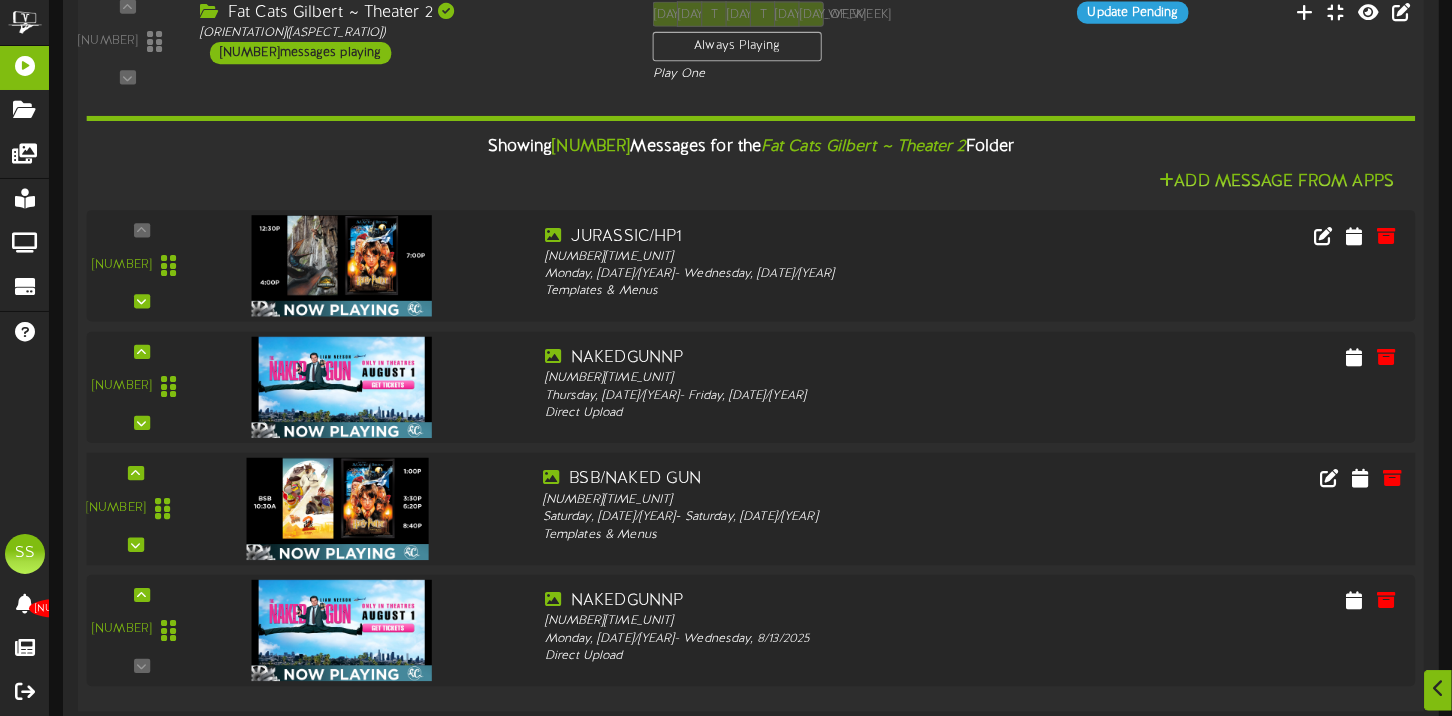 click at bounding box center (338, 509) 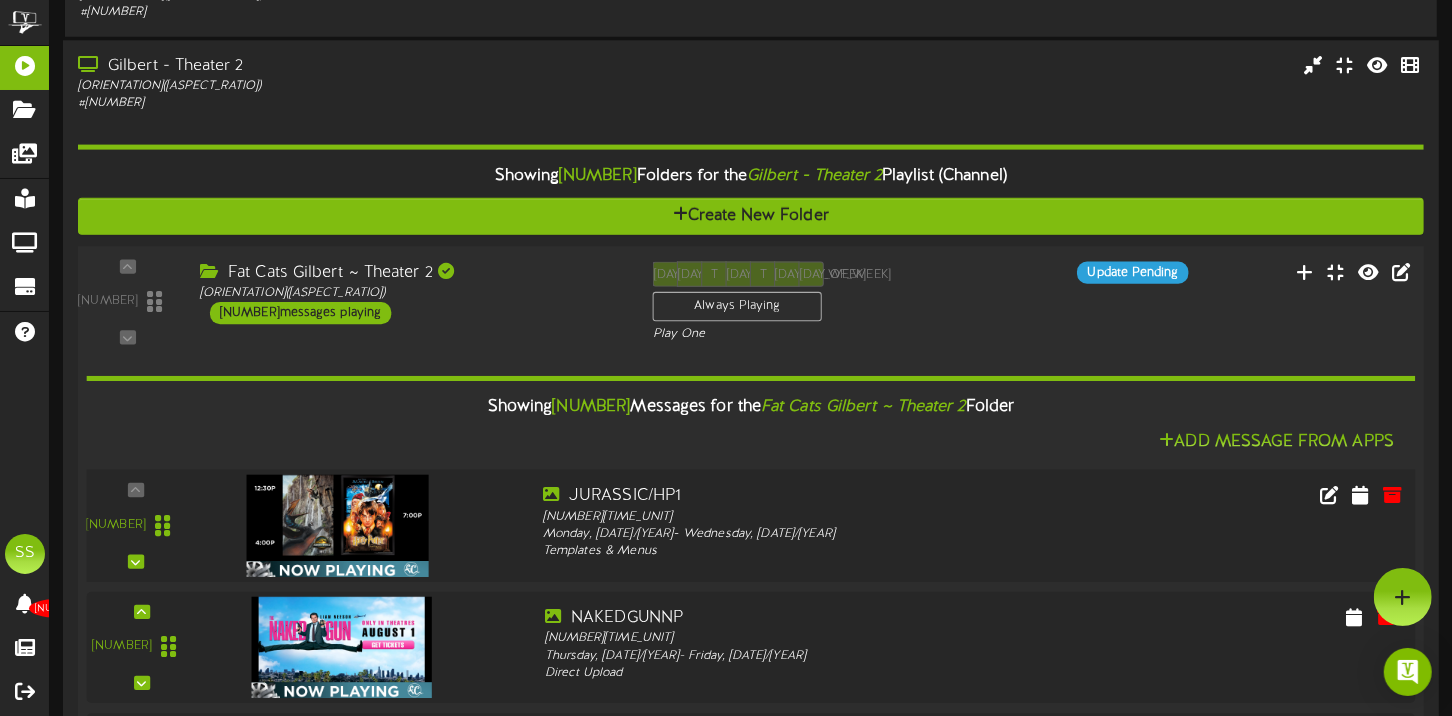 scroll, scrollTop: 1299, scrollLeft: 0, axis: vertical 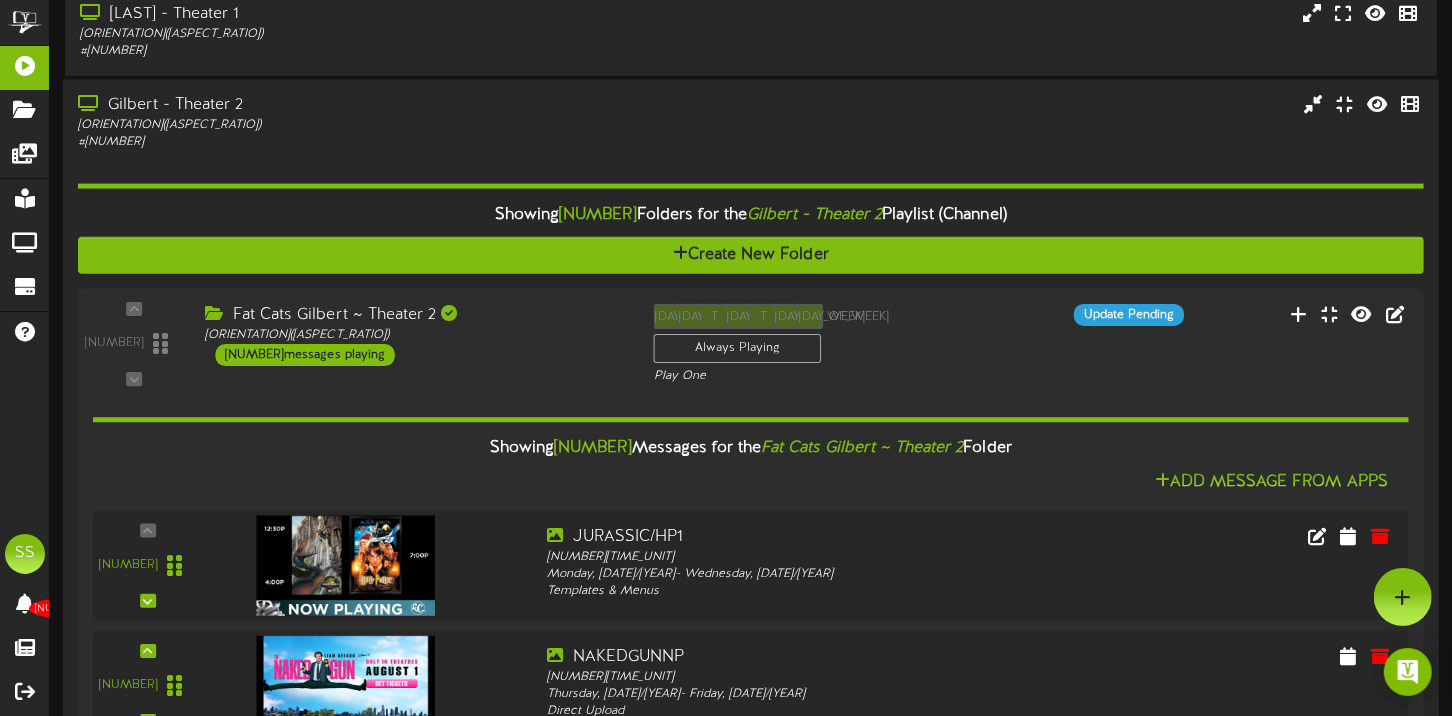 click on "Gilbert - Theater 2" at bounding box center [349, 105] 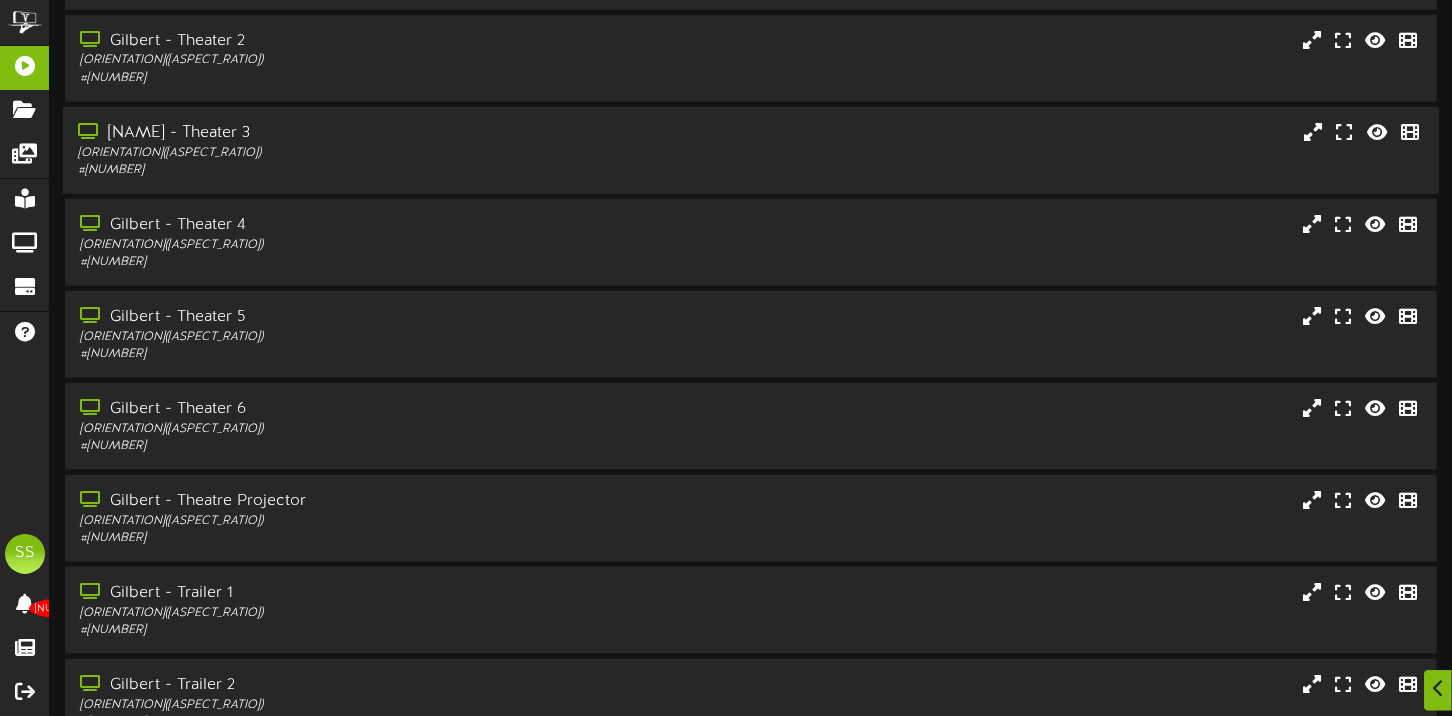 scroll, scrollTop: 1399, scrollLeft: 0, axis: vertical 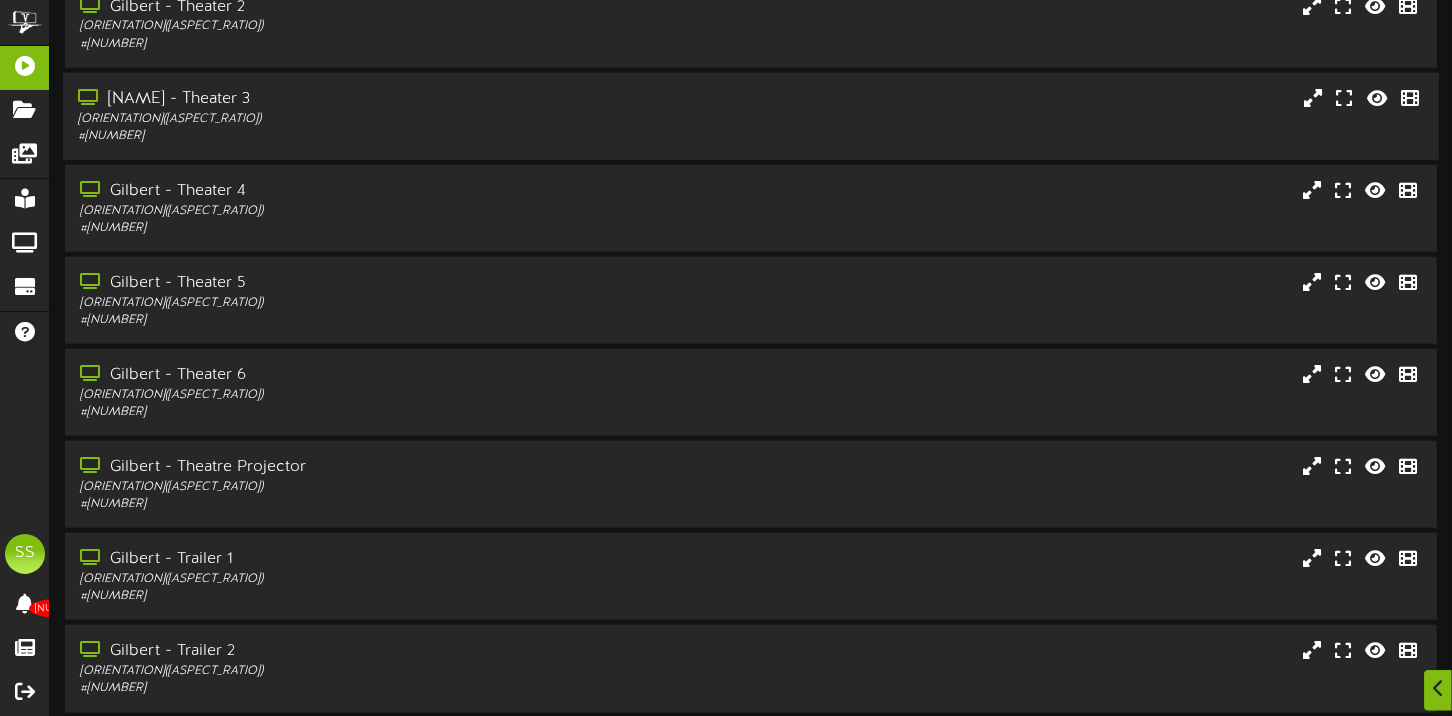 click on "Landscape  ( 16:9 )" at bounding box center [349, 119] 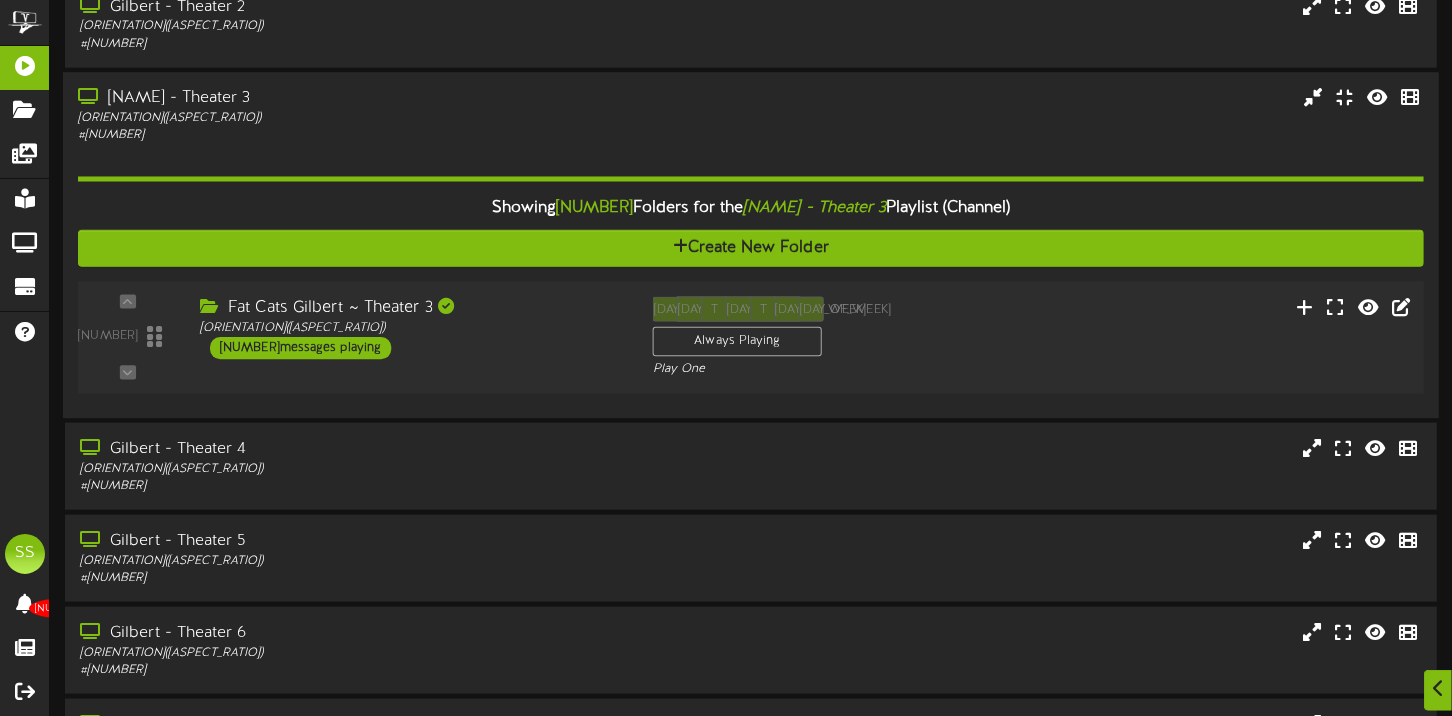 click on "1
( 16:9" at bounding box center [750, 337] 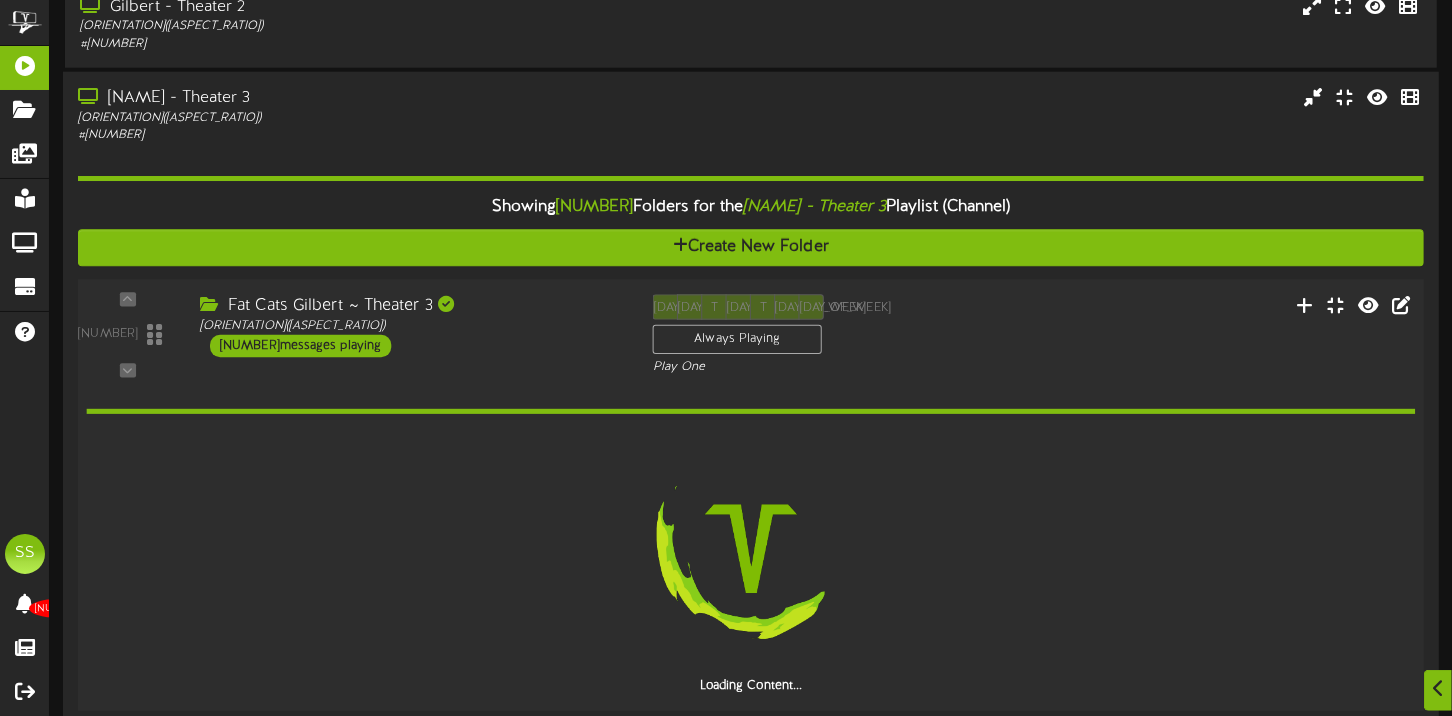 scroll, scrollTop: 1598, scrollLeft: 0, axis: vertical 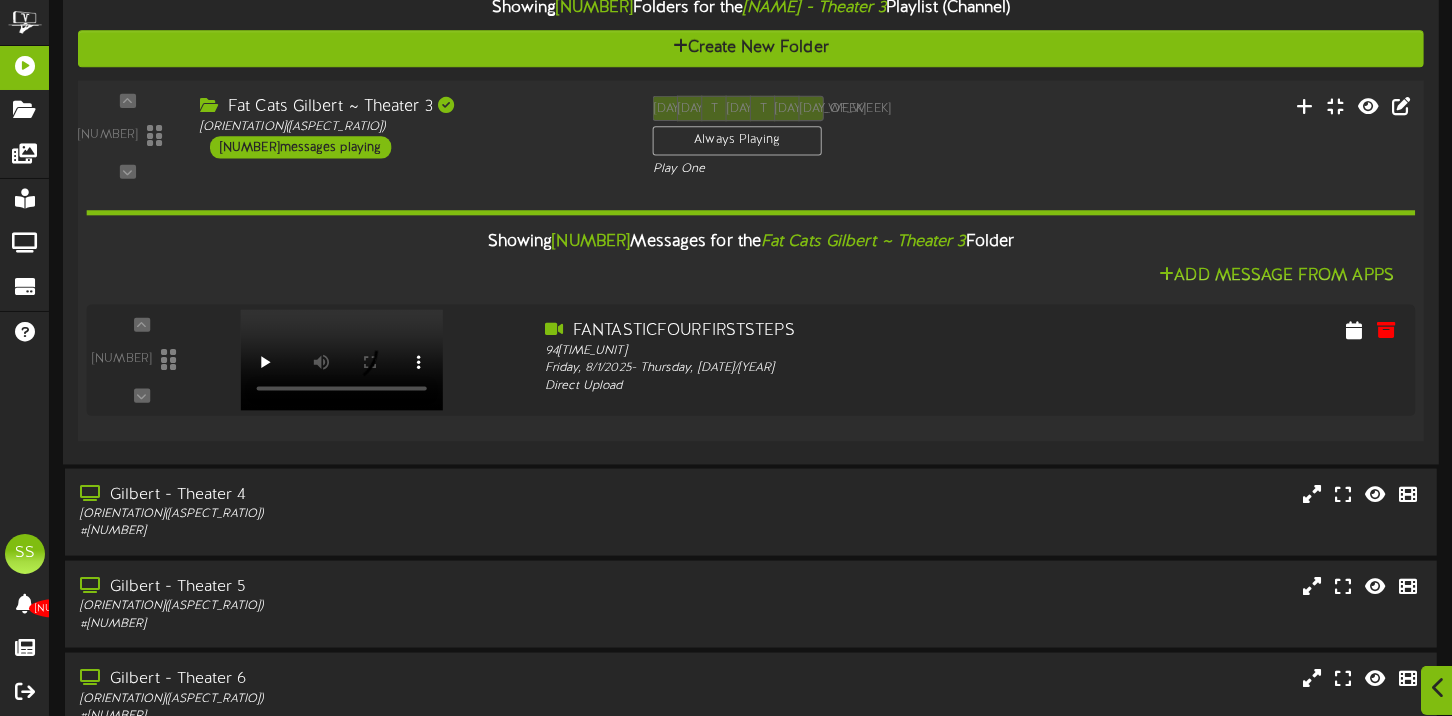click at bounding box center (1438, 688) 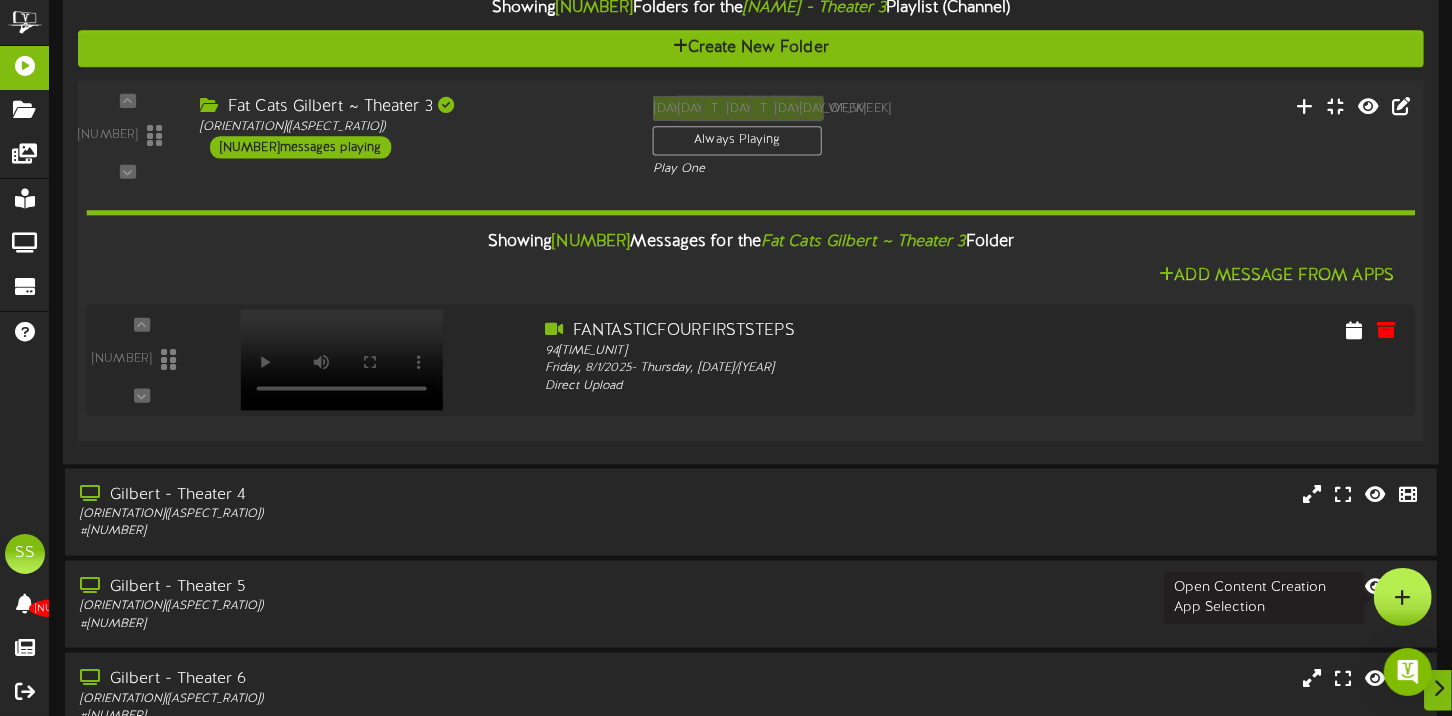 click at bounding box center (1403, 597) 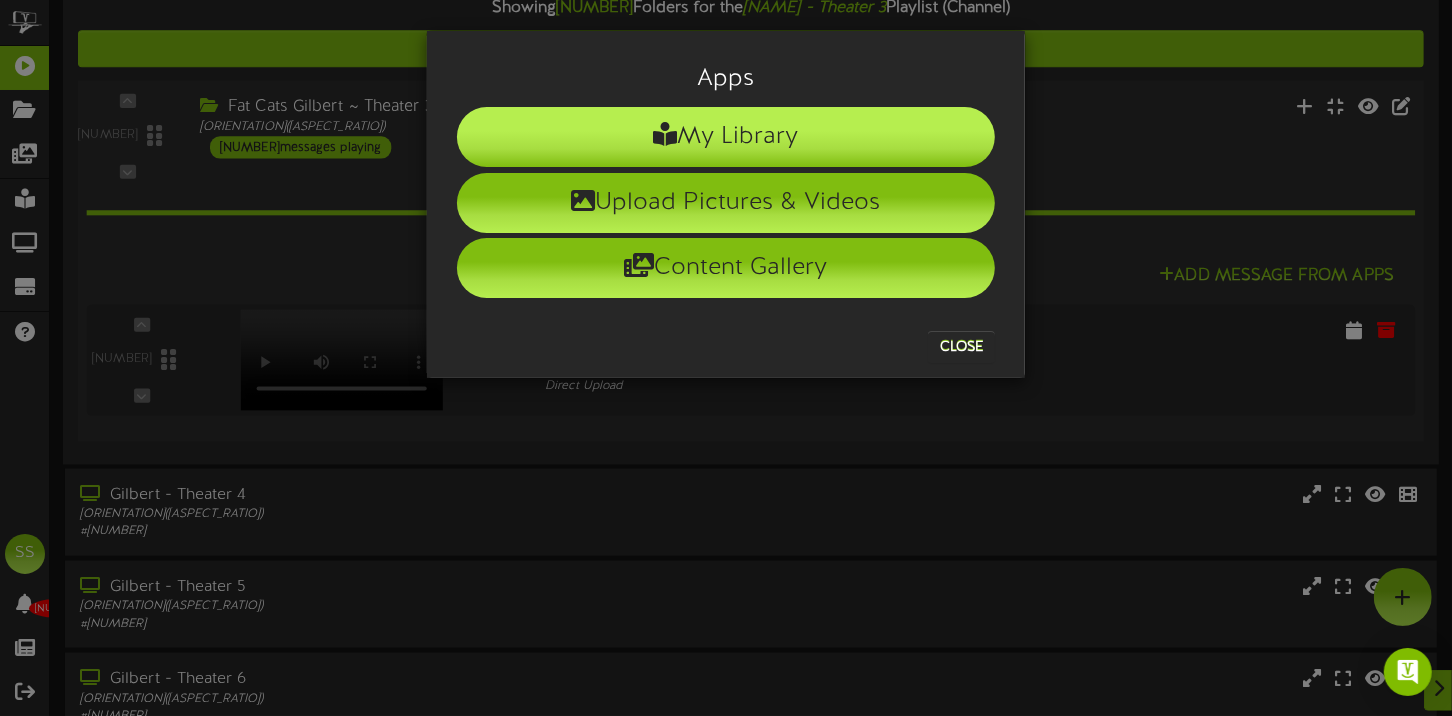 click on "My Library" at bounding box center [726, 137] 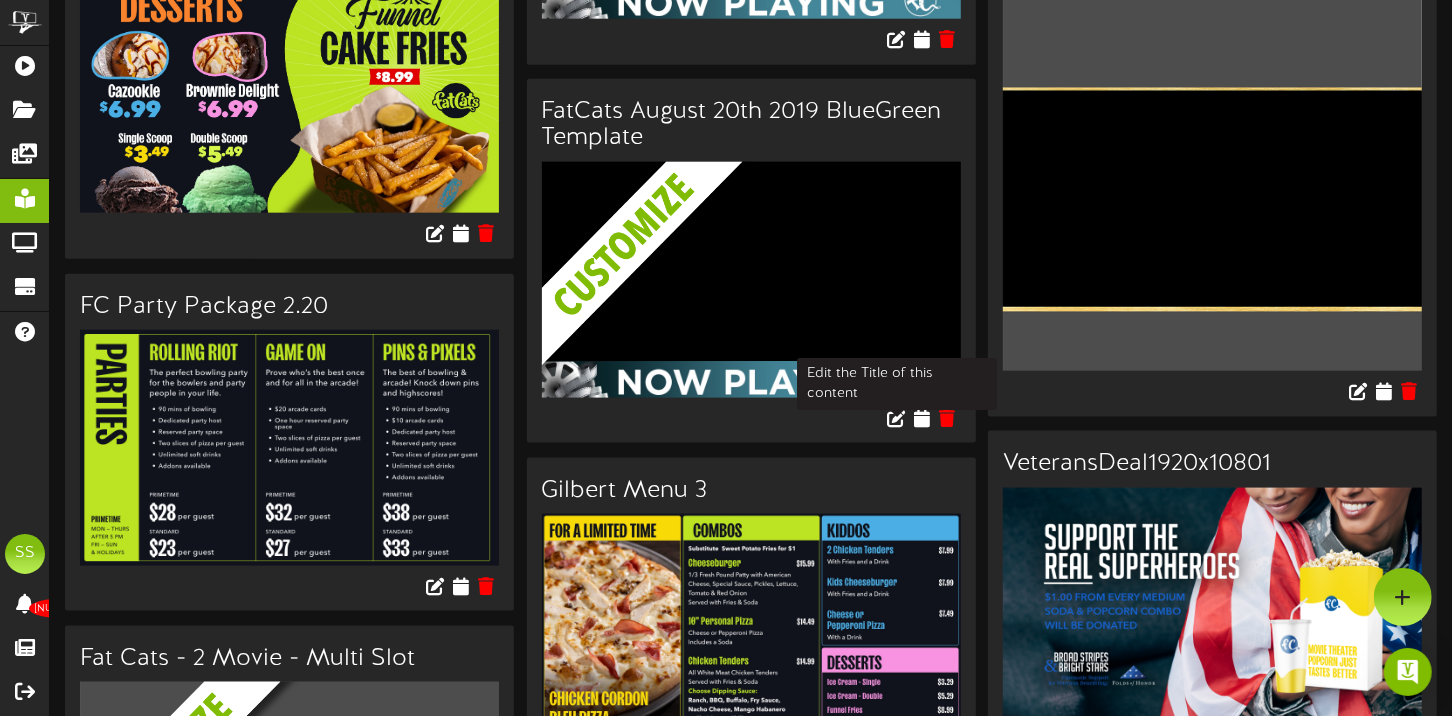 scroll, scrollTop: 1605, scrollLeft: 0, axis: vertical 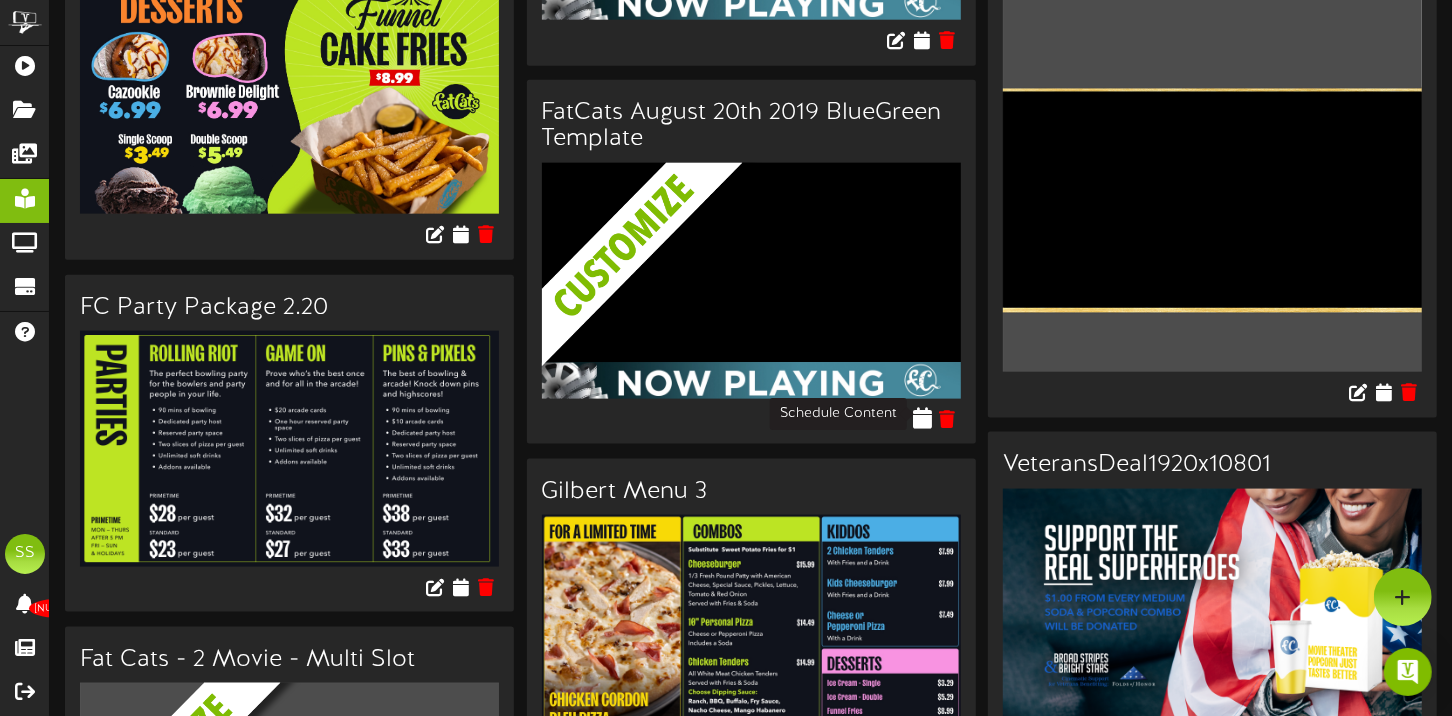 click at bounding box center (922, 418) 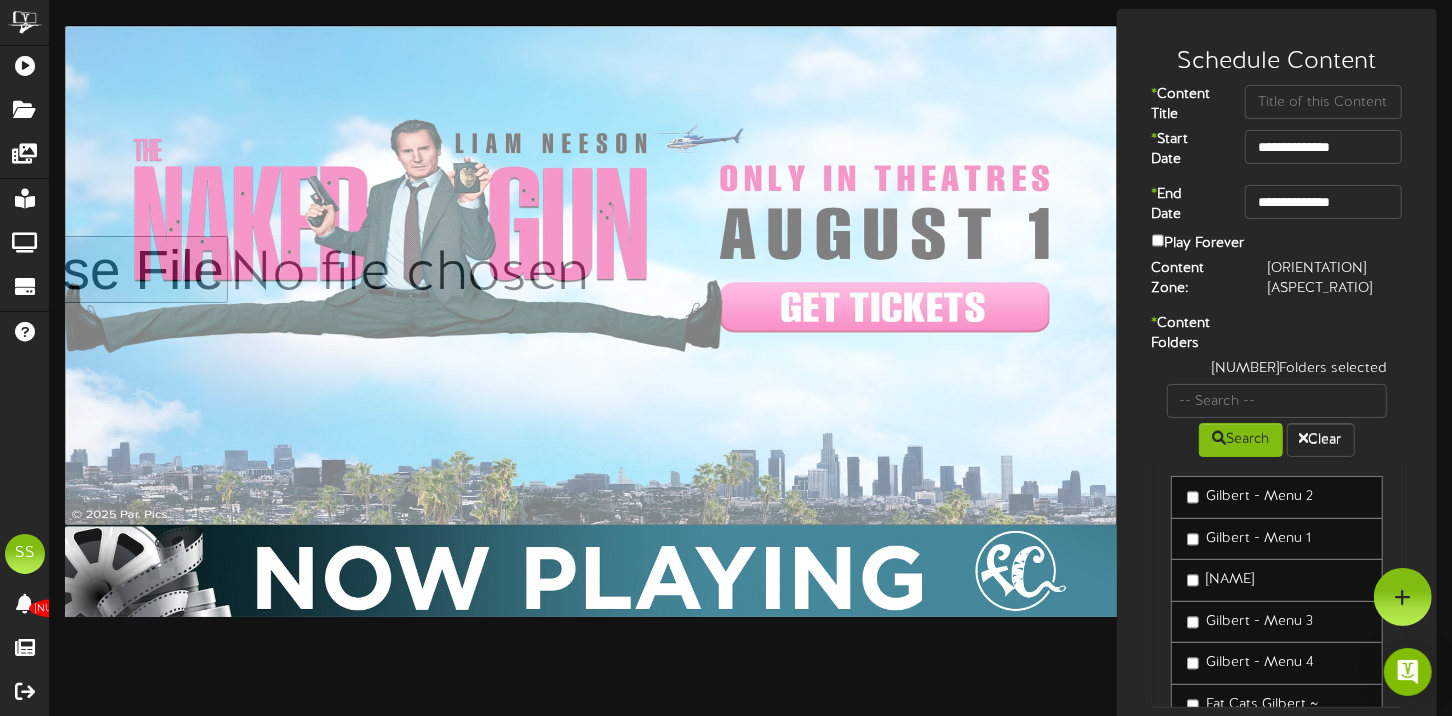 scroll, scrollTop: 0, scrollLeft: 0, axis: both 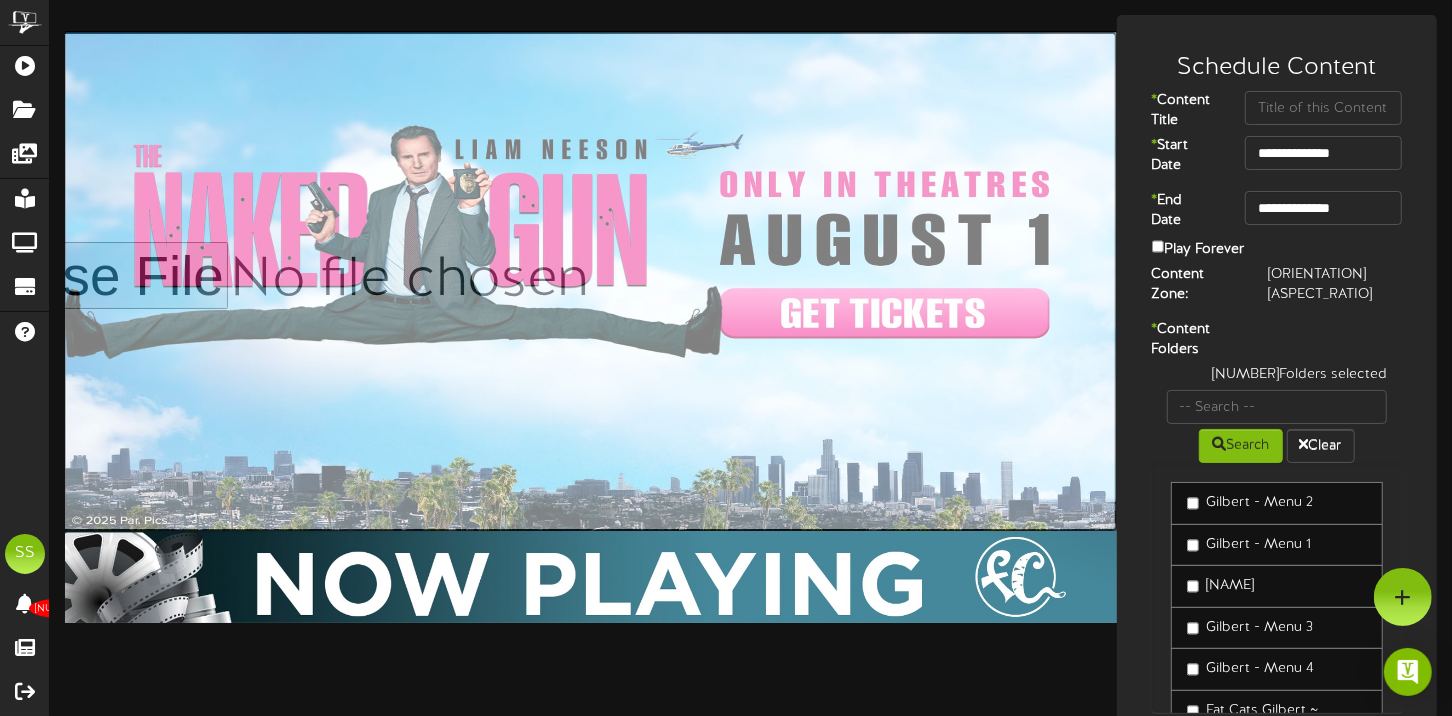 click at bounding box center (522, 281) 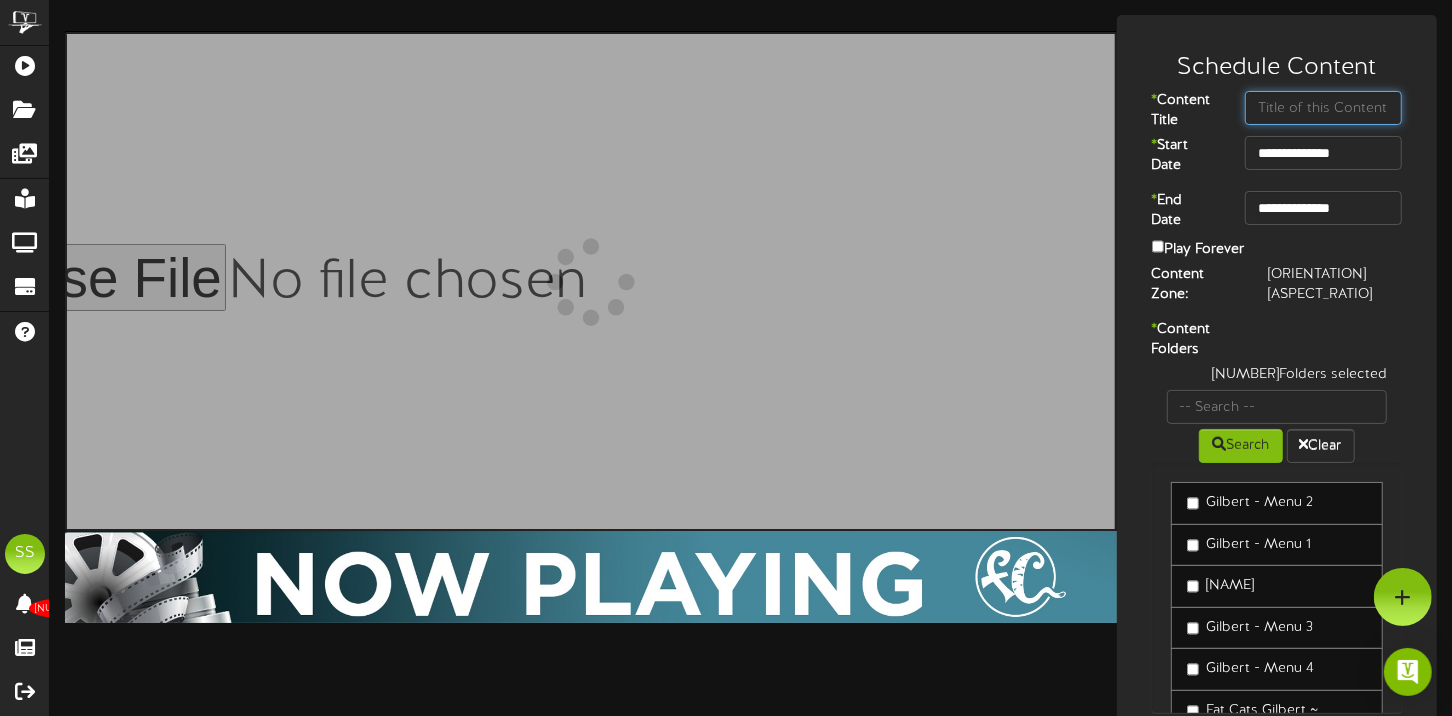click at bounding box center (1323, 108) 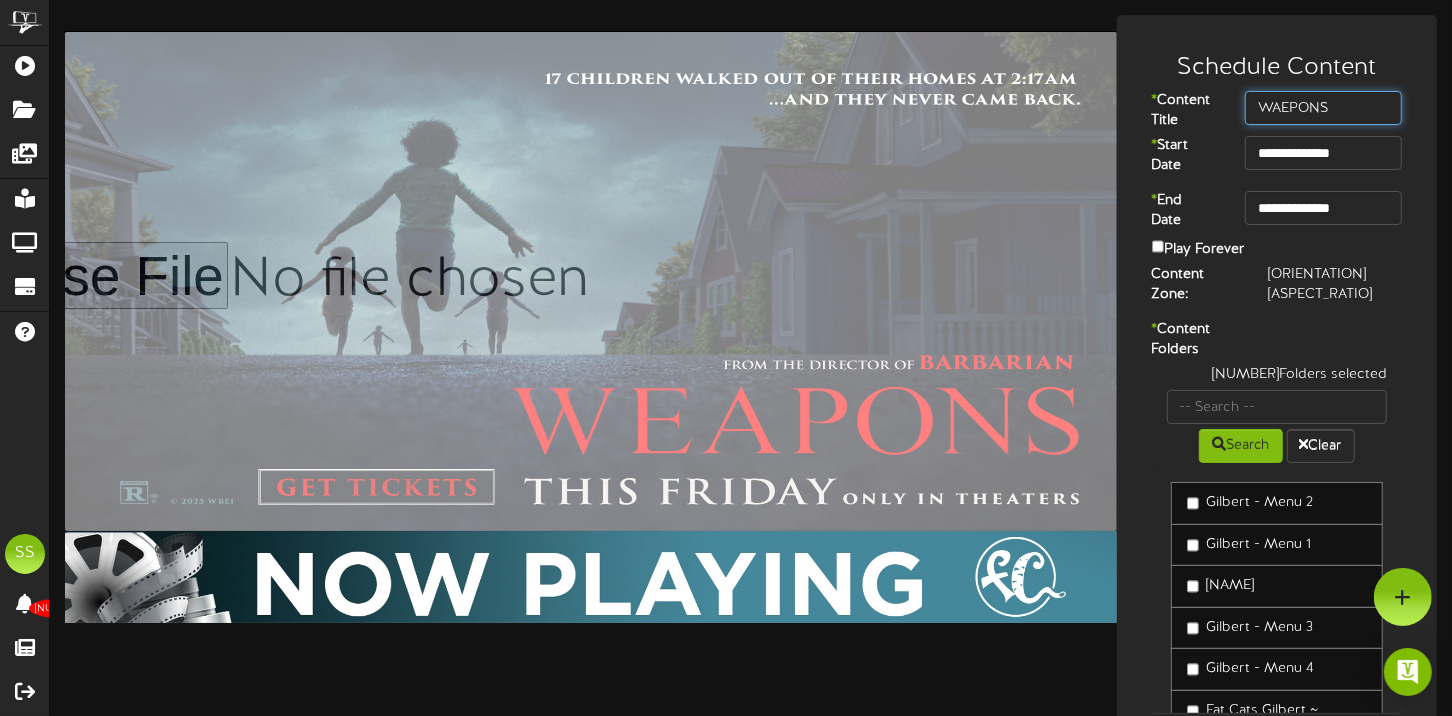 type on "WAEPONS" 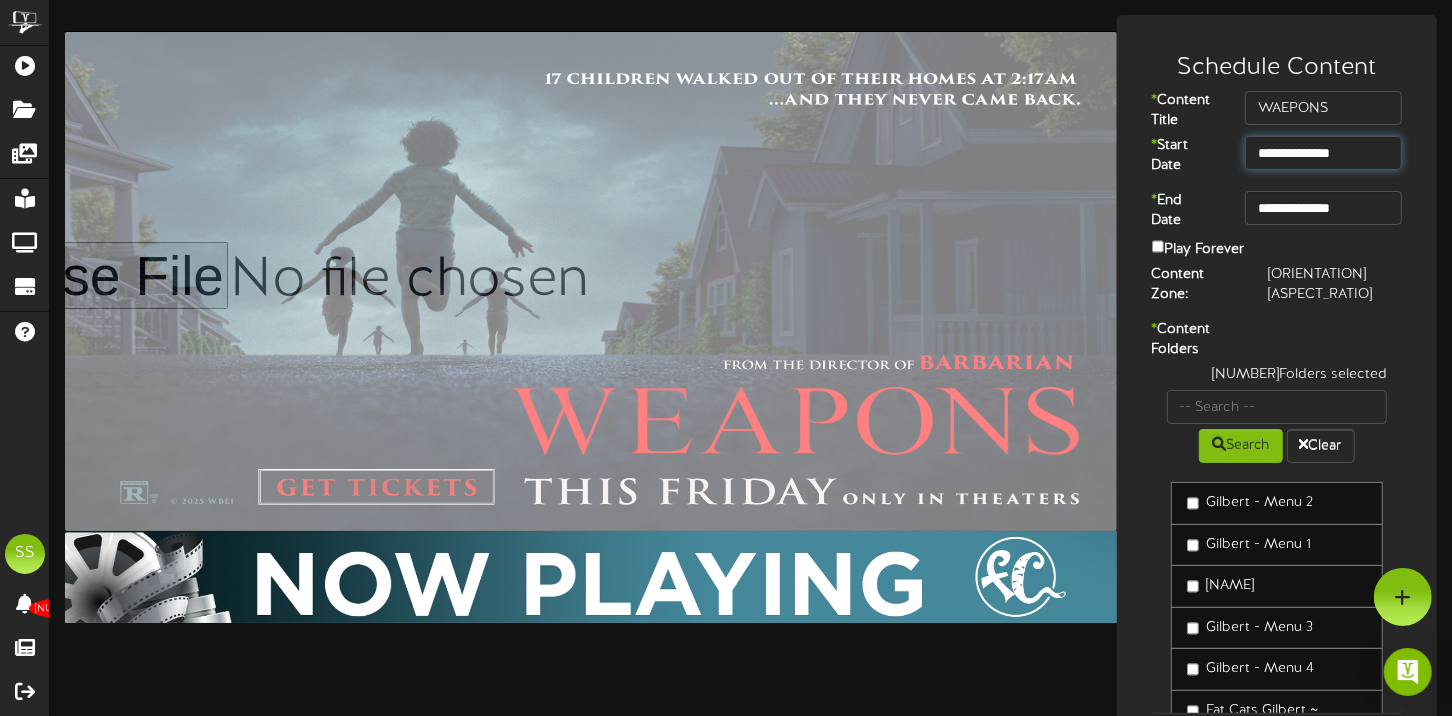 click on "**********" at bounding box center [1323, 153] 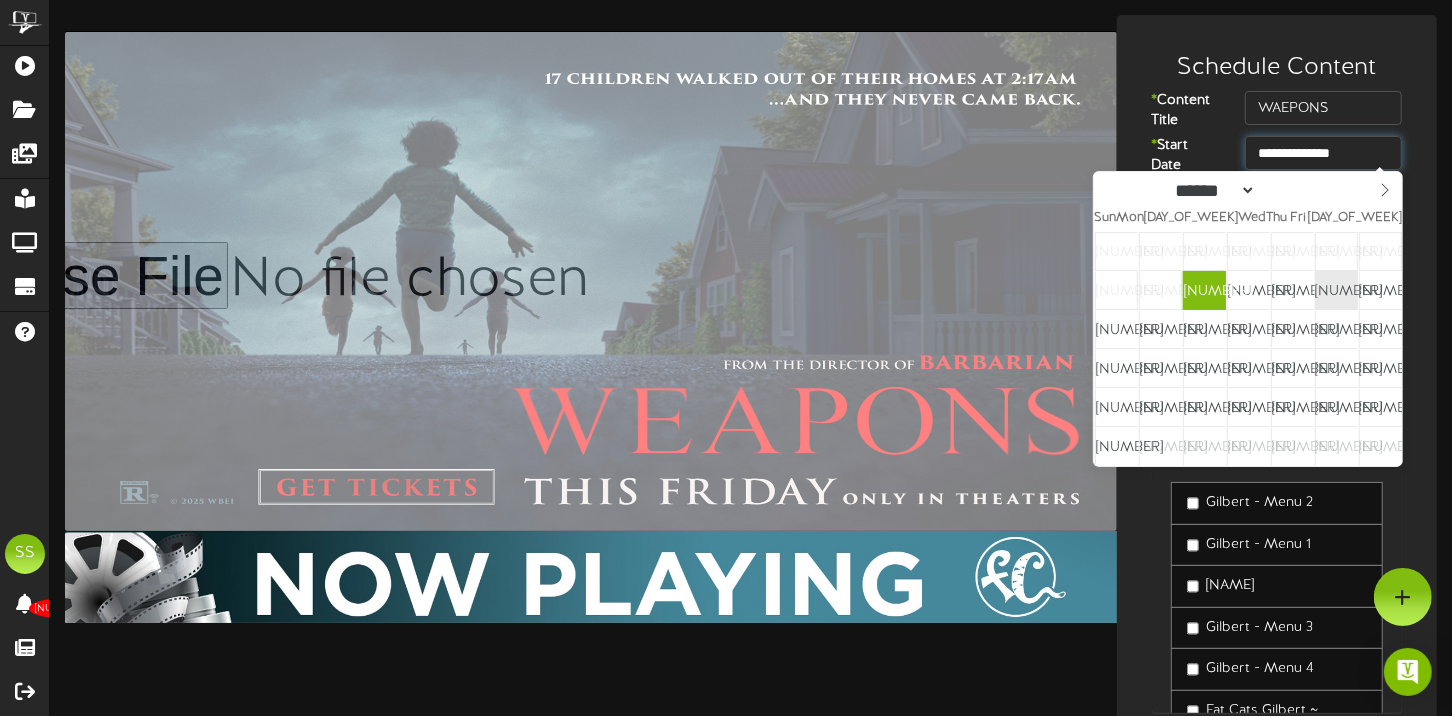 type on "**********" 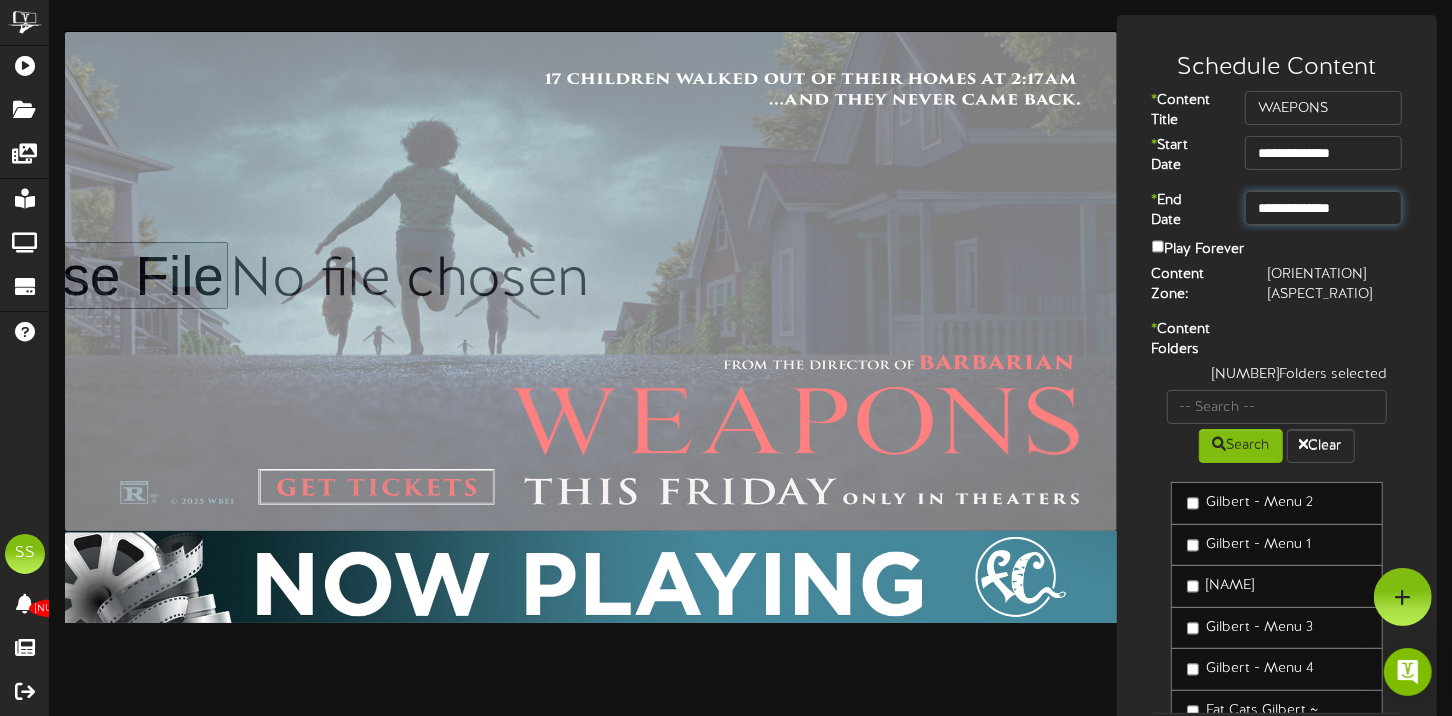 click on "**********" at bounding box center [1323, 208] 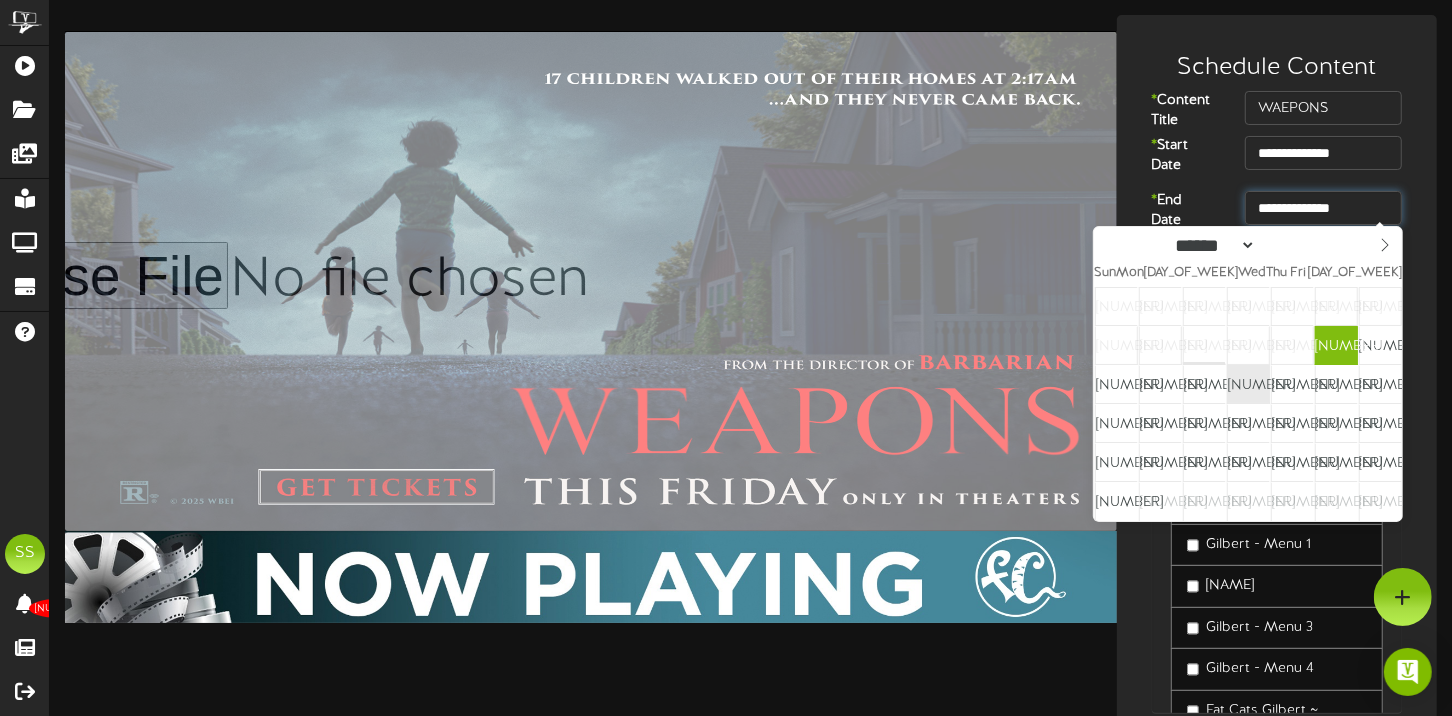 type on "**********" 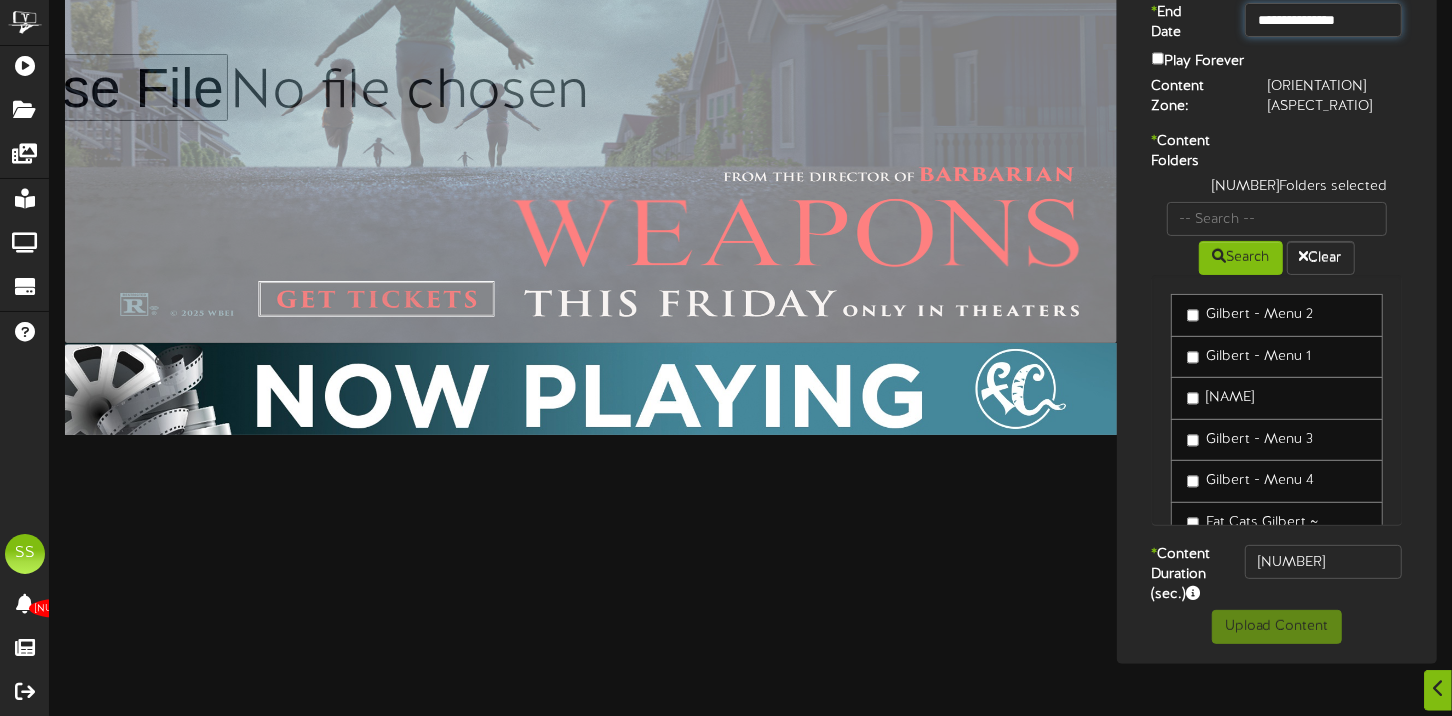 scroll, scrollTop: 199, scrollLeft: 0, axis: vertical 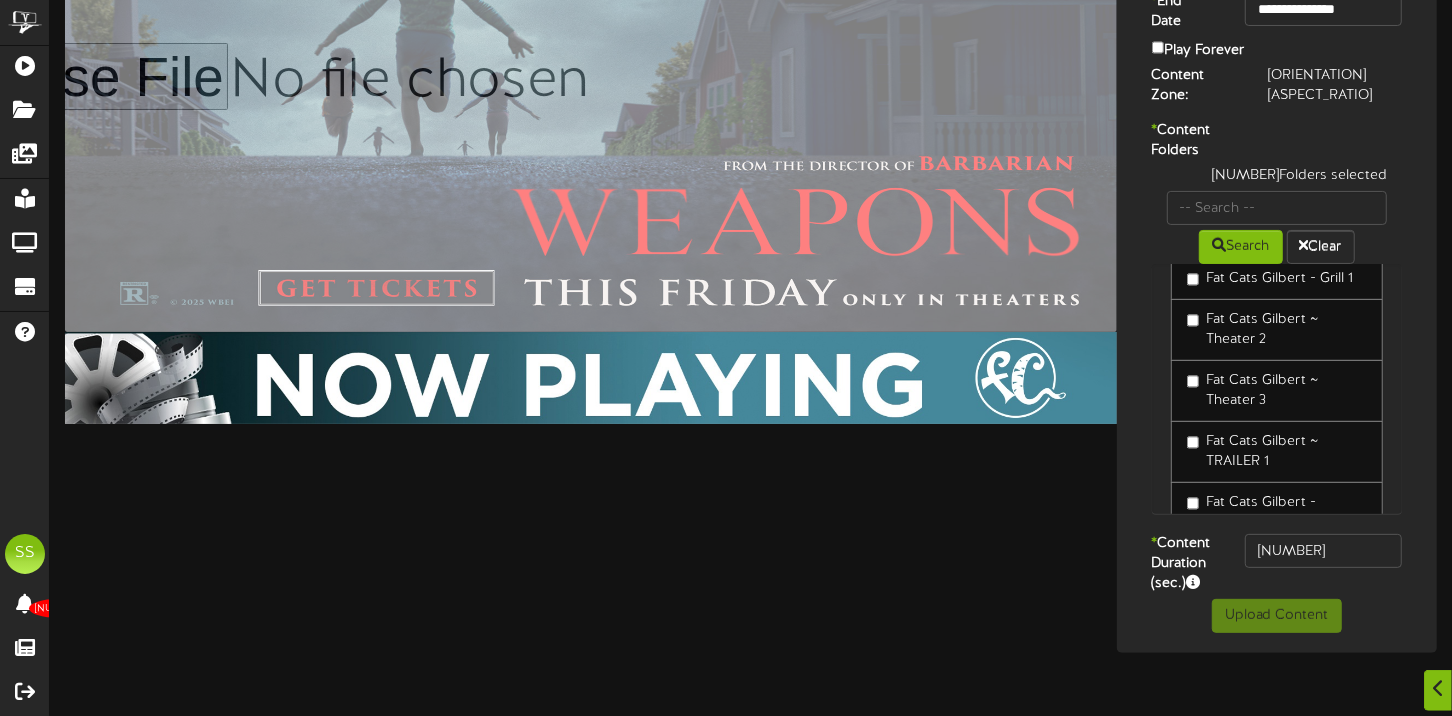 click on "Fat Cats Gilbert ~ Theater 3" at bounding box center (1277, 391) 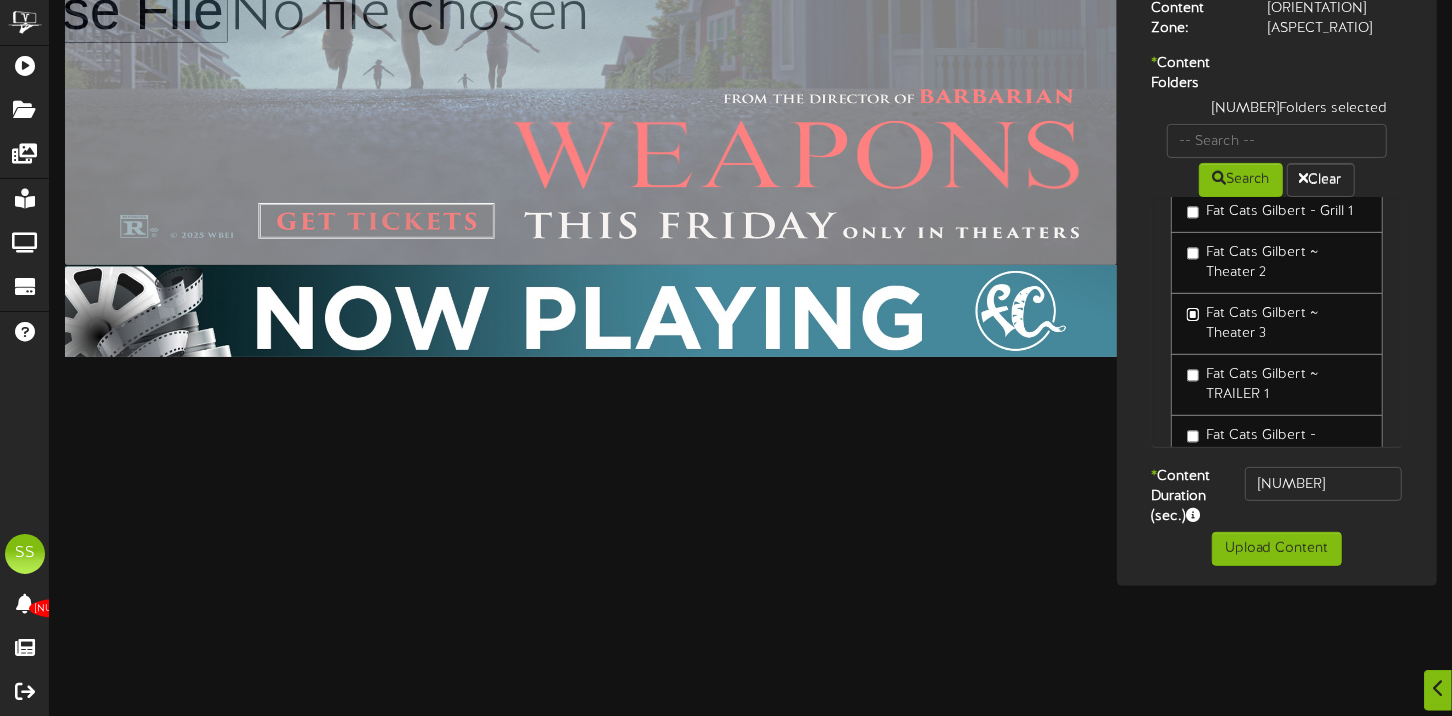 scroll, scrollTop: 300, scrollLeft: 0, axis: vertical 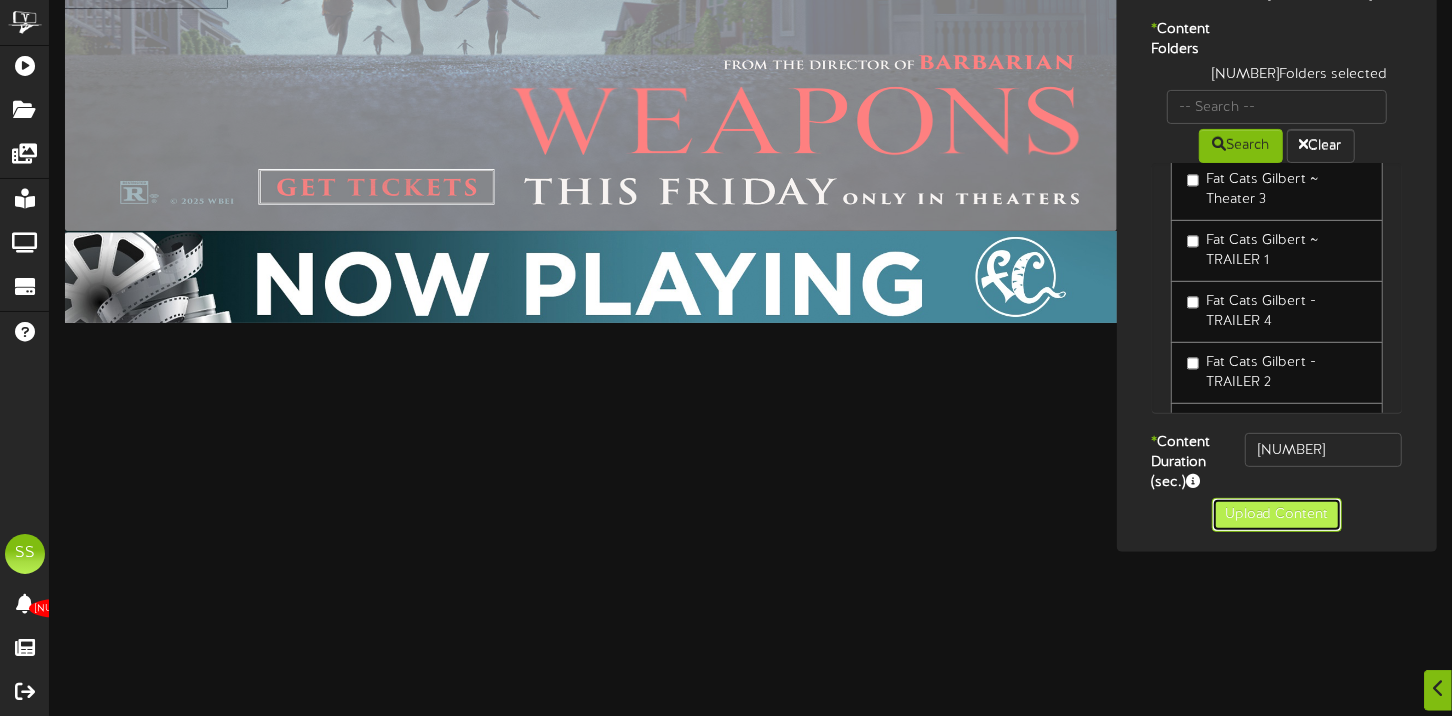click on "Upload Content" at bounding box center [1277, 515] 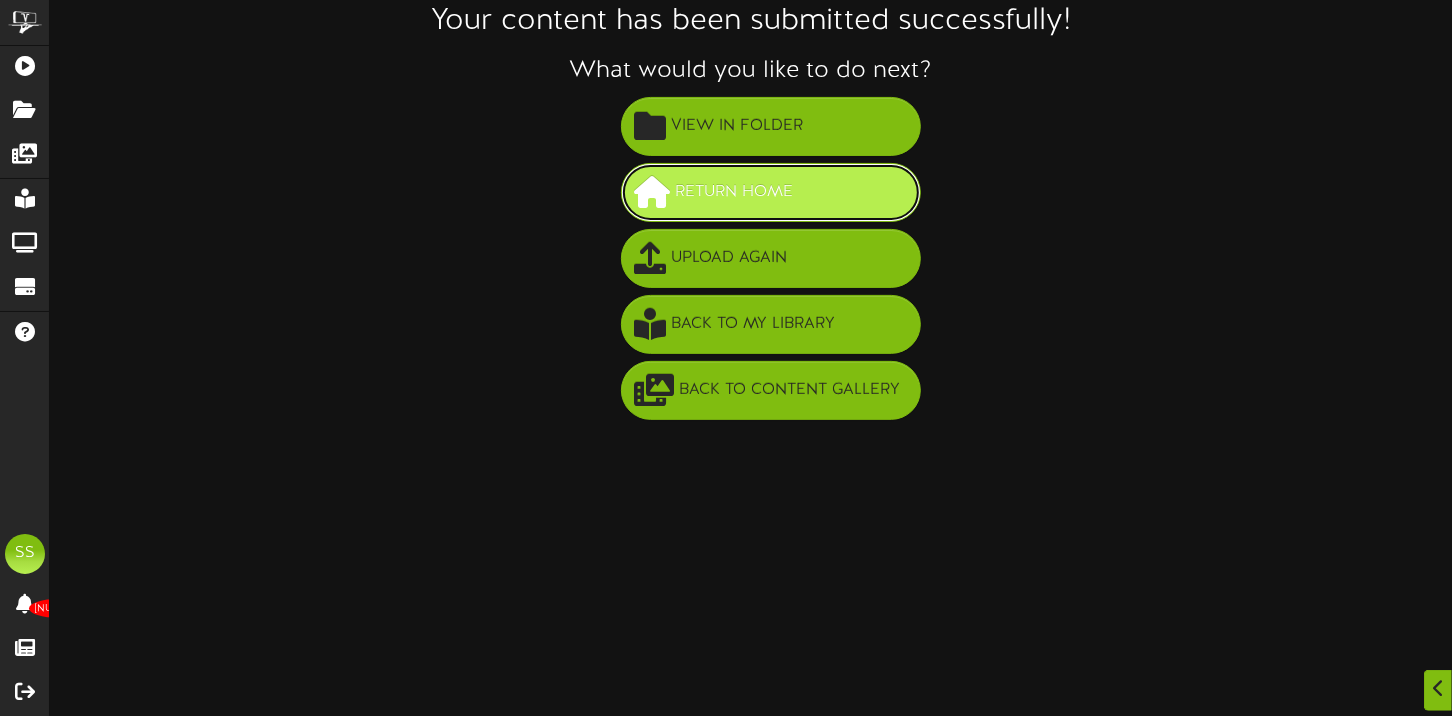 click on "Return Home" at bounding box center [734, 192] 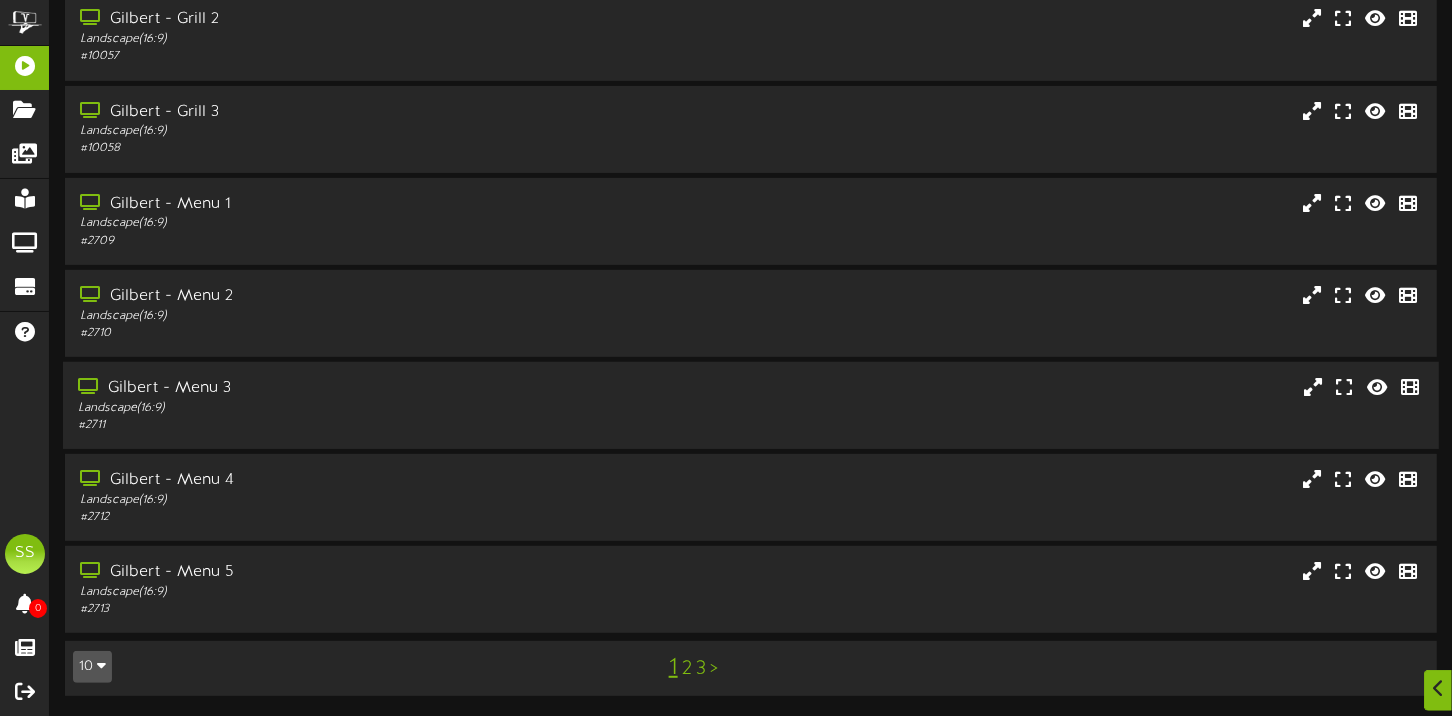 scroll, scrollTop: 371, scrollLeft: 0, axis: vertical 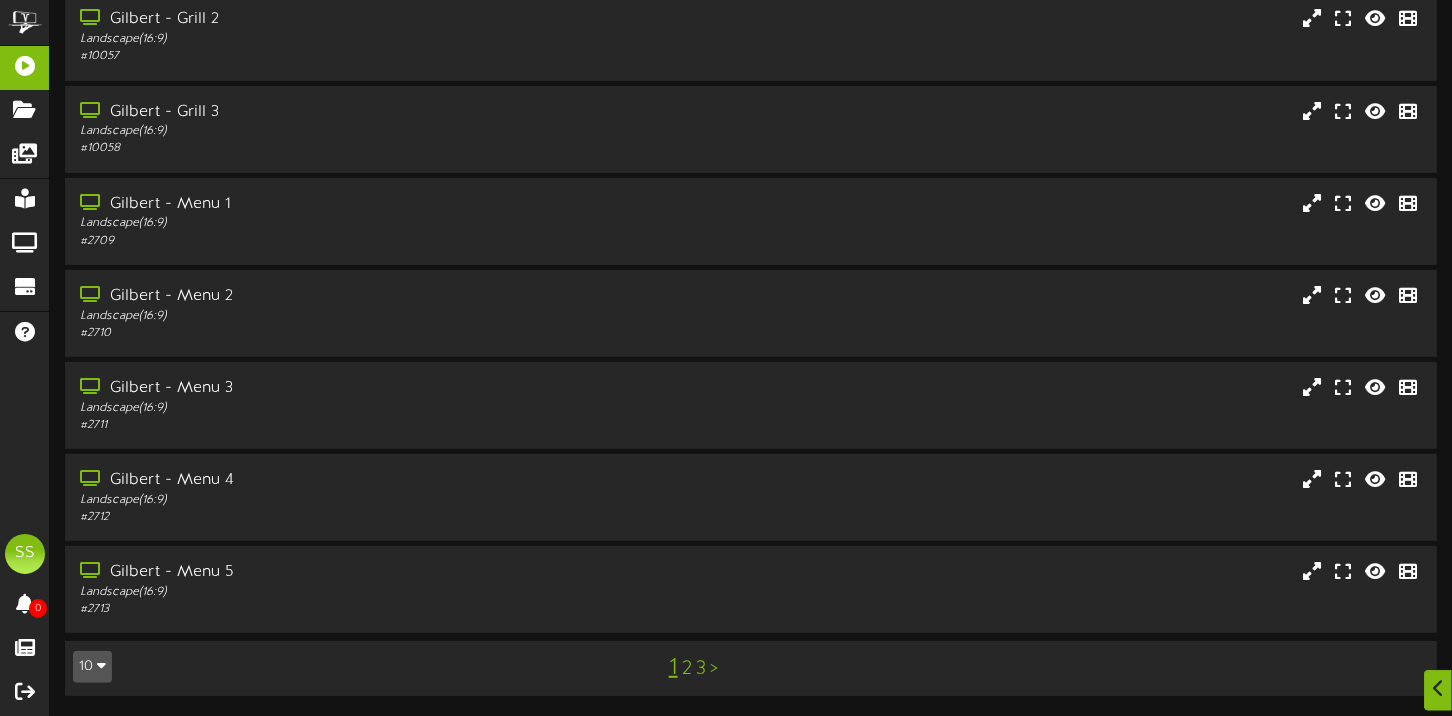 click on "10" at bounding box center (92, 667) 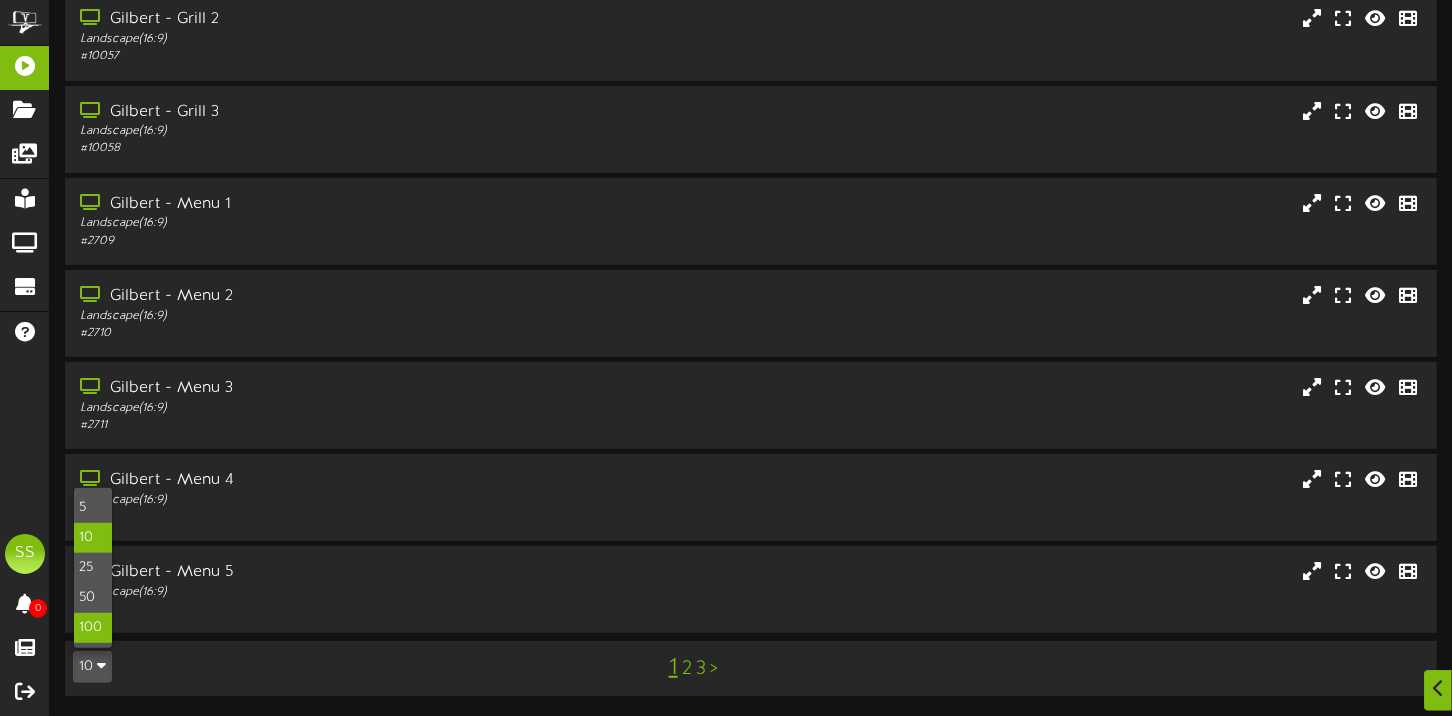 click on "100" at bounding box center (93, 628) 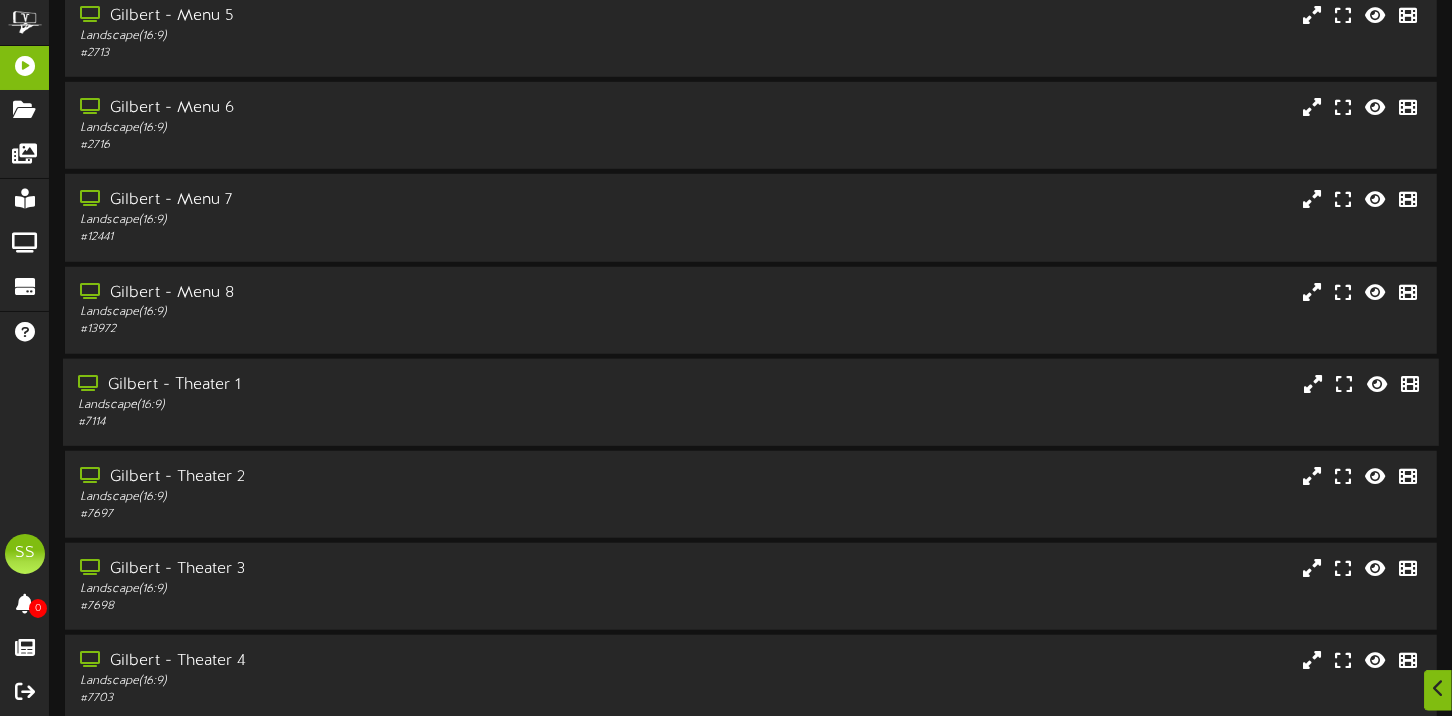 scroll, scrollTop: 999, scrollLeft: 0, axis: vertical 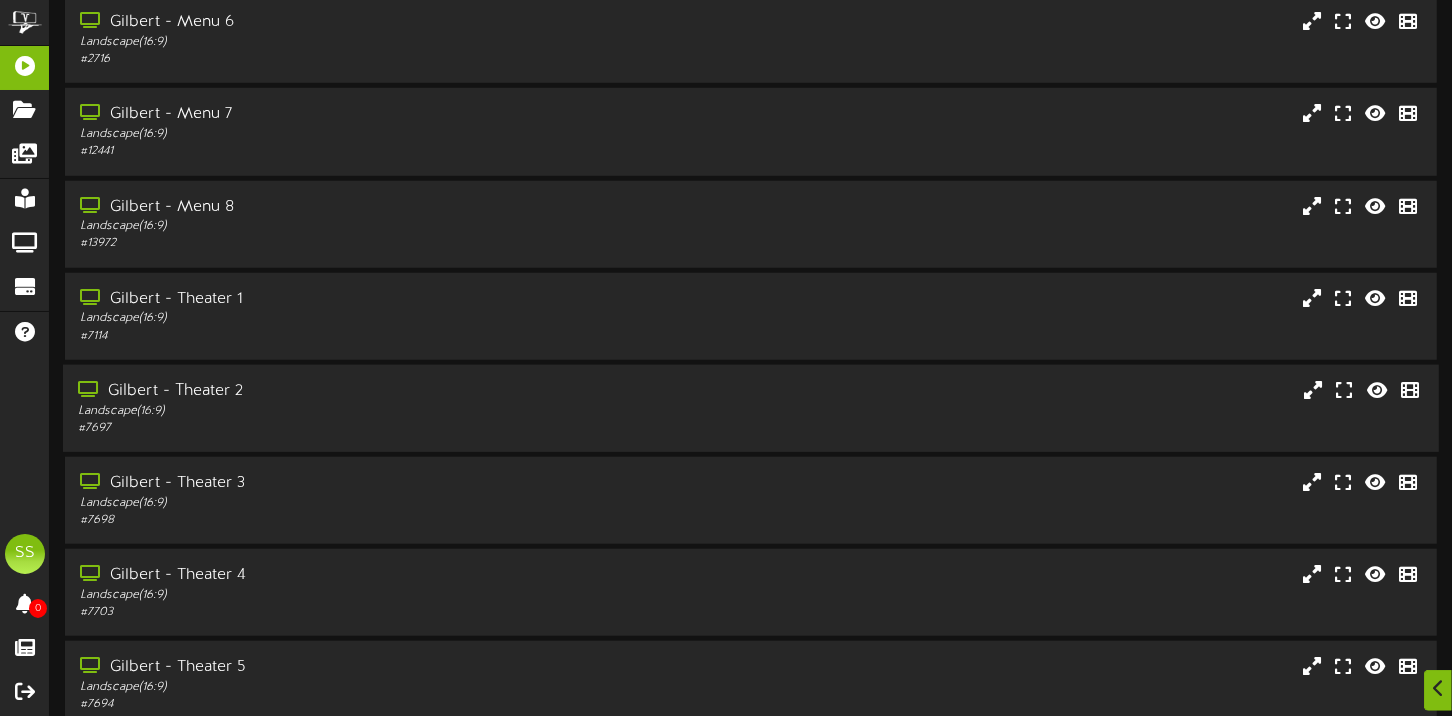 click on "Landscape  ( 16:9 )" at bounding box center [349, 411] 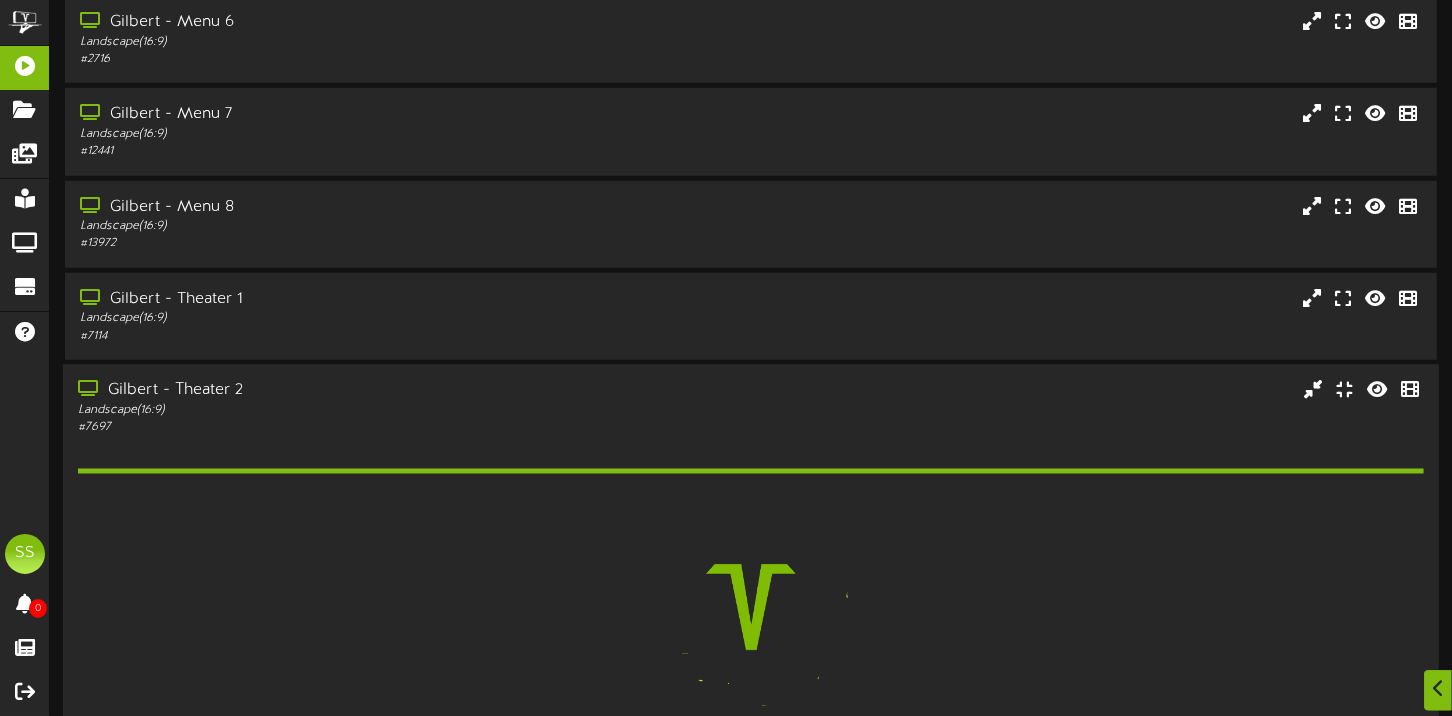 click on "Landscape  ( 16:9 )" at bounding box center (349, 410) 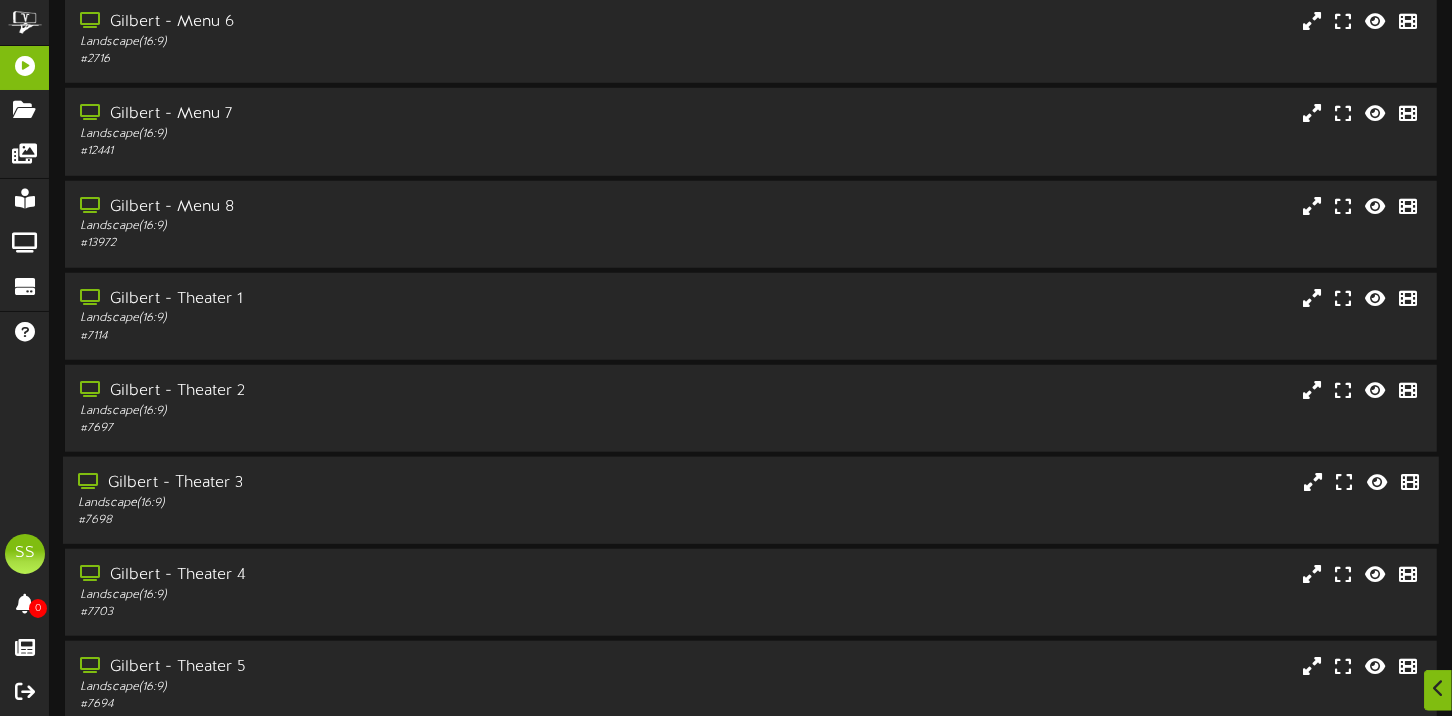 click on "Landscape  ( 16:9 )" at bounding box center (349, 503) 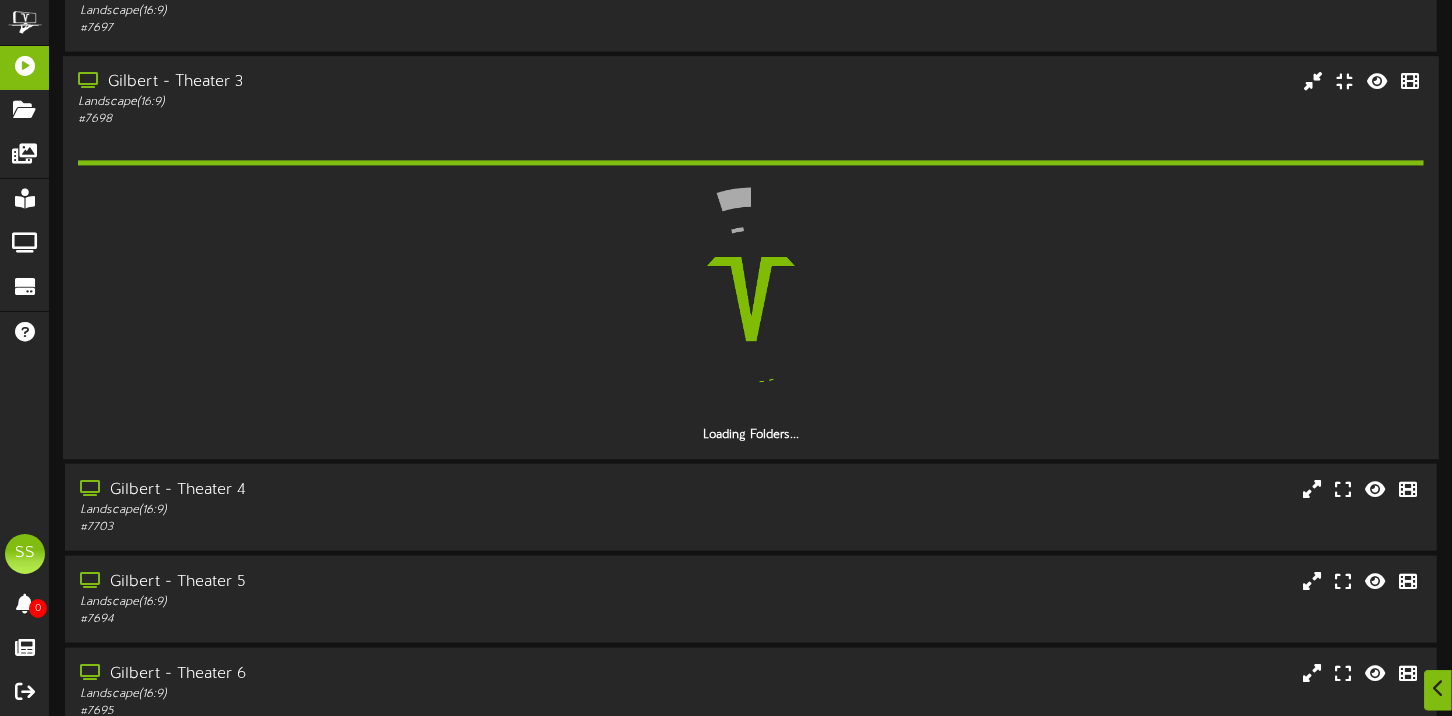 scroll, scrollTop: 1400, scrollLeft: 0, axis: vertical 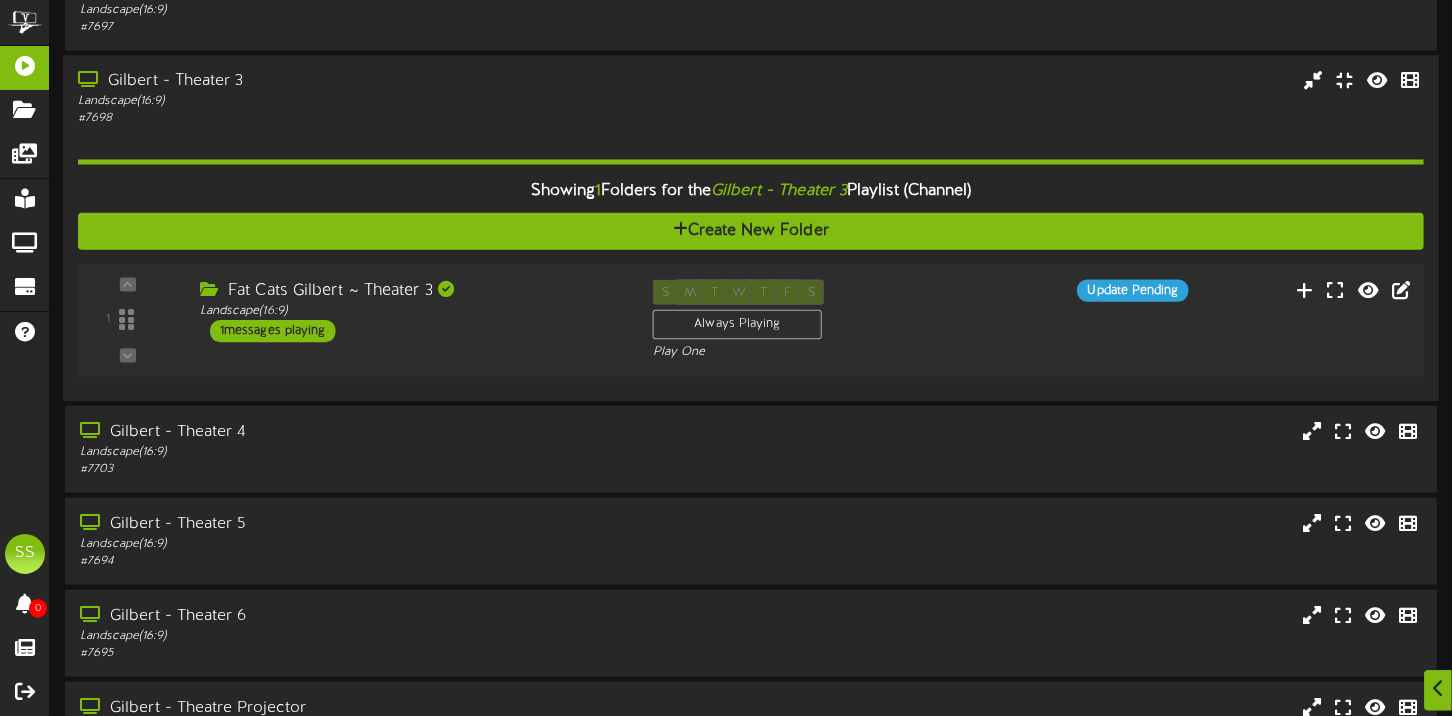 click on "Fat Cats Gilbert ~ Theater 3
Landscape  ( 16:9 )
1  messages playing" at bounding box center [411, 310] 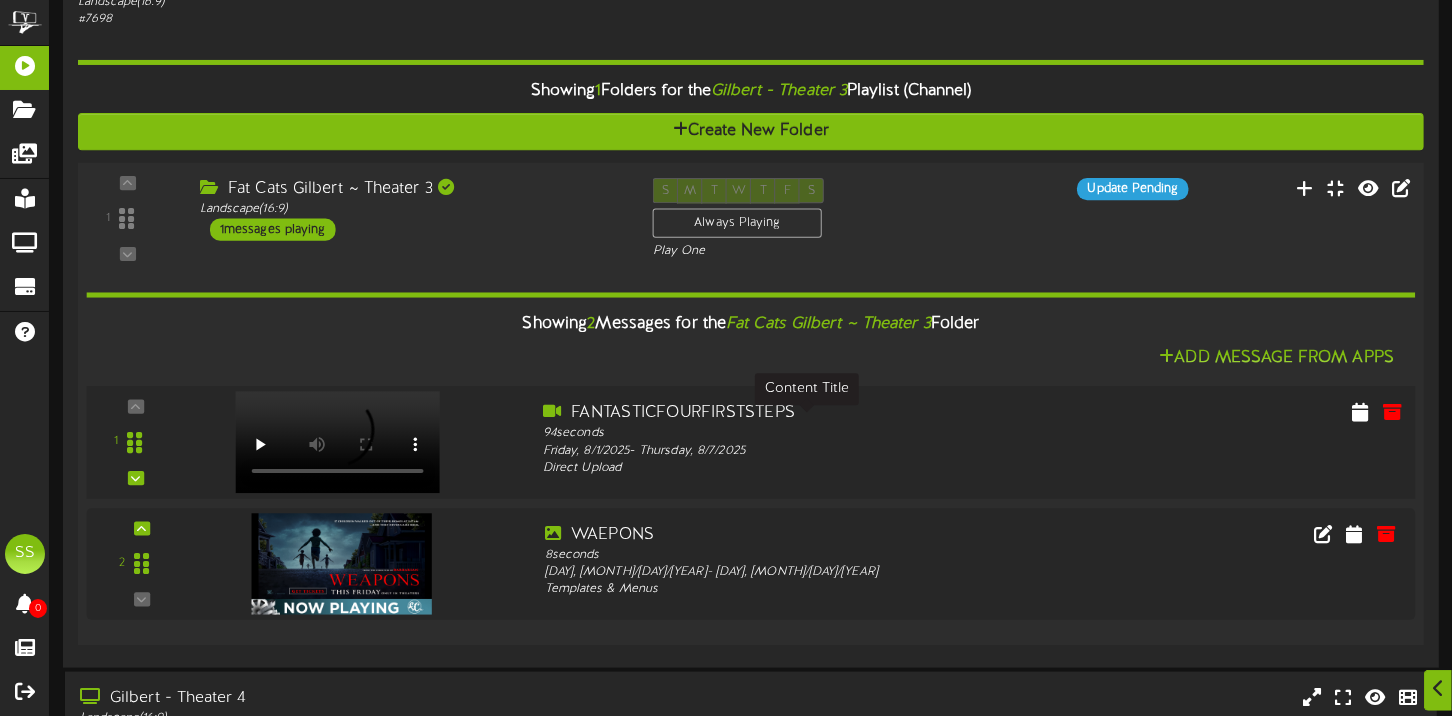 scroll, scrollTop: 1599, scrollLeft: 0, axis: vertical 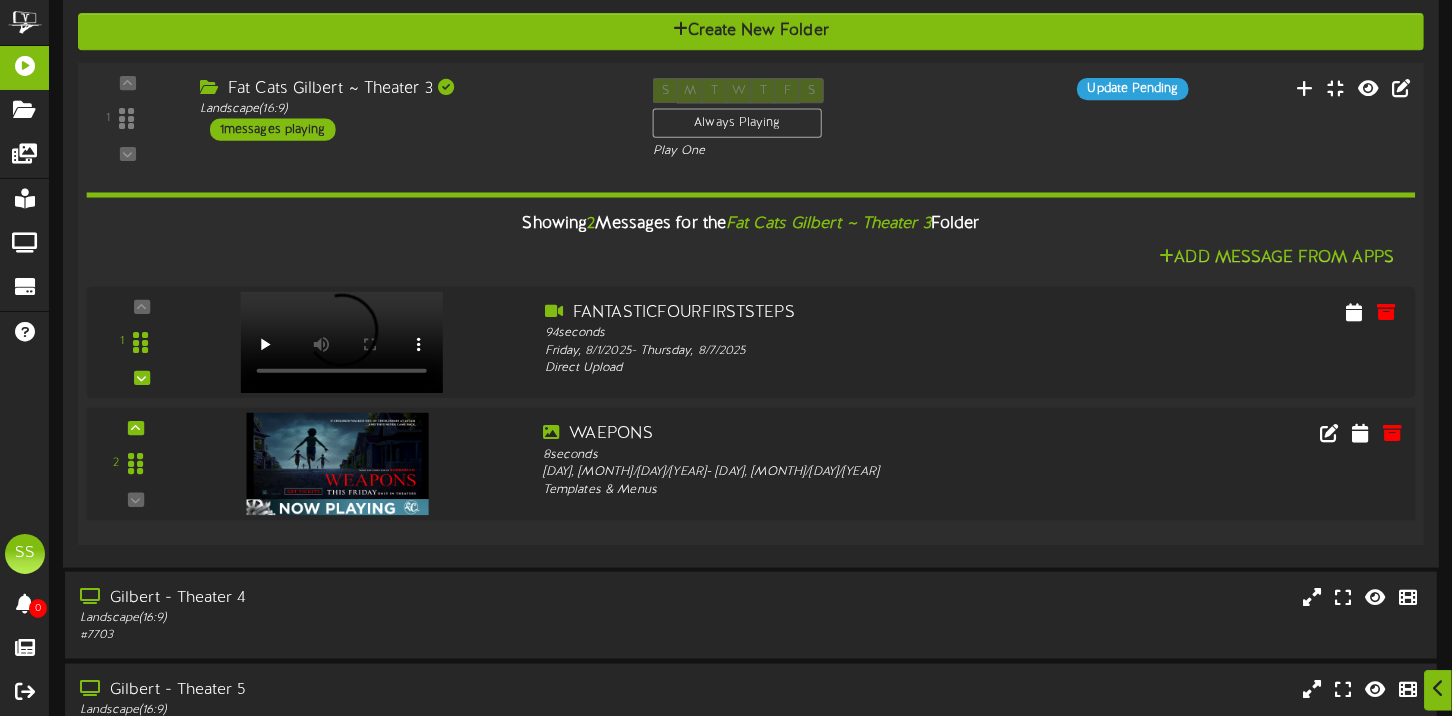 click at bounding box center [338, 464] 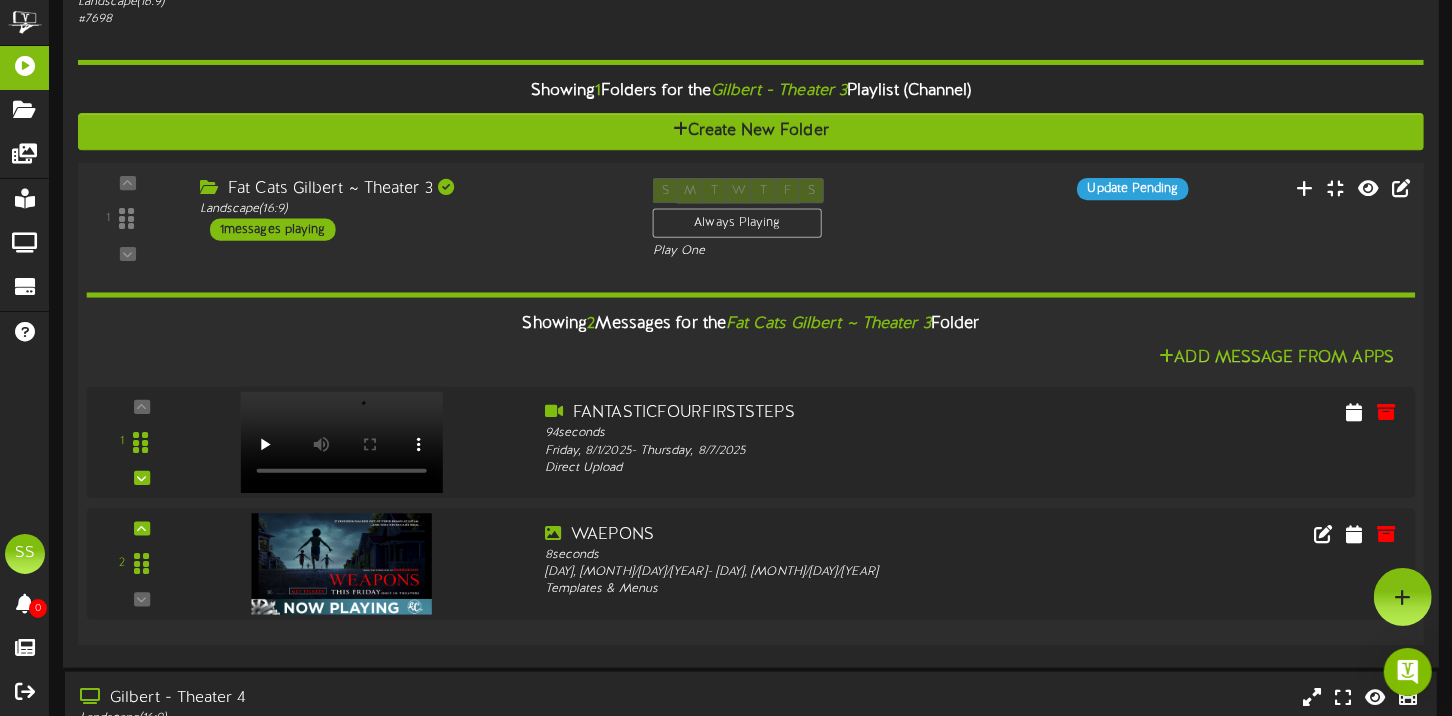 scroll, scrollTop: 1400, scrollLeft: 0, axis: vertical 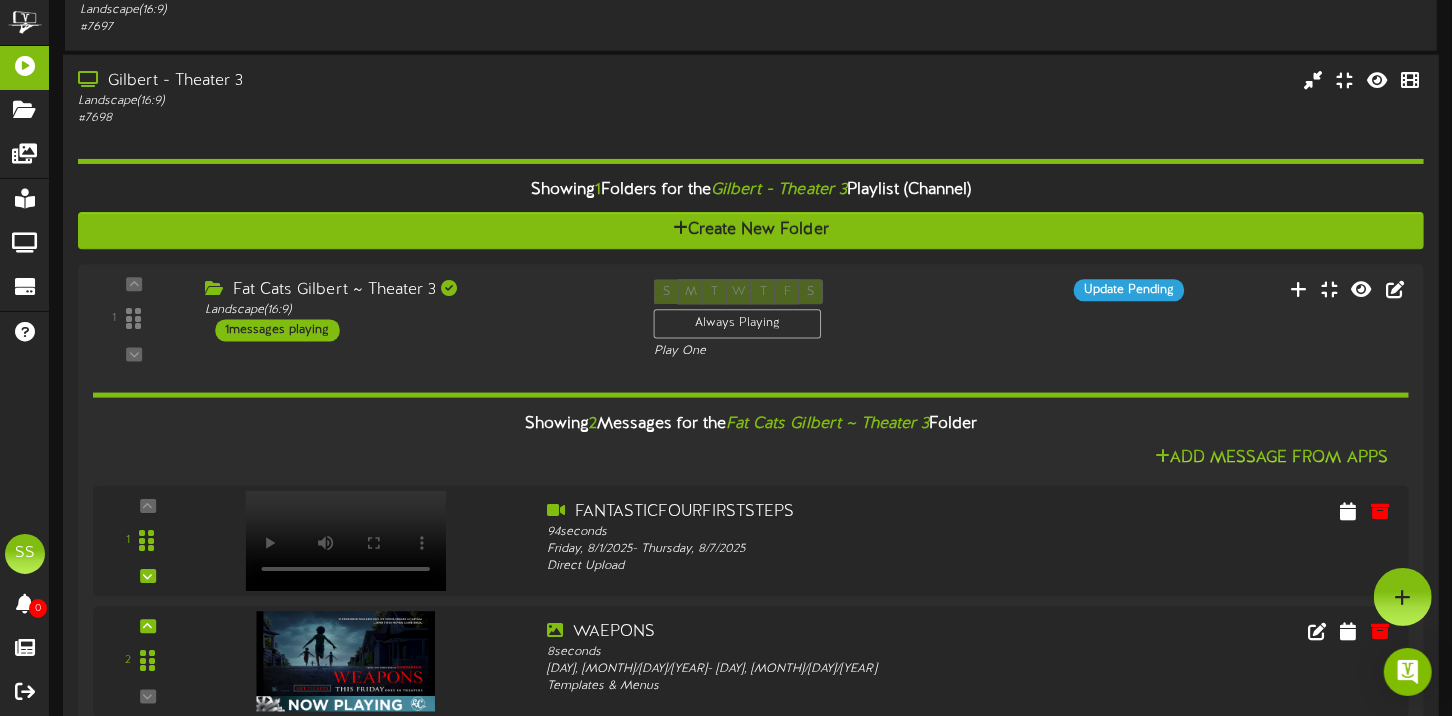 click on "Showing  1  Folders for the  Gilbert - Theater 3  Playlist (Channel)
Create New Folder
1
(" at bounding box center (751, 439) 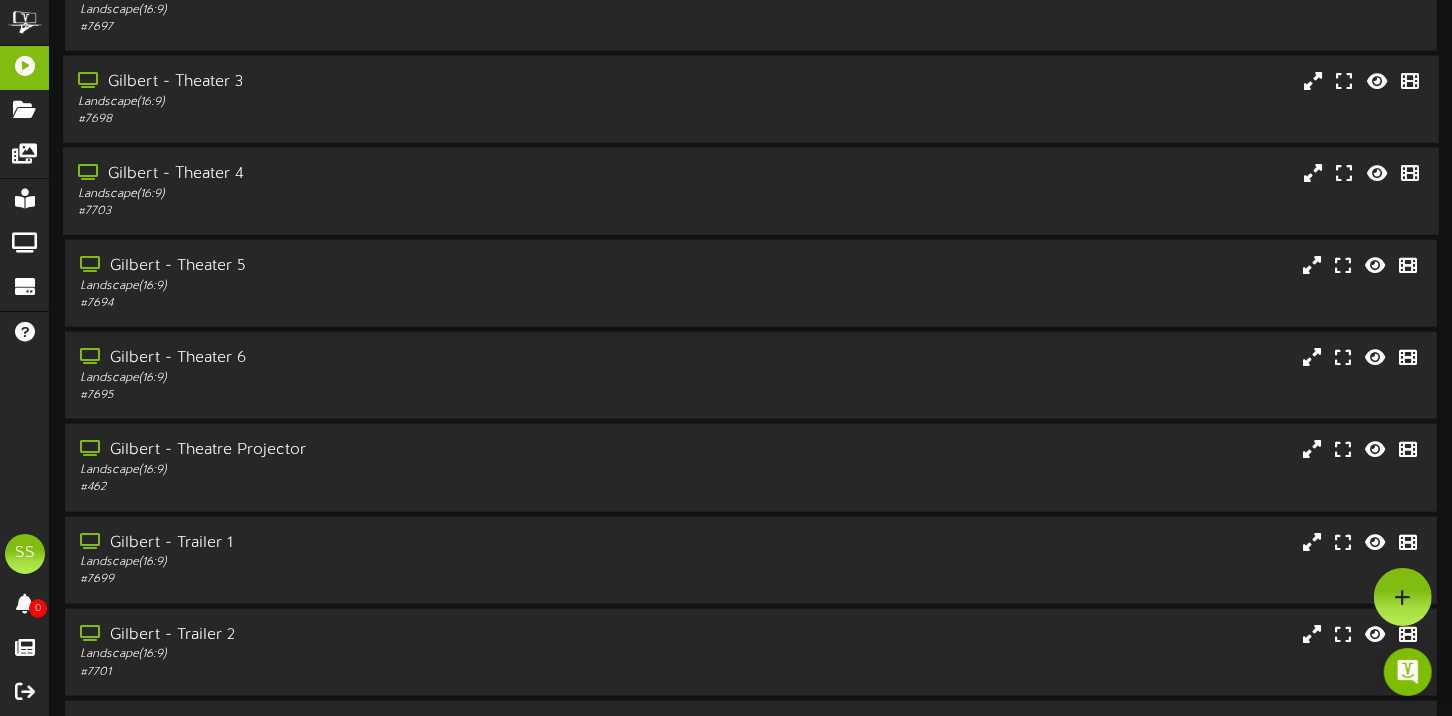 click on "Landscape  ( 16:9 )" at bounding box center (349, 194) 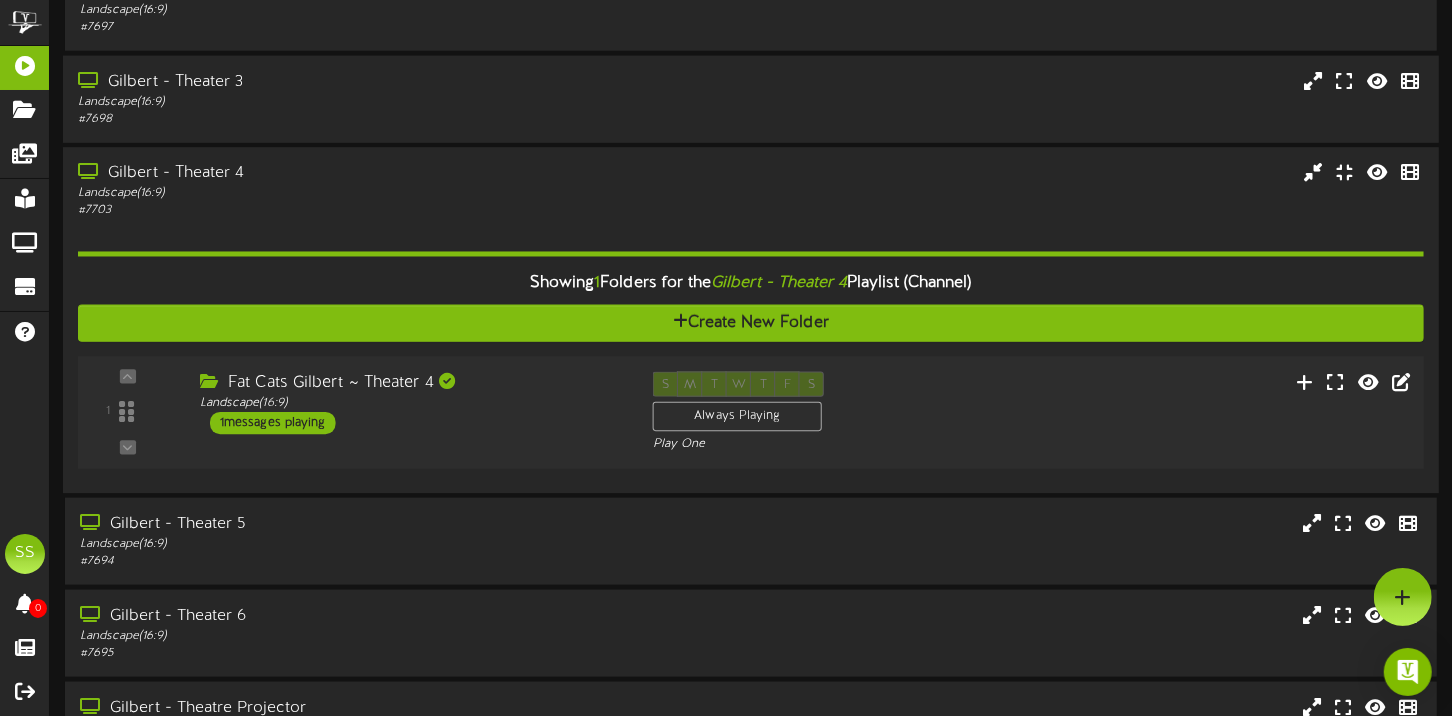 click on "Fat Cats Gilbert ~ Theater 4
Landscape  ( 16:9 )
1  messages playing" at bounding box center (411, 403) 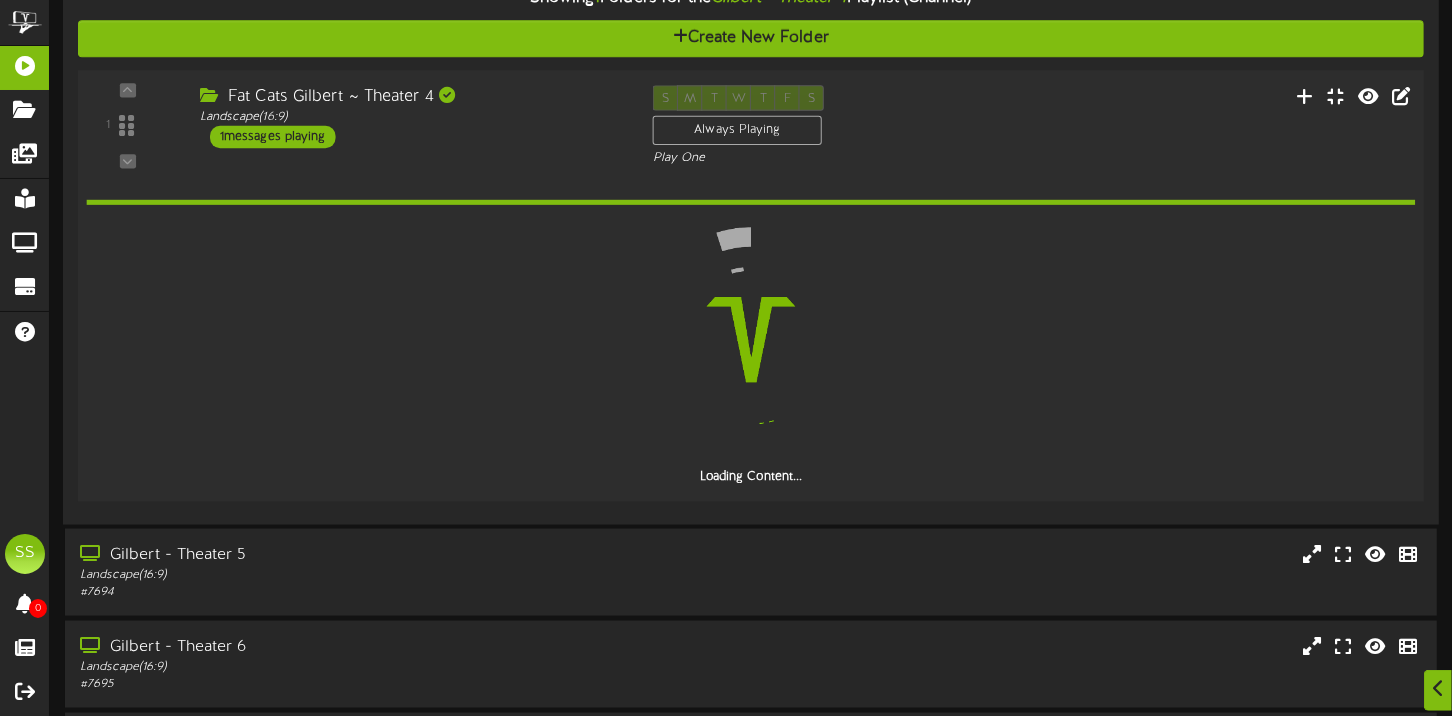 scroll, scrollTop: 1700, scrollLeft: 0, axis: vertical 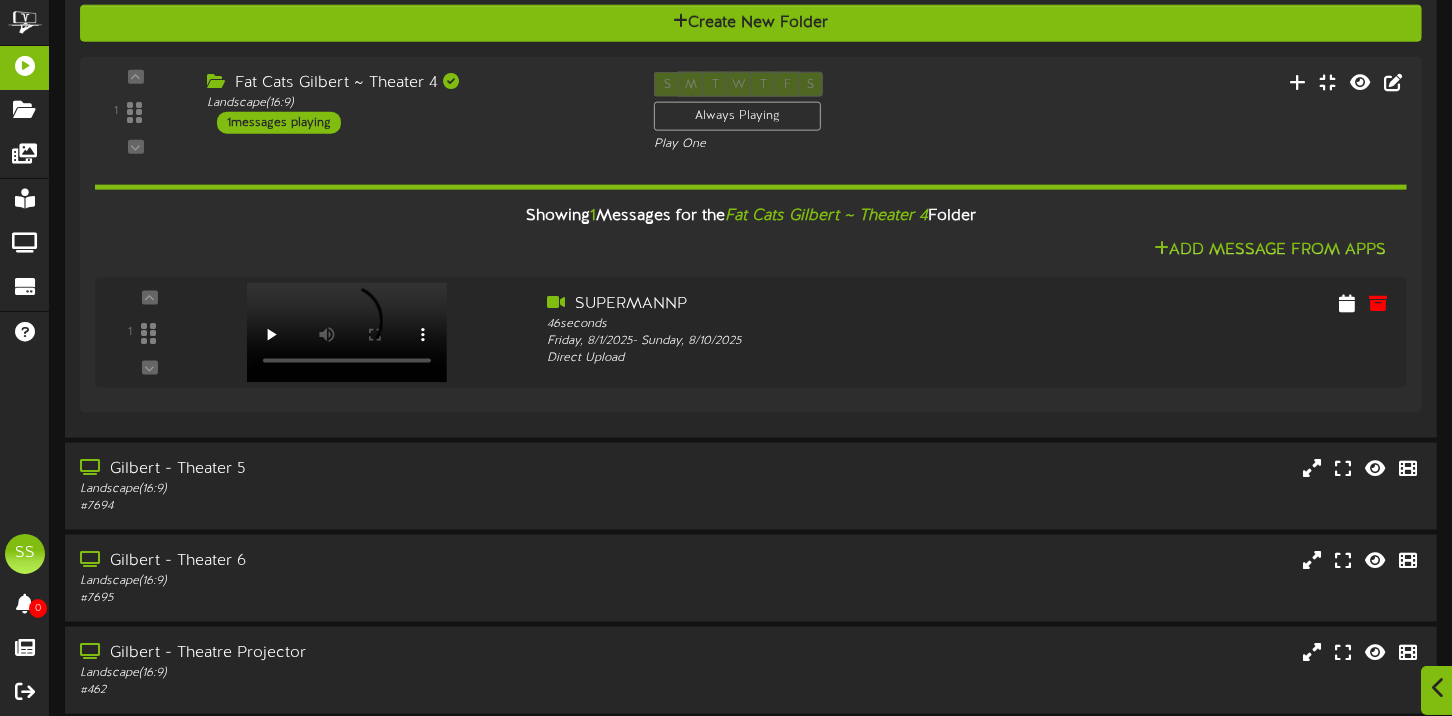 click at bounding box center [1438, 688] 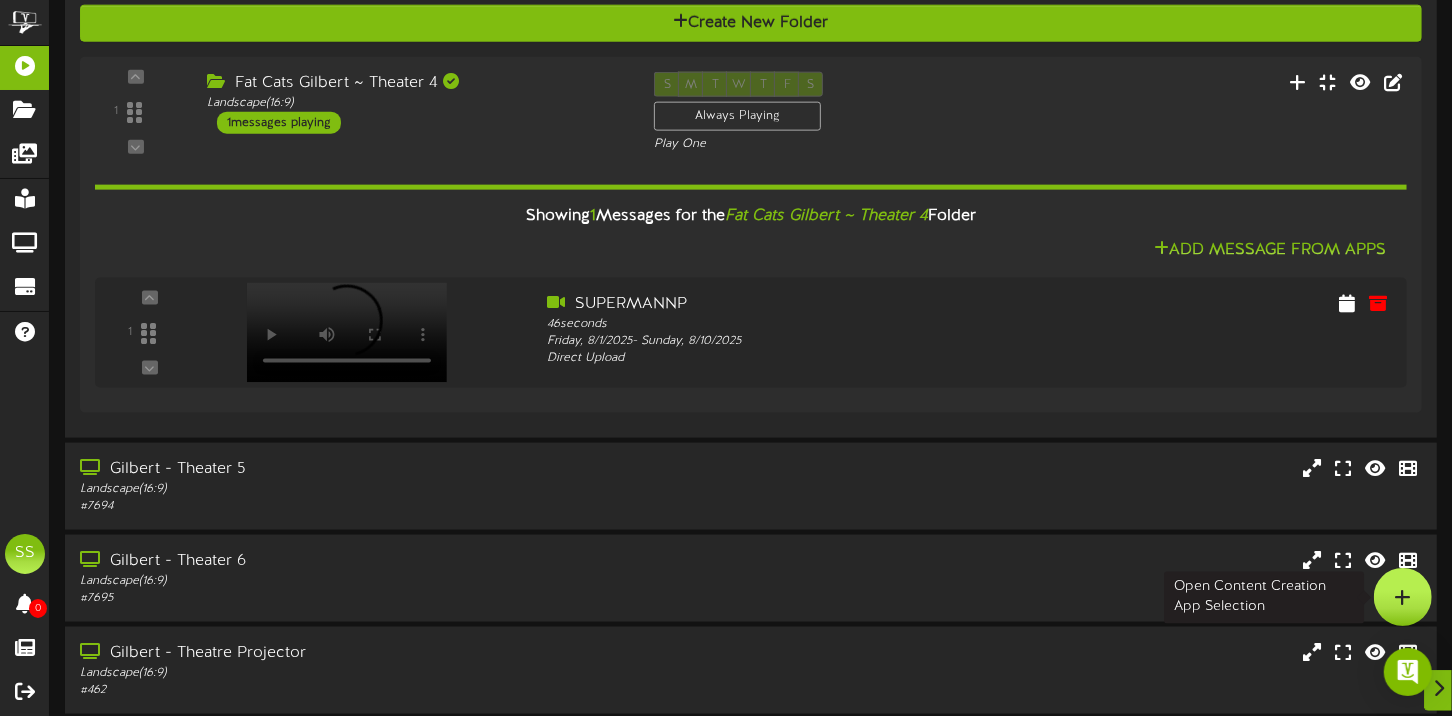 click at bounding box center (1403, 597) 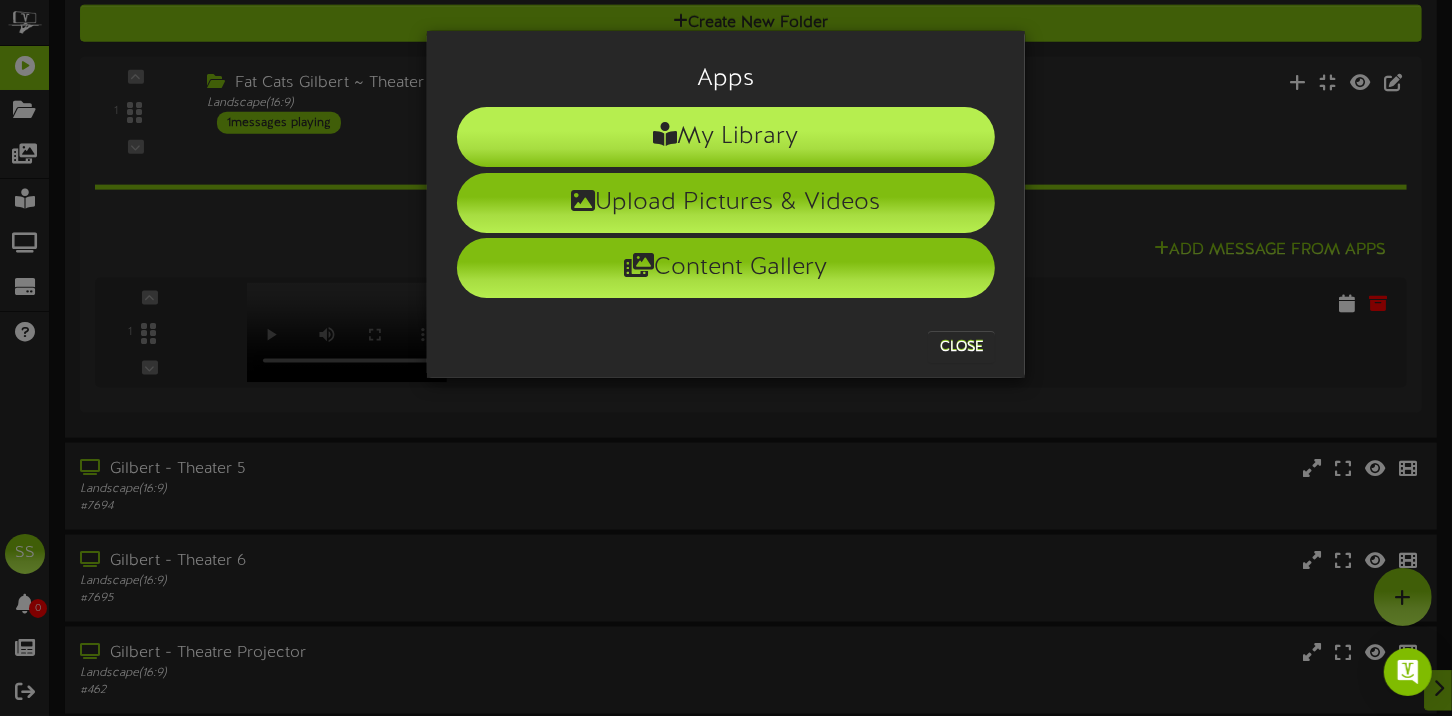 click on "My Library" at bounding box center [726, 137] 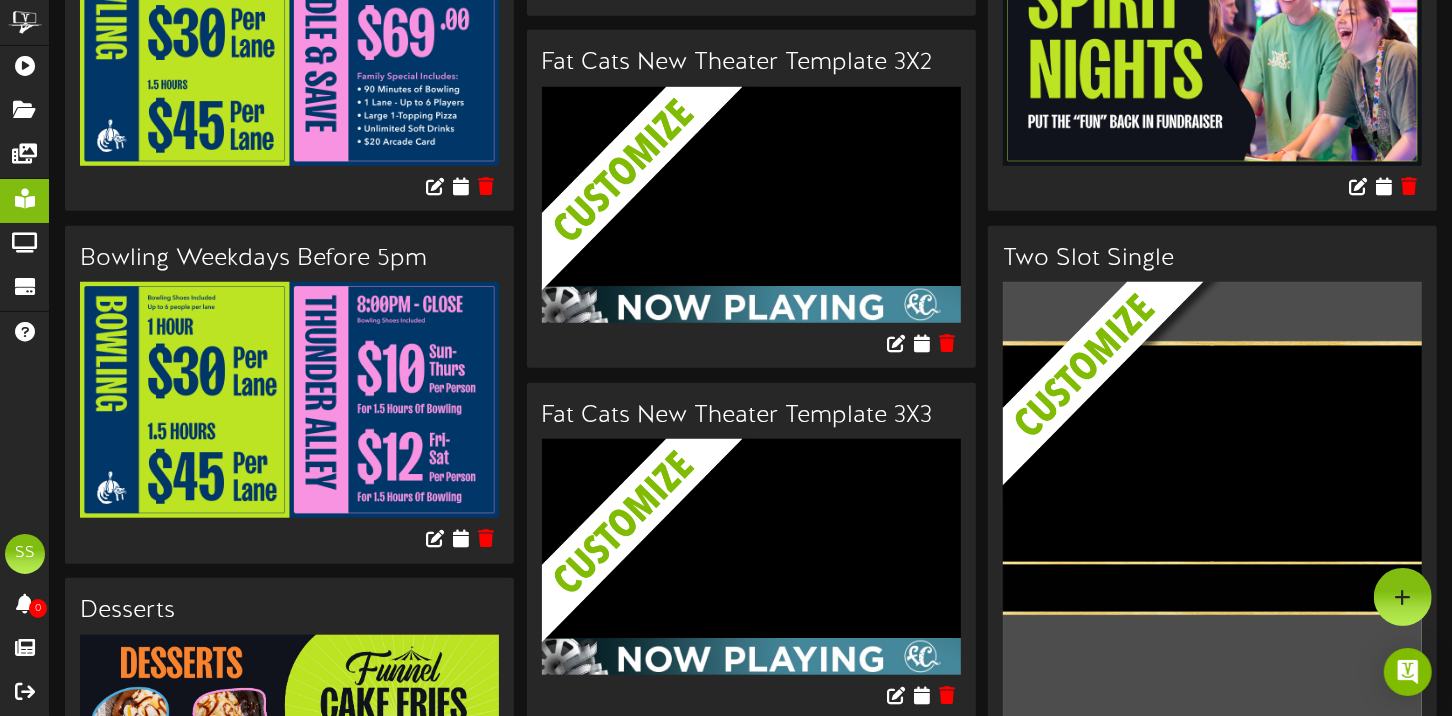 scroll, scrollTop: 907, scrollLeft: 0, axis: vertical 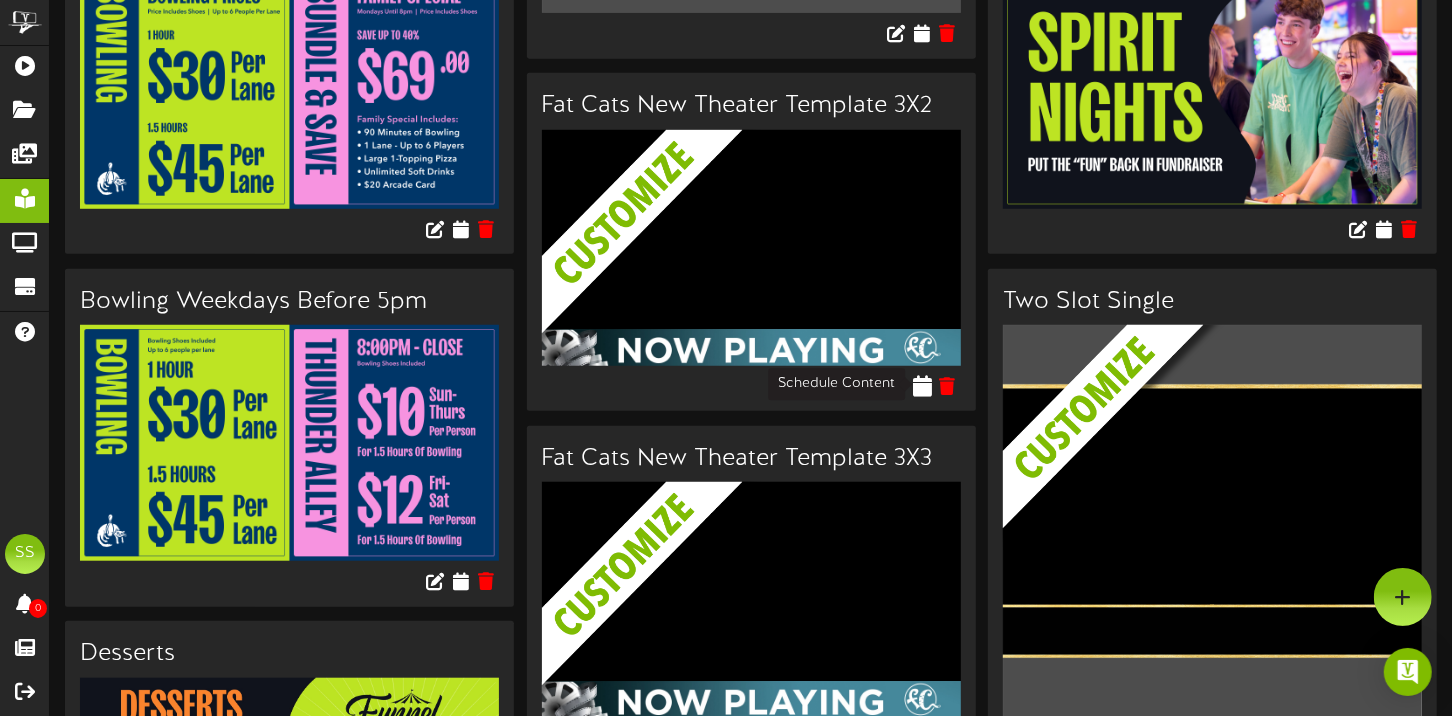 click at bounding box center (922, 385) 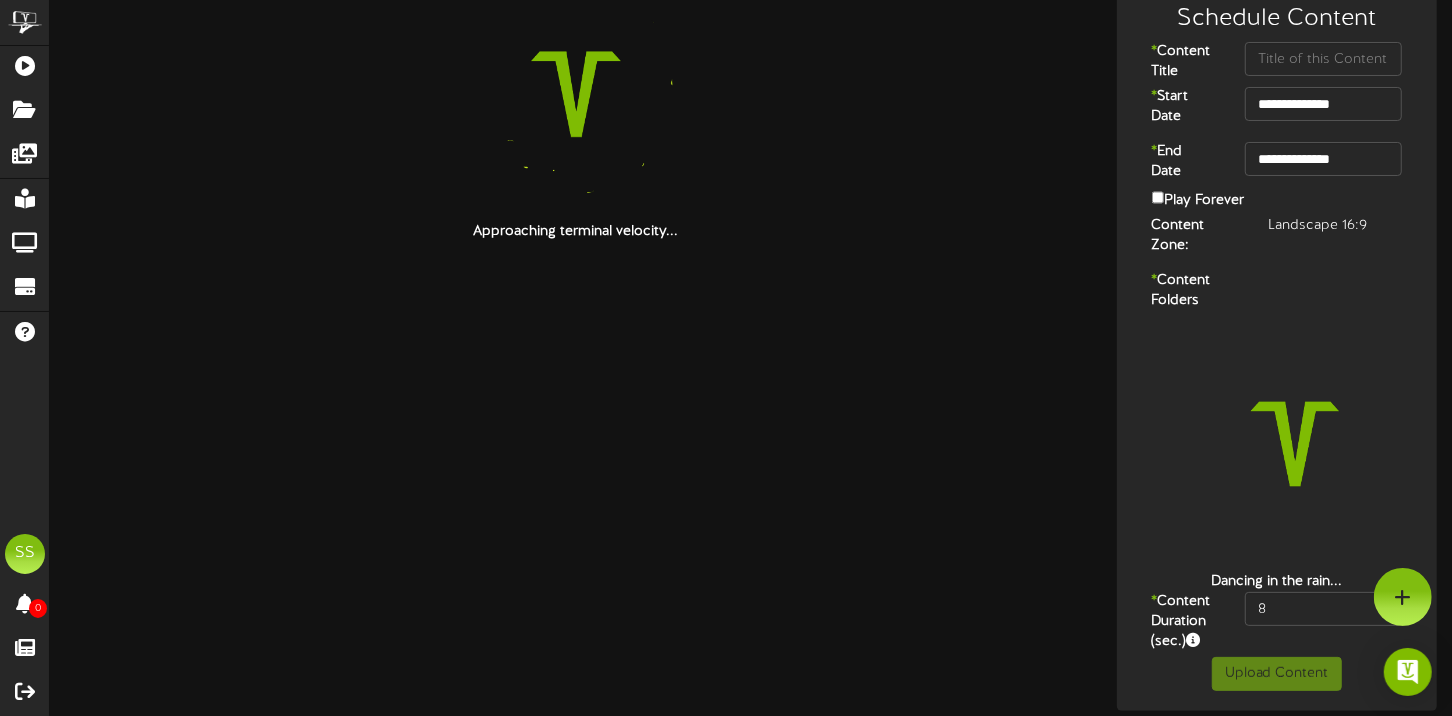 scroll, scrollTop: 0, scrollLeft: 0, axis: both 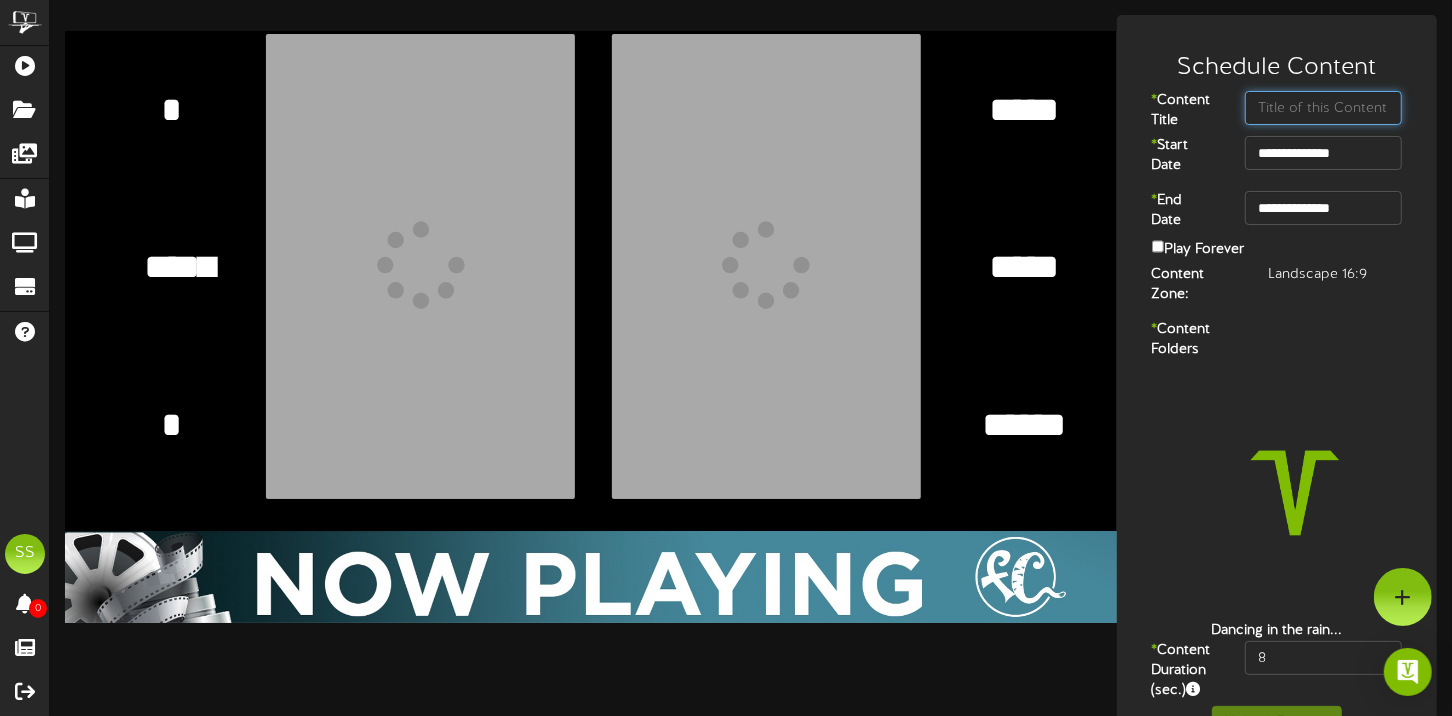 click at bounding box center (1323, 108) 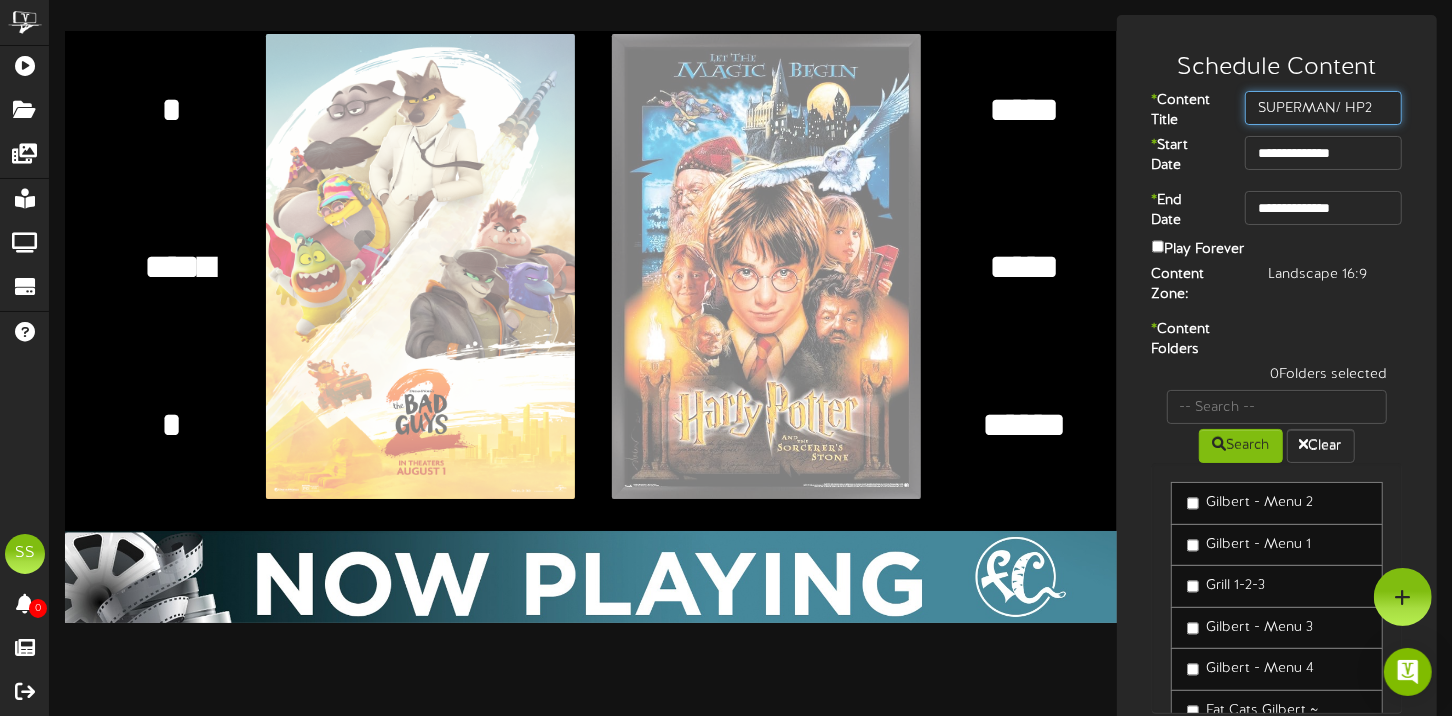 type on "SUPERMAN/ HP2" 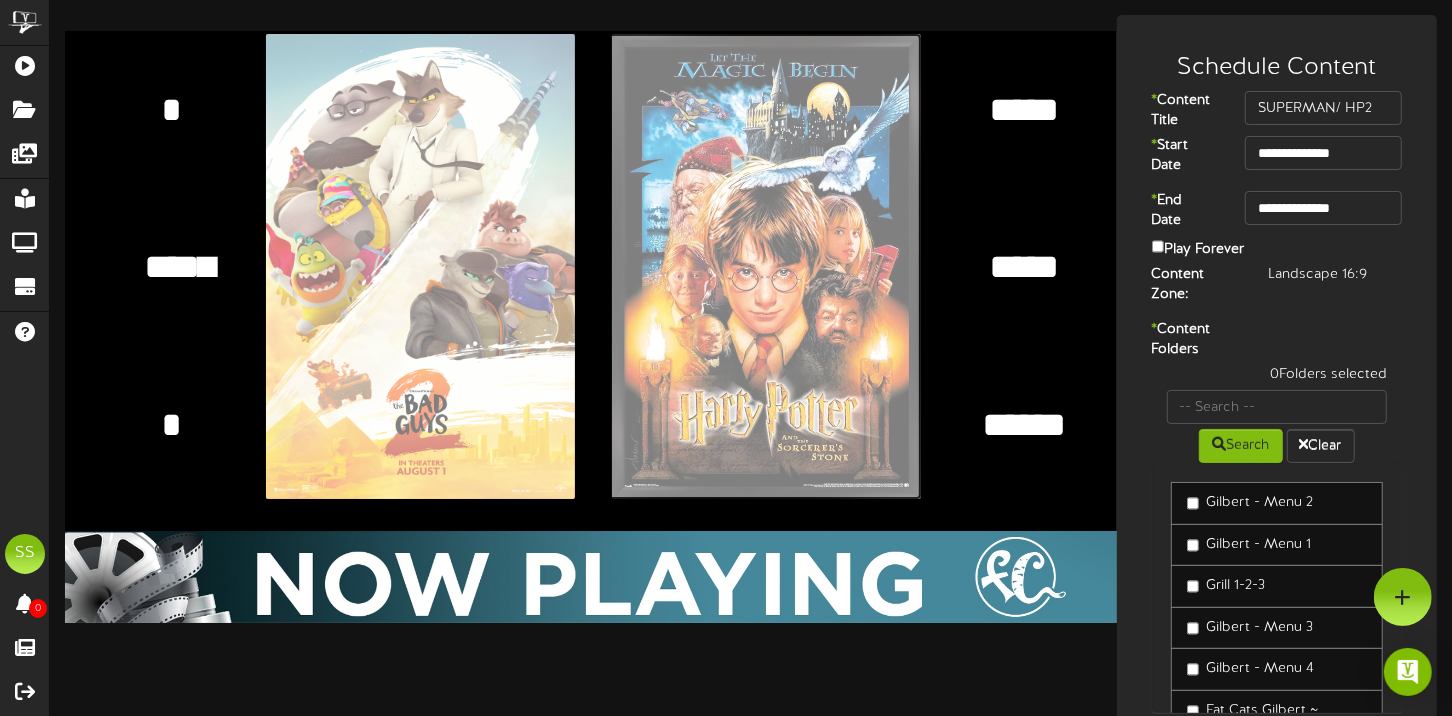 click at bounding box center [326, 266] 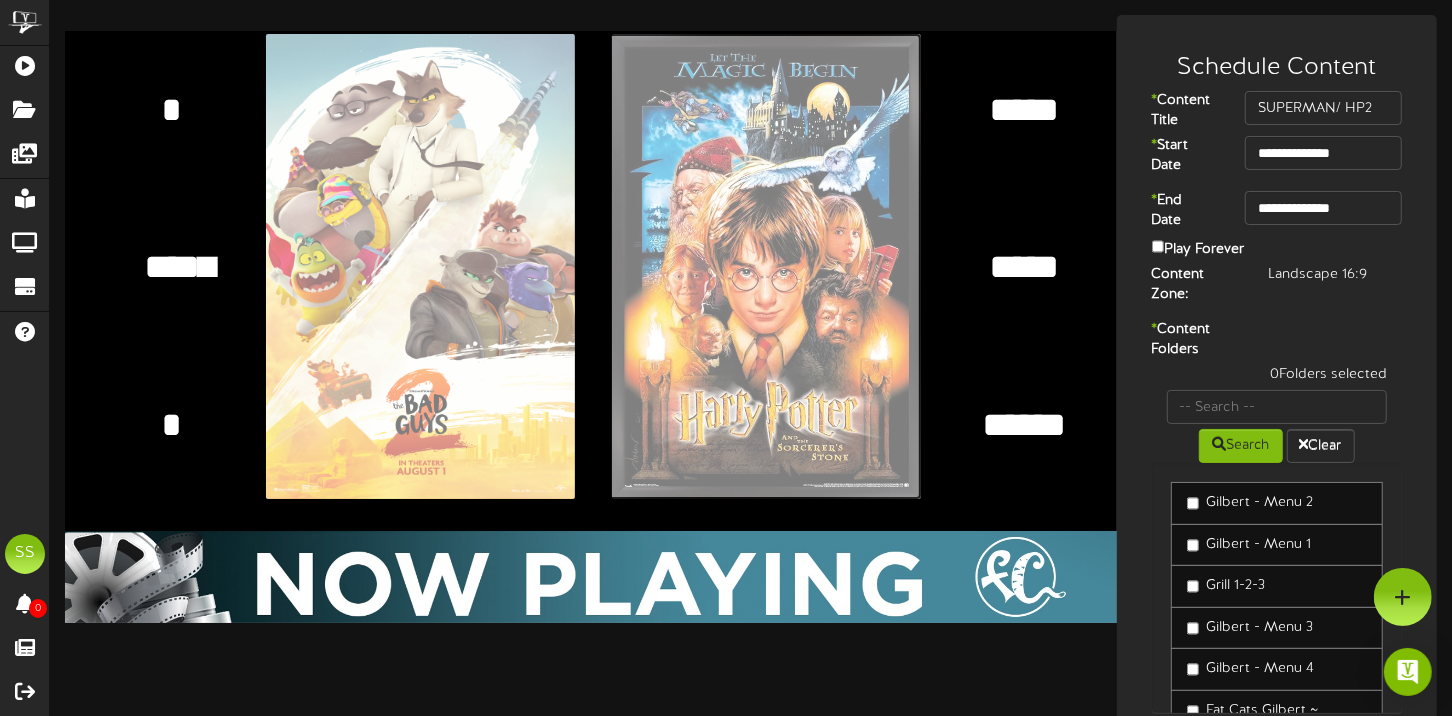 type on "**********" 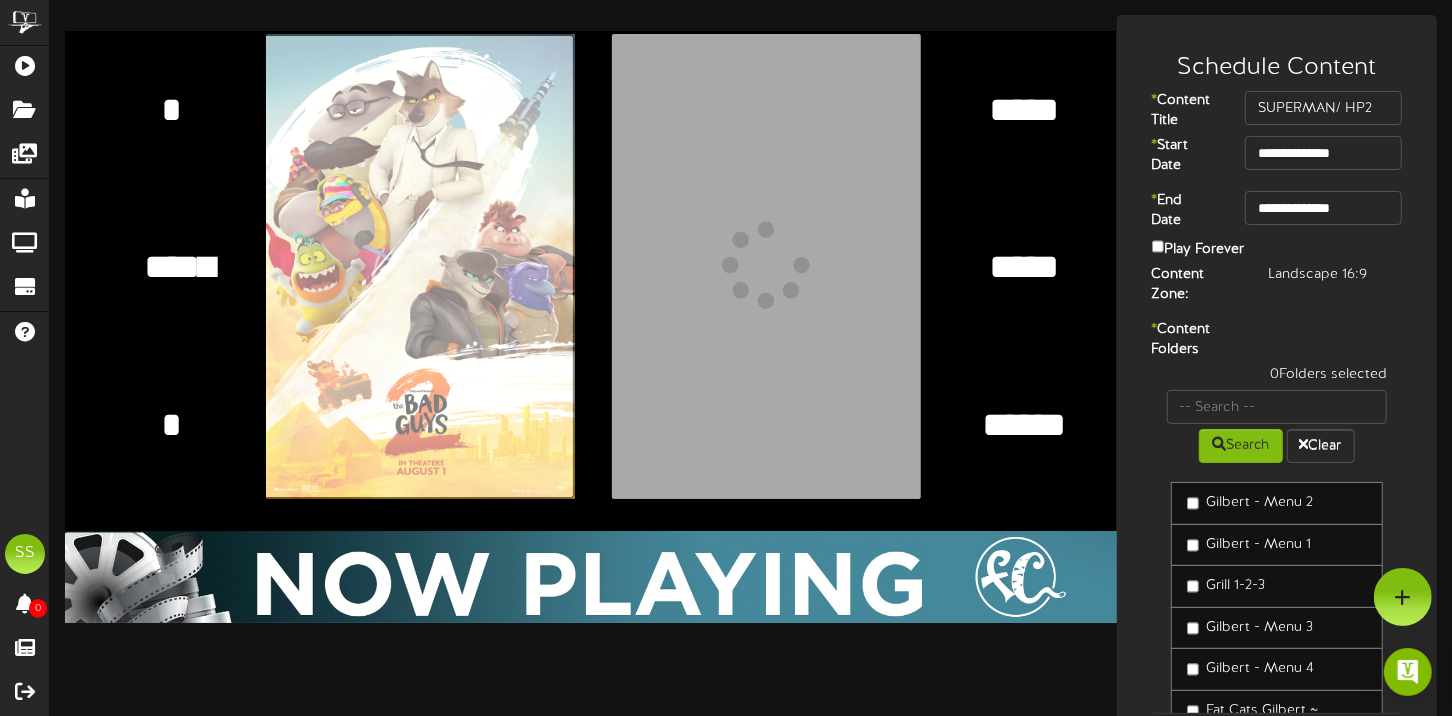 click at bounding box center [-20, 266] 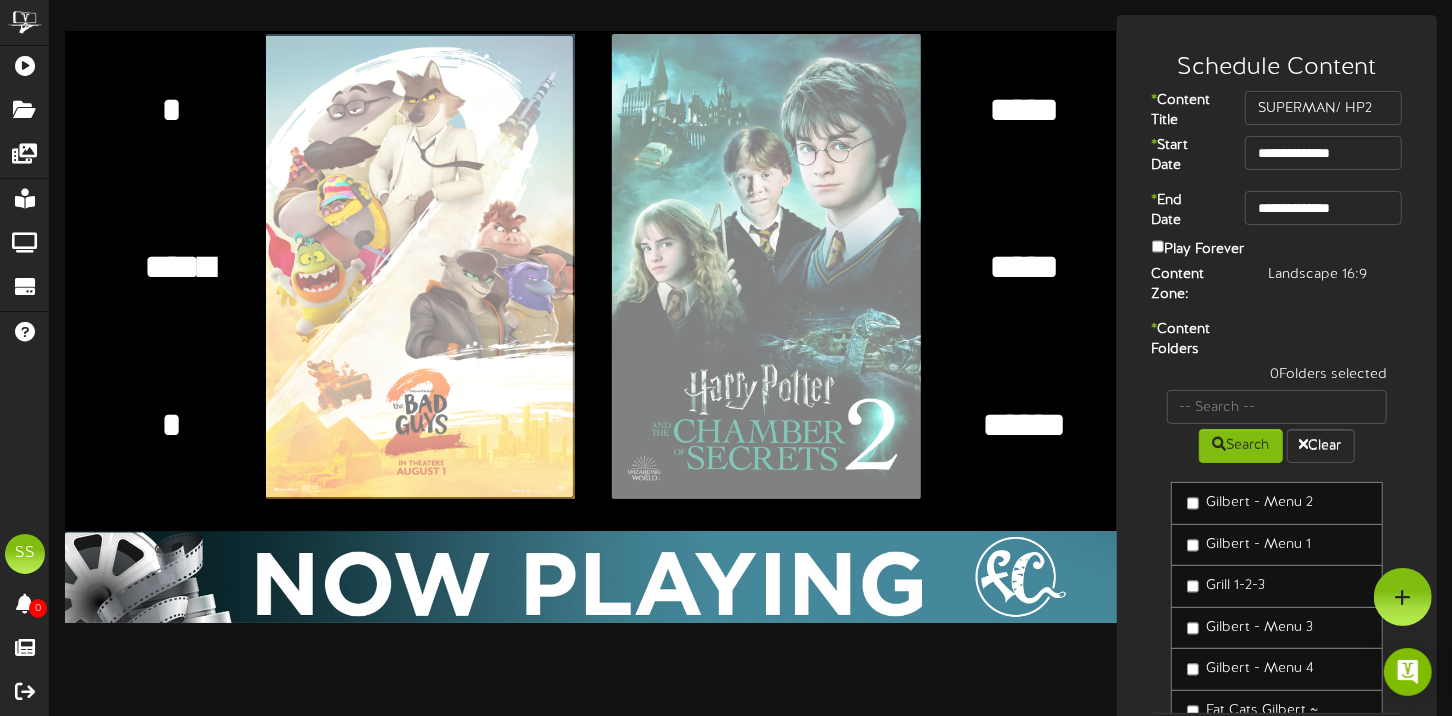 type on "**********" 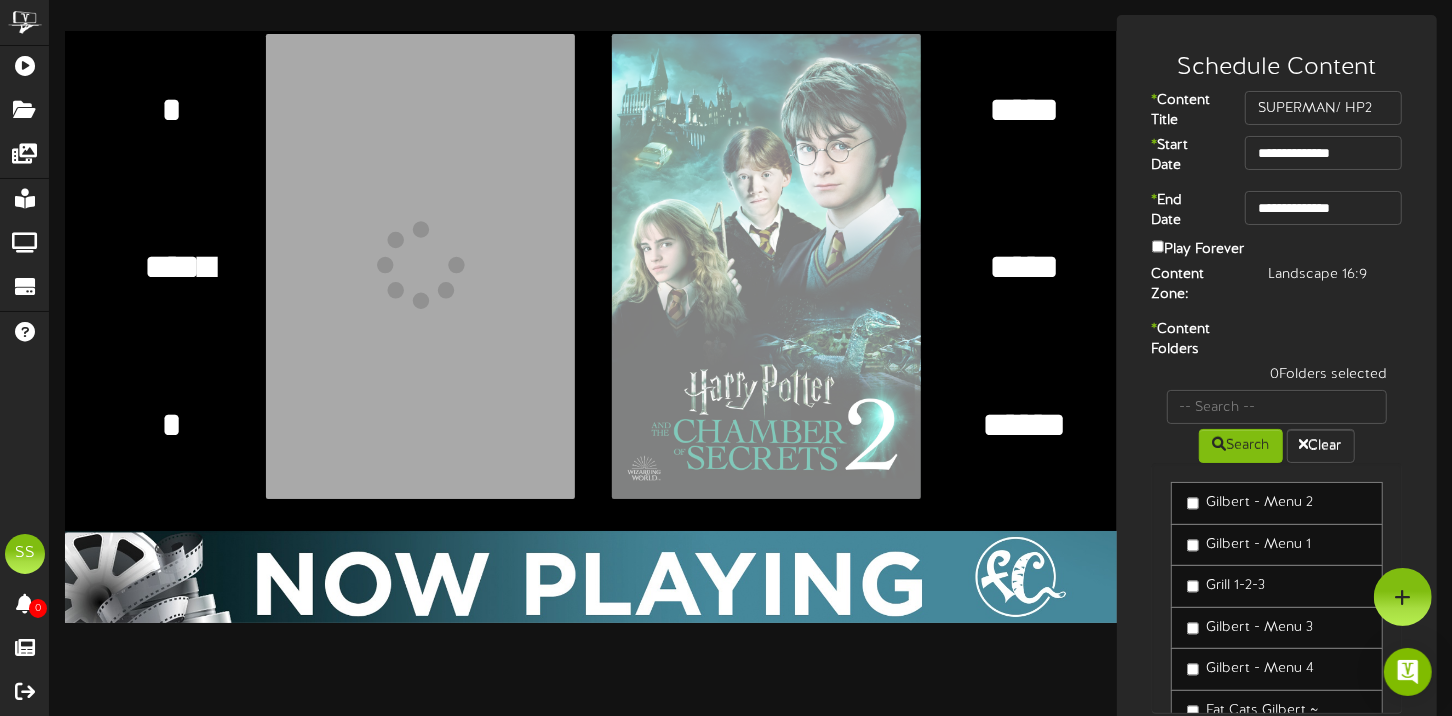 click on "**********" at bounding box center (171, 267) 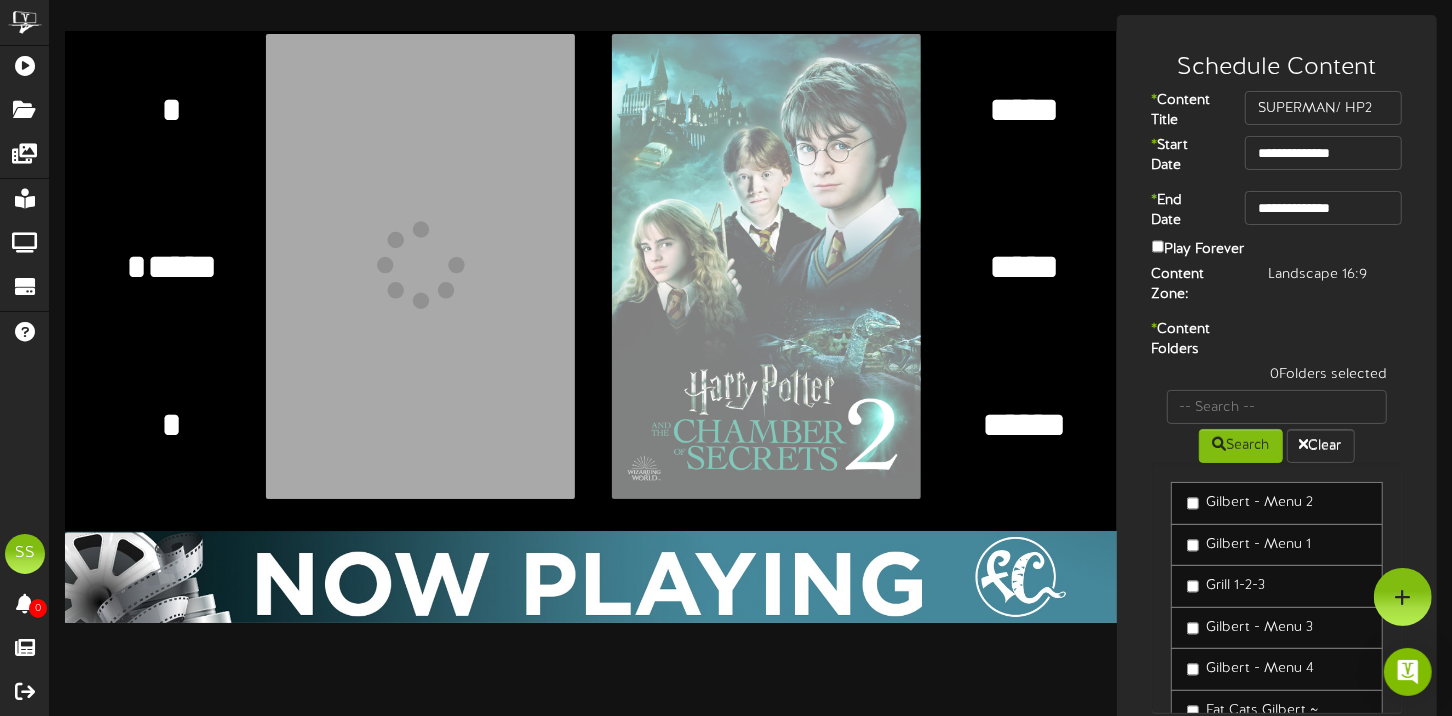 scroll, scrollTop: 0, scrollLeft: 0, axis: both 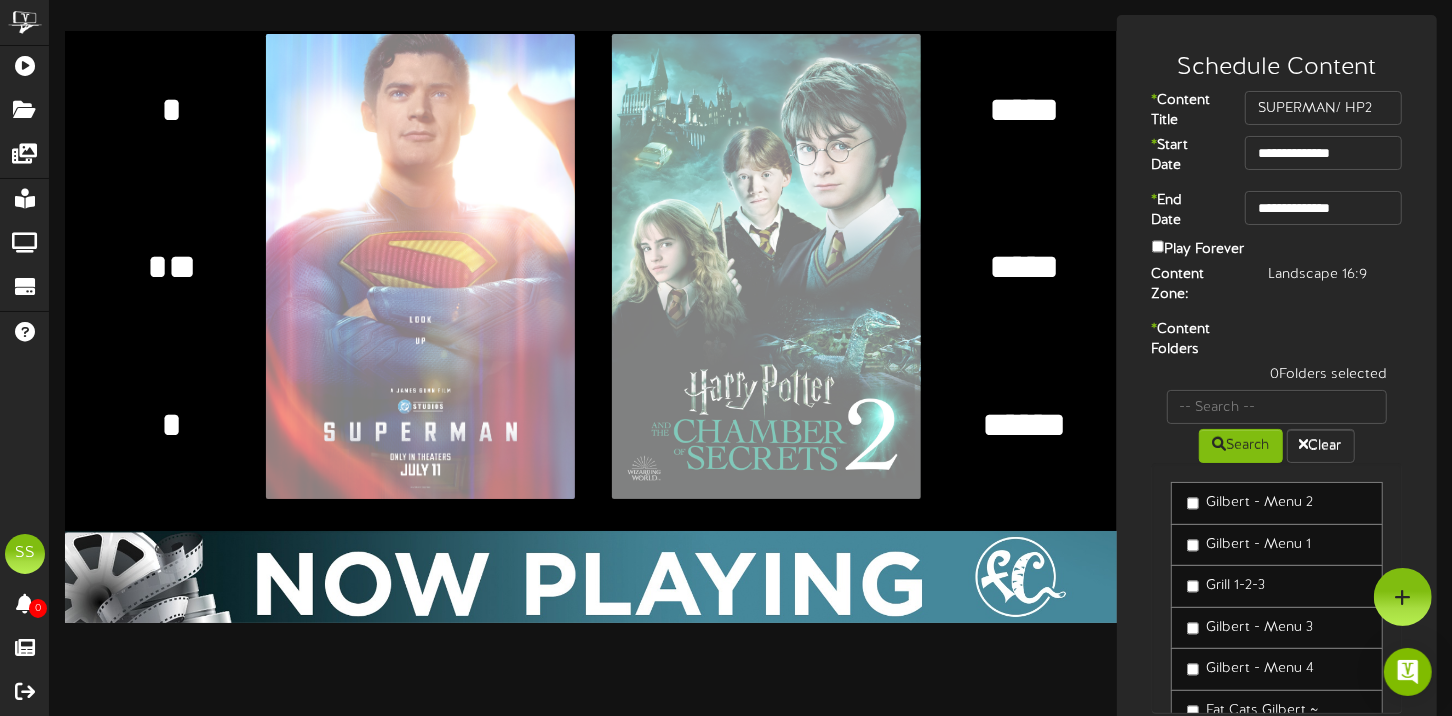 type on "*" 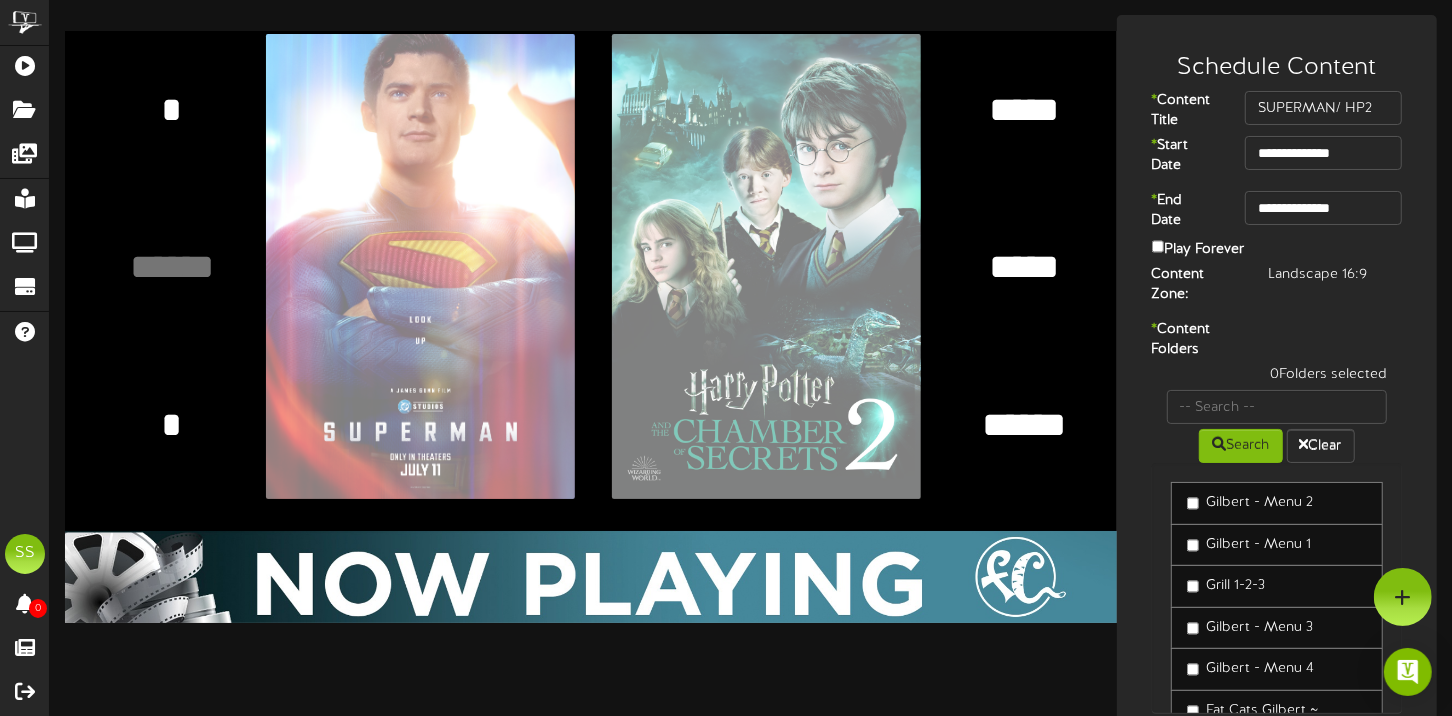 type 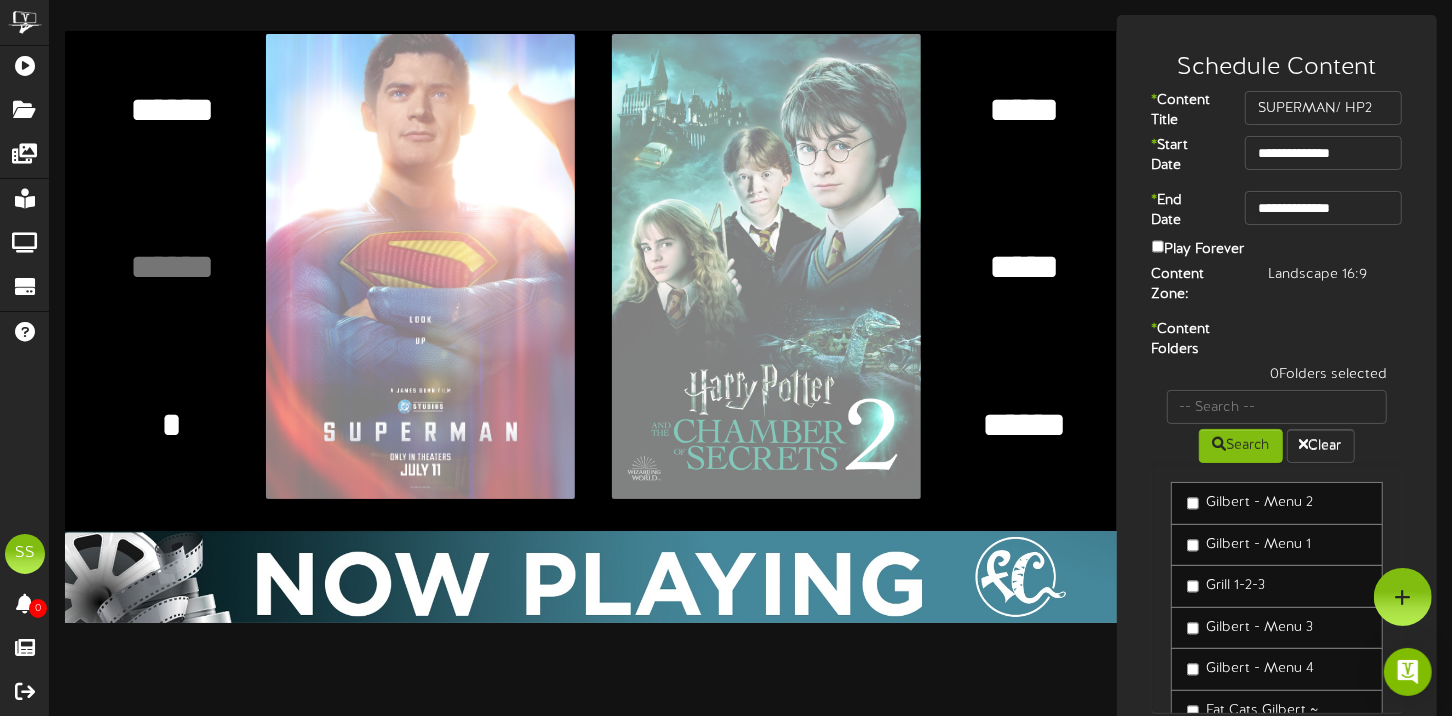 type on "******" 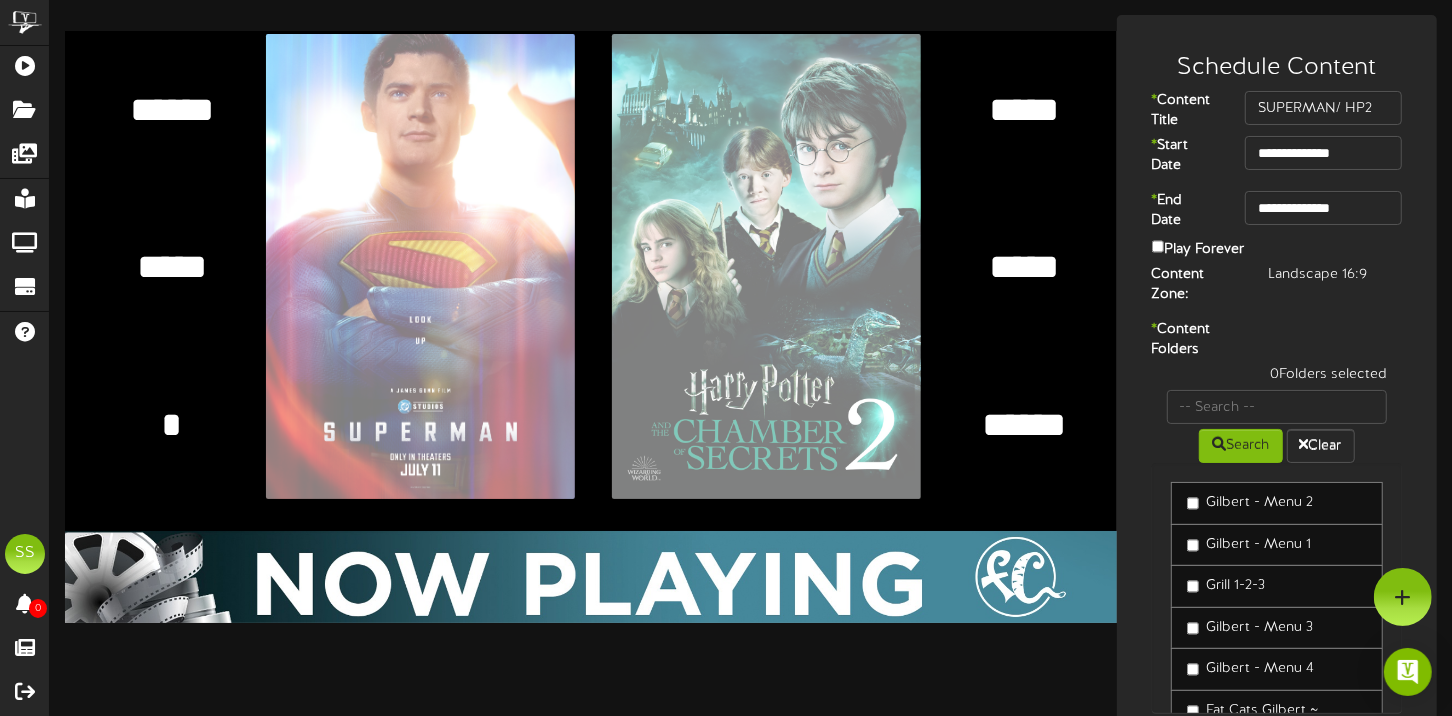 type on "*****" 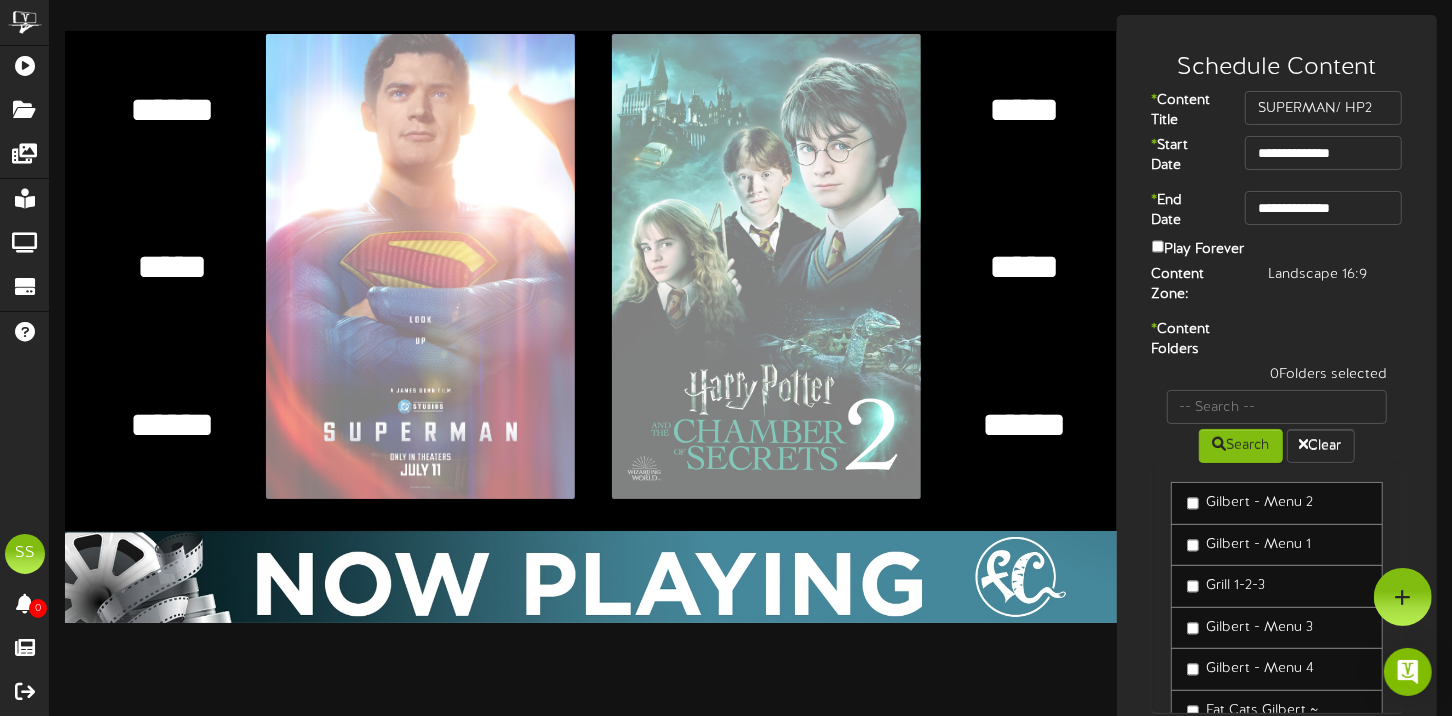 type on "*****" 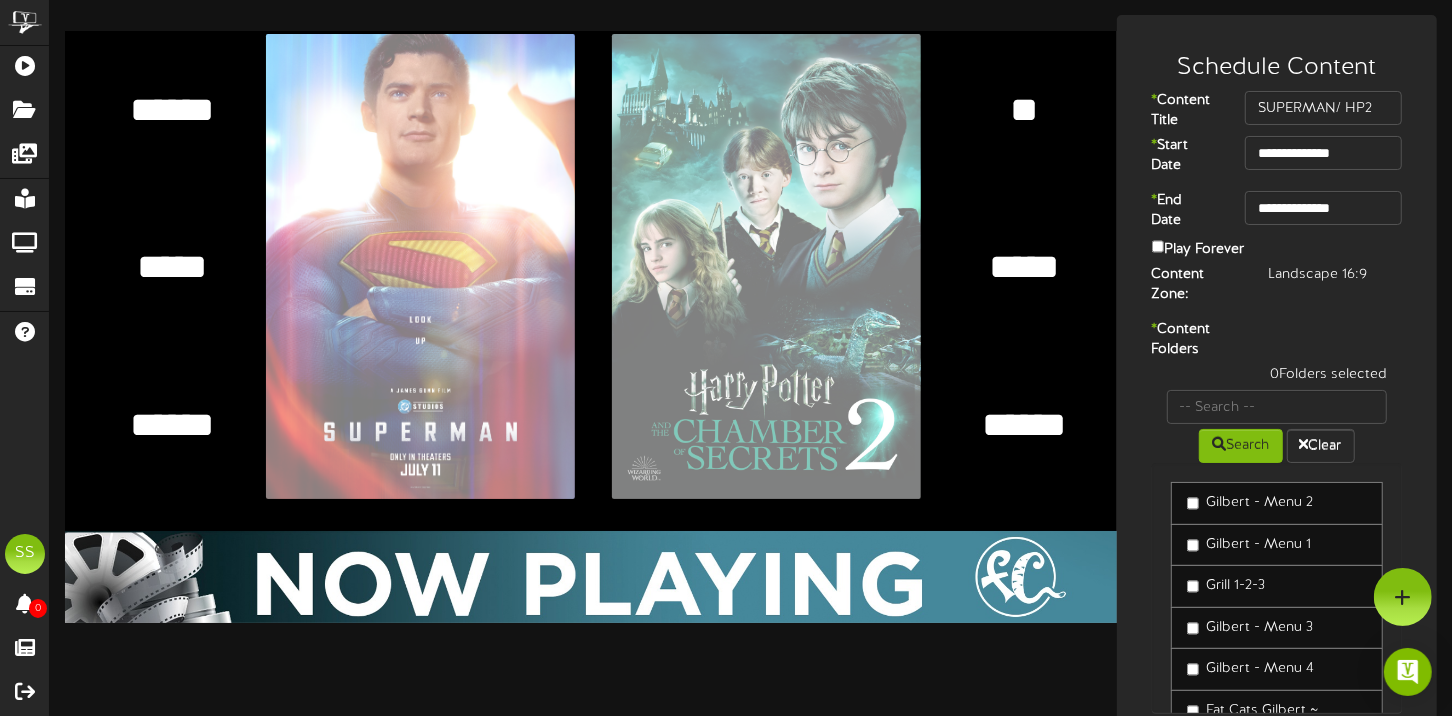 type on "*" 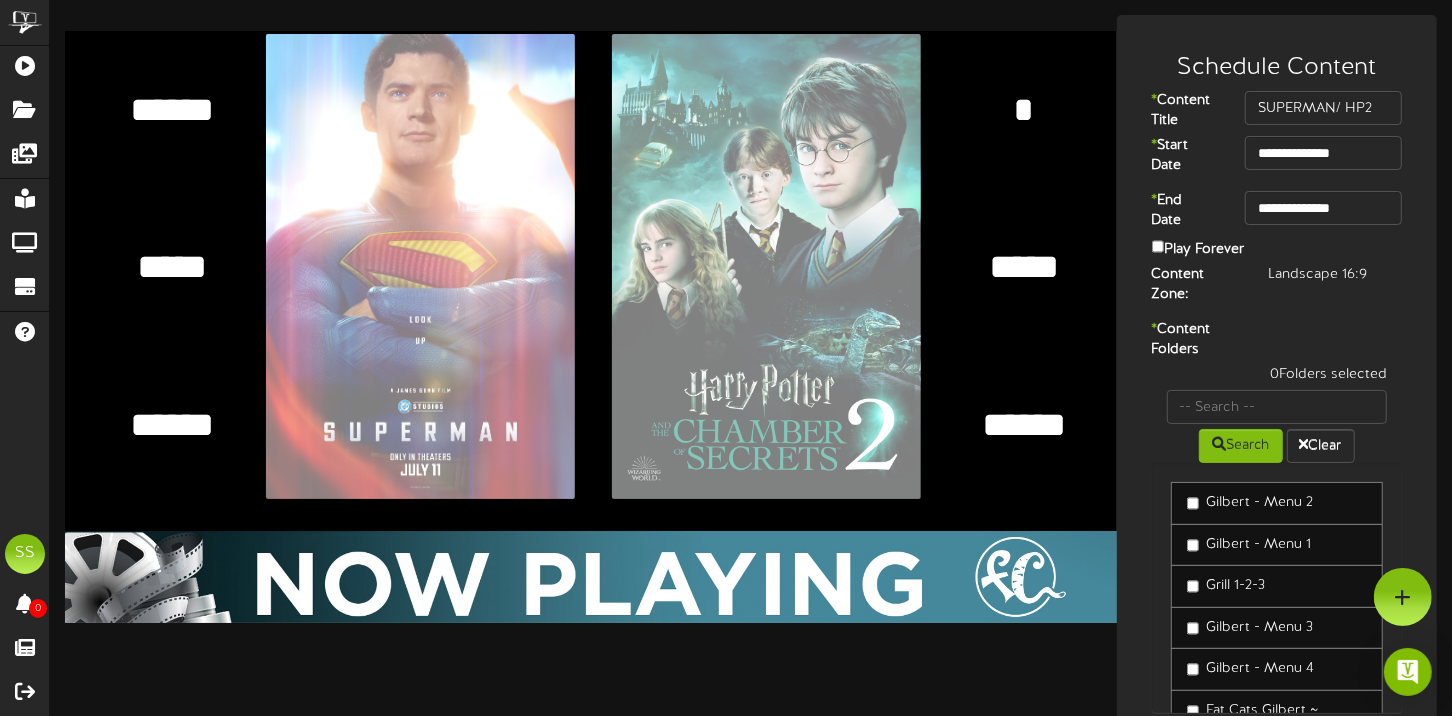 type 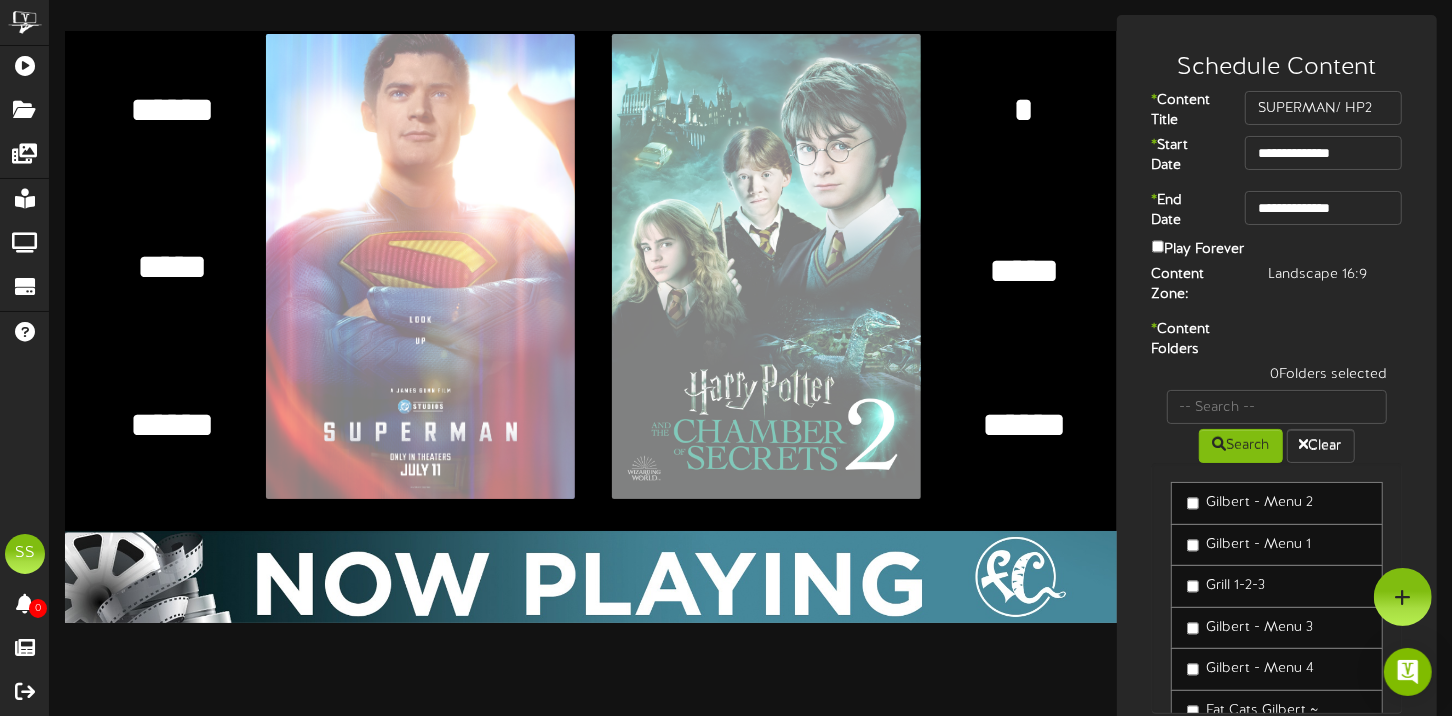 scroll, scrollTop: 0, scrollLeft: 0, axis: both 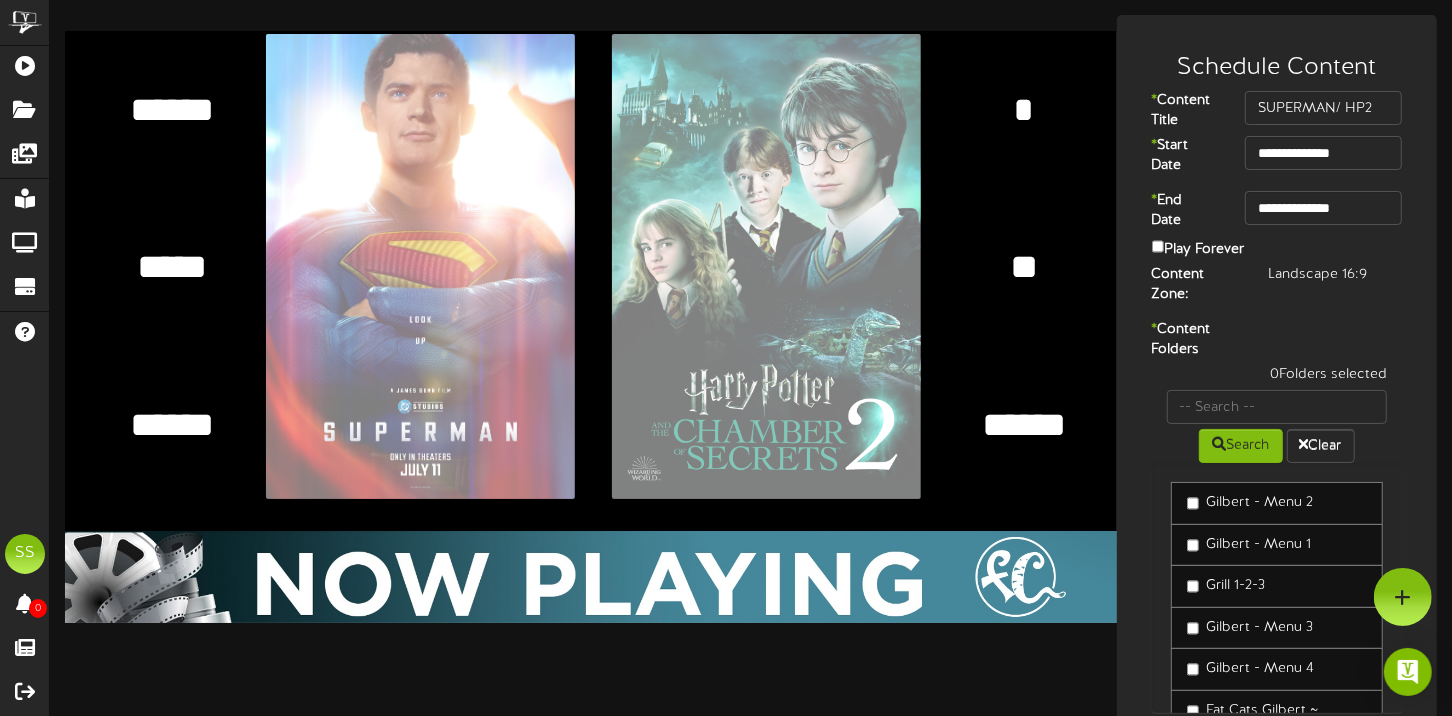 type on "*" 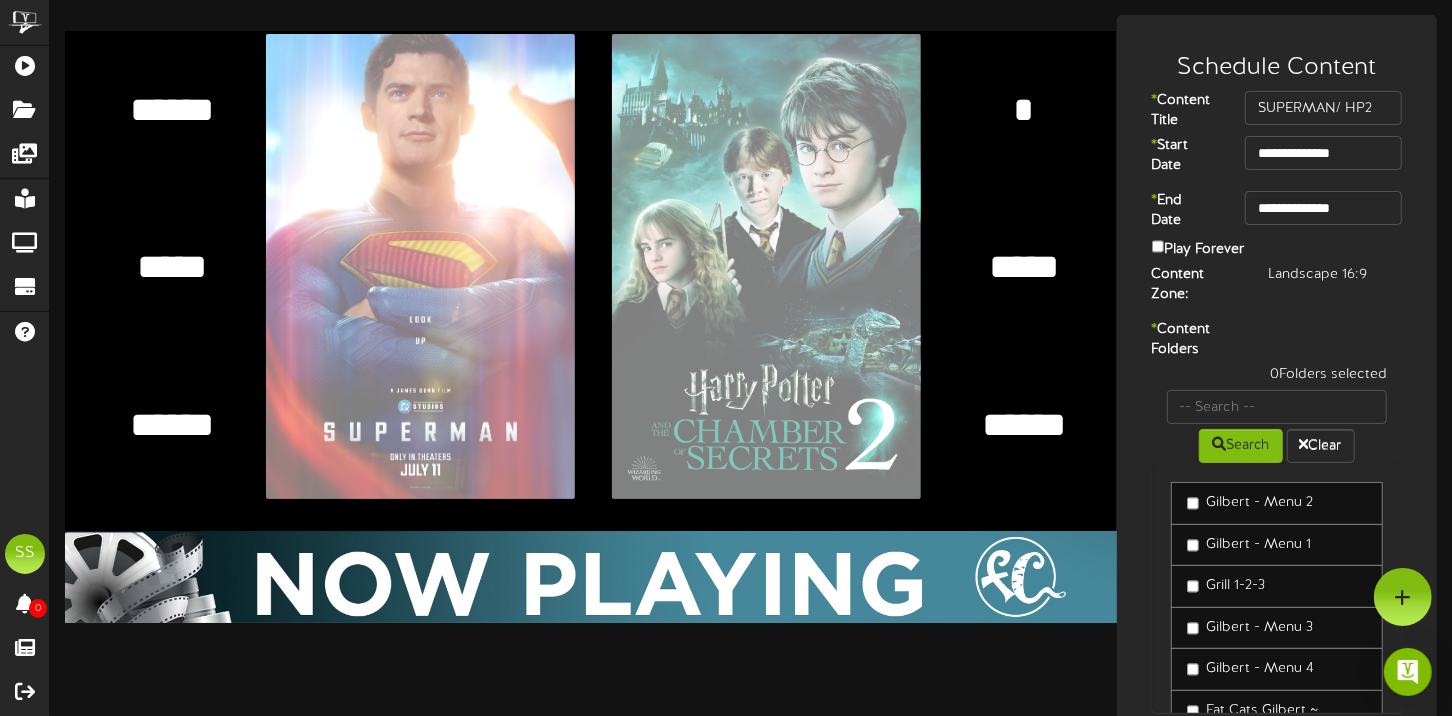 type on "*****" 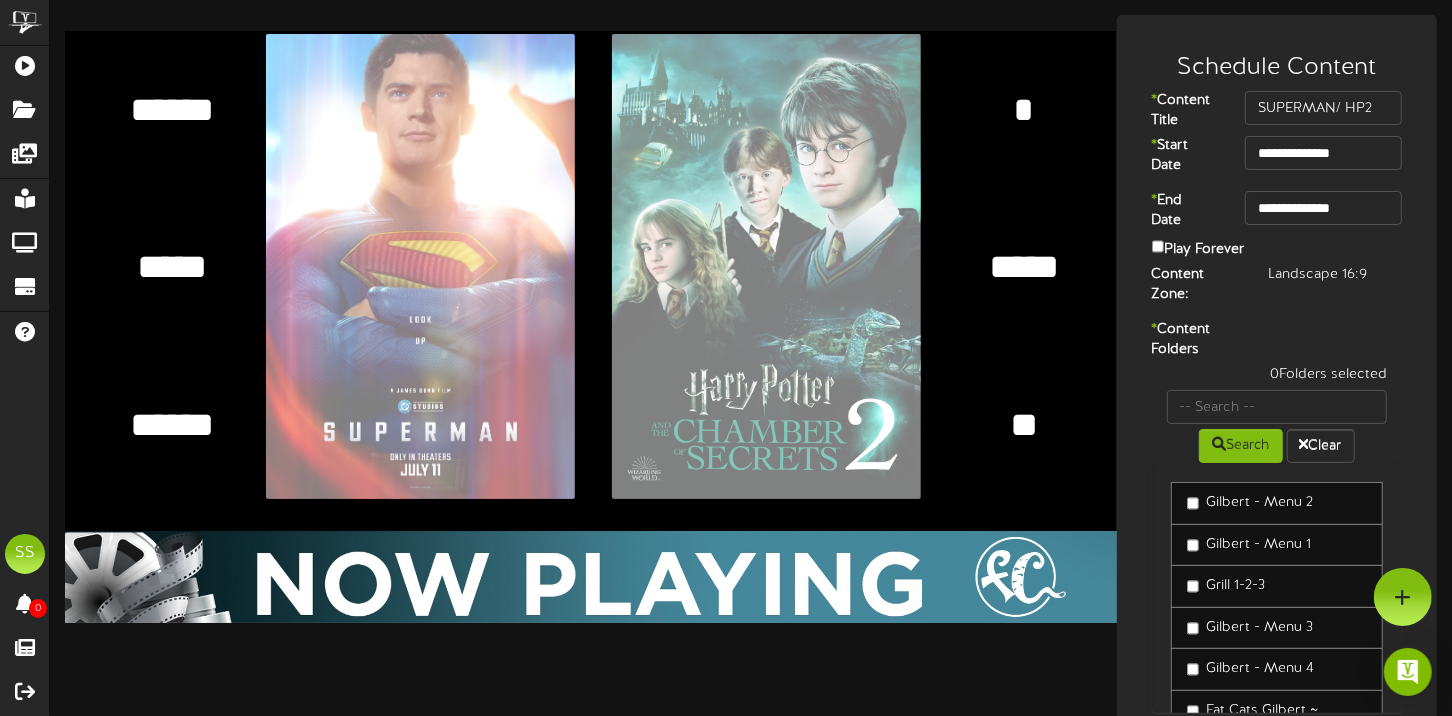 type on "*" 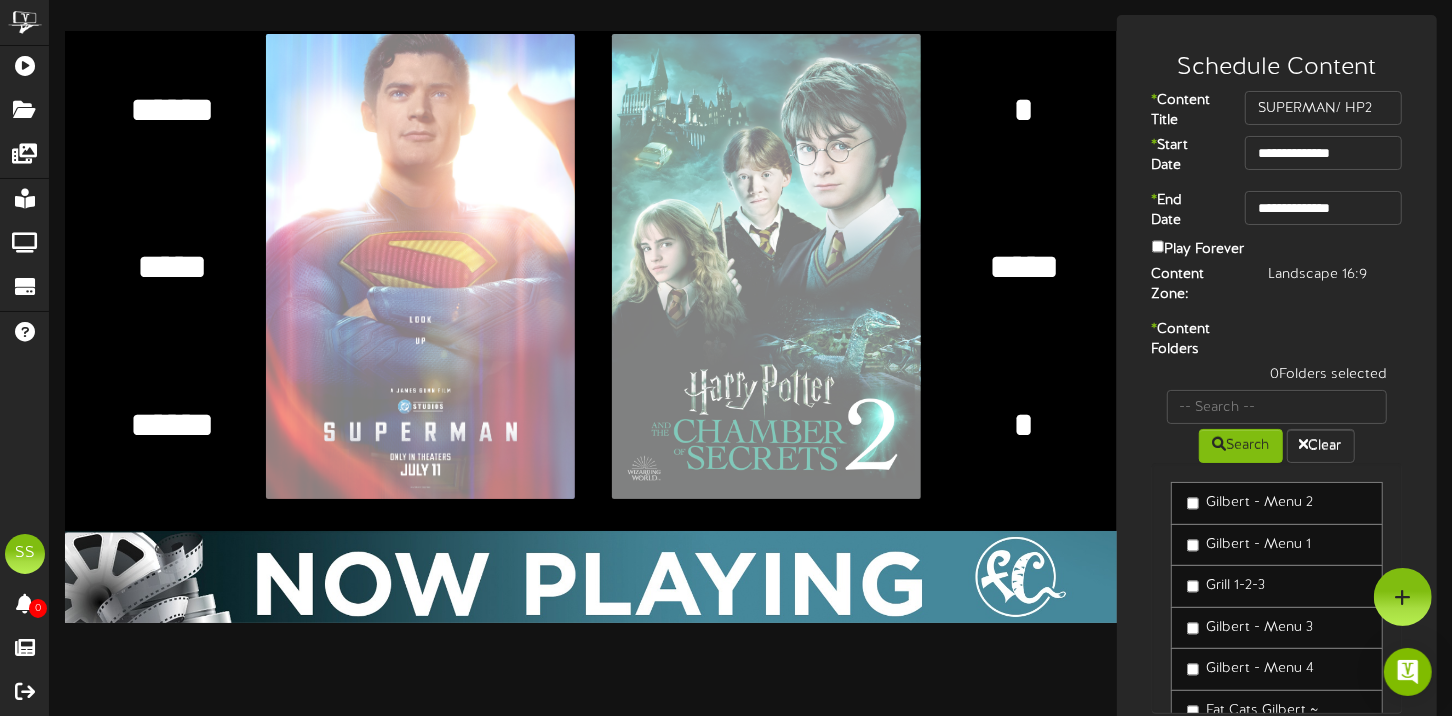 type 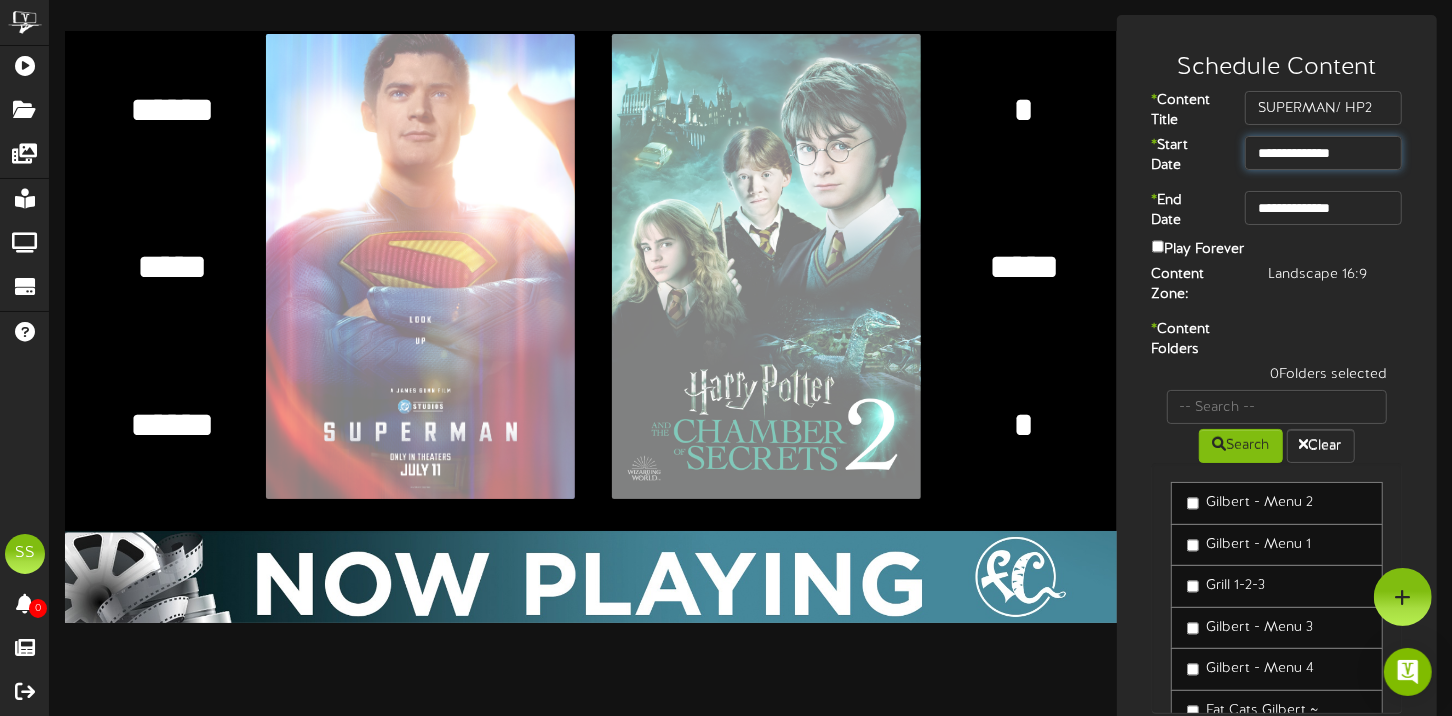 click on "**********" at bounding box center (1323, 153) 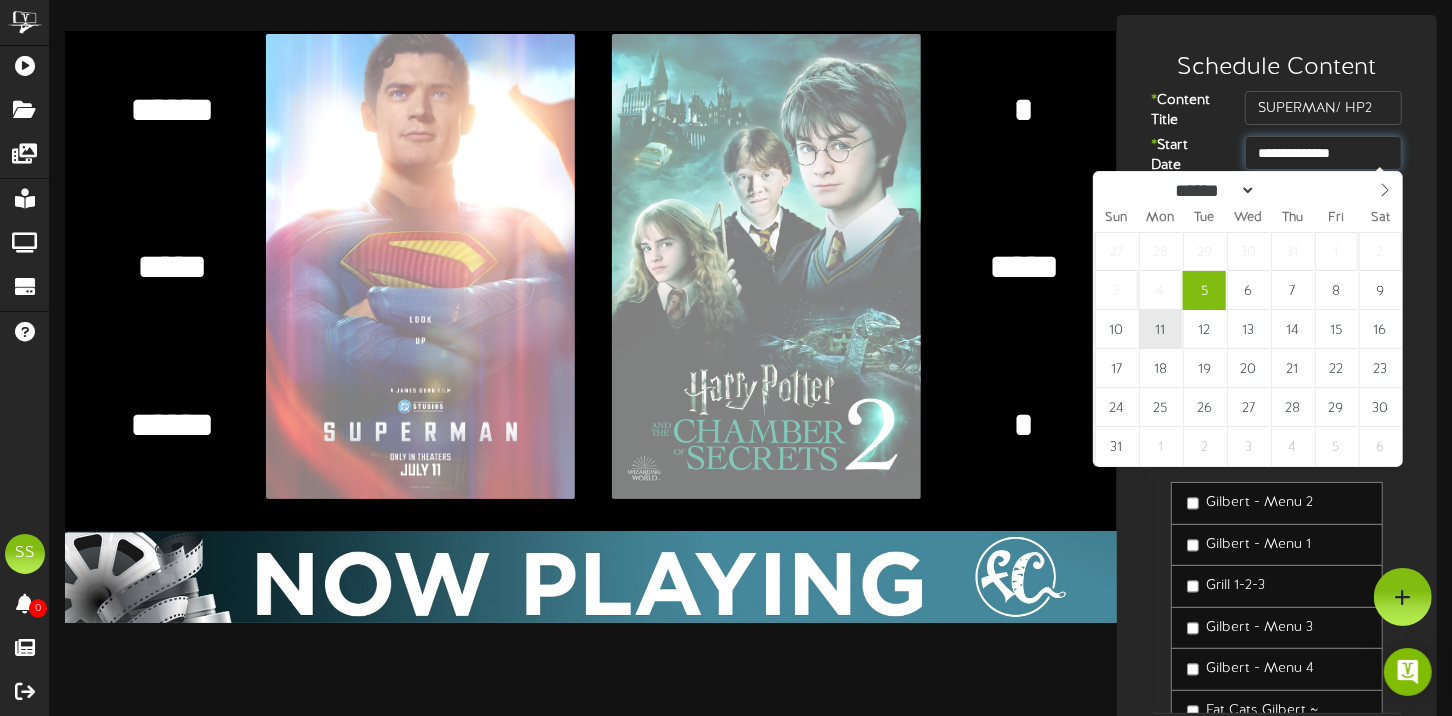 type on "**********" 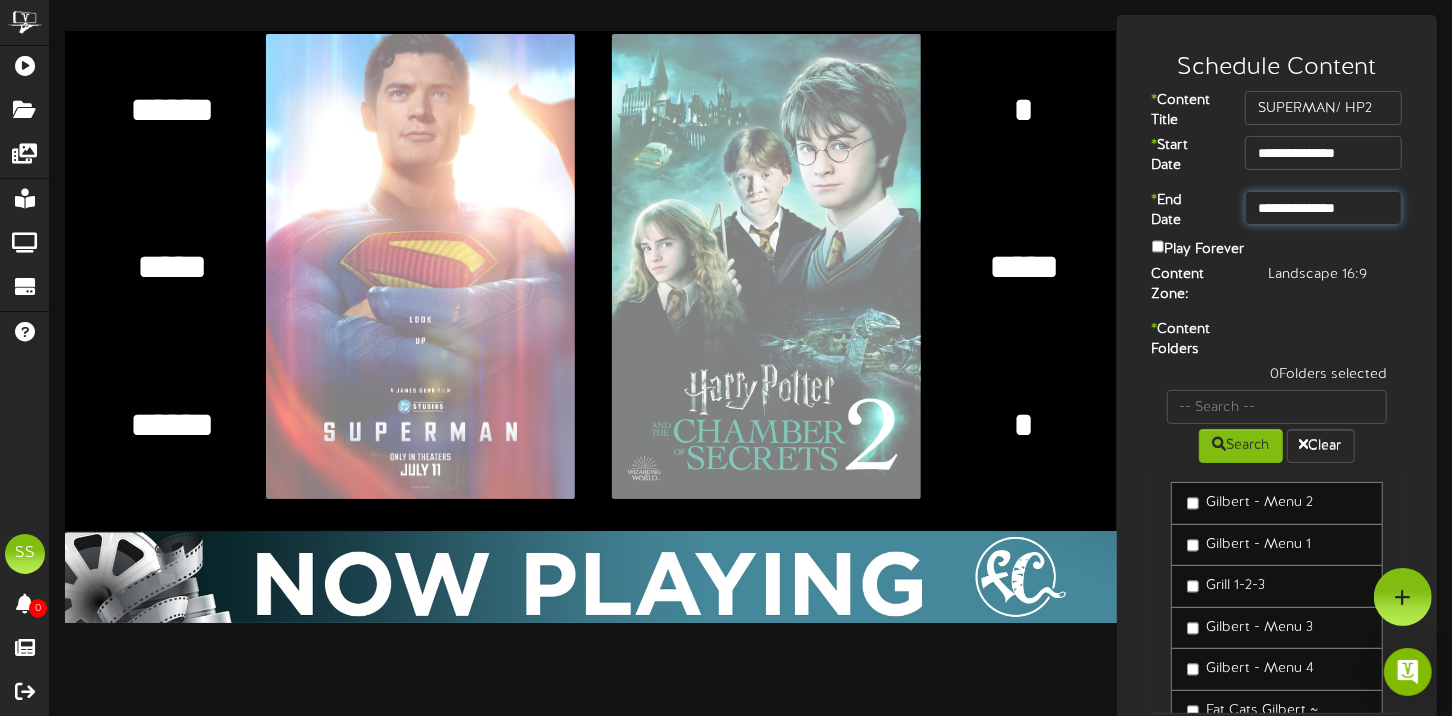 click on "**********" at bounding box center [1323, 208] 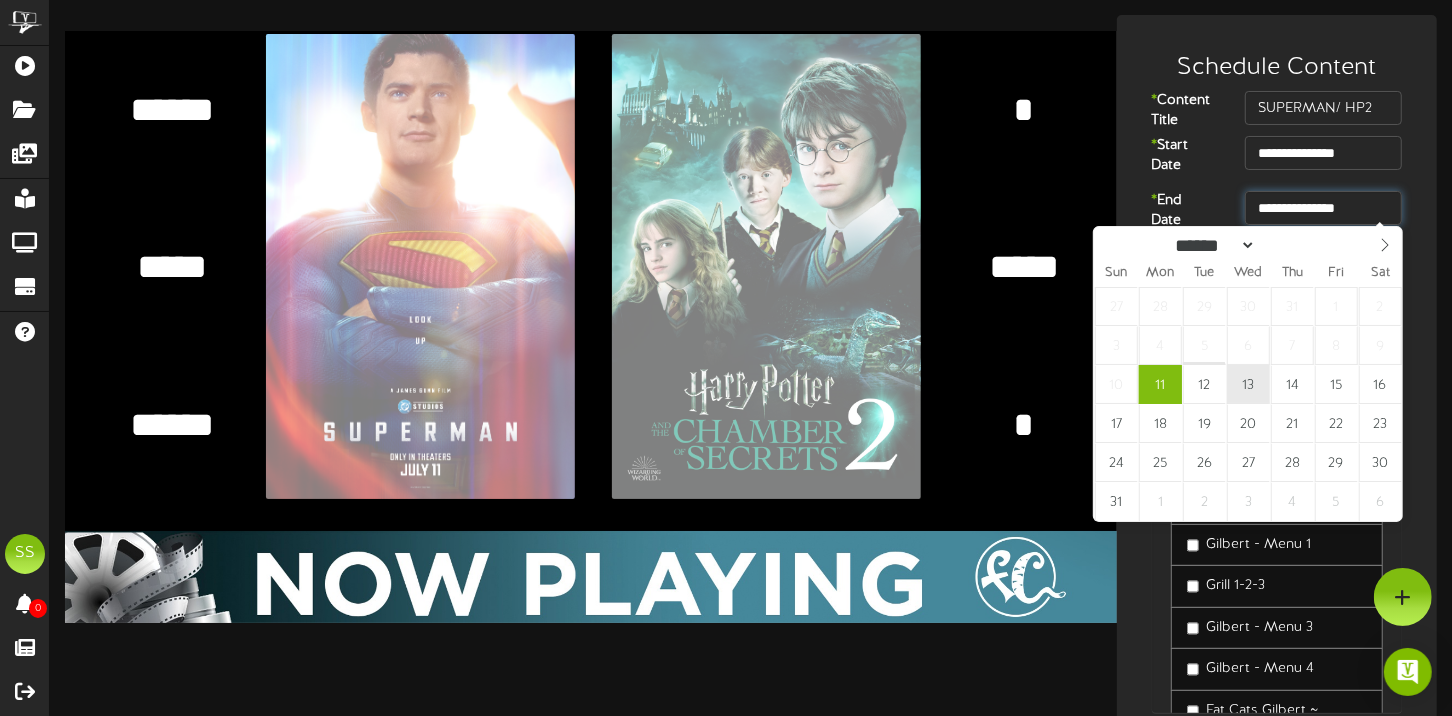 type on "**********" 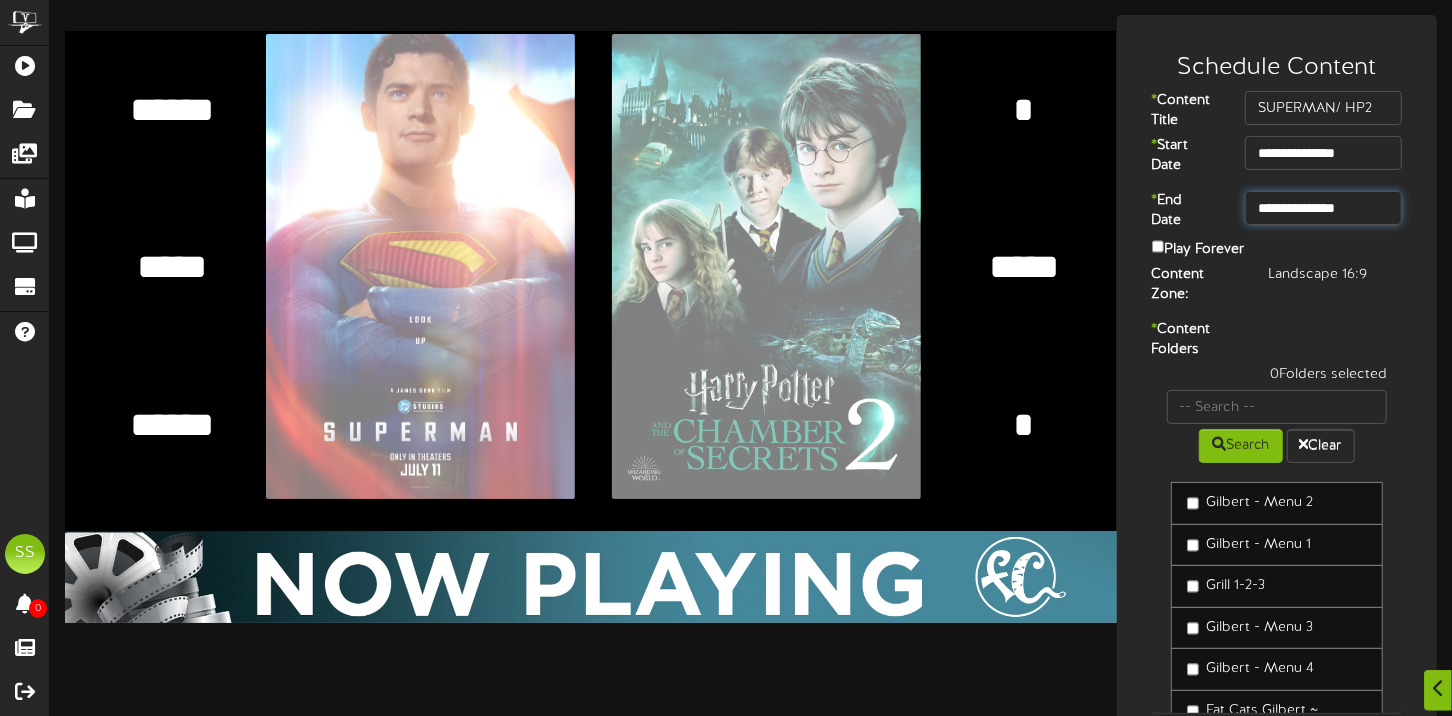 scroll, scrollTop: 99, scrollLeft: 0, axis: vertical 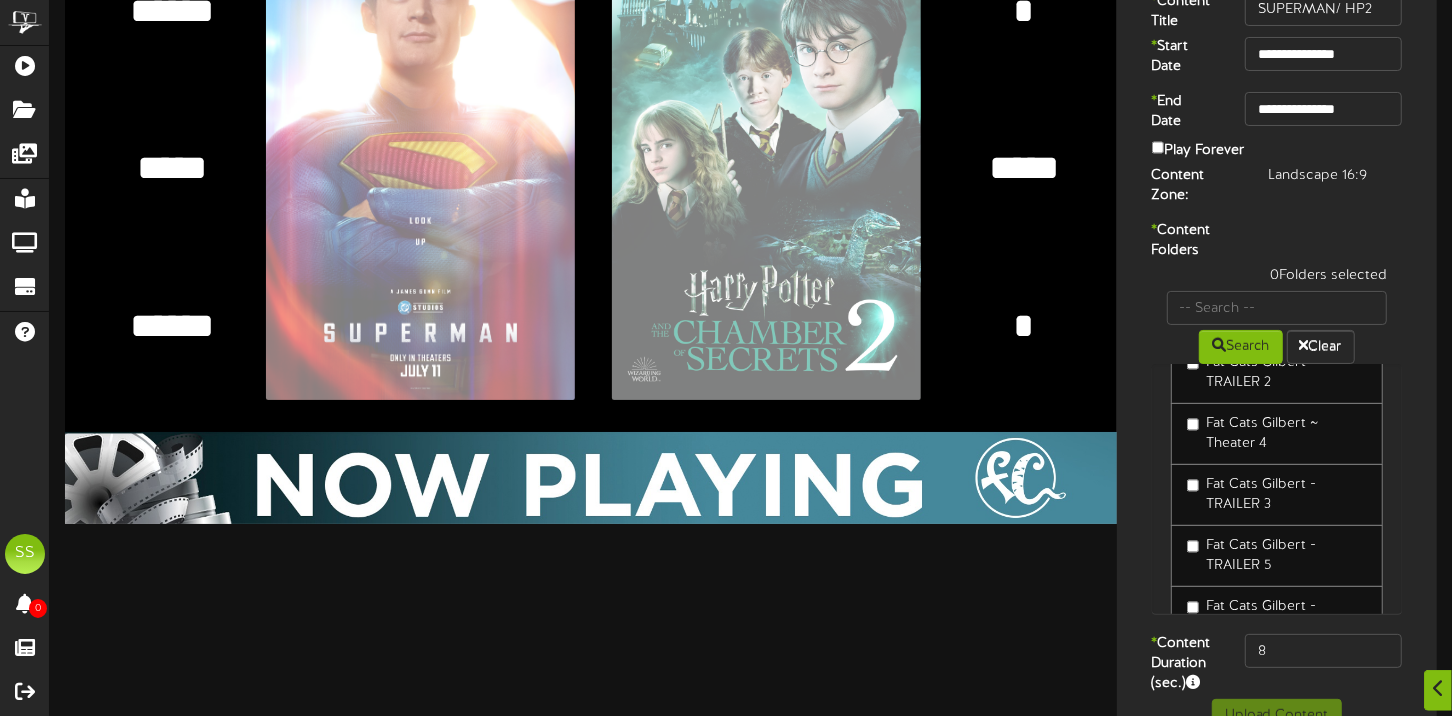 click on "Fat Cats Gilbert ~ Theater 4" at bounding box center (1277, 434) 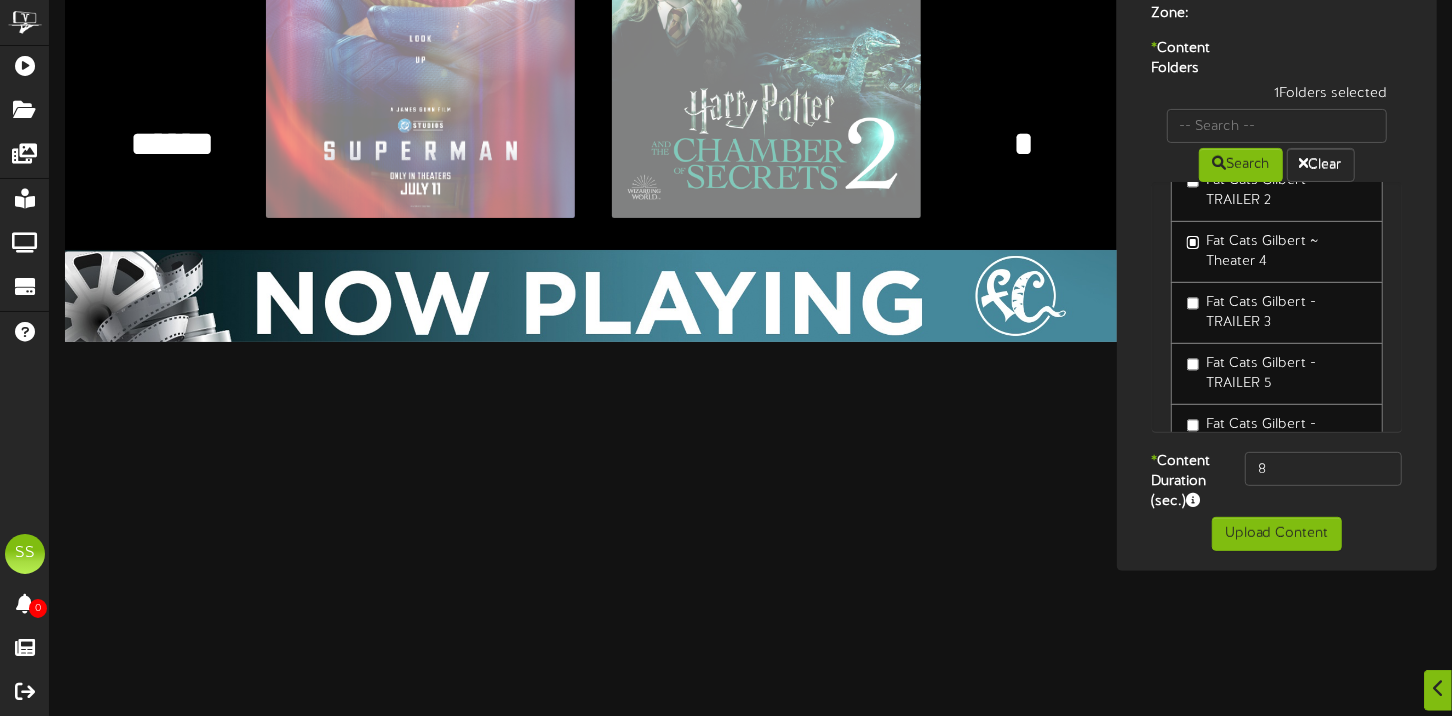 scroll, scrollTop: 300, scrollLeft: 0, axis: vertical 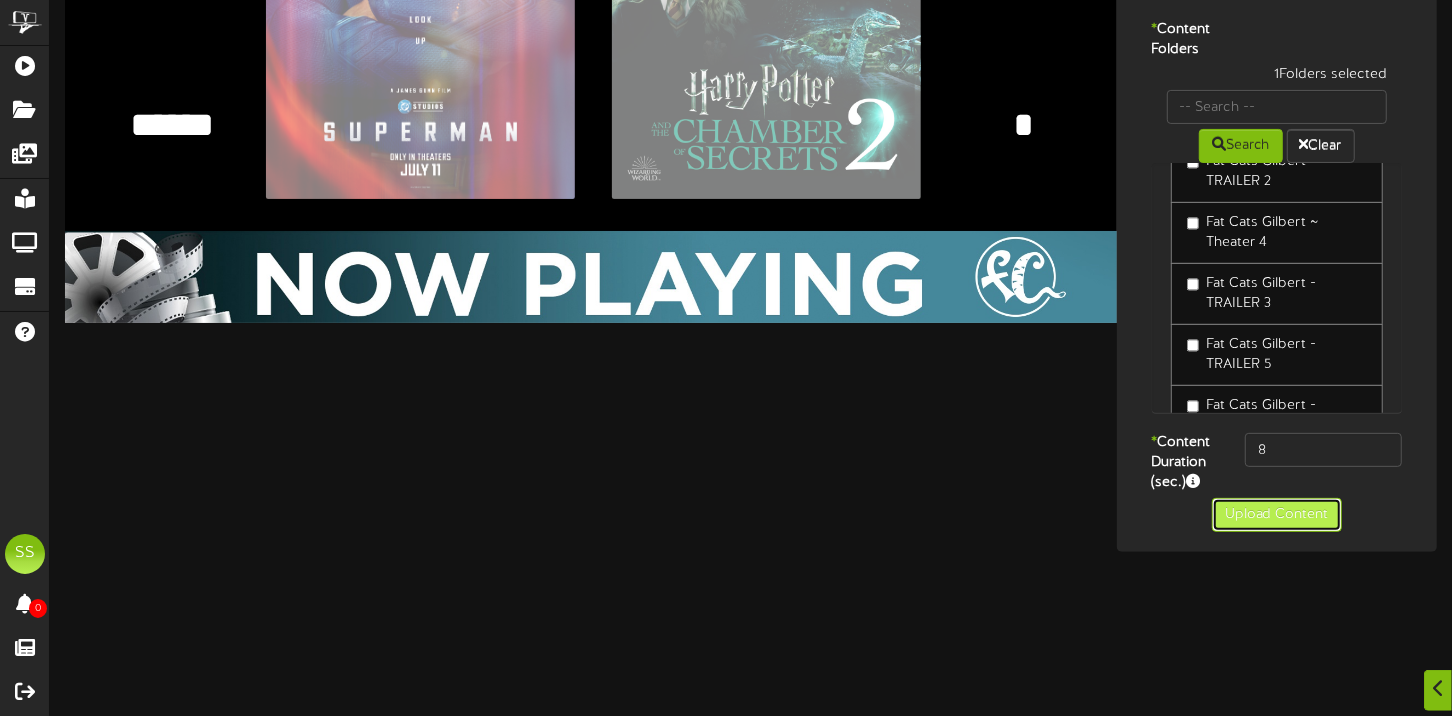 click on "Upload Content" at bounding box center [1277, 515] 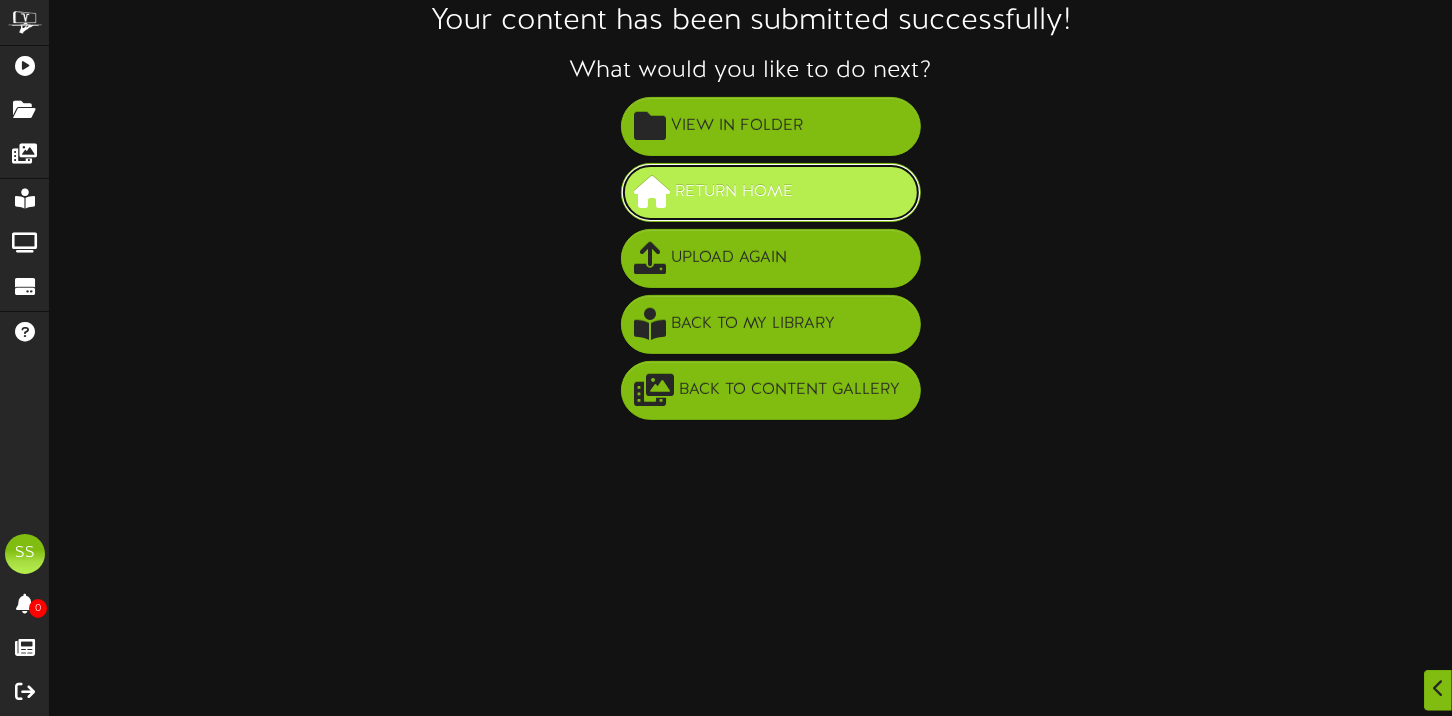 click on "Return Home" at bounding box center [734, 192] 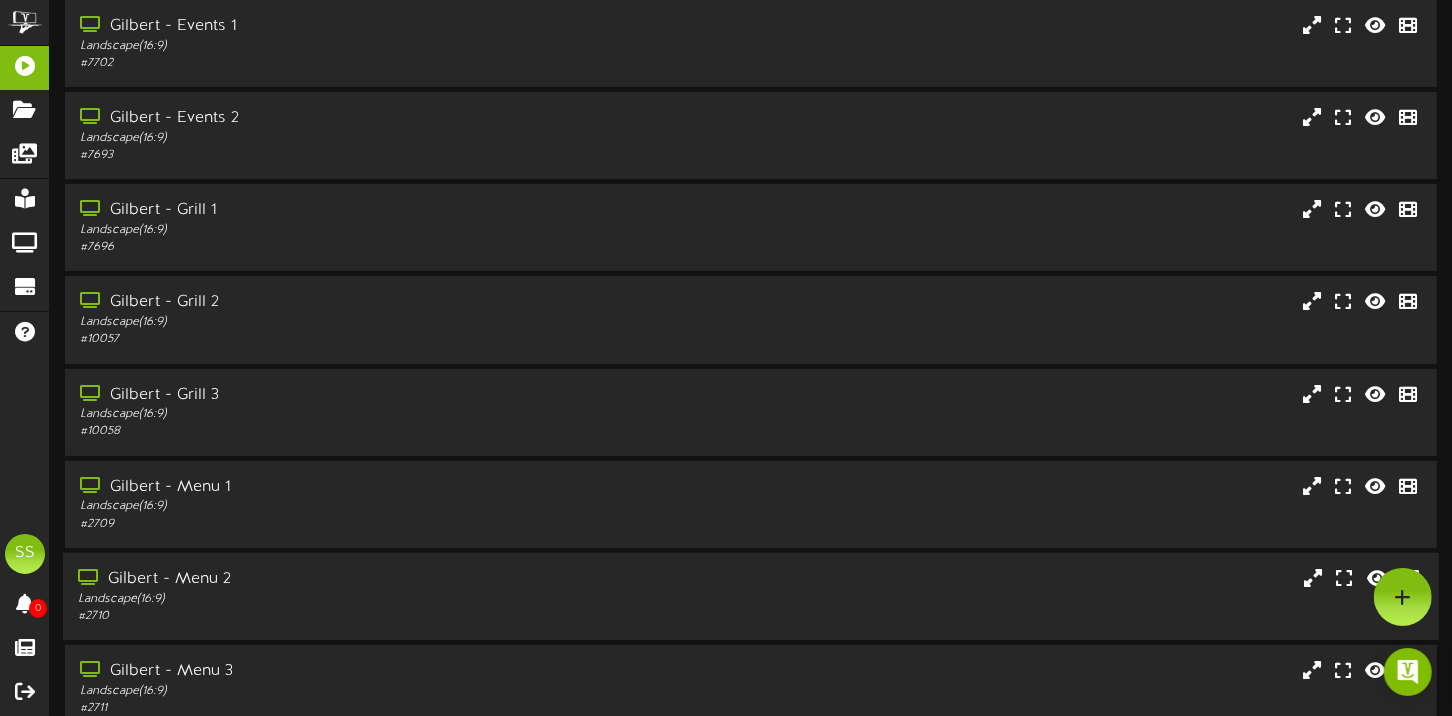 scroll, scrollTop: 371, scrollLeft: 0, axis: vertical 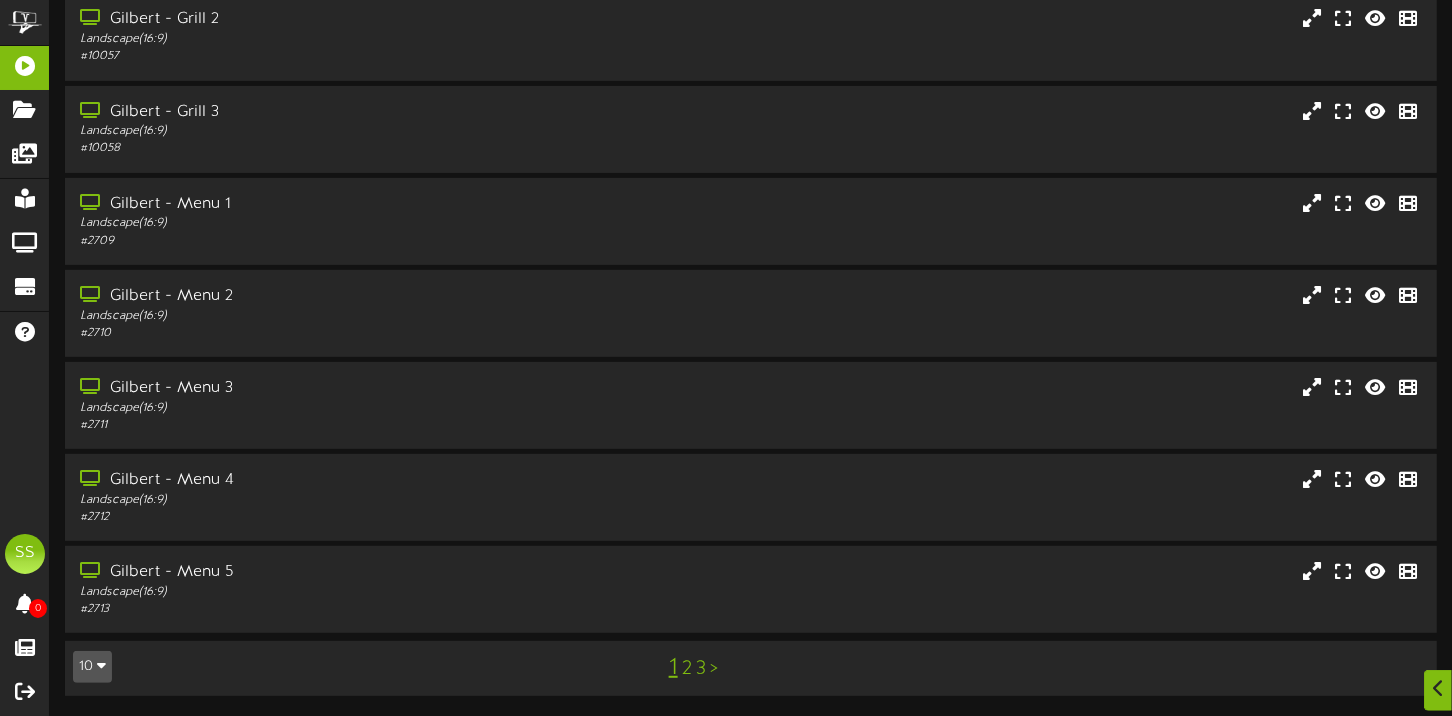 click on "10" at bounding box center [92, 667] 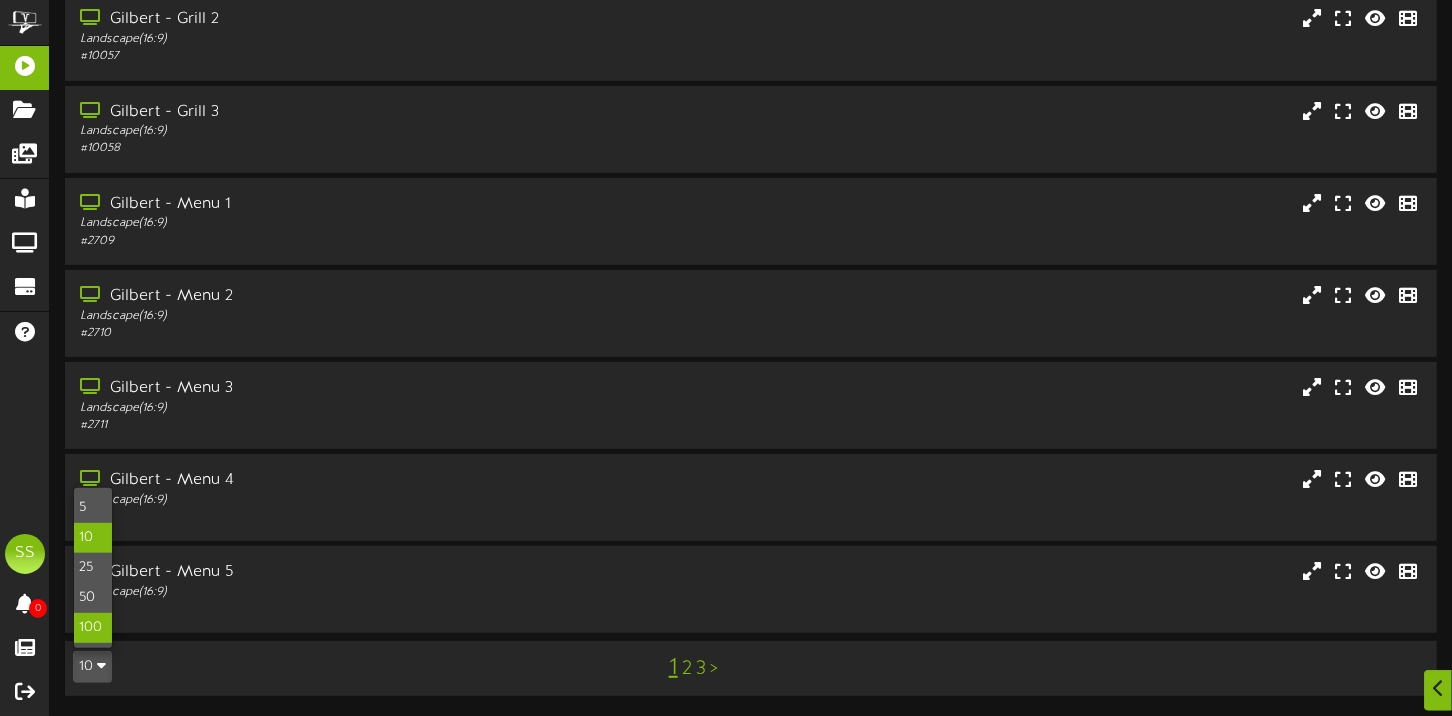 click on "100" at bounding box center [93, 628] 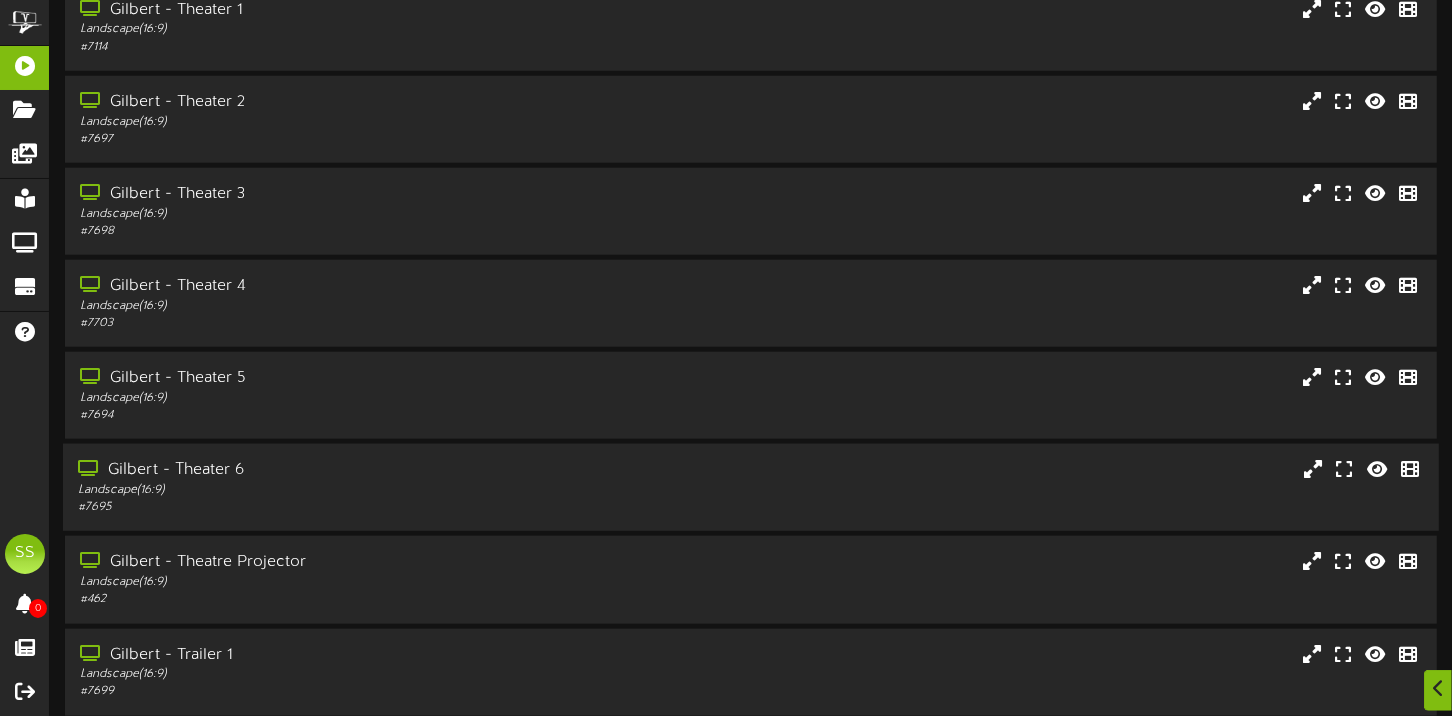 scroll, scrollTop: 1300, scrollLeft: 0, axis: vertical 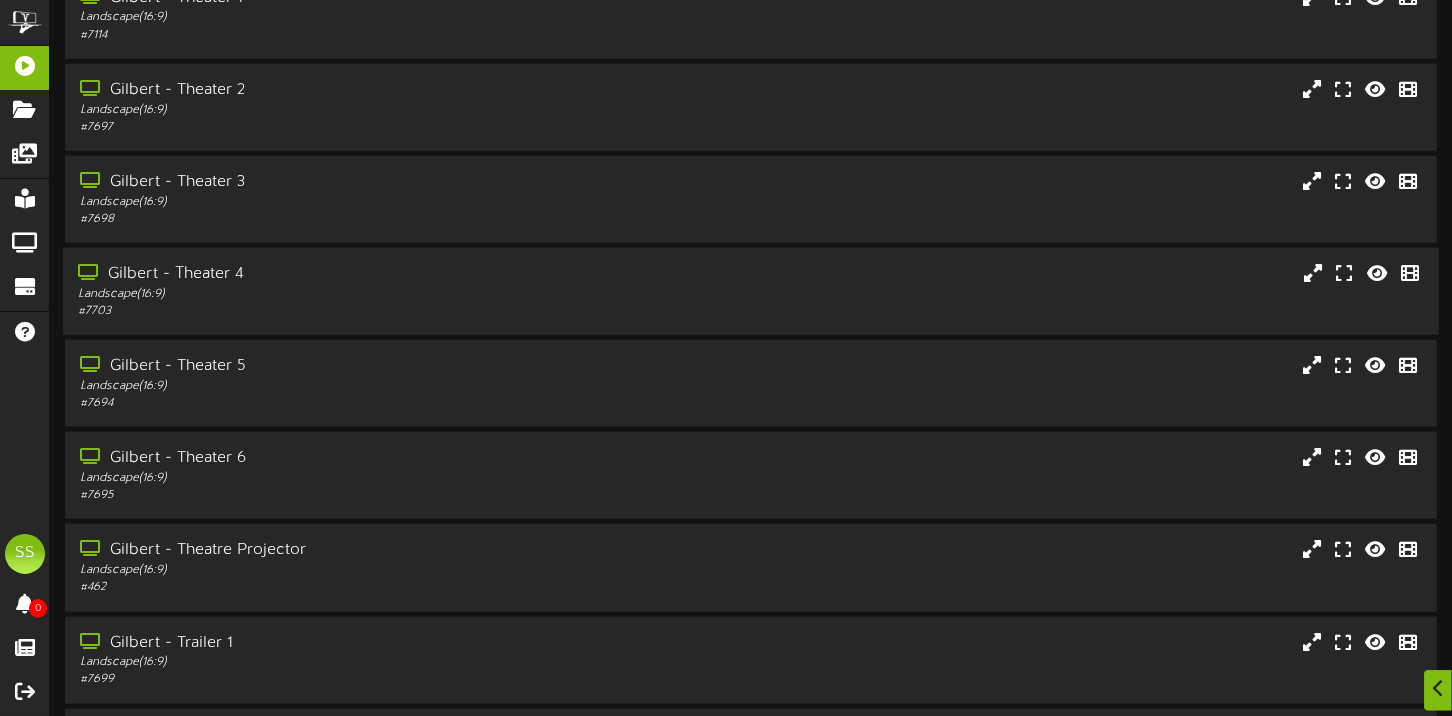 click on "Landscape  ( 16:9 )" at bounding box center (349, 294) 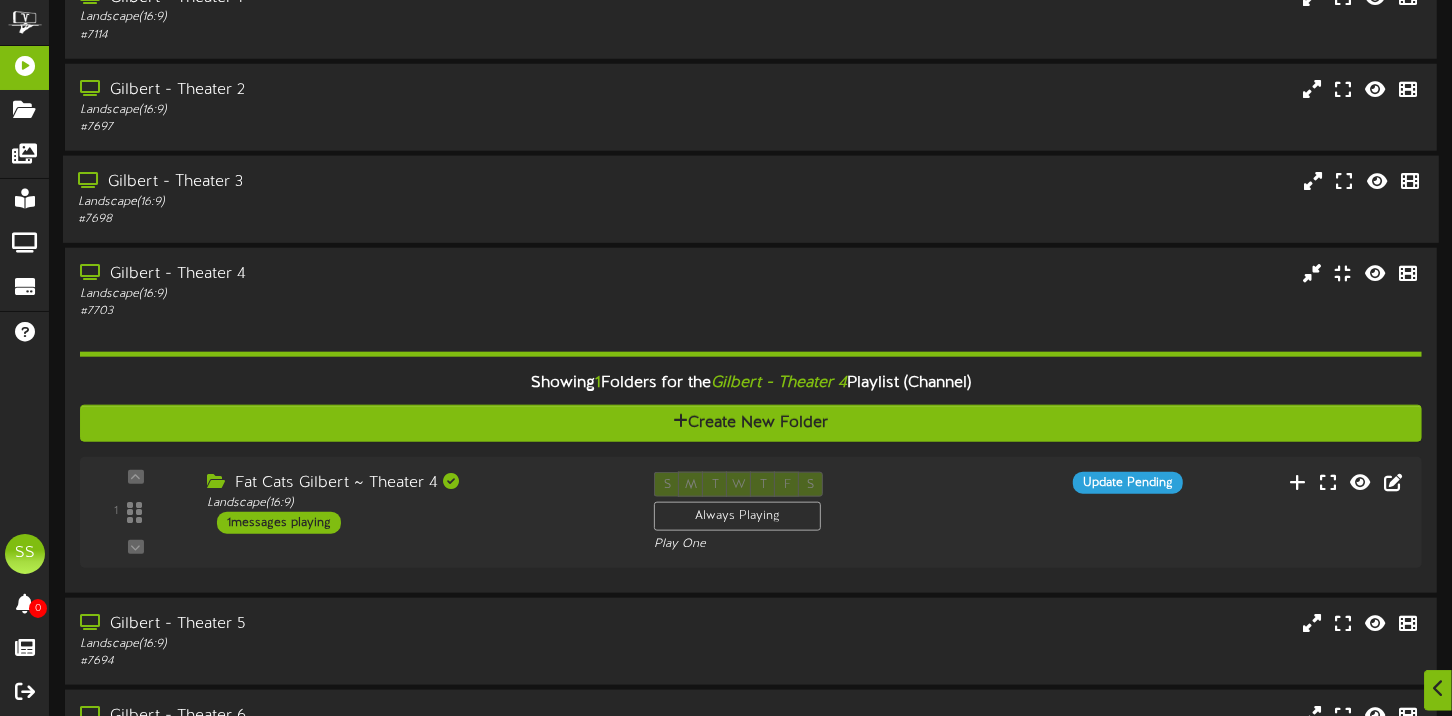 click on "Landscape  ( 16:9 )" at bounding box center (349, 202) 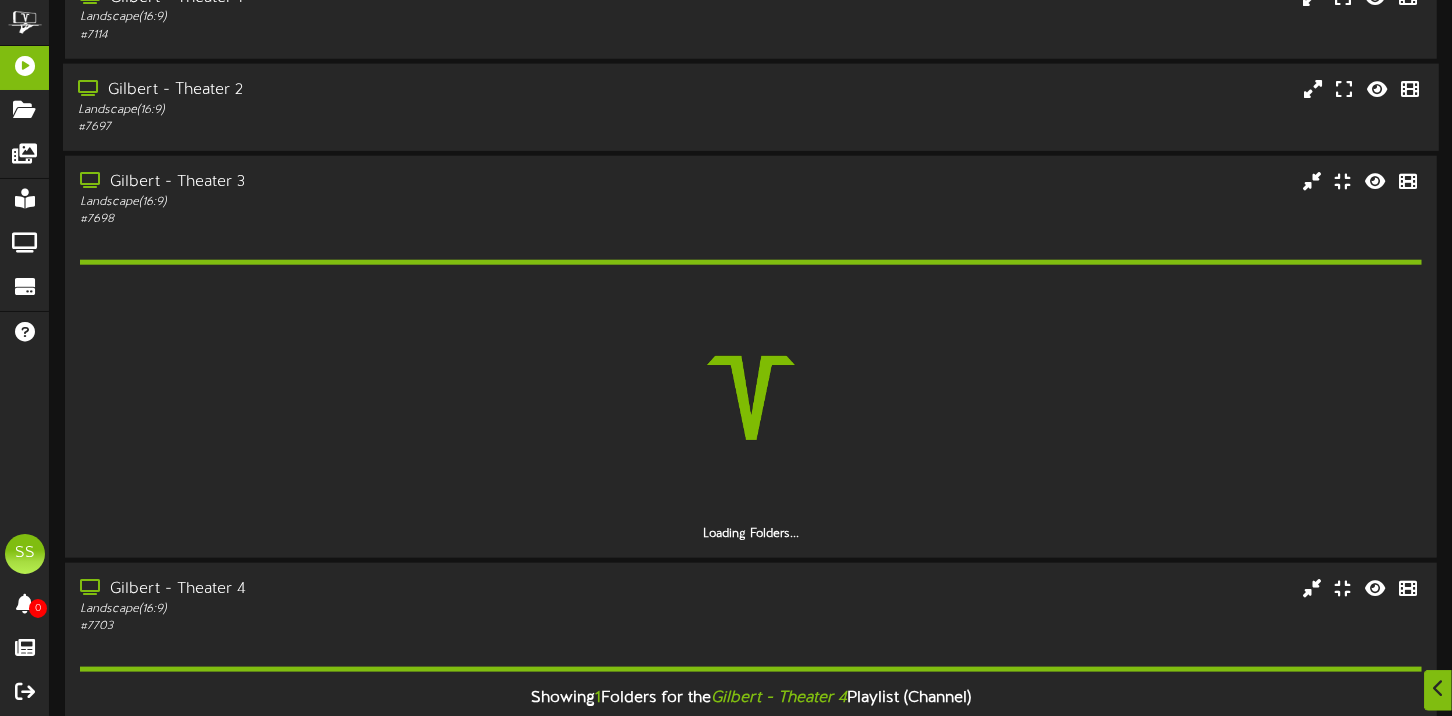 click on "Landscape  ( 16:9 )" at bounding box center (349, 110) 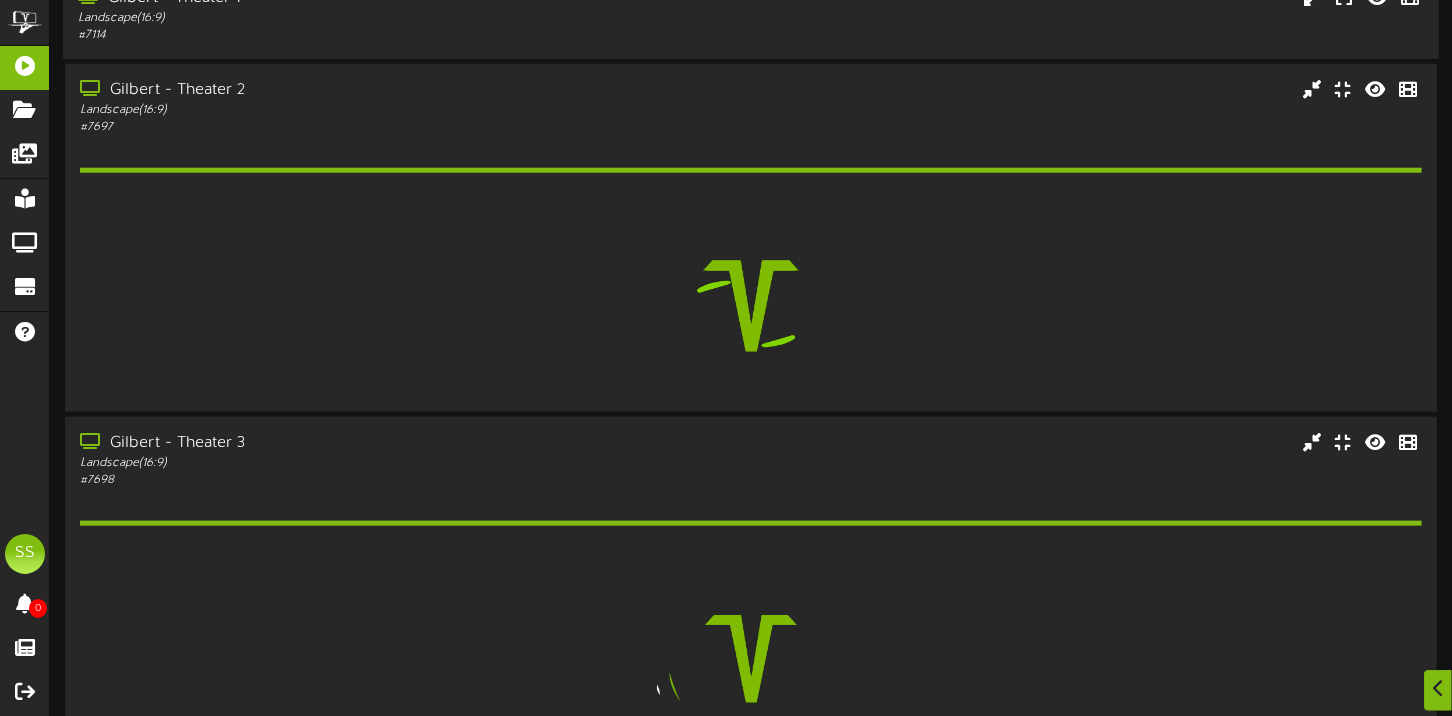 click on "# 7114" at bounding box center [349, 35] 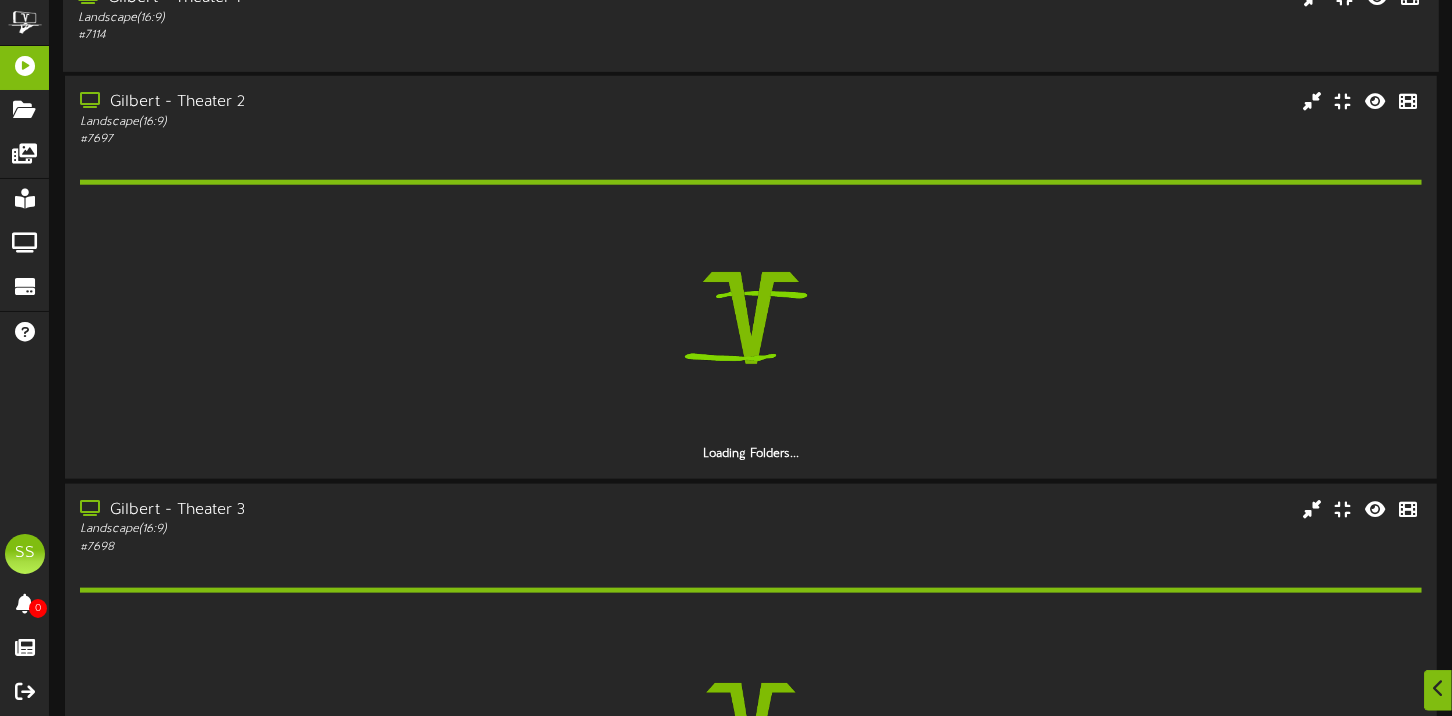 scroll, scrollTop: 1299, scrollLeft: 0, axis: vertical 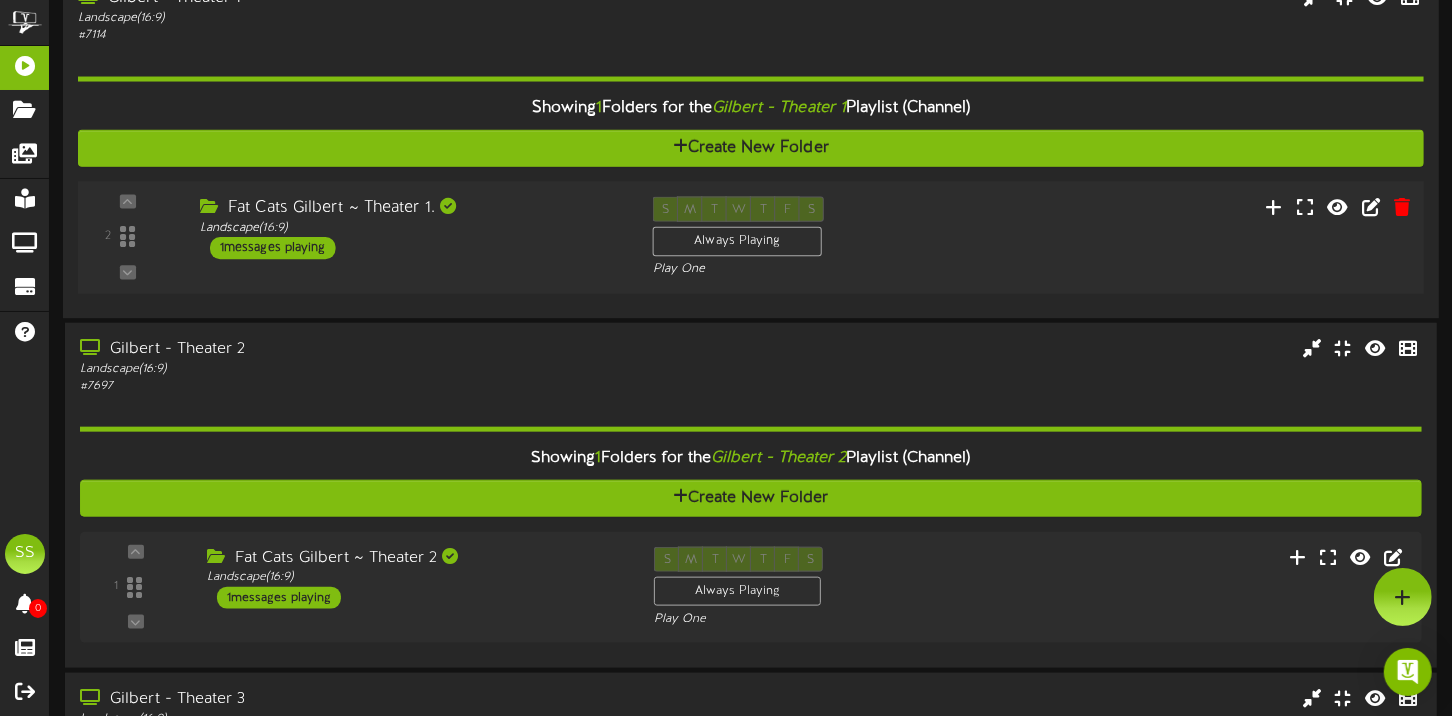 click on "Fat Cats Gilbert ~ Theater 1.
Landscape  ( 16:9 )
1  messages playing" at bounding box center [411, 227] 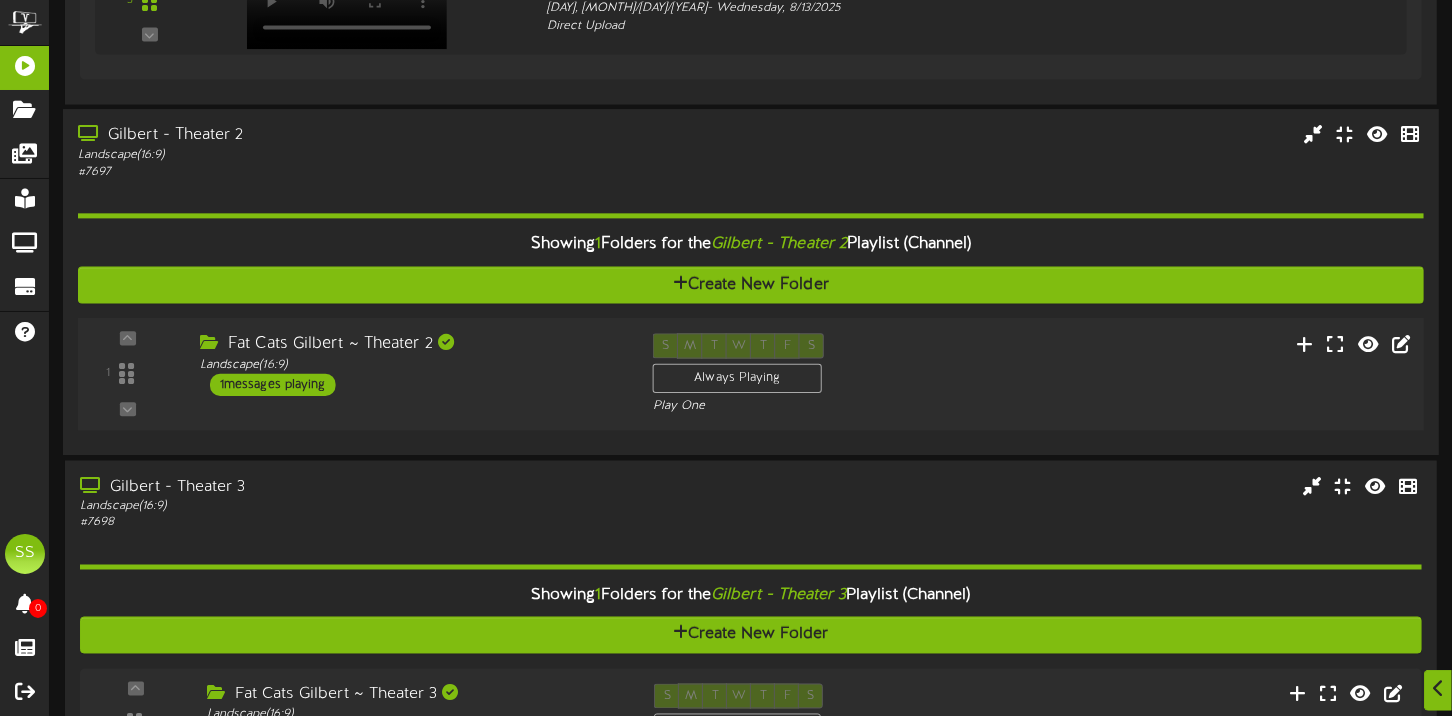 click on "Fat Cats Gilbert ~ Theater 2
Landscape  ( 16:9 )
1  messages playing" at bounding box center [411, 365] 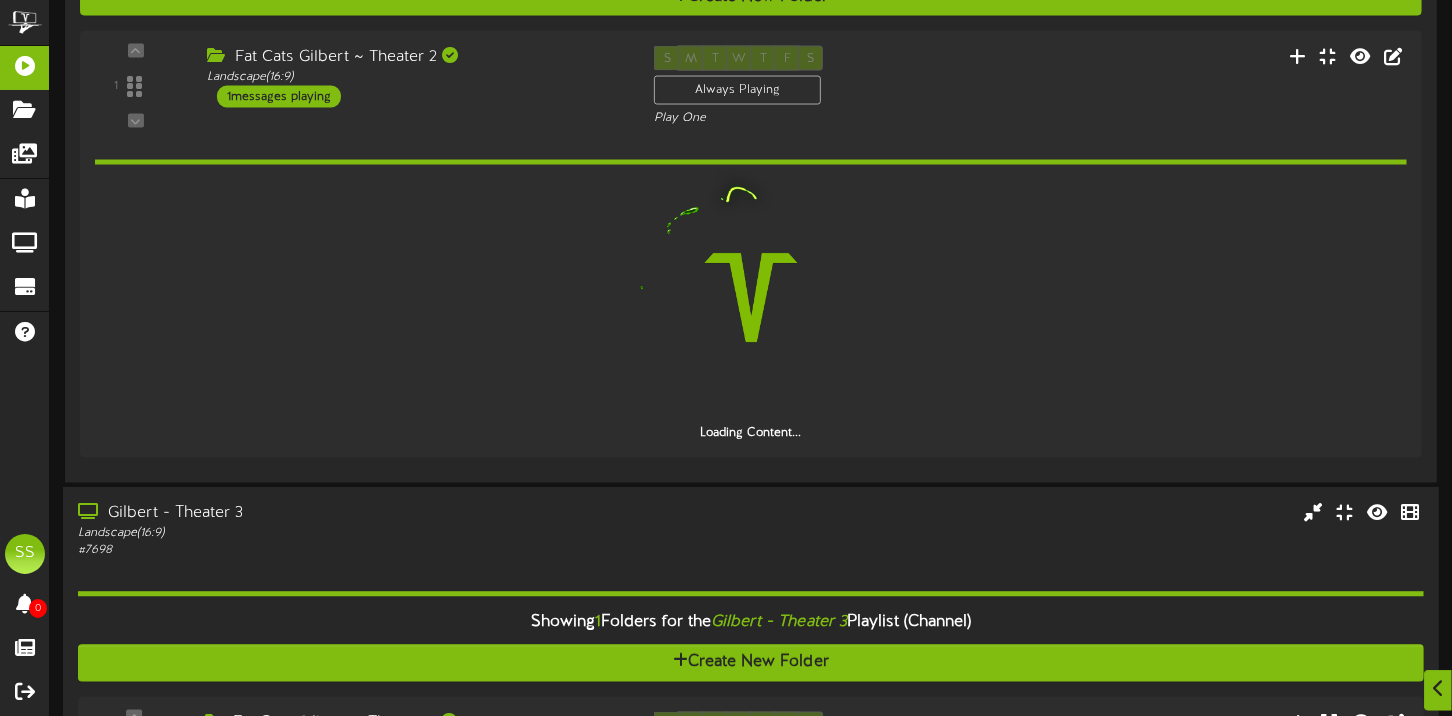 scroll, scrollTop: 2396, scrollLeft: 0, axis: vertical 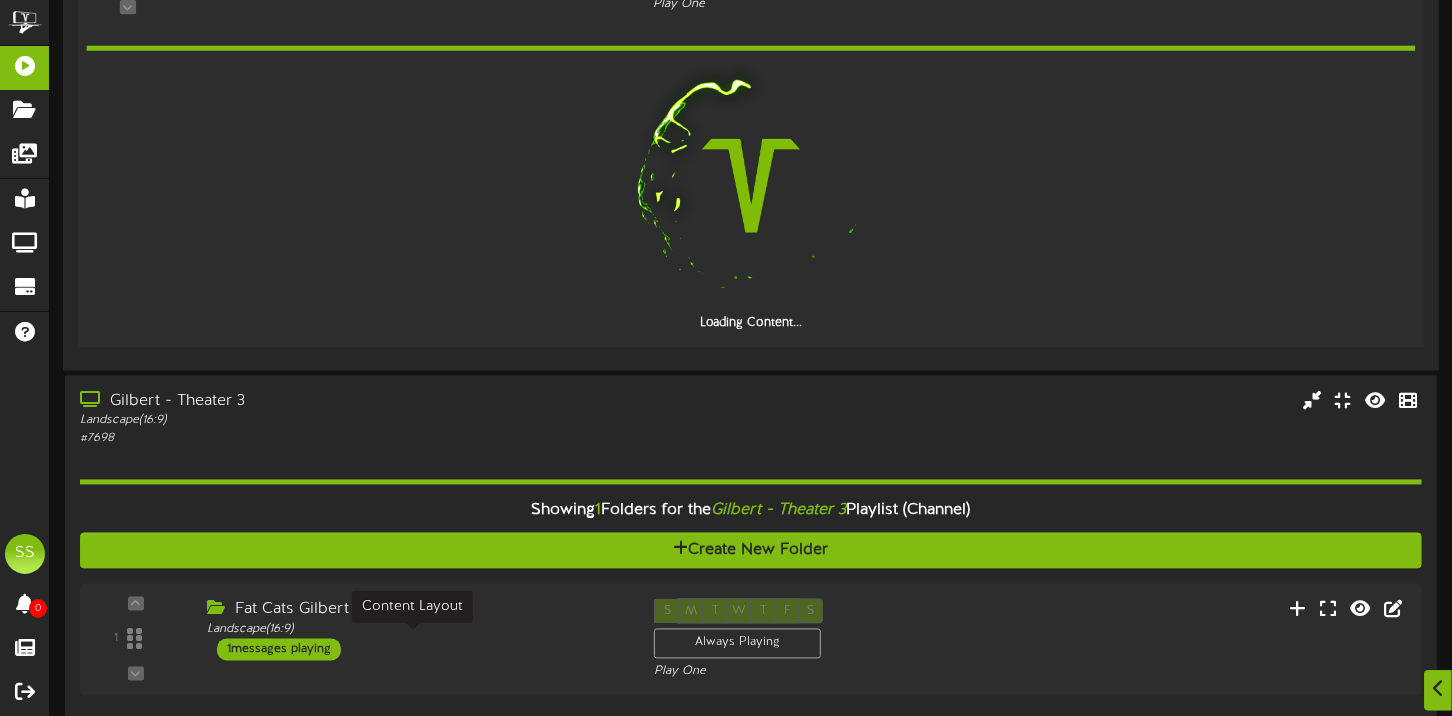 drag, startPoint x: 521, startPoint y: 640, endPoint x: 532, endPoint y: 641, distance: 11.045361 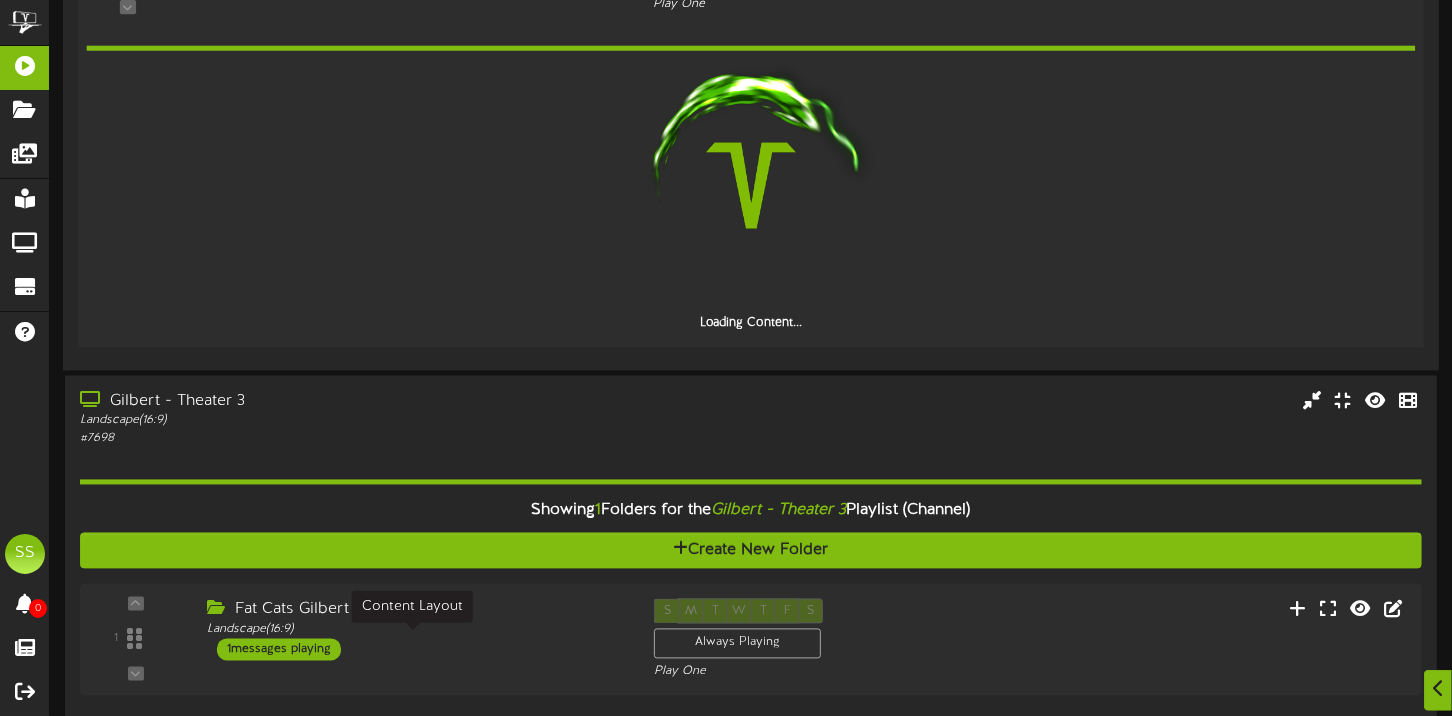 click on "Landscape  ( 16:9 )" at bounding box center [415, 630] 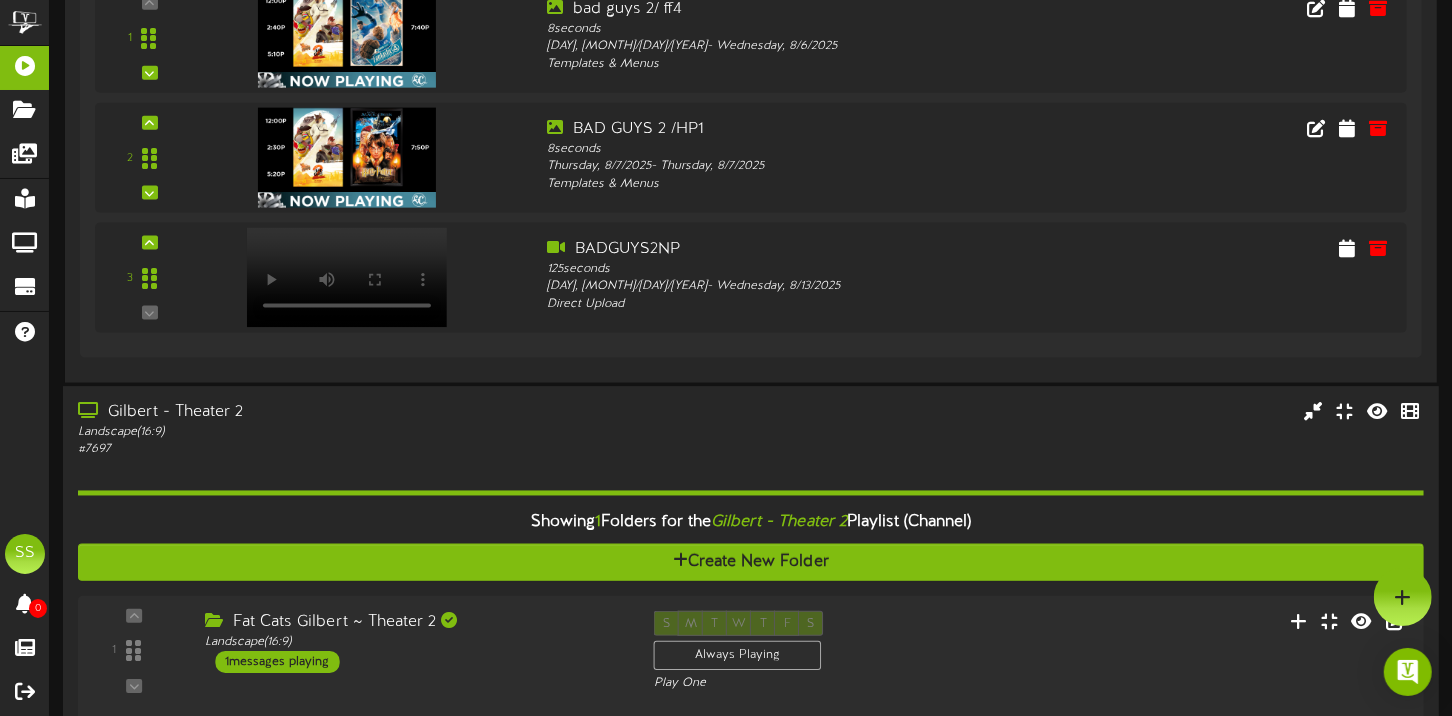 scroll, scrollTop: 1396, scrollLeft: 0, axis: vertical 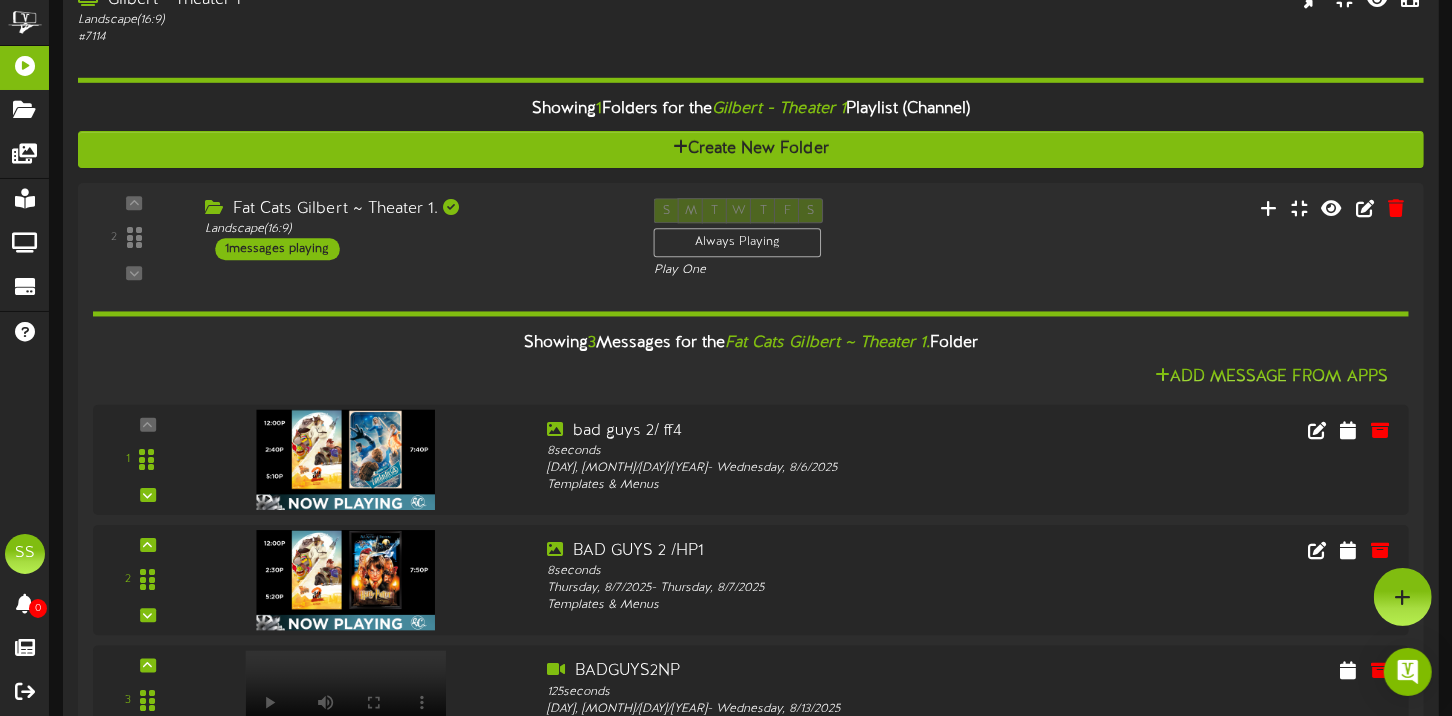 click on "# 7114" at bounding box center [349, 37] 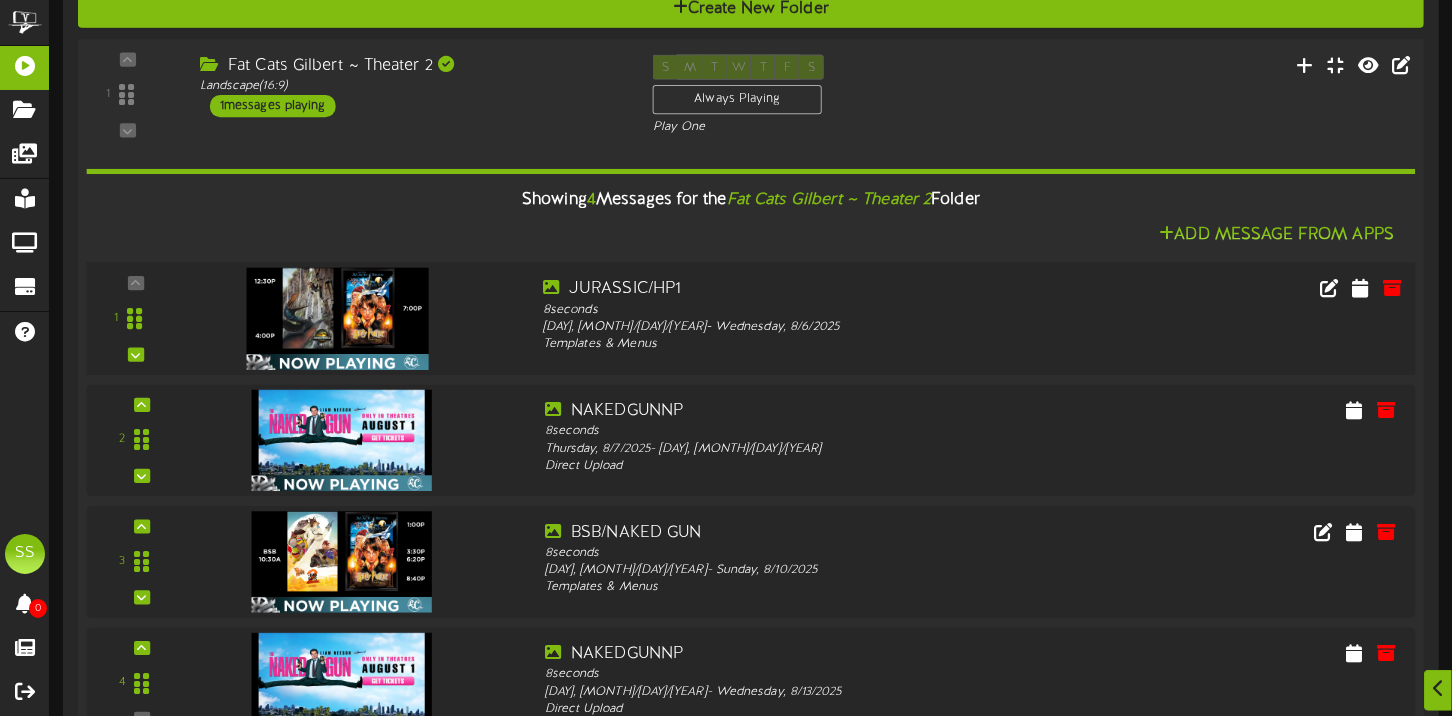scroll, scrollTop: 1598, scrollLeft: 0, axis: vertical 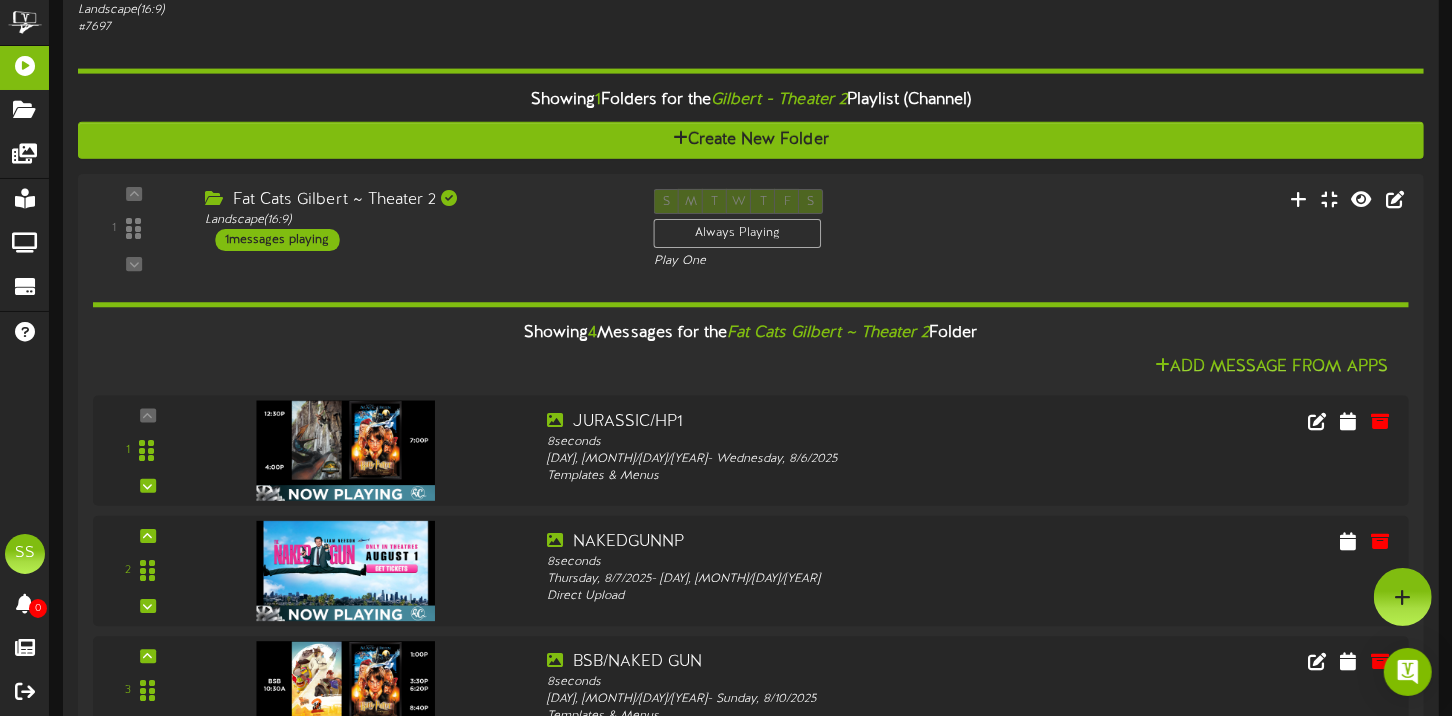 click on "Showing  1  Folders for the  Gilbert - Theater 2  Playlist (Channel)
Create New Folder
1
(" at bounding box center [751, 469] 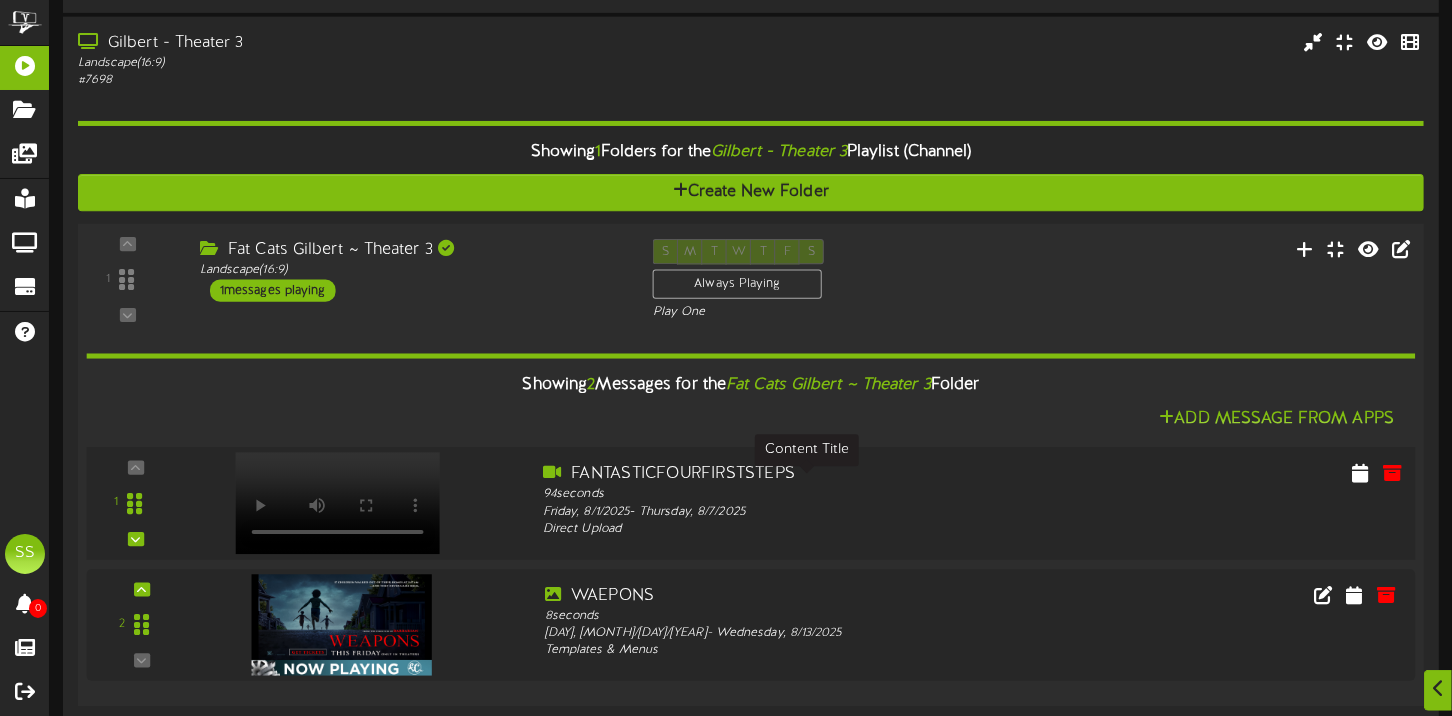 scroll, scrollTop: 1700, scrollLeft: 0, axis: vertical 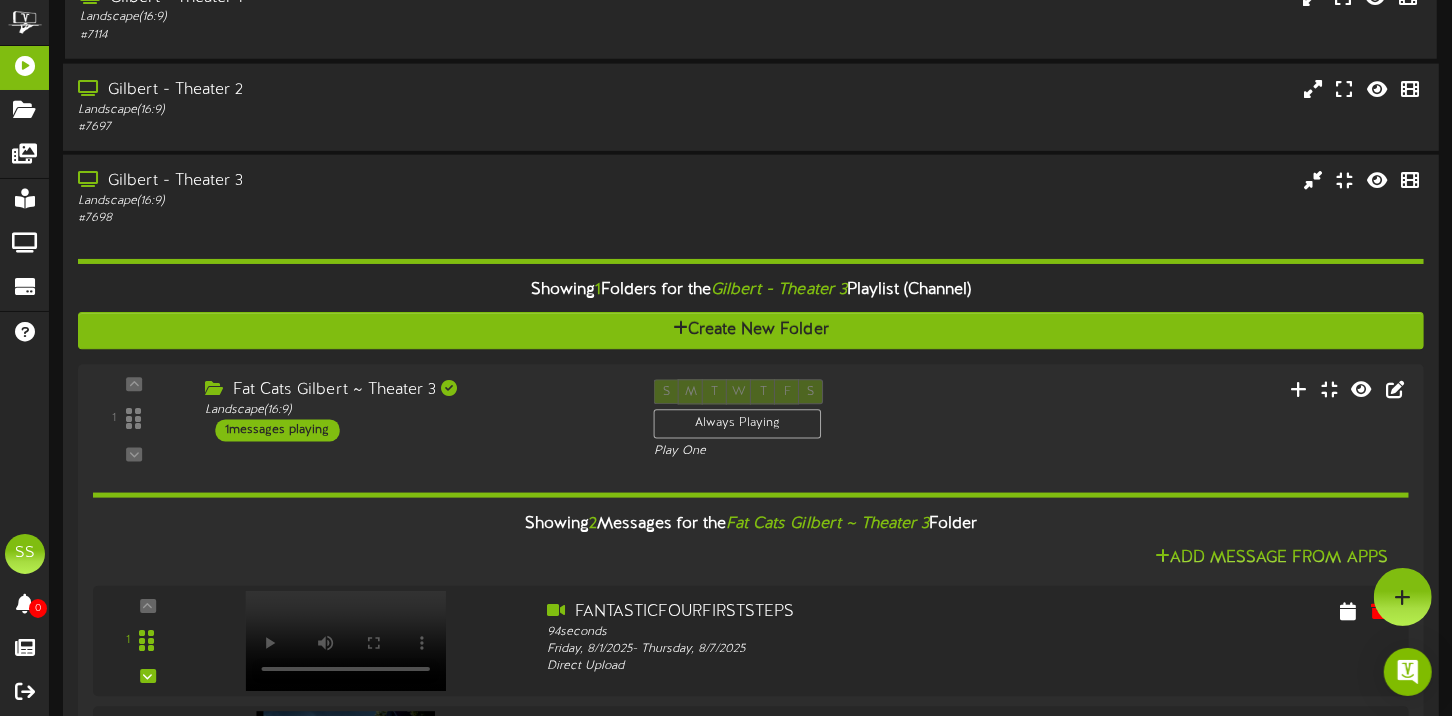click on "Landscape  ( 16:9 )" at bounding box center (349, 201) 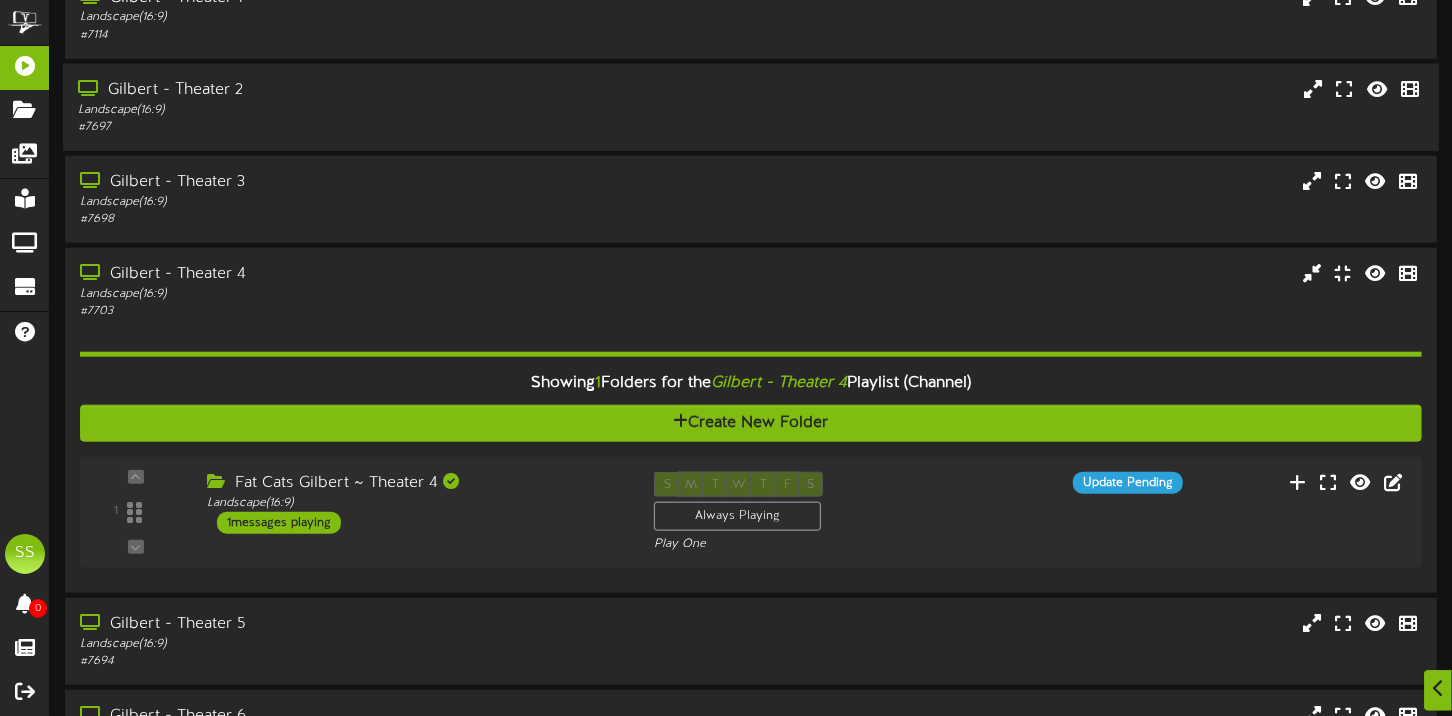 scroll, scrollTop: 1499, scrollLeft: 0, axis: vertical 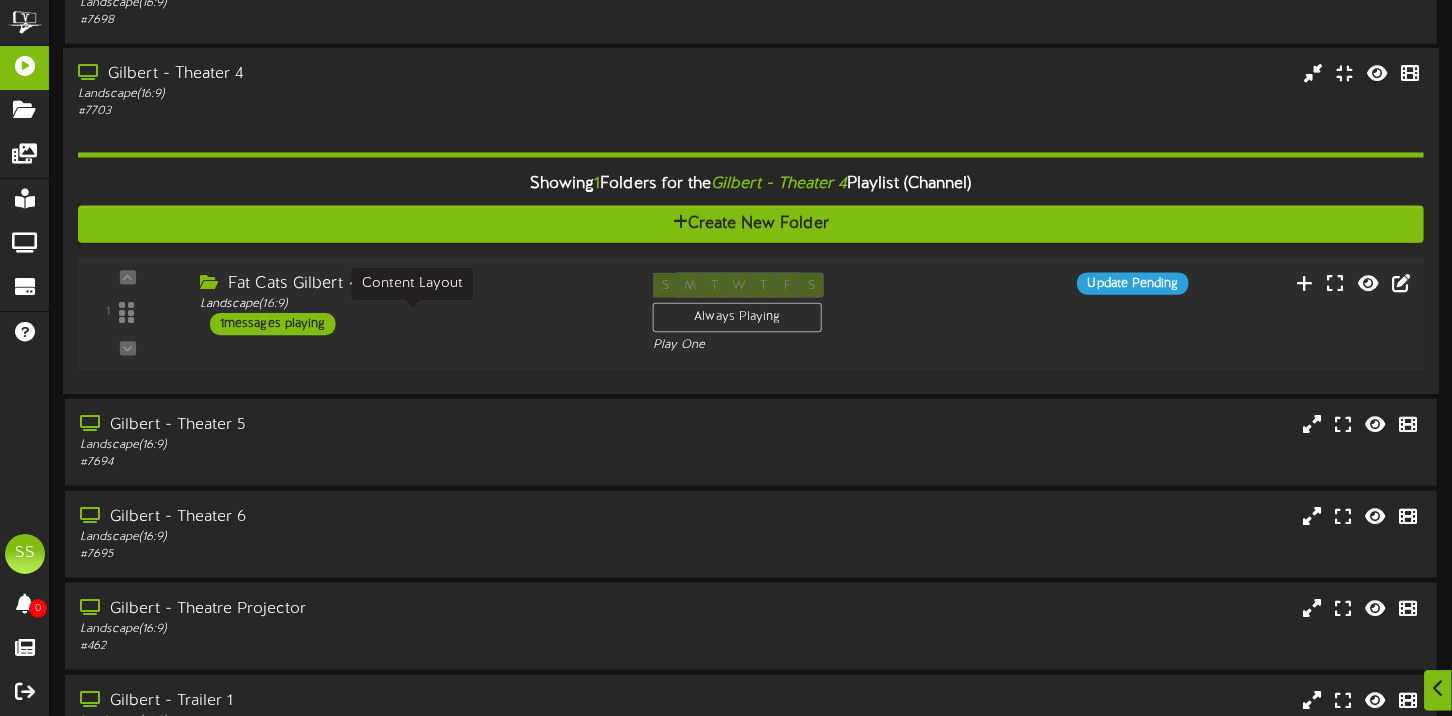 click on "Landscape  ( 16:9 )" at bounding box center (411, 304) 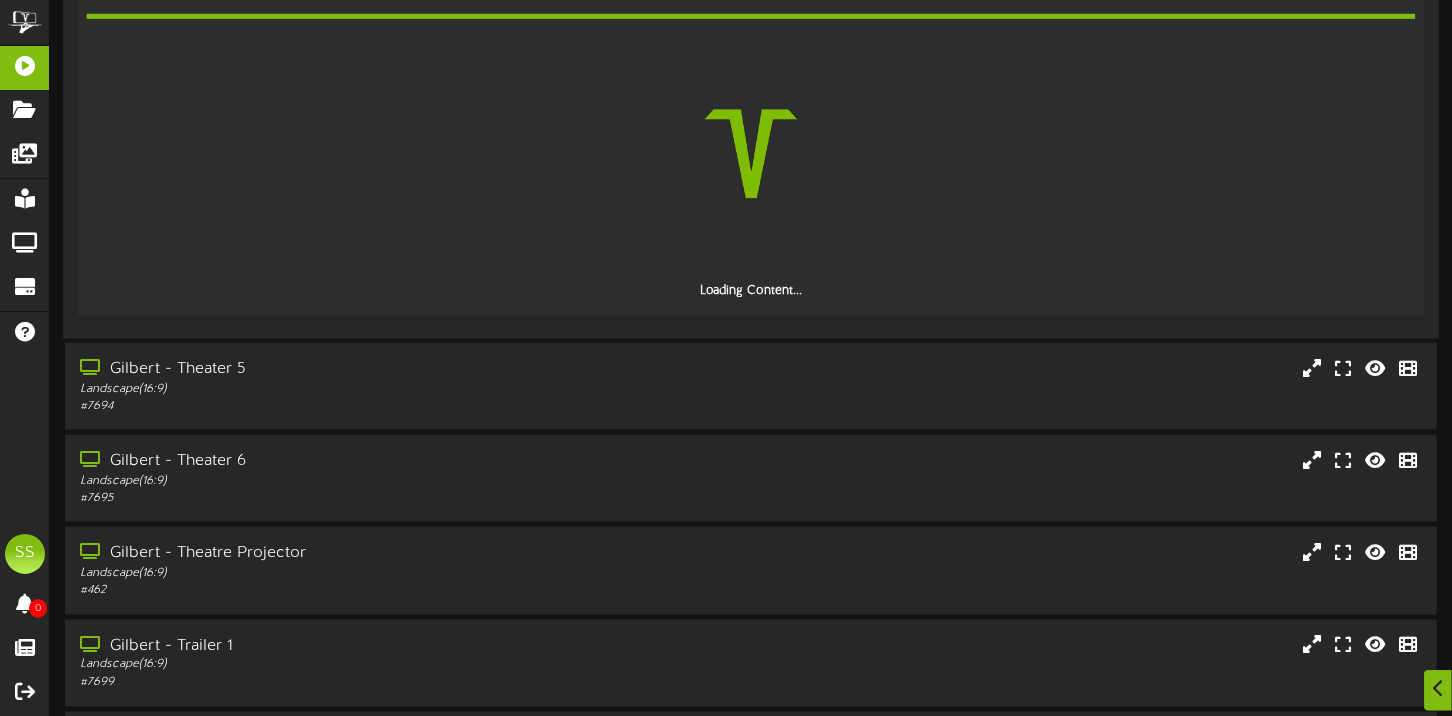 scroll, scrollTop: 1900, scrollLeft: 0, axis: vertical 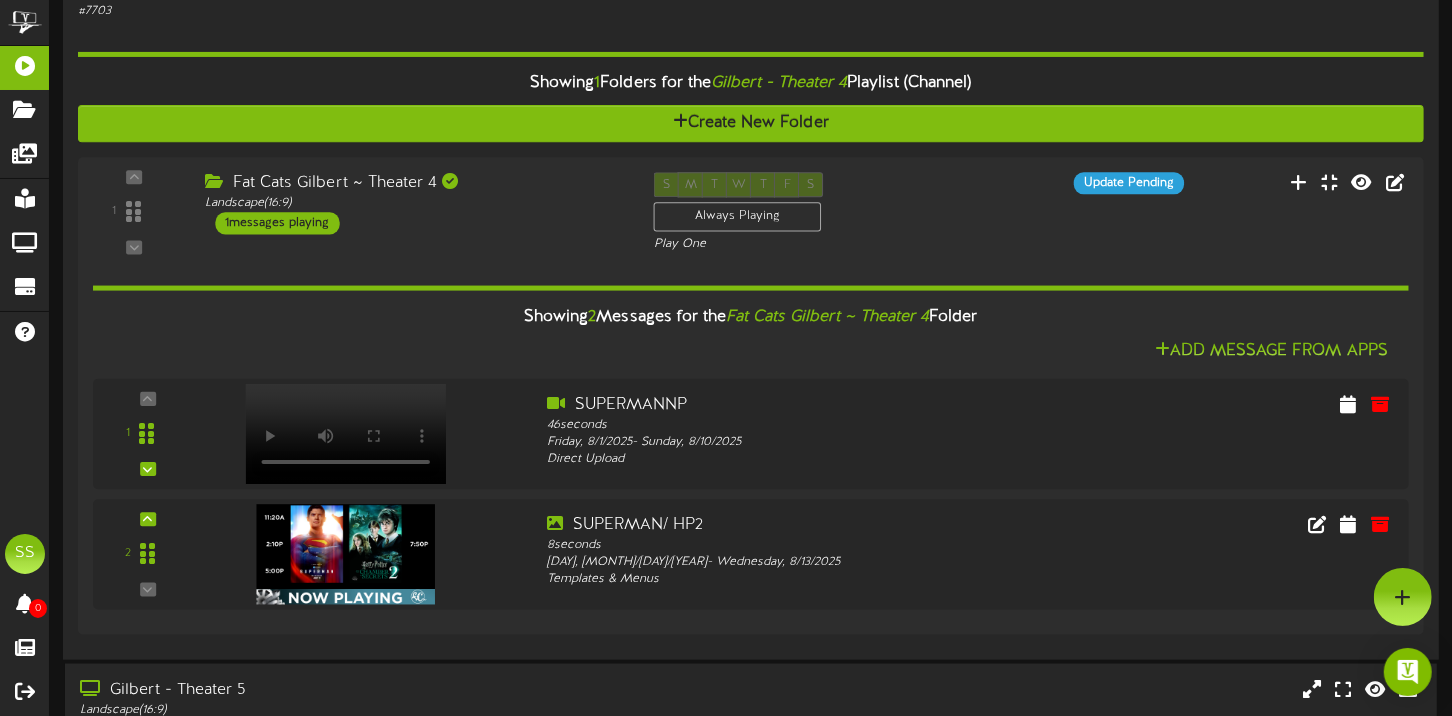 click on "Landscape  ( 16:9 )" at bounding box center (349, -6) 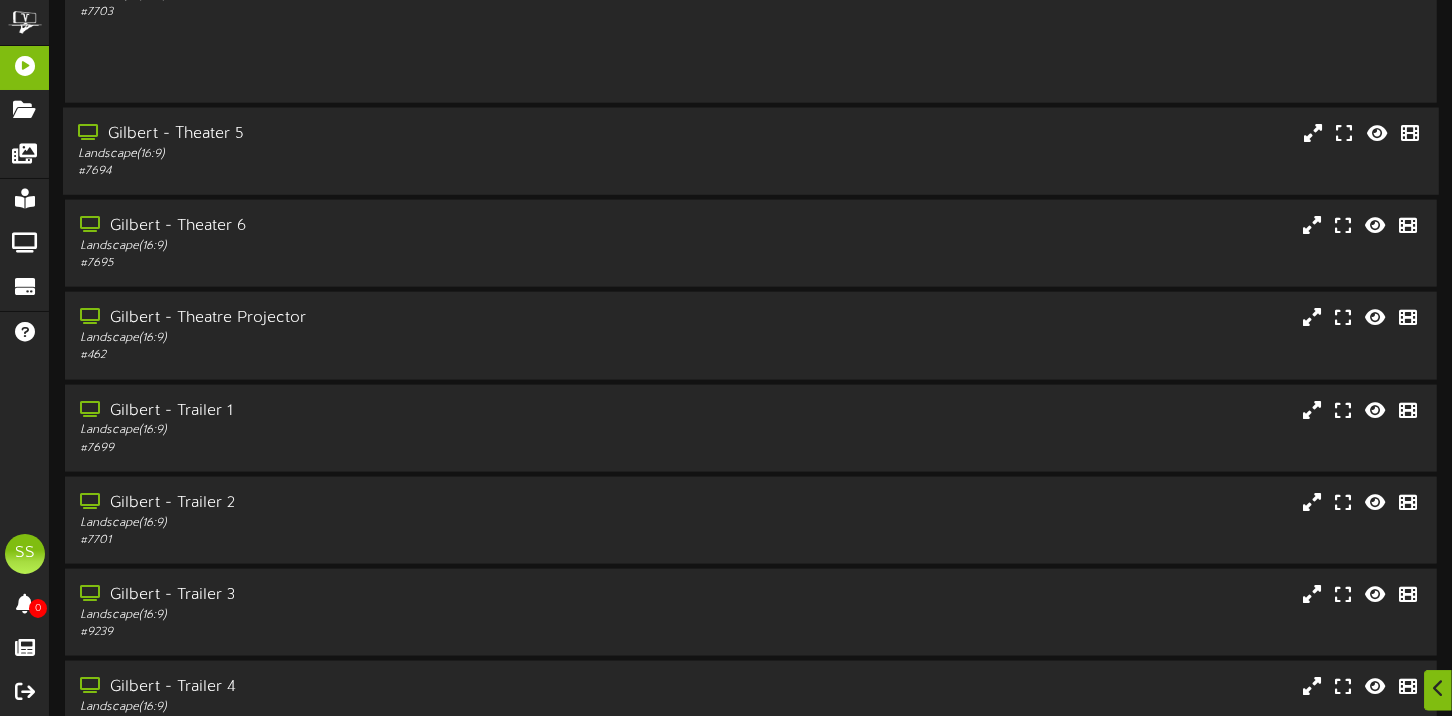 scroll, scrollTop: 1600, scrollLeft: 0, axis: vertical 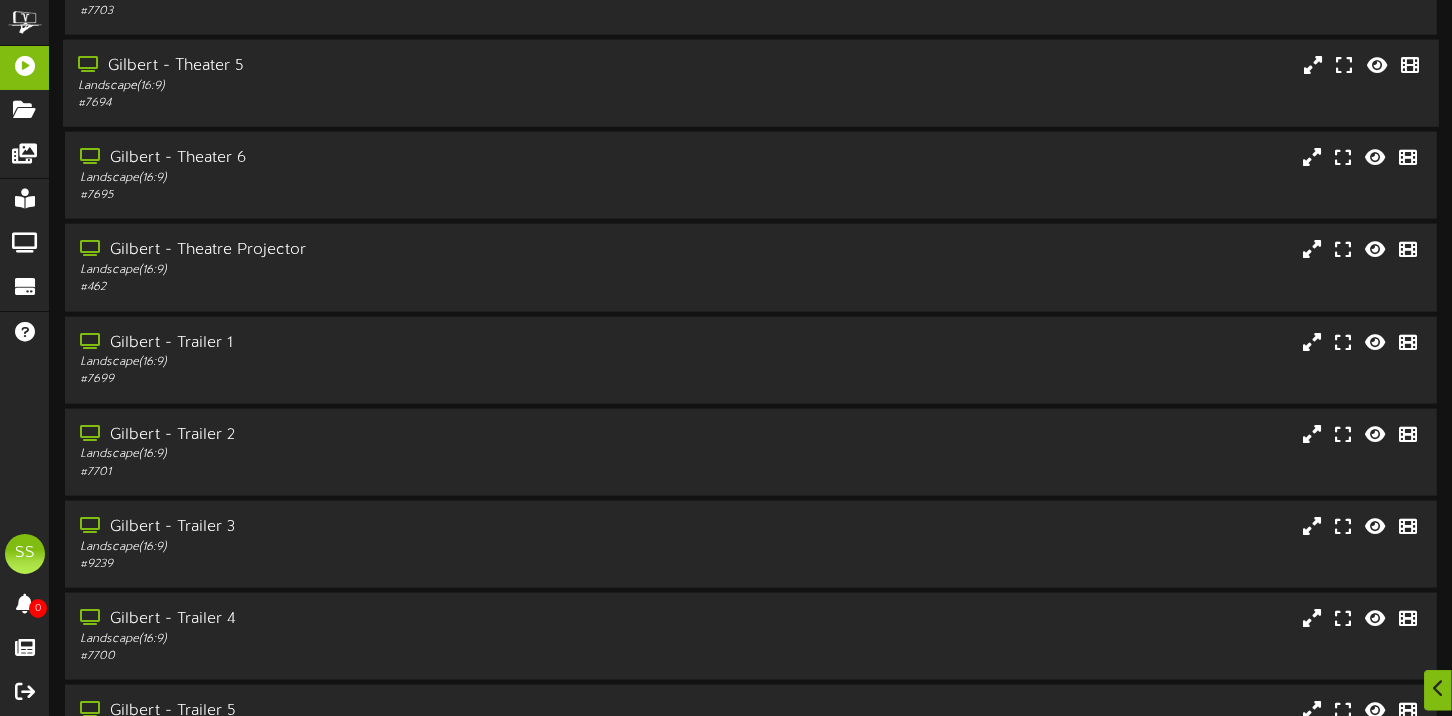 click on "Gilbert - Theater 5" at bounding box center (349, 66) 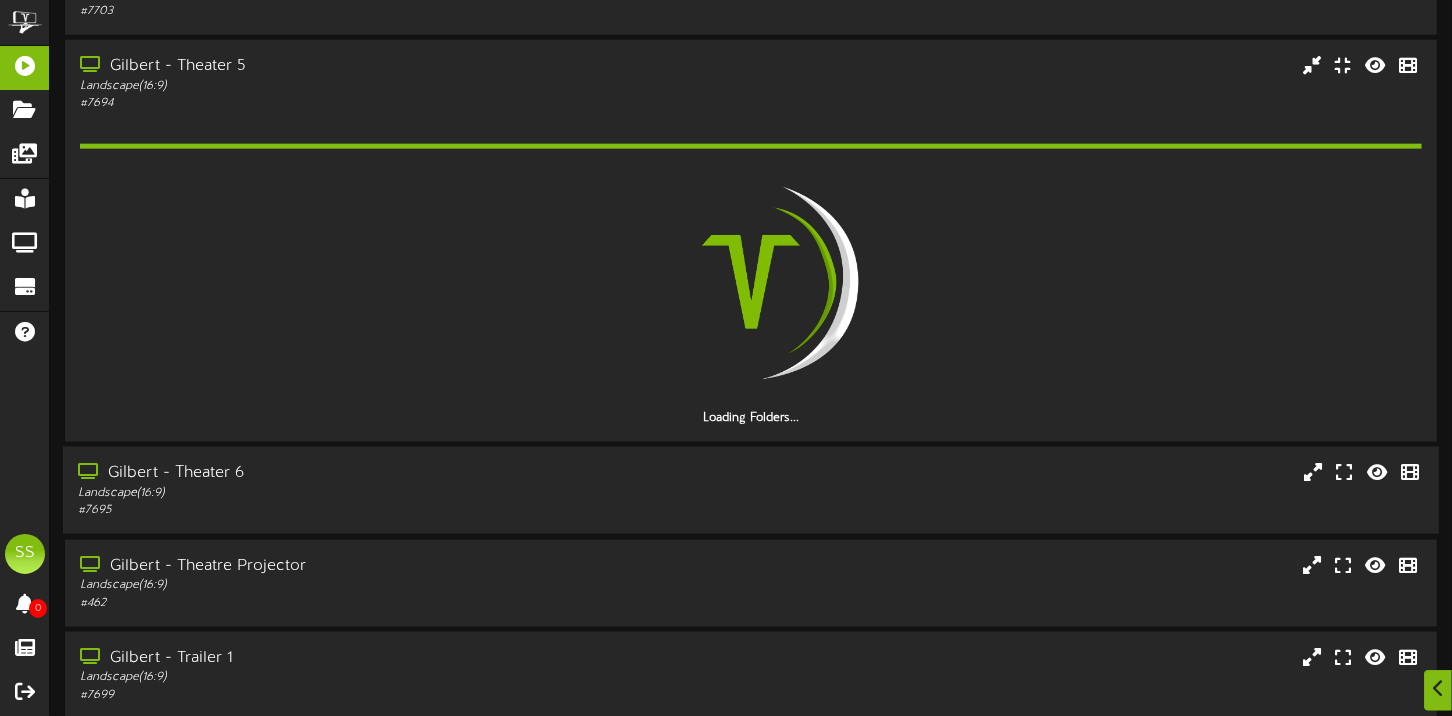 click on "Add Content
Create New Folder
Showing page  1
of  1
for  27  results
Filter By Group
Search" at bounding box center (751, -117) 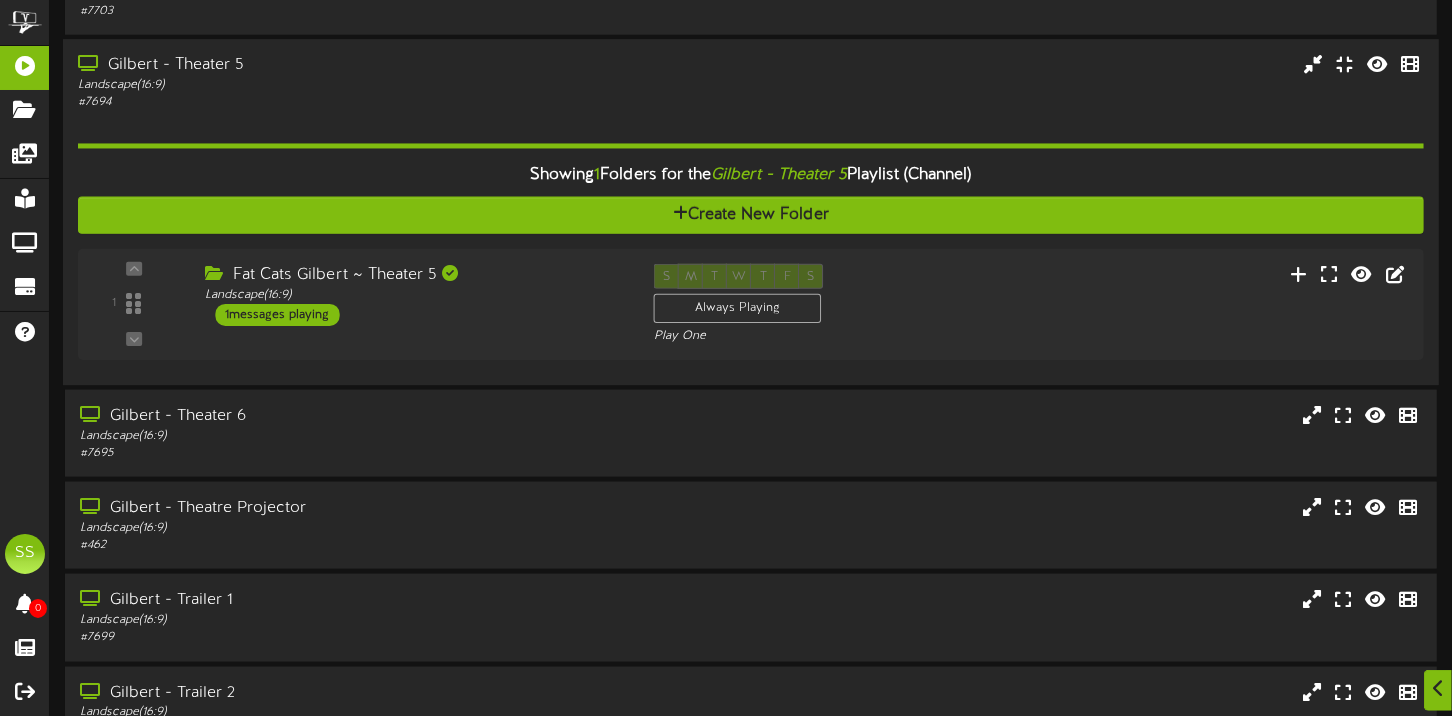click on "Landscape  ( 16:9 )" at bounding box center [349, 86] 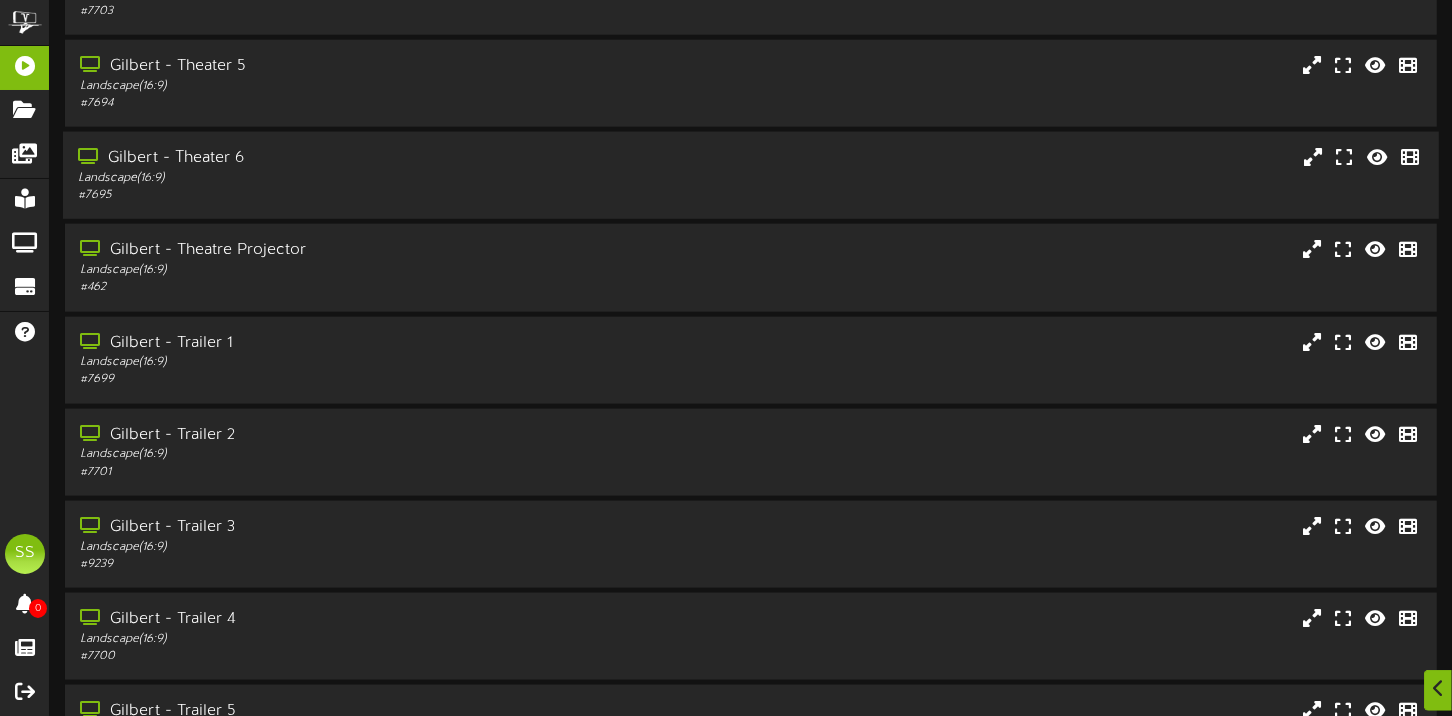 click on "Gilbert - Theater 6" at bounding box center [349, 158] 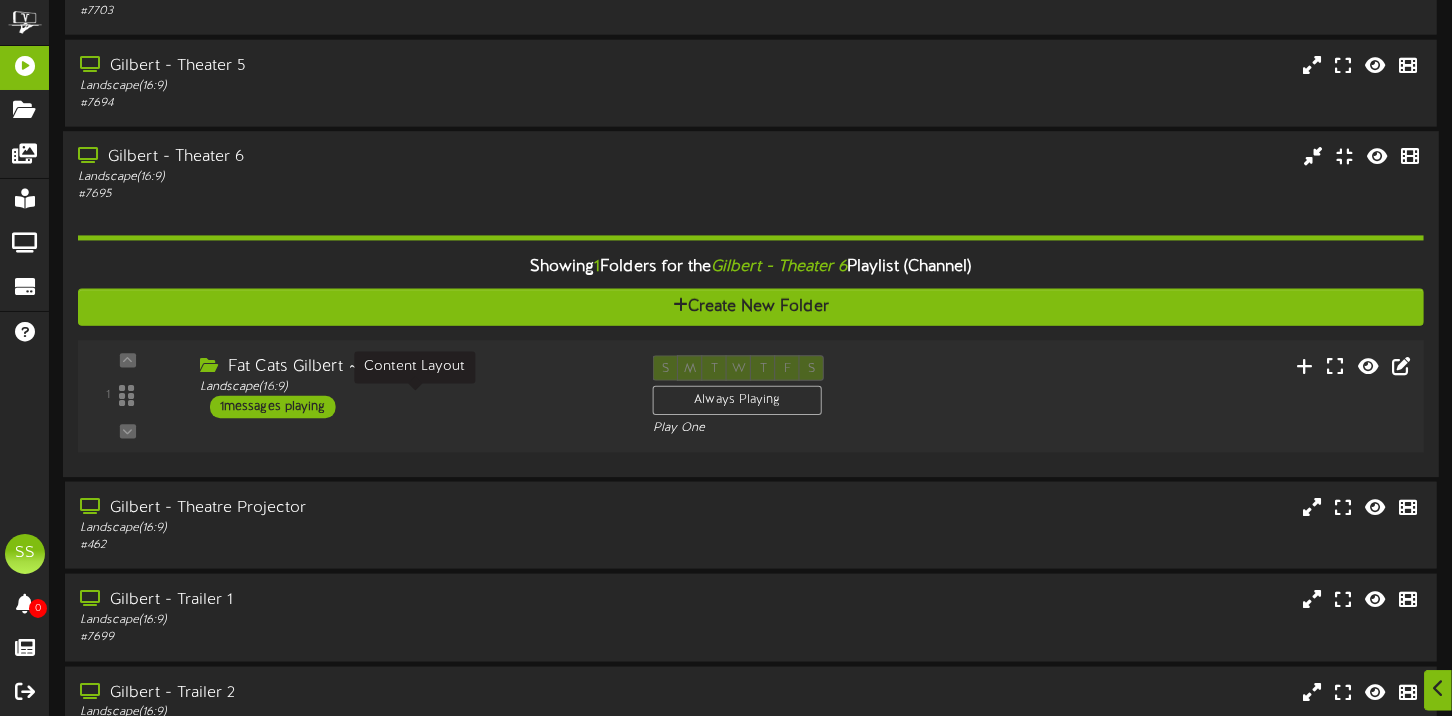 click on "Fat Cats Gilbert ~ Theater 6
Landscape  ( 16:9 )
1  messages playing" at bounding box center [411, 387] 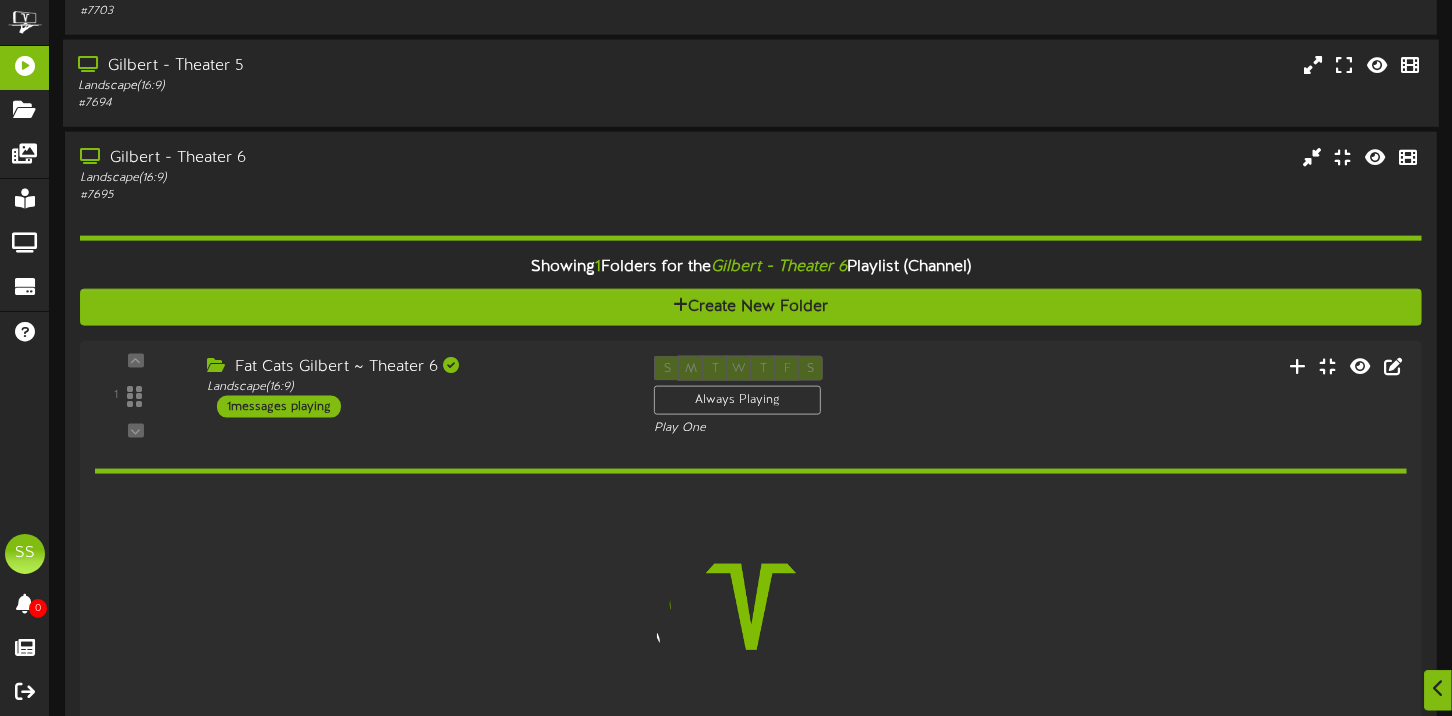click on "Landscape  ( 16:9 )" at bounding box center (349, 86) 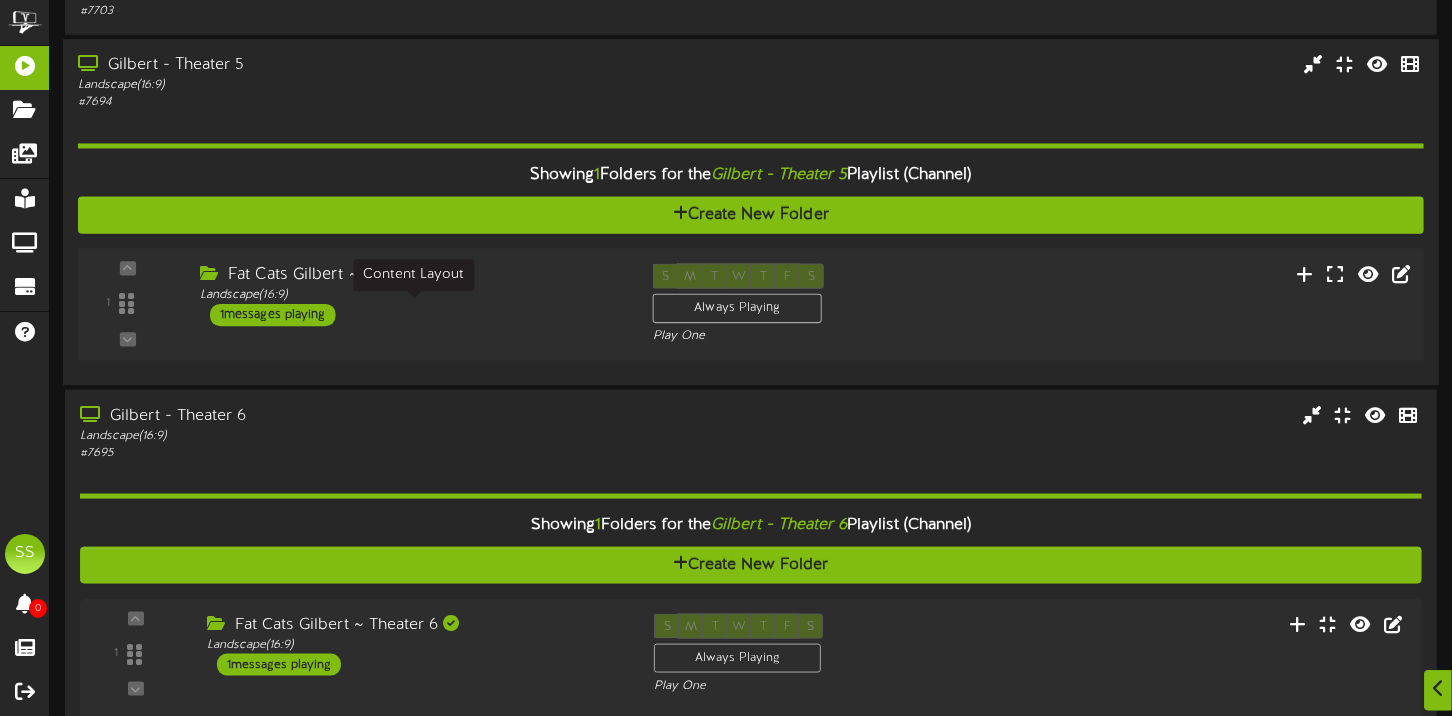 click on "Fat Cats [CITY] ~ Theater 5
Landscape  ( 16:9 )
1  messages playing" at bounding box center (411, 295) 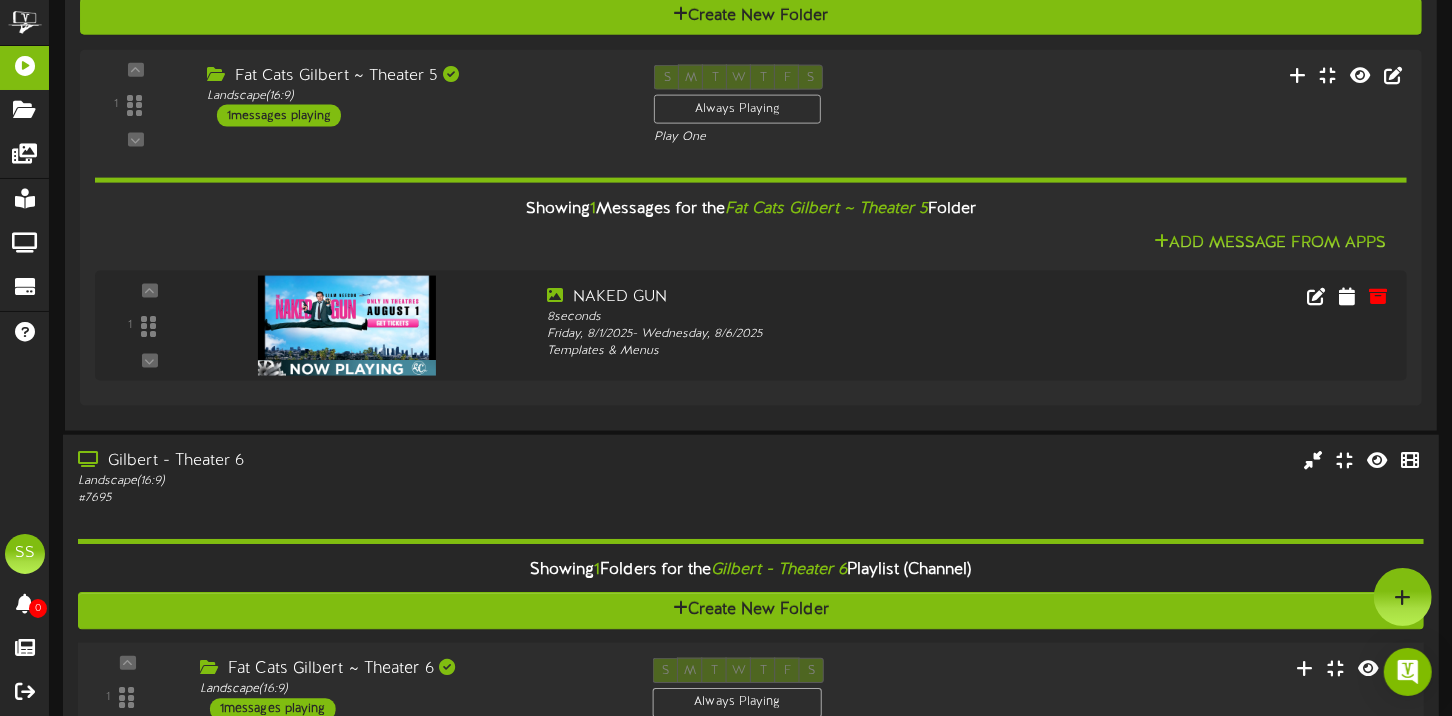 scroll, scrollTop: 1701, scrollLeft: 0, axis: vertical 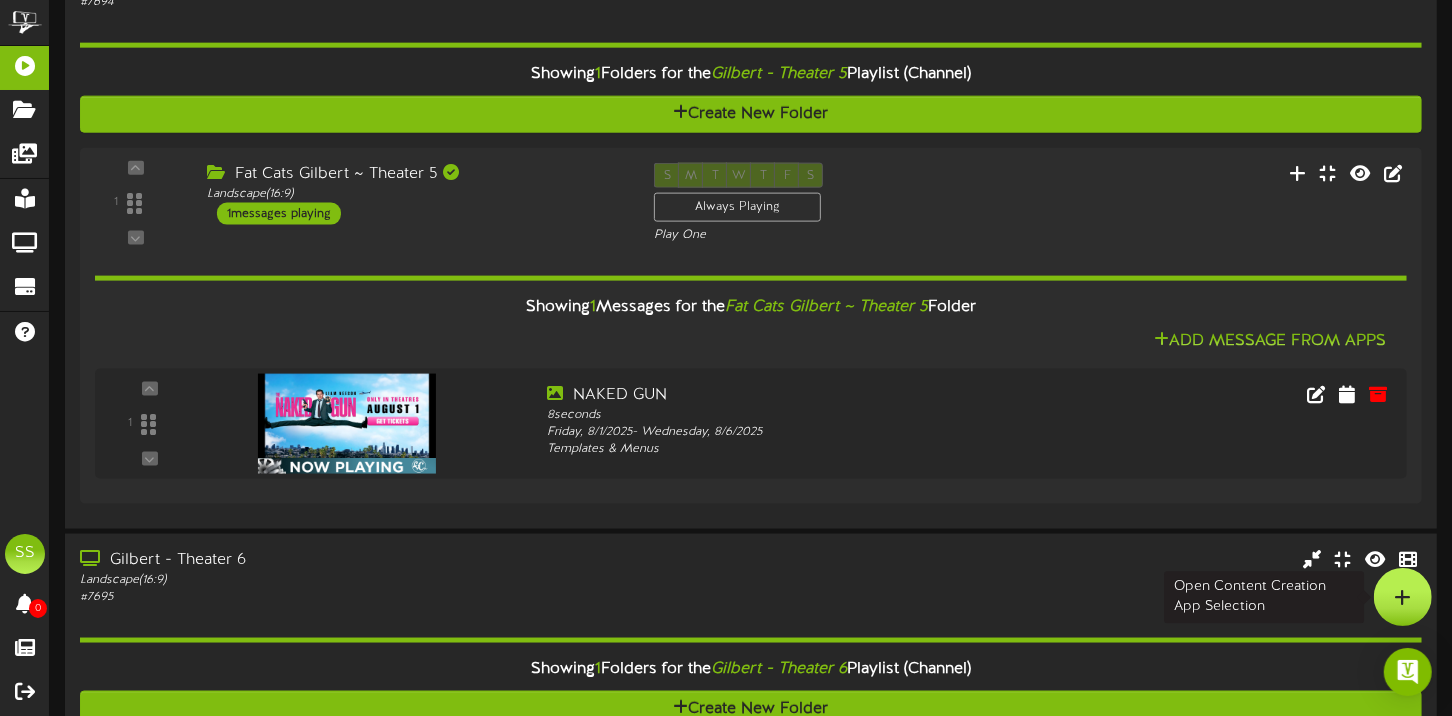 click at bounding box center (1403, 597) 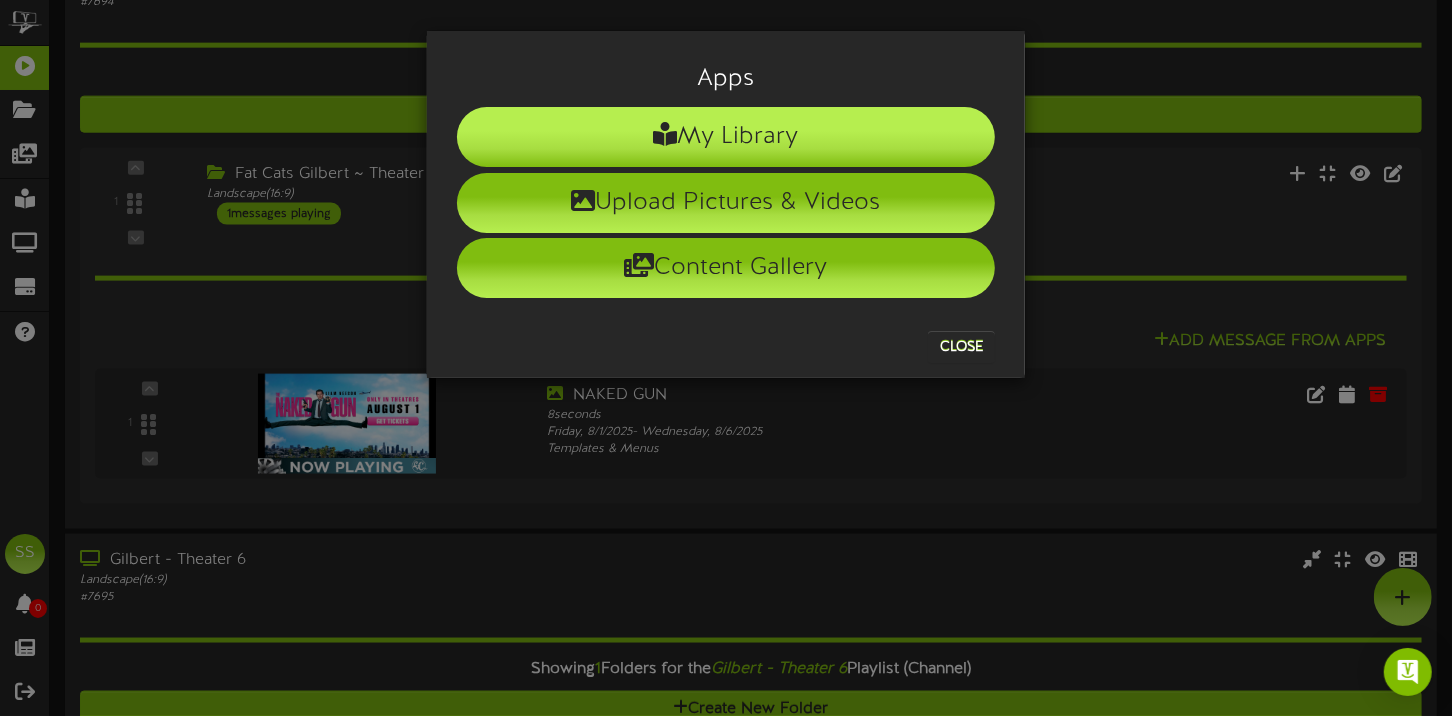 click on "My Library" at bounding box center [726, 137] 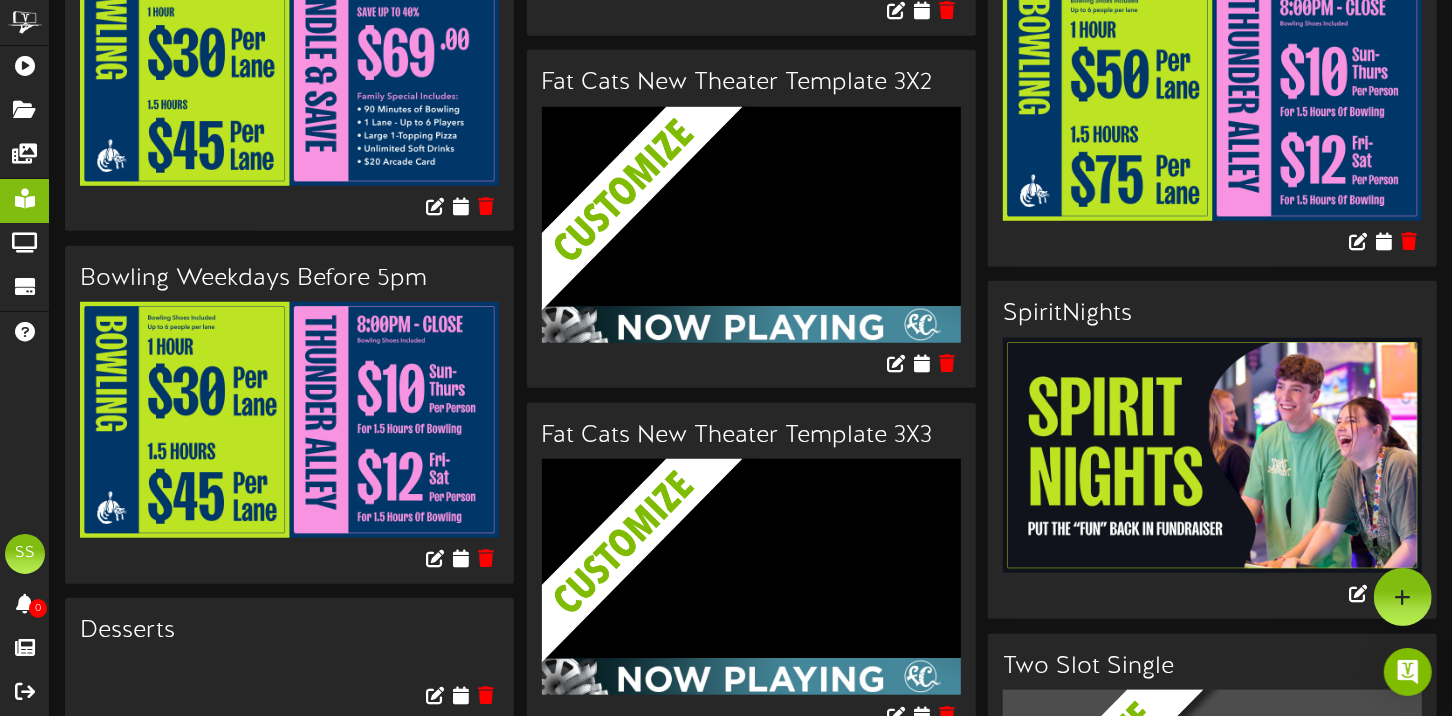 scroll, scrollTop: 923, scrollLeft: 0, axis: vertical 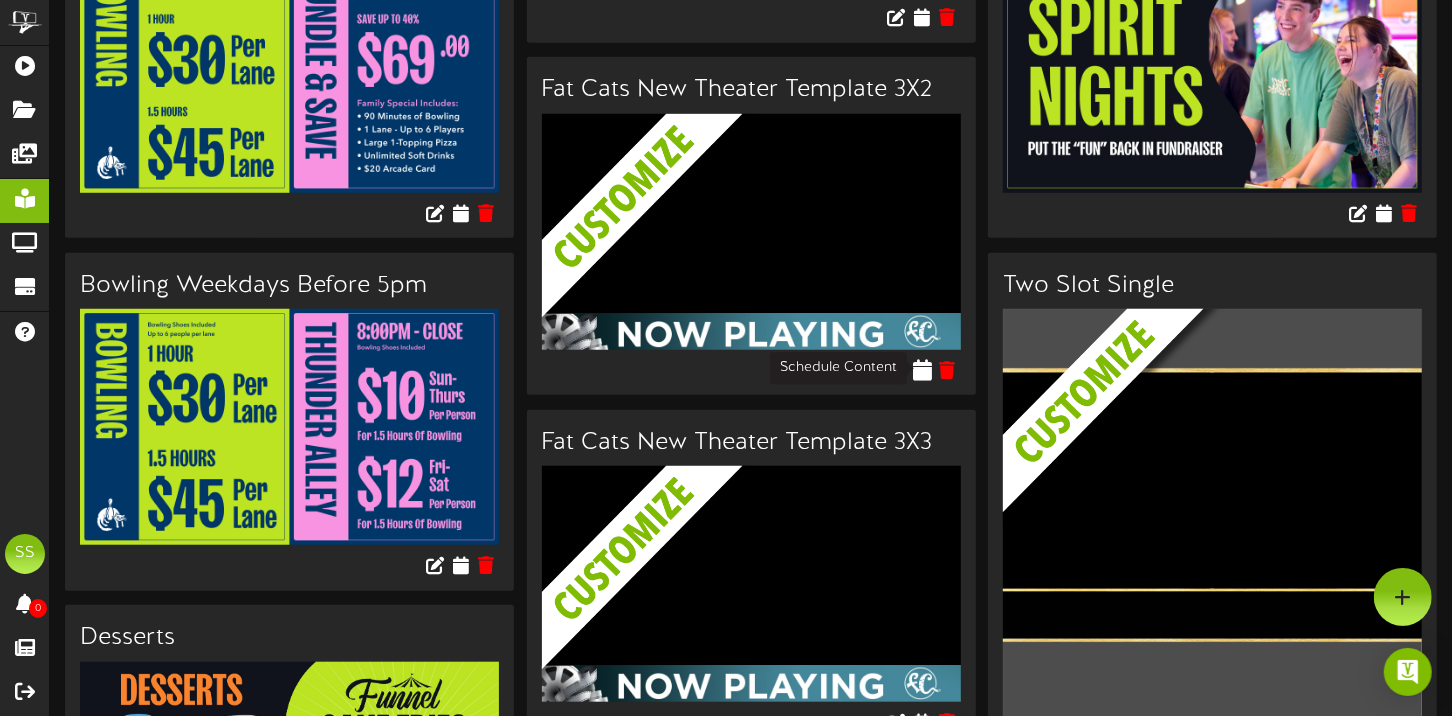click at bounding box center (922, 369) 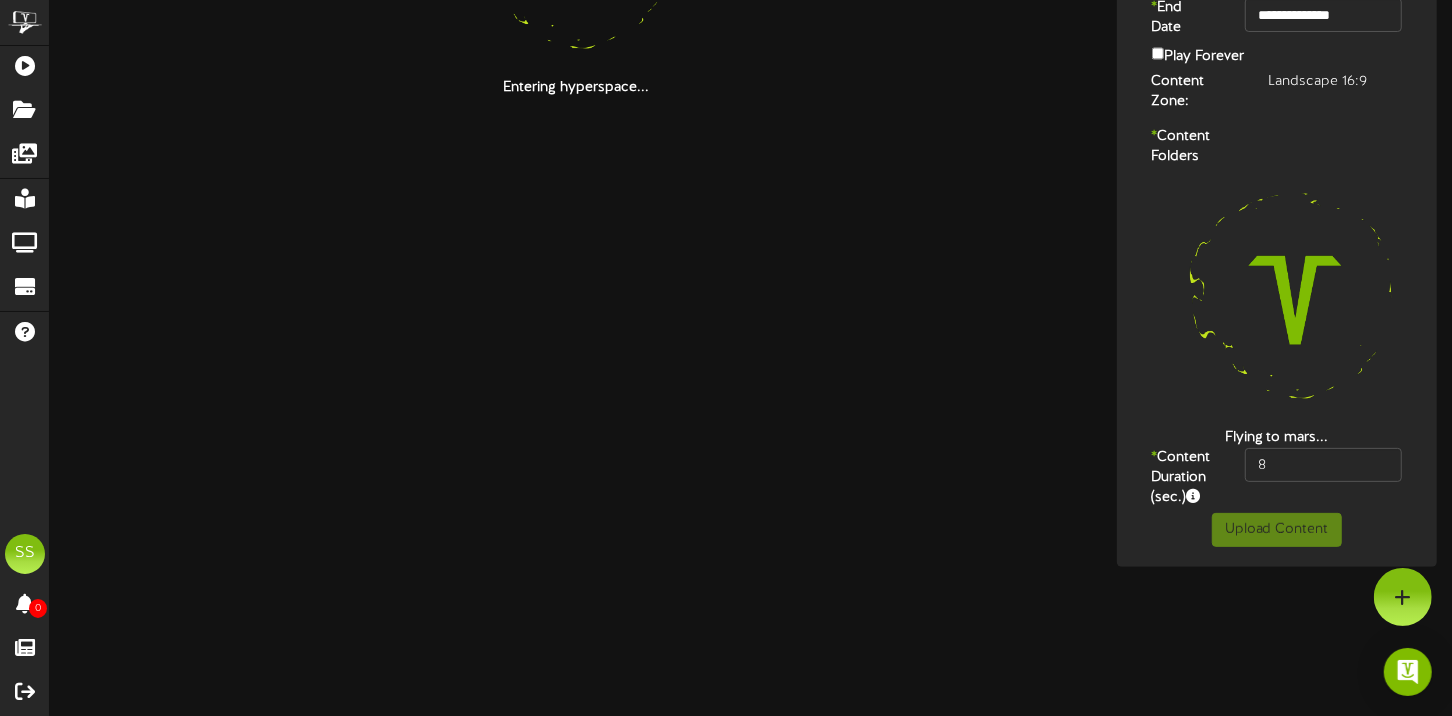 scroll, scrollTop: 0, scrollLeft: 0, axis: both 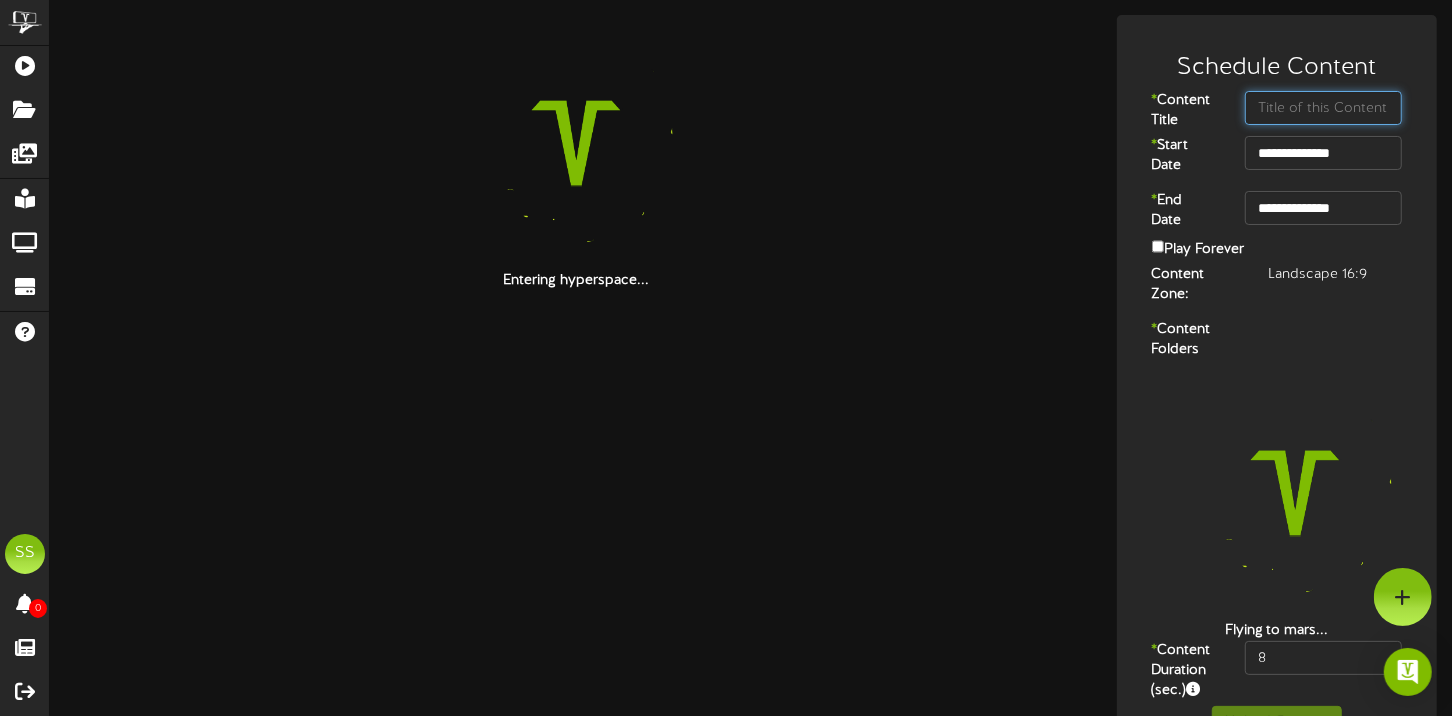 click at bounding box center [1323, 108] 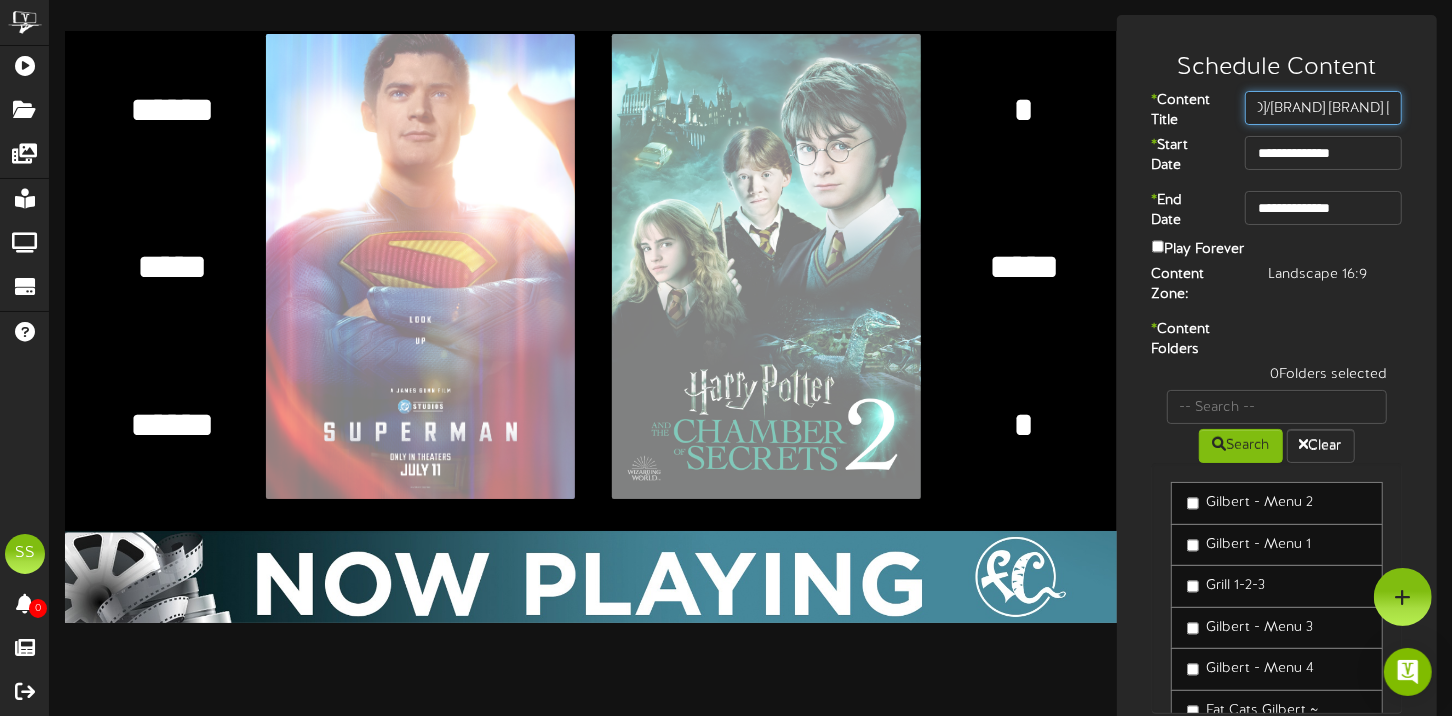 scroll, scrollTop: 0, scrollLeft: 52, axis: horizontal 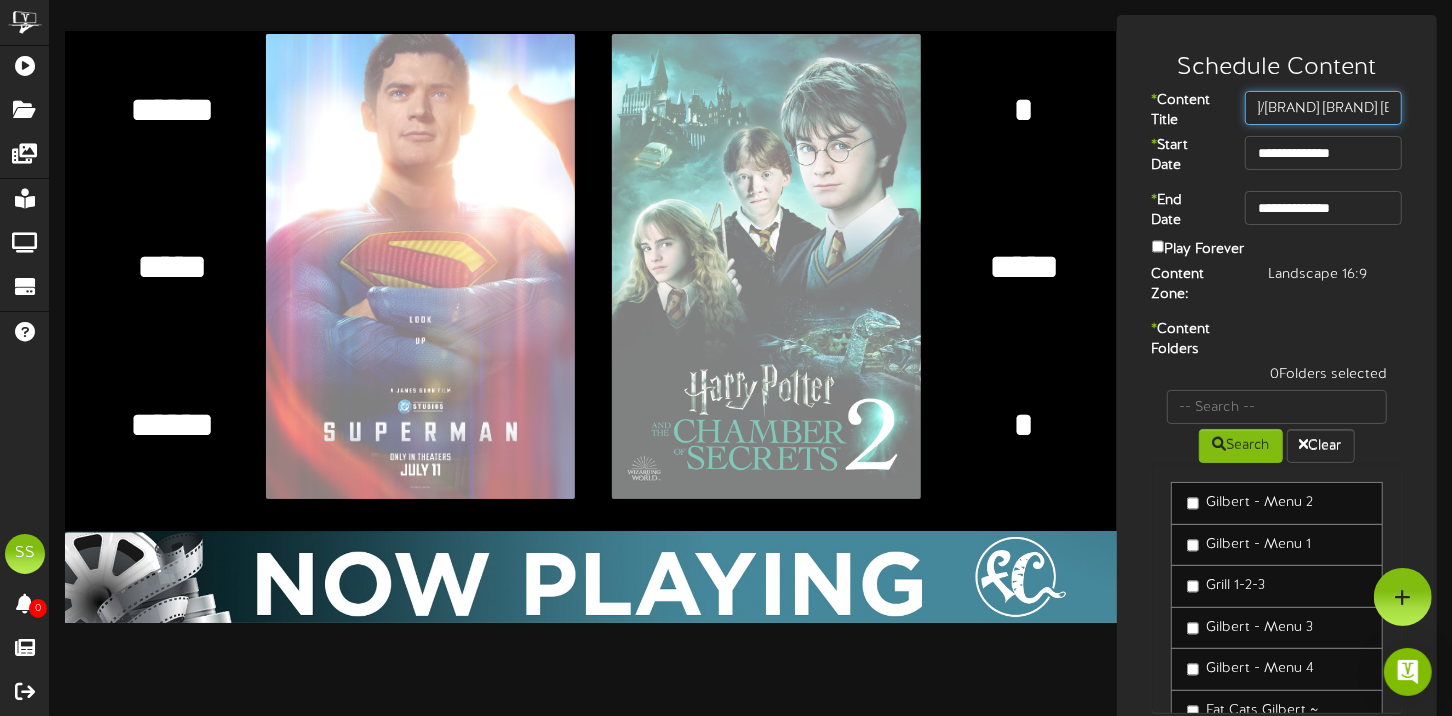 type on "JURASSIC/FREAKER FRIDAY" 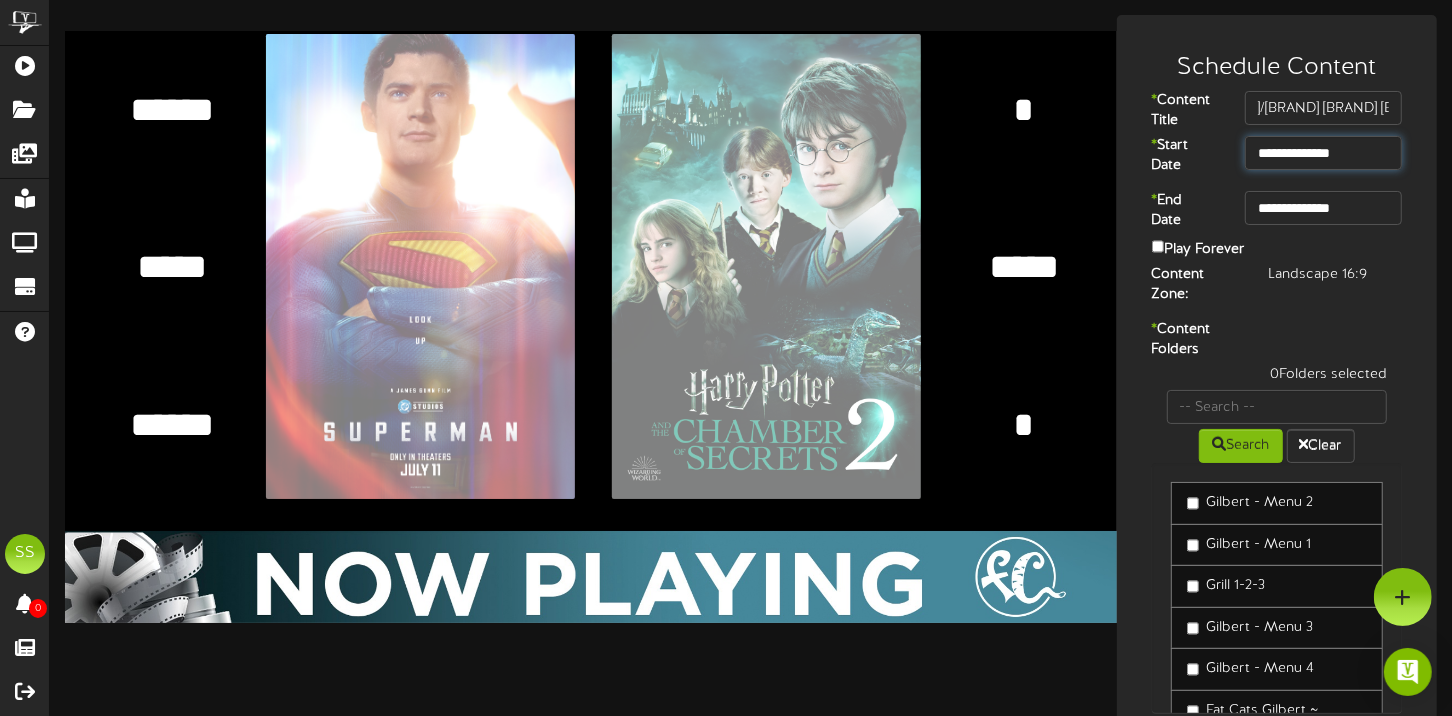 click on "**********" at bounding box center [1323, 153] 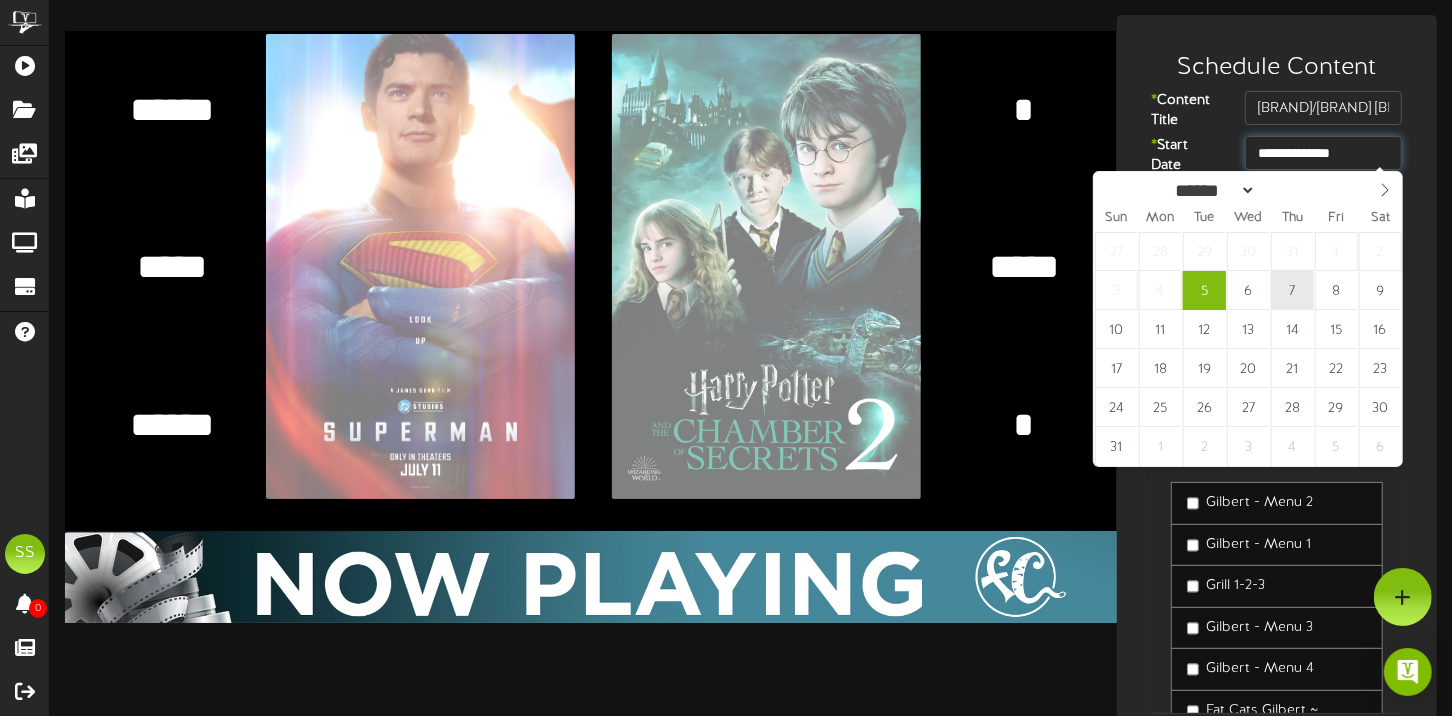 type on "**********" 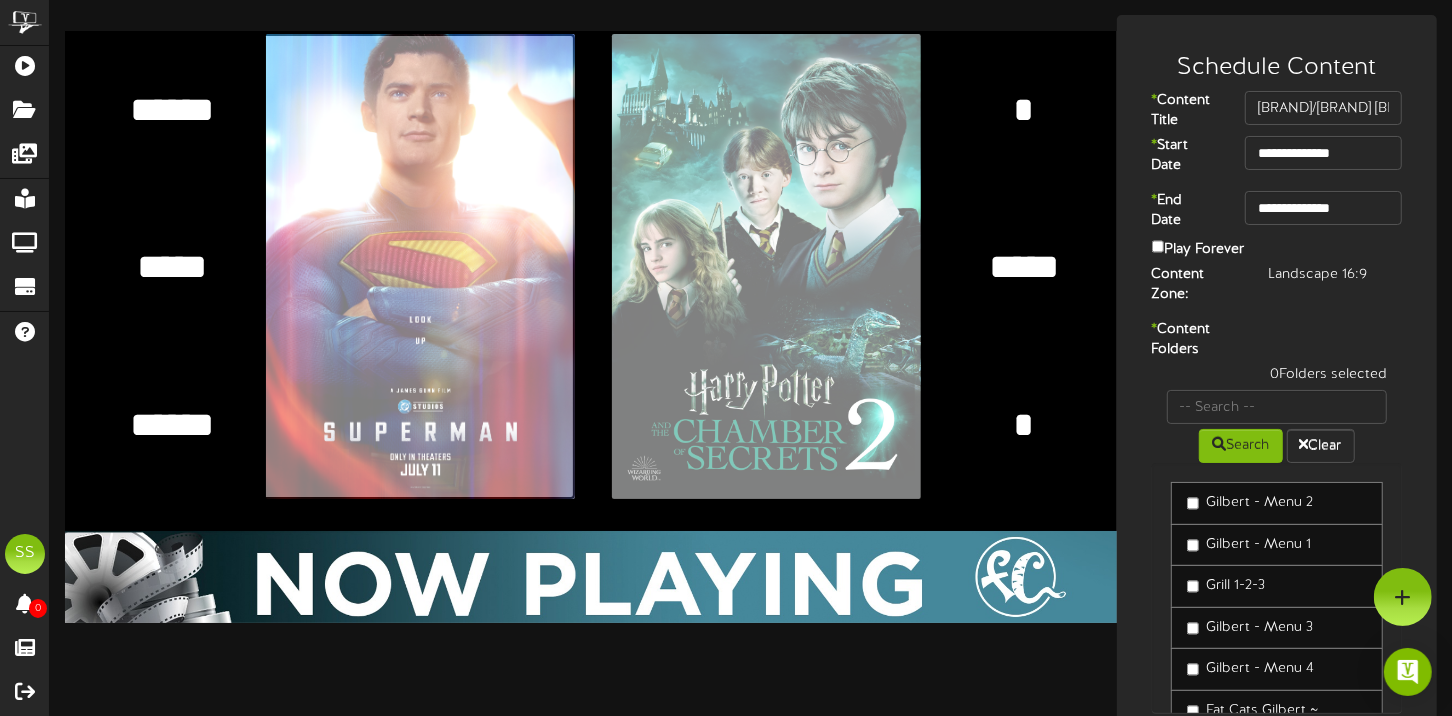 click at bounding box center [-20, 266] 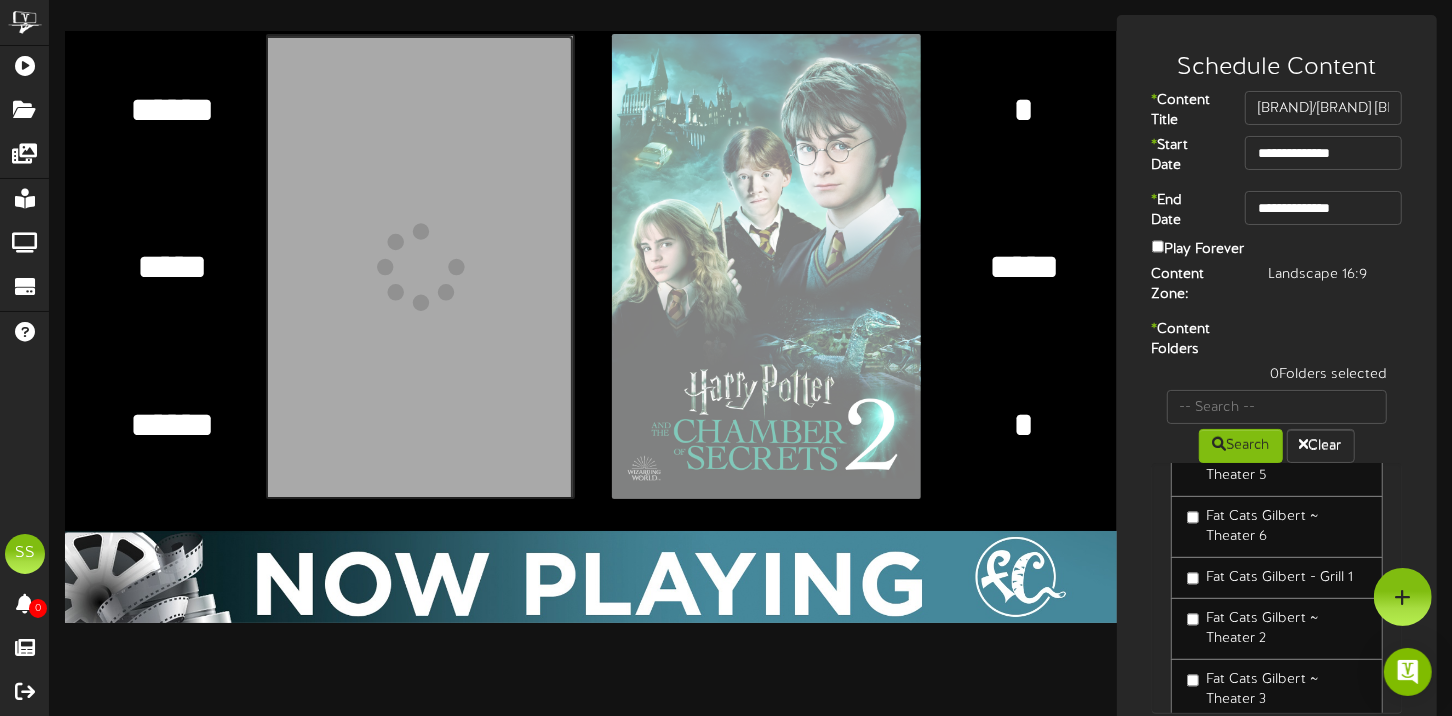 scroll, scrollTop: 400, scrollLeft: 0, axis: vertical 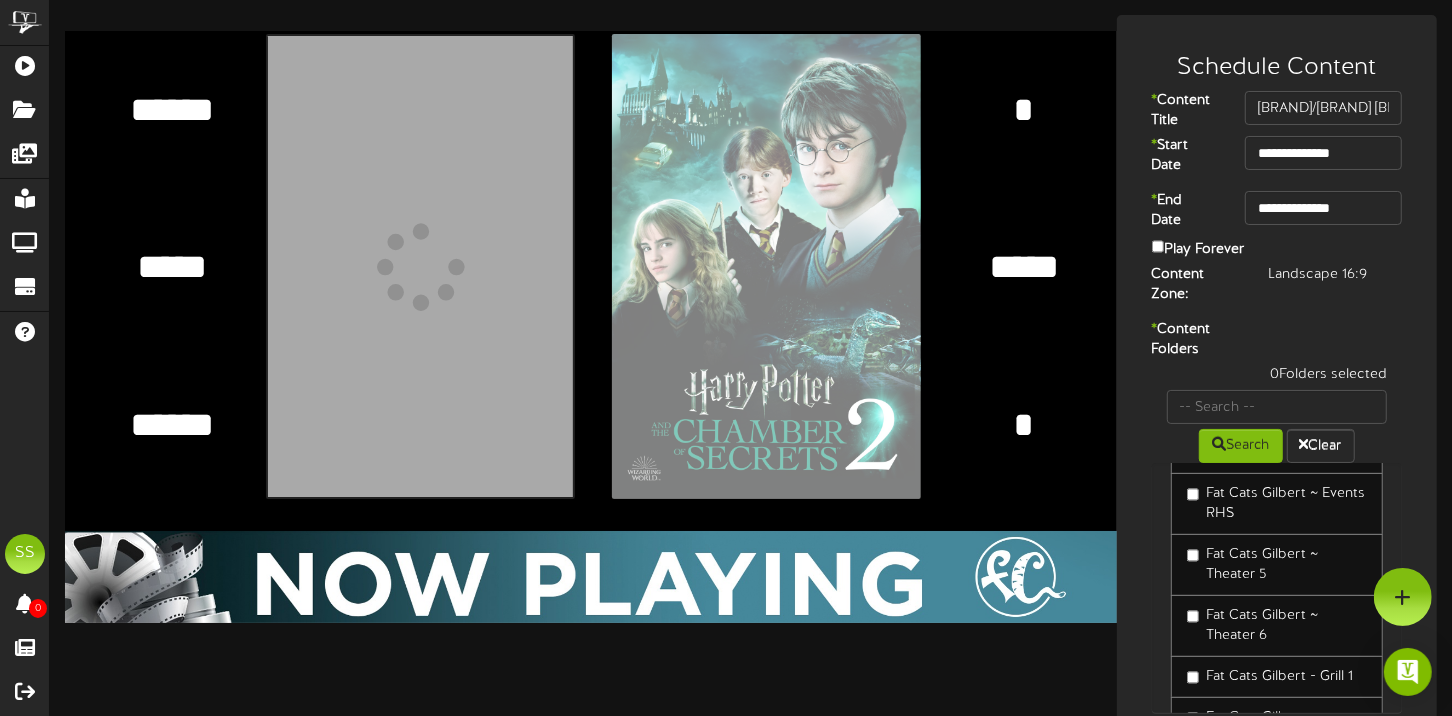 click on "Fat Cats Gilbert ~ Theater 5" at bounding box center [1277, 565] 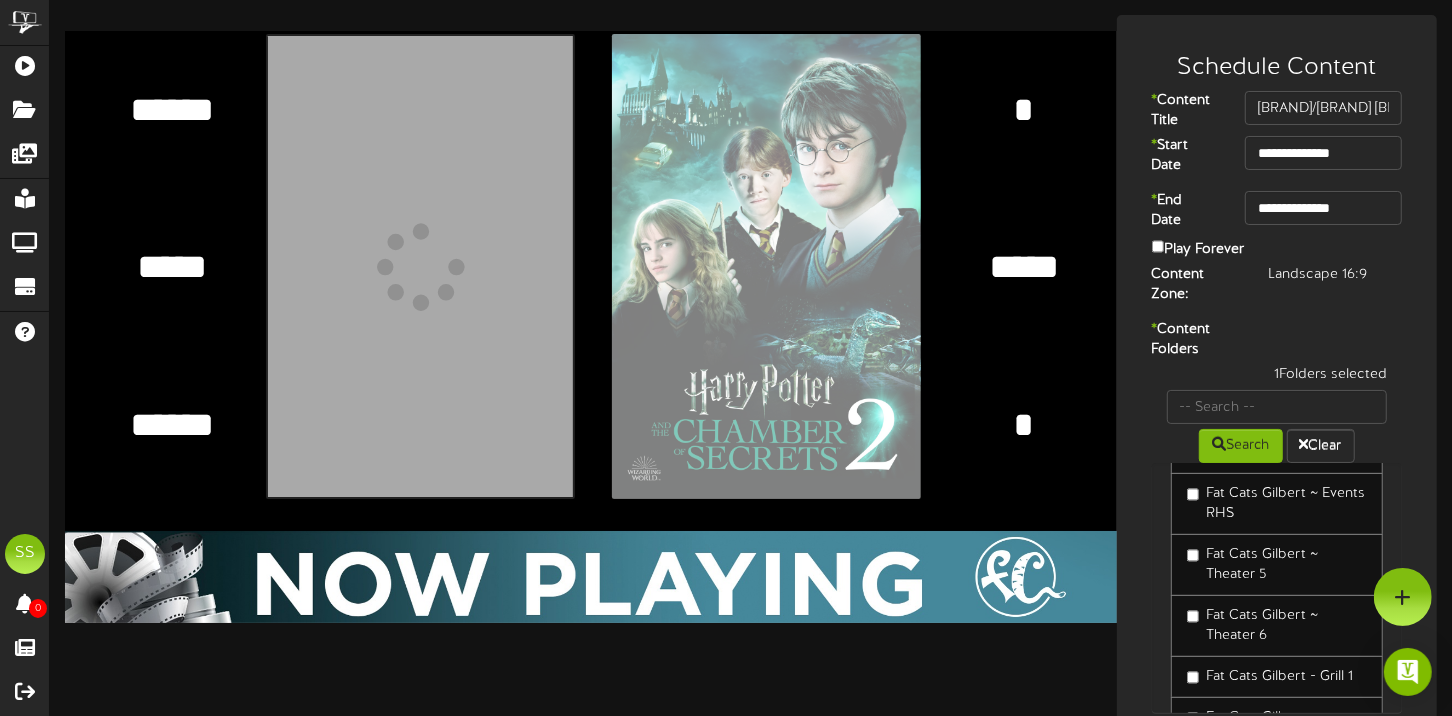 click on "*****" at bounding box center [1023, 267] 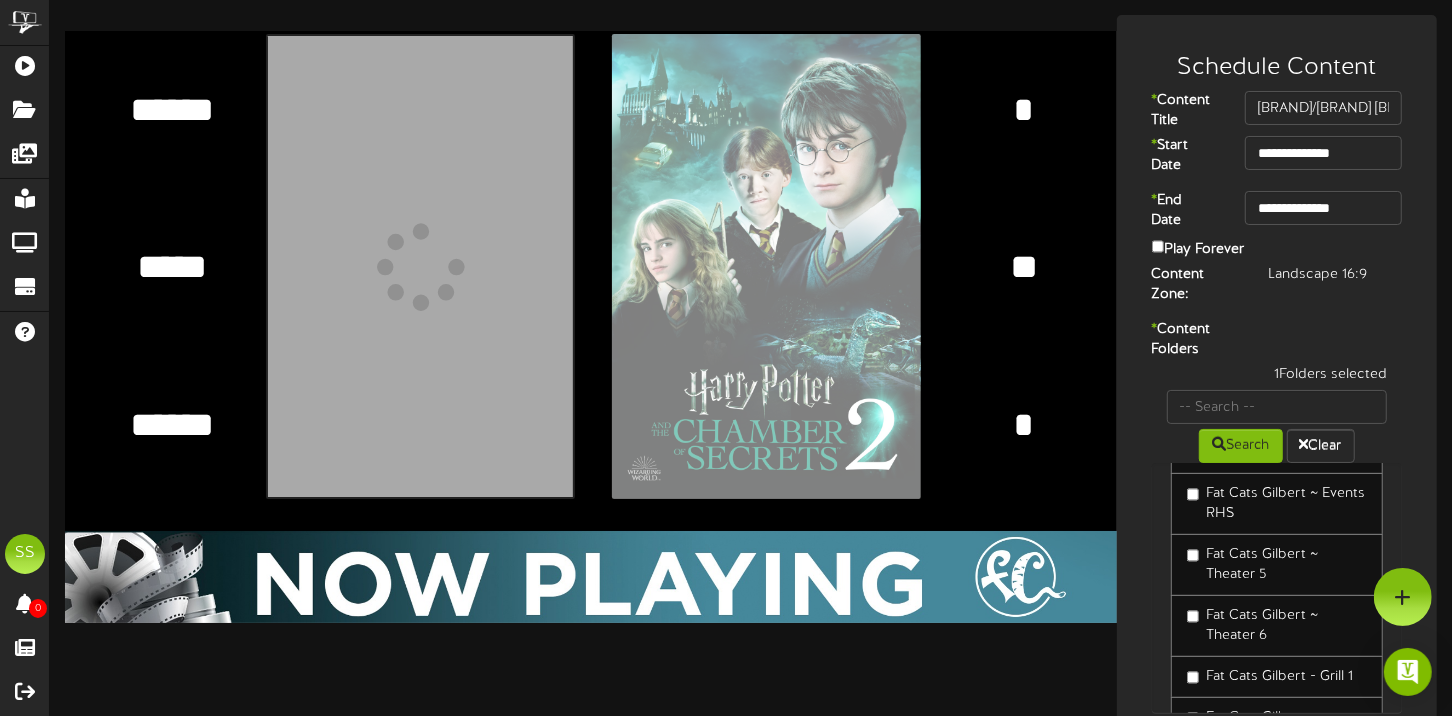 type on "*" 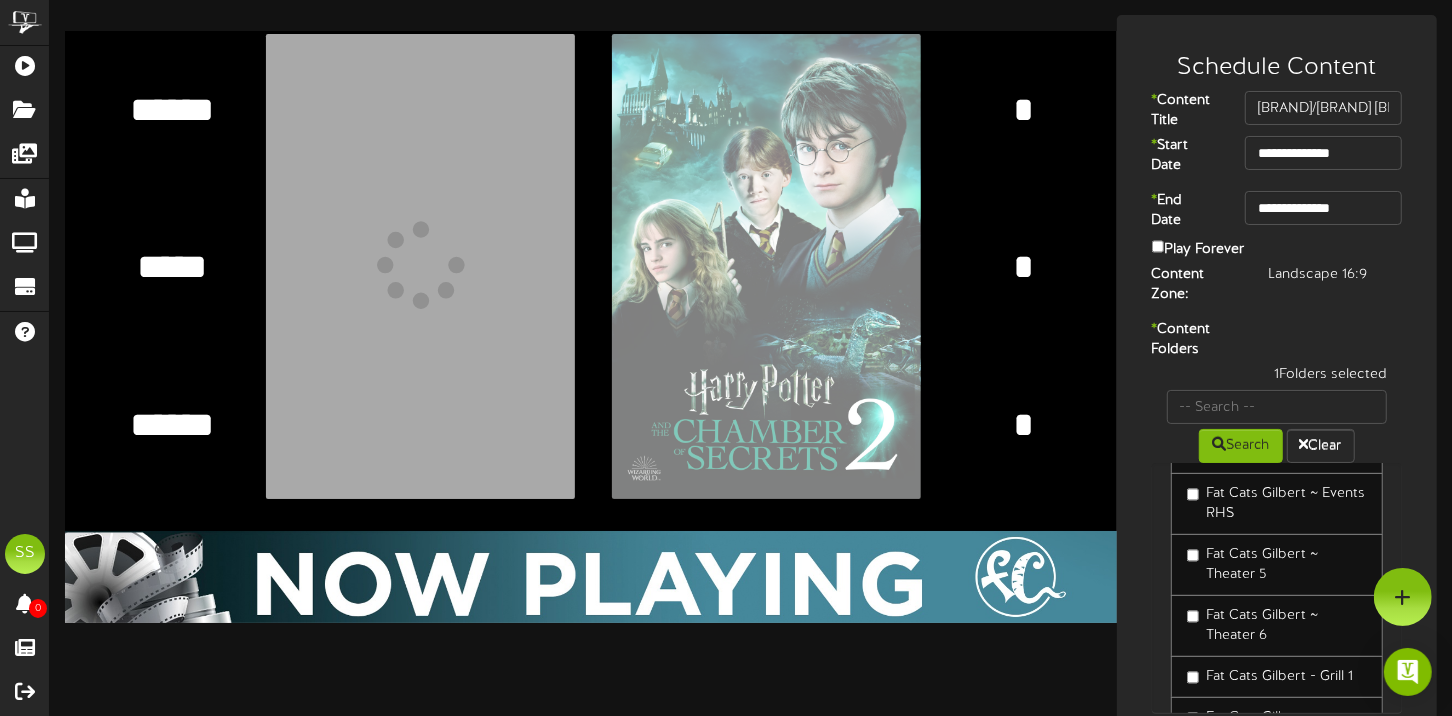 type 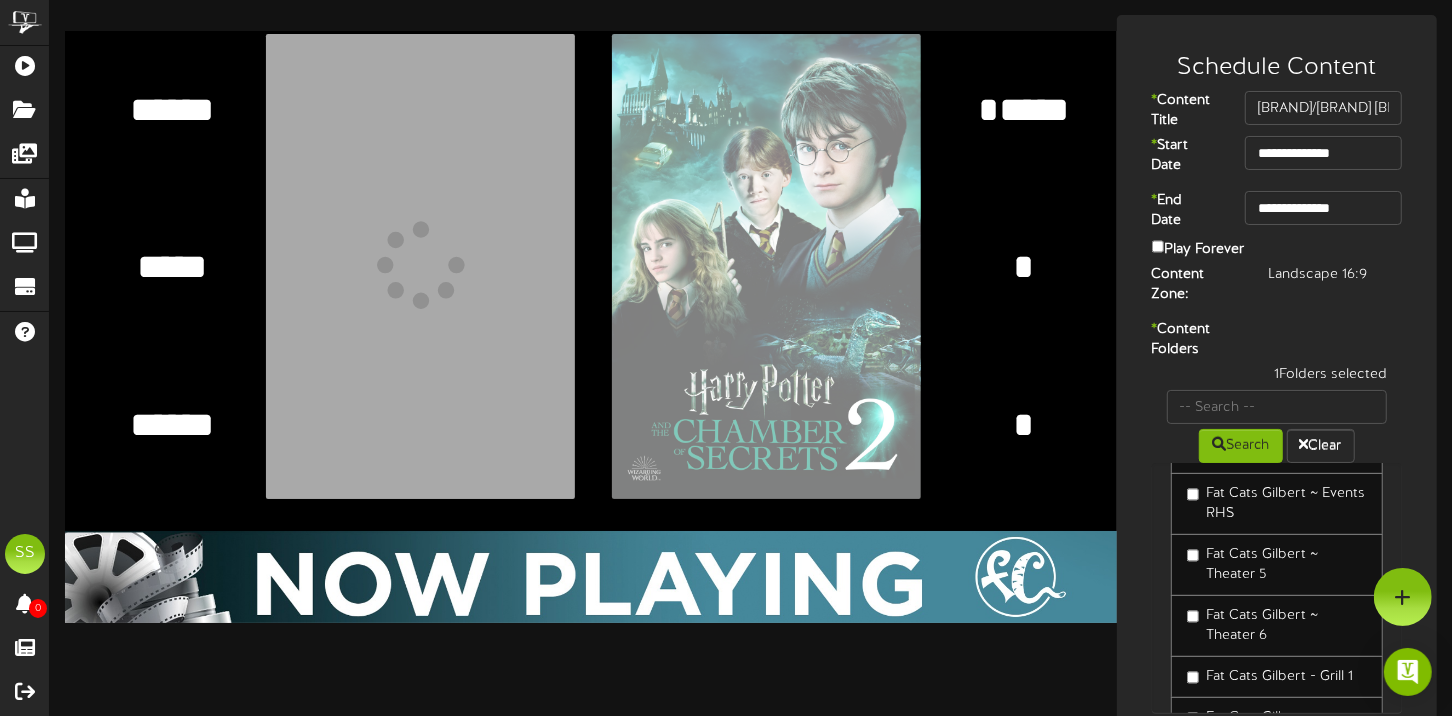 type on "*****" 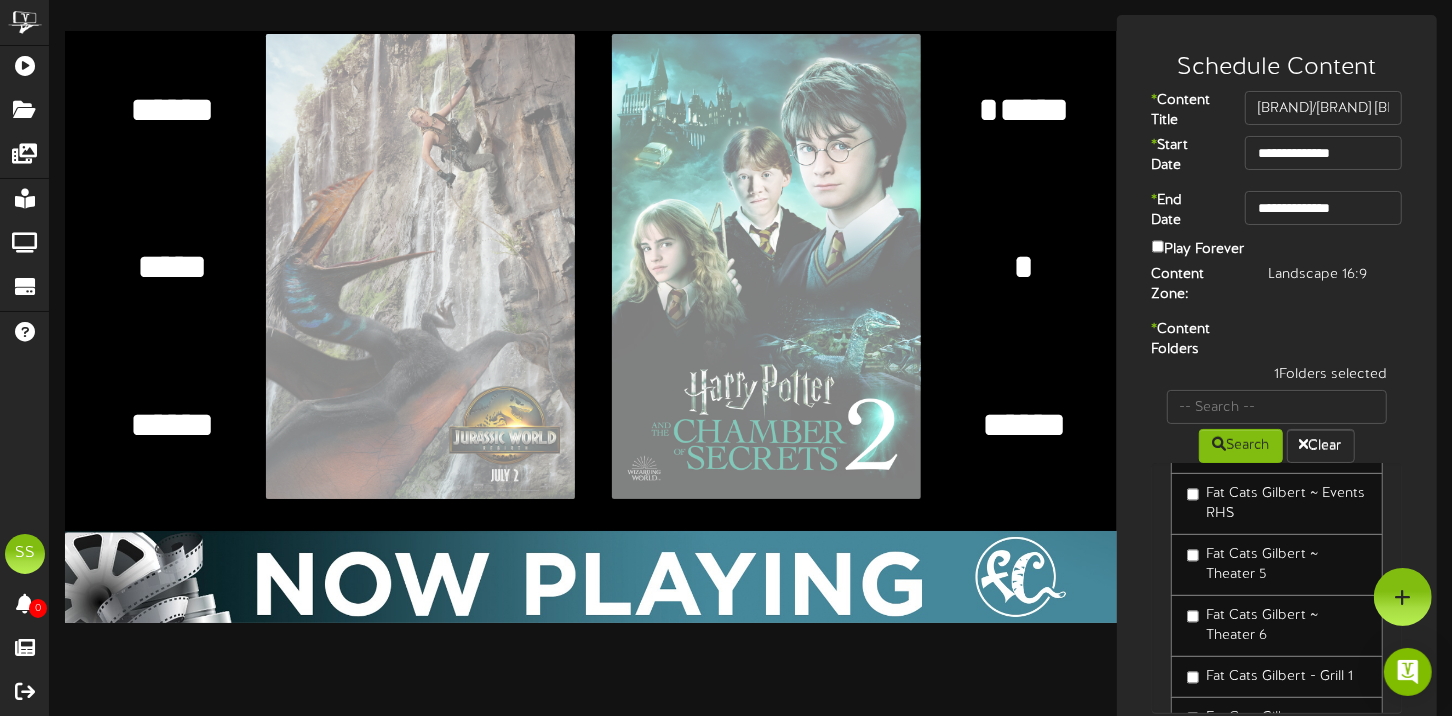 type on "*****" 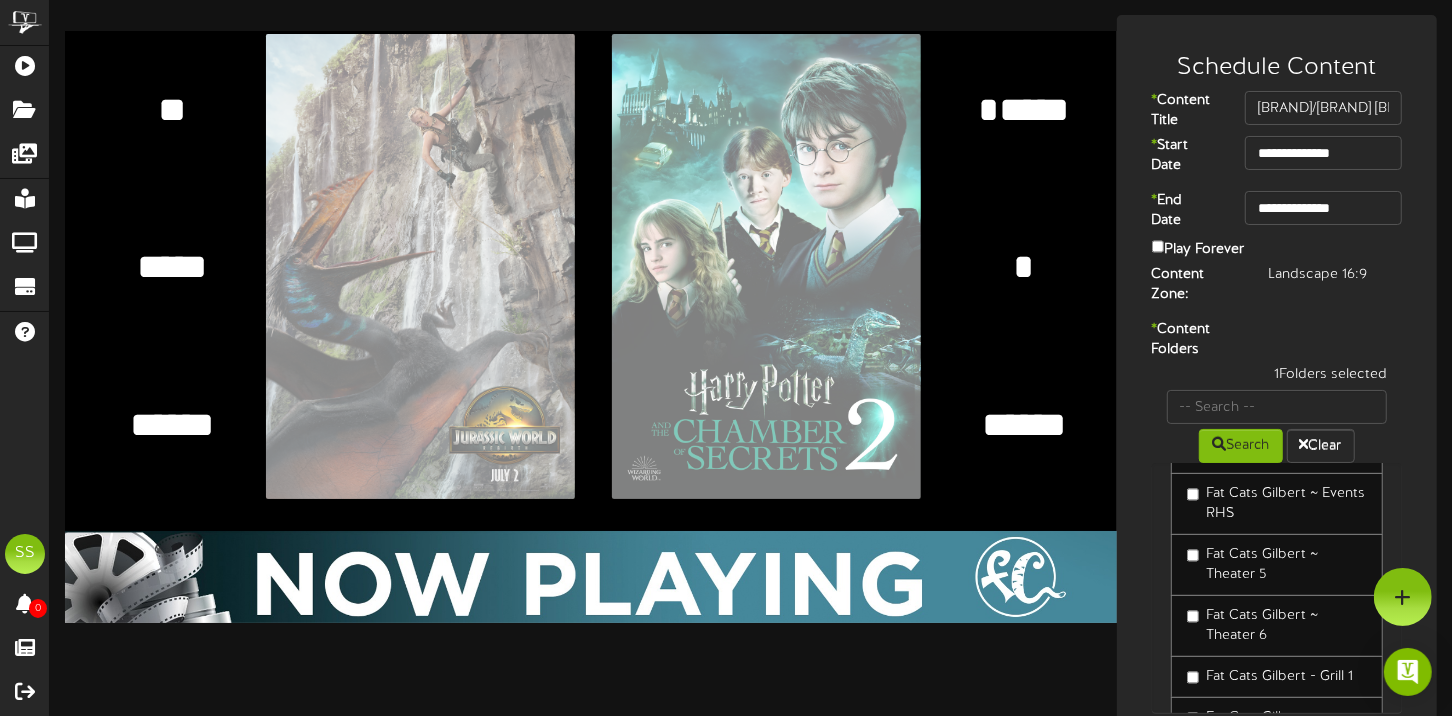 type on "*" 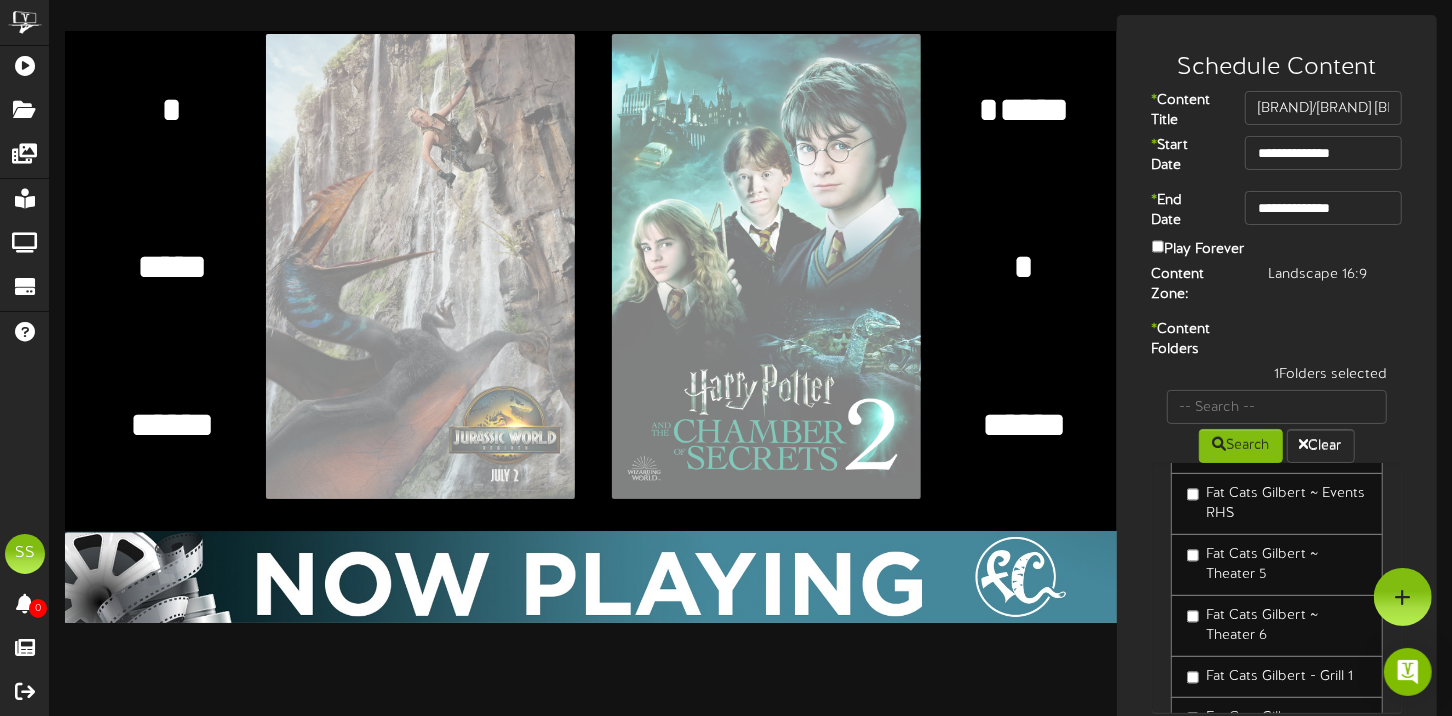 type 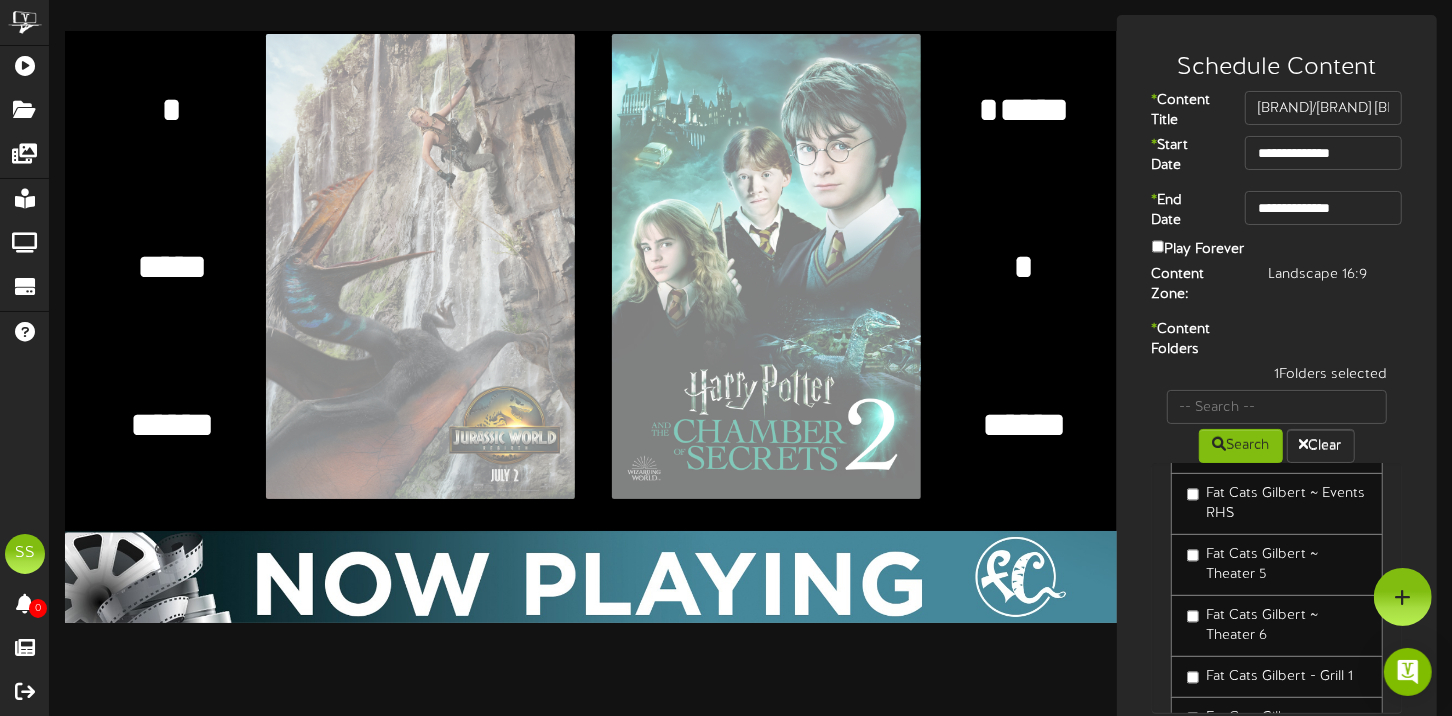 type on "*****" 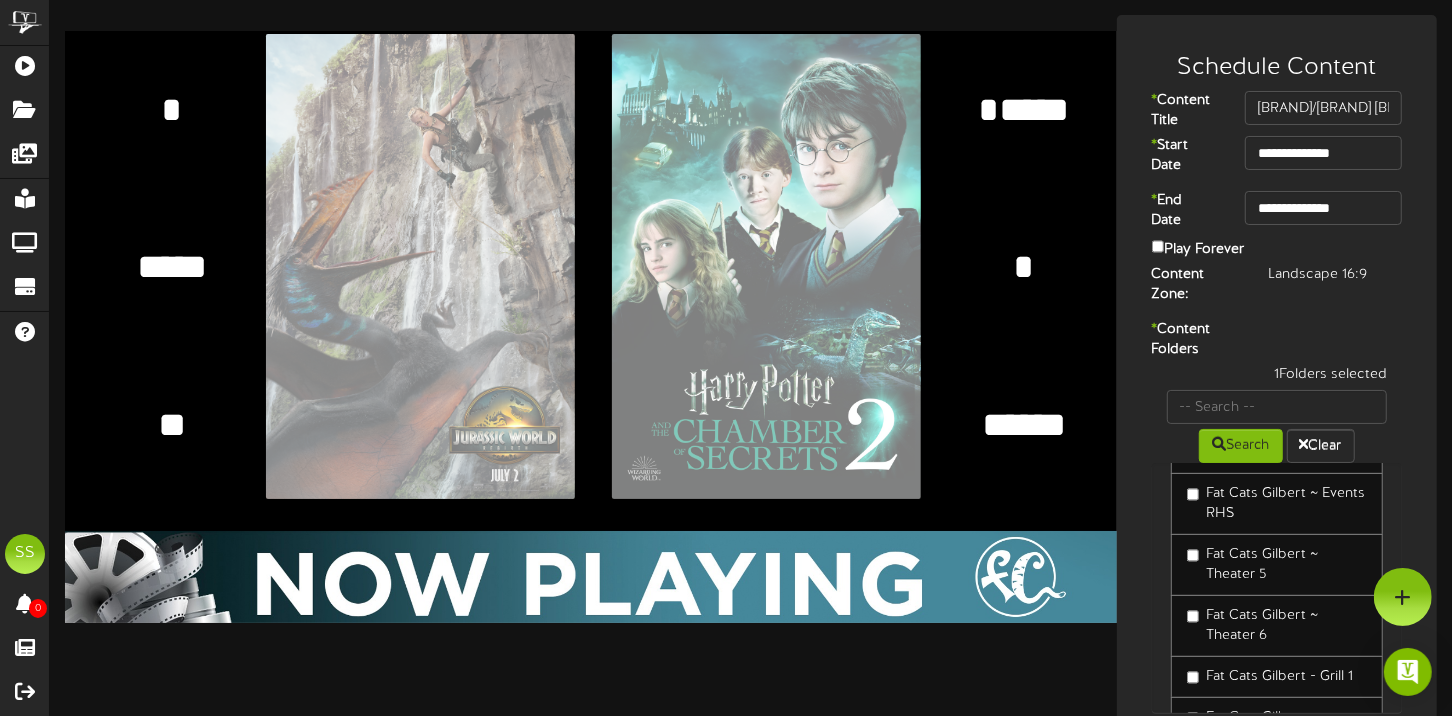 type on "*" 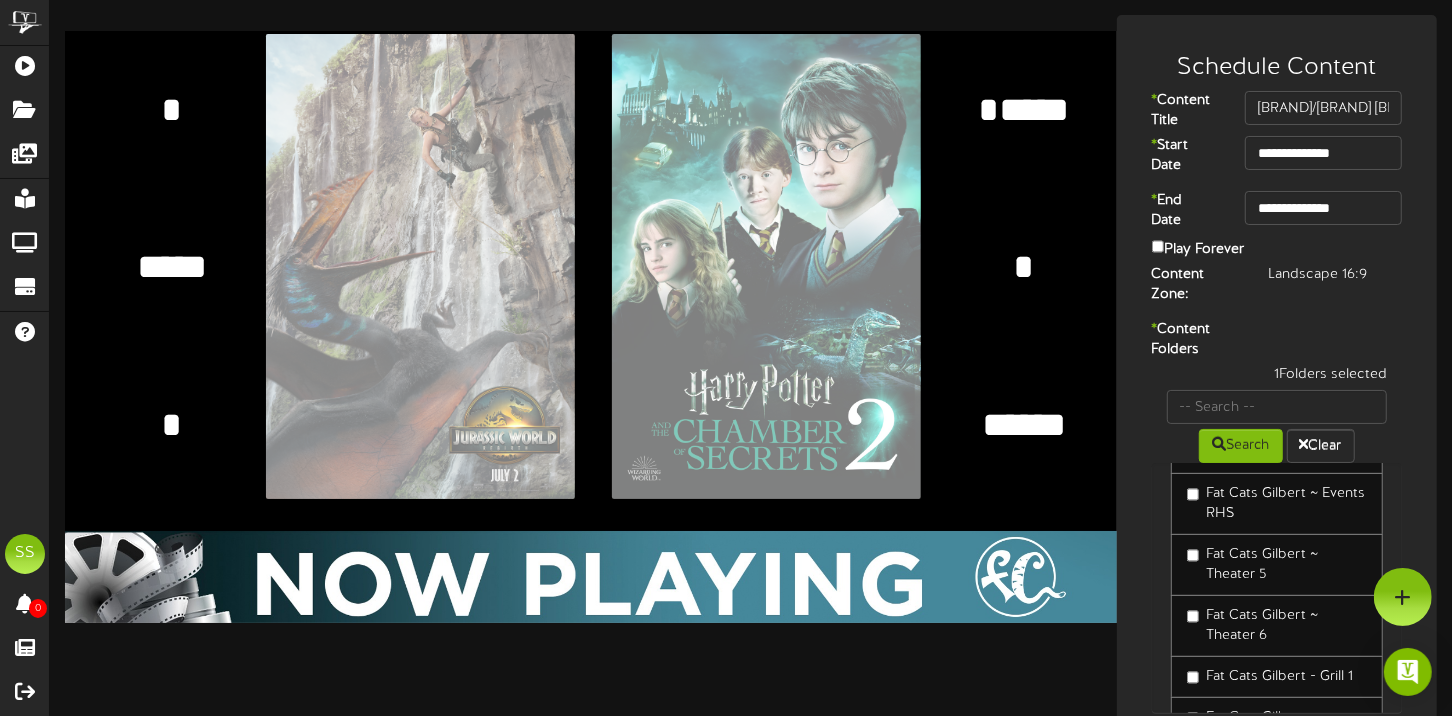 type 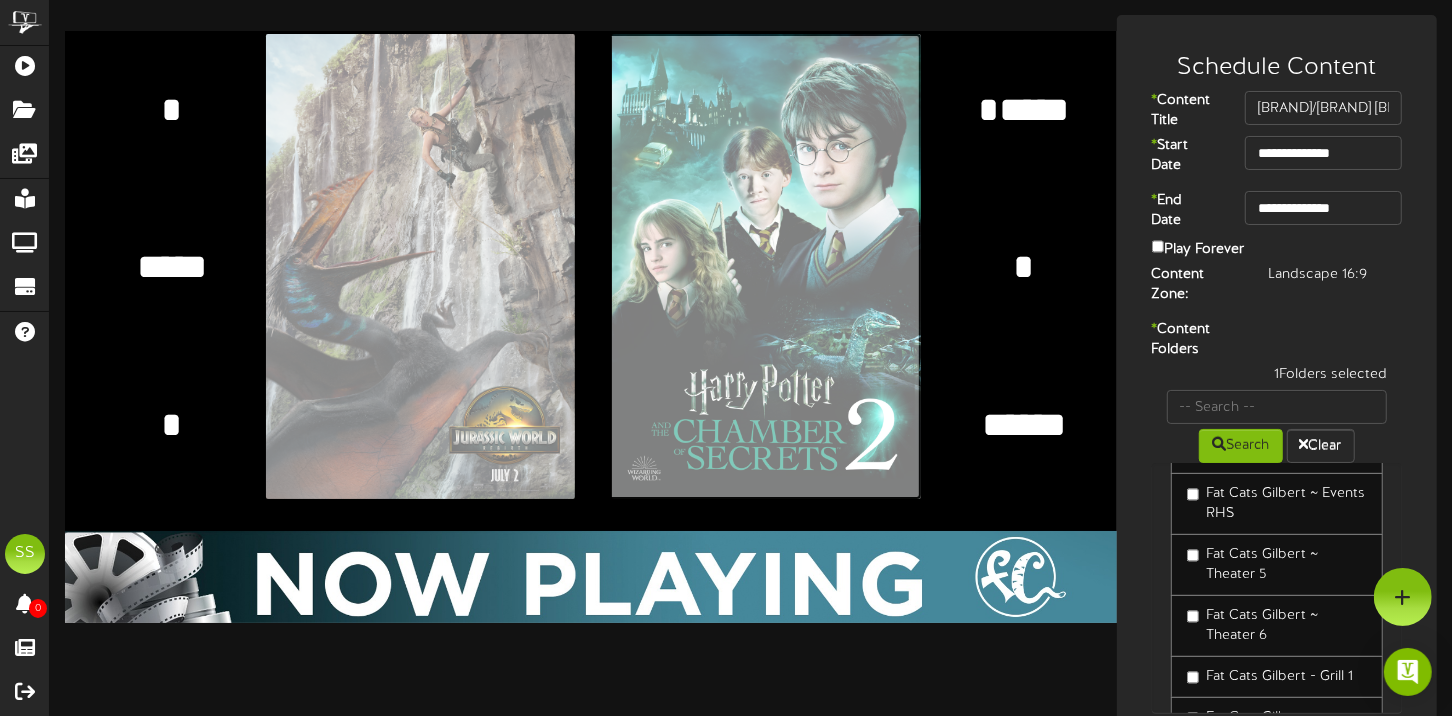 click at bounding box center [326, 266] 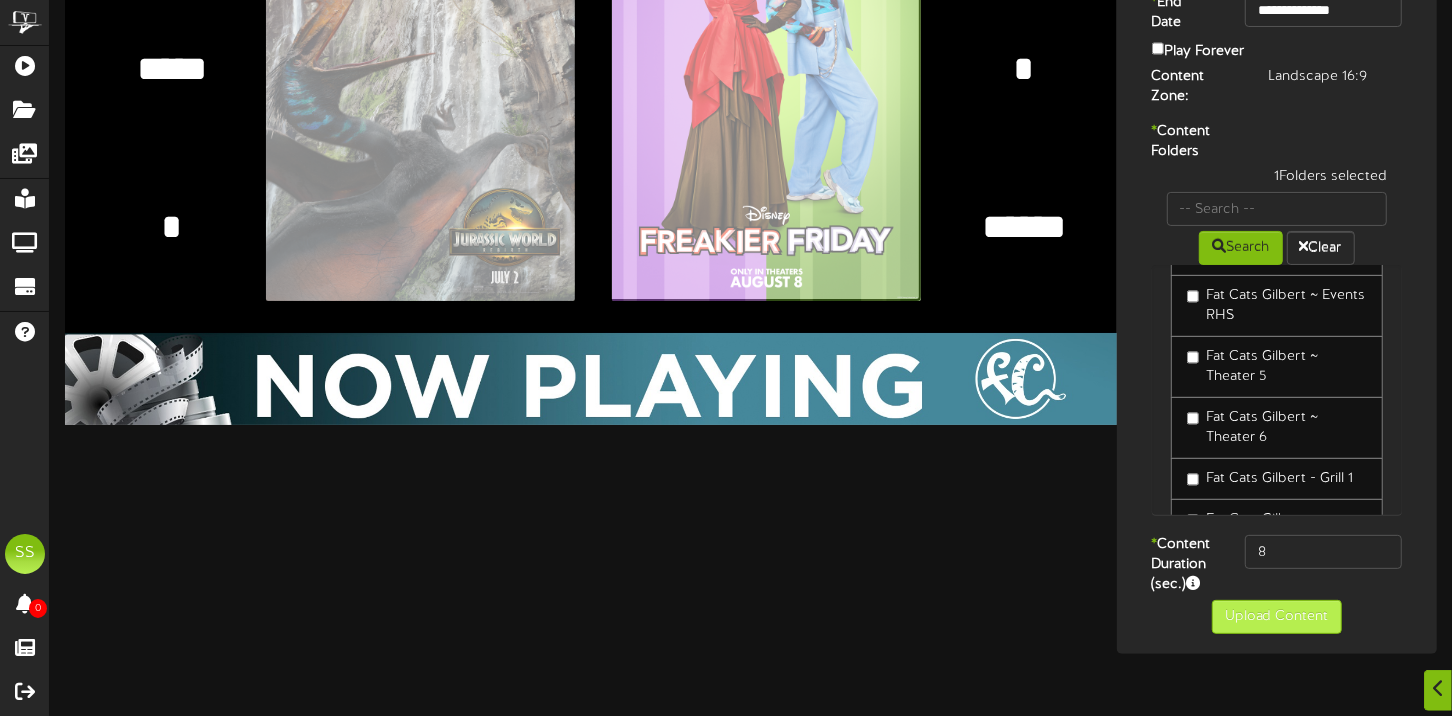 scroll, scrollTop: 199, scrollLeft: 0, axis: vertical 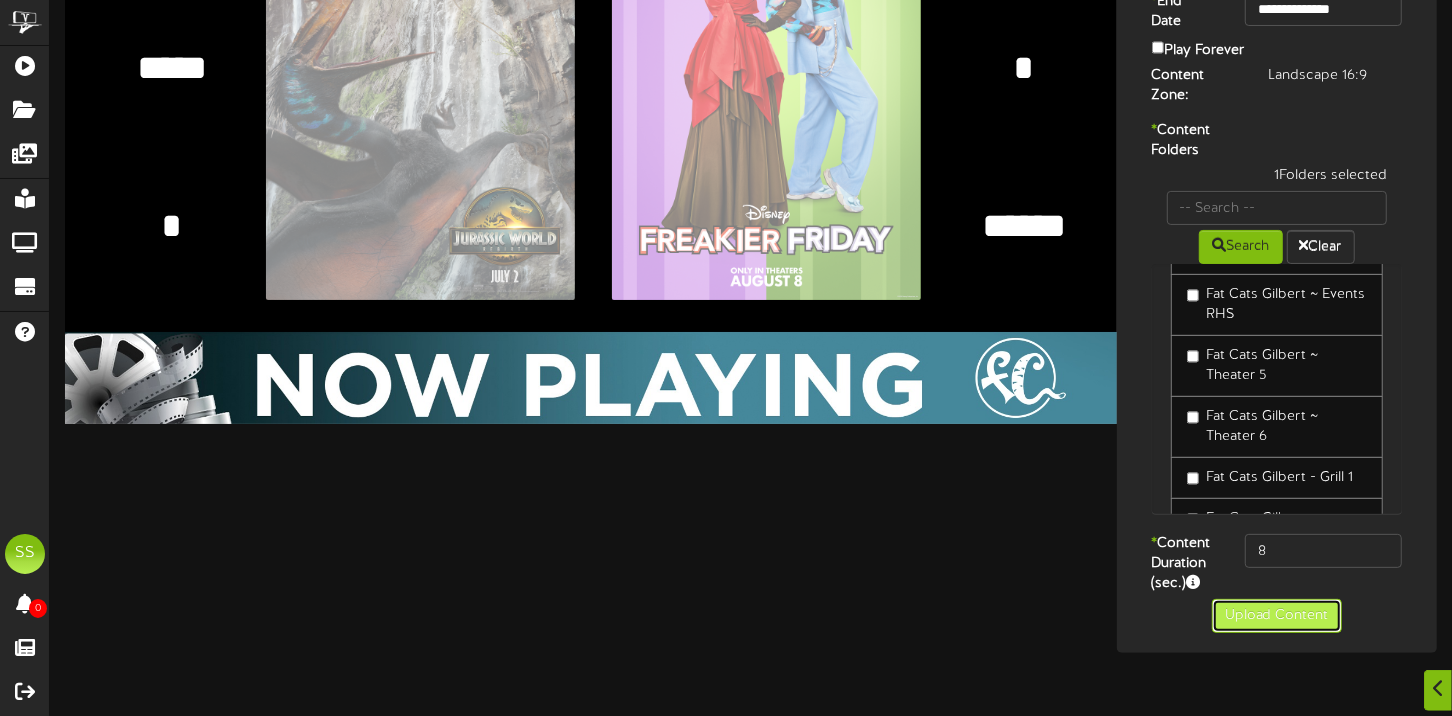 click on "Upload Content" at bounding box center (1277, 616) 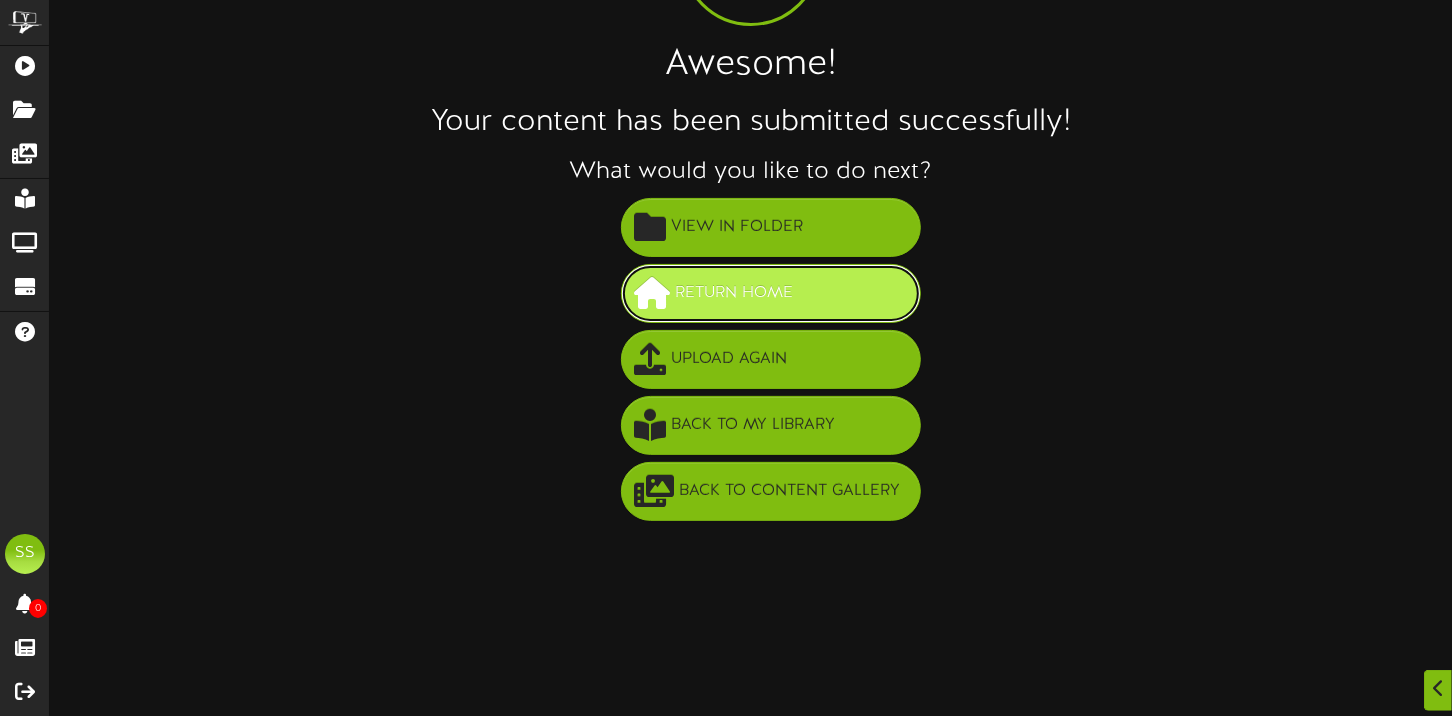 click on "Return Home" at bounding box center (771, 293) 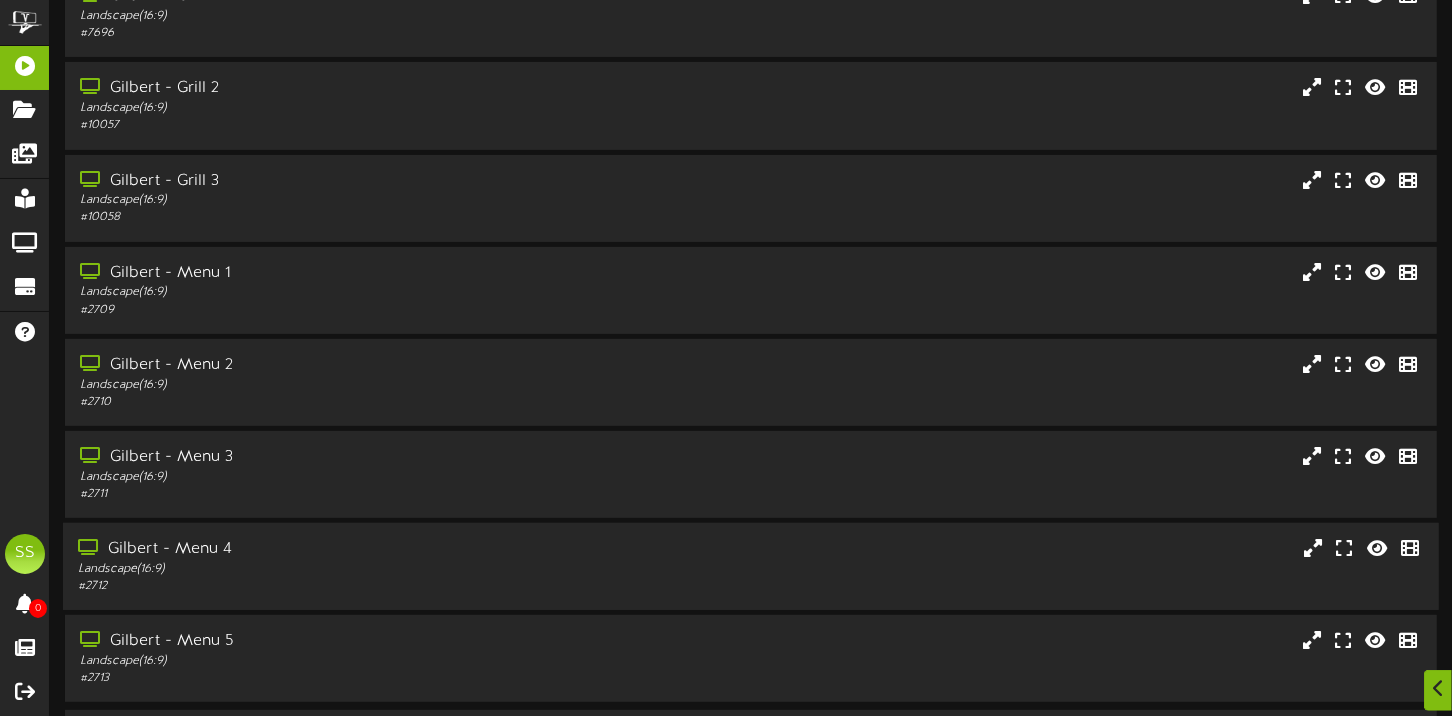 scroll, scrollTop: 371, scrollLeft: 0, axis: vertical 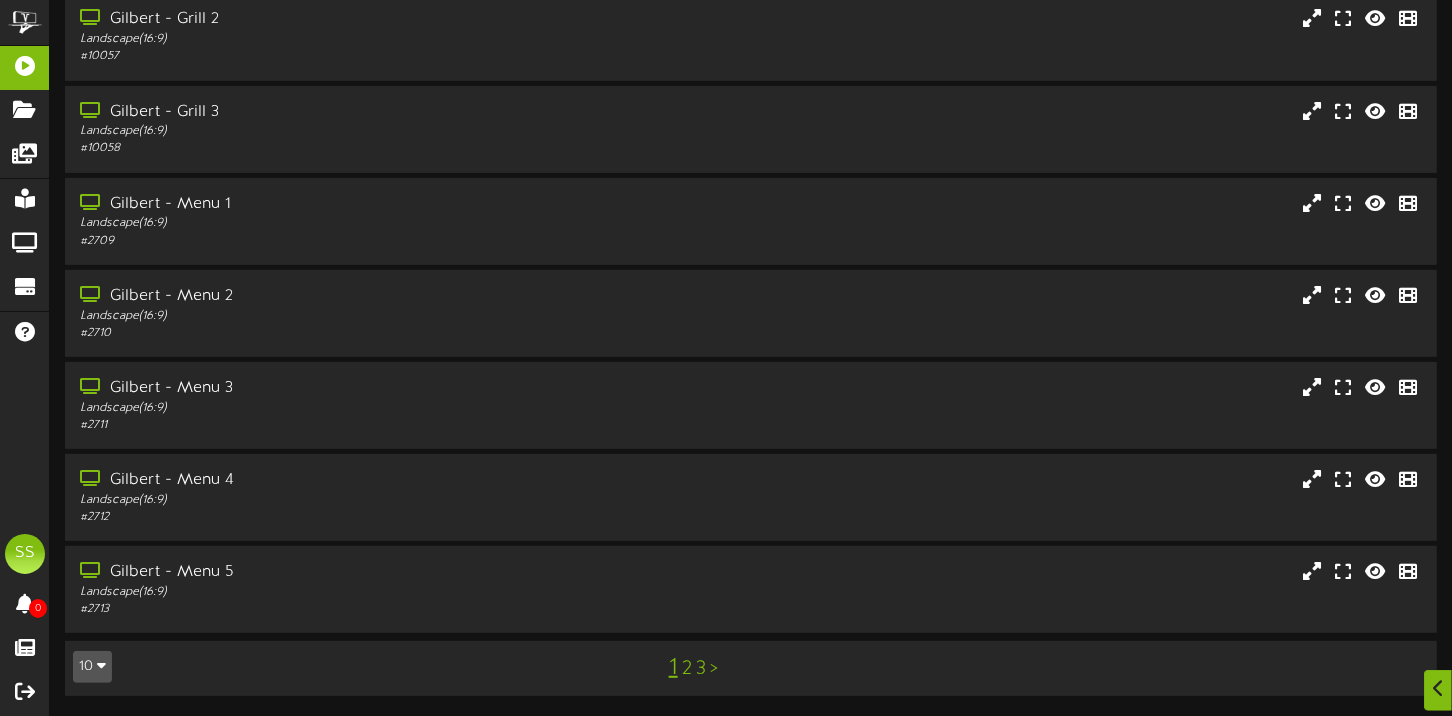 click on "10" at bounding box center (92, 667) 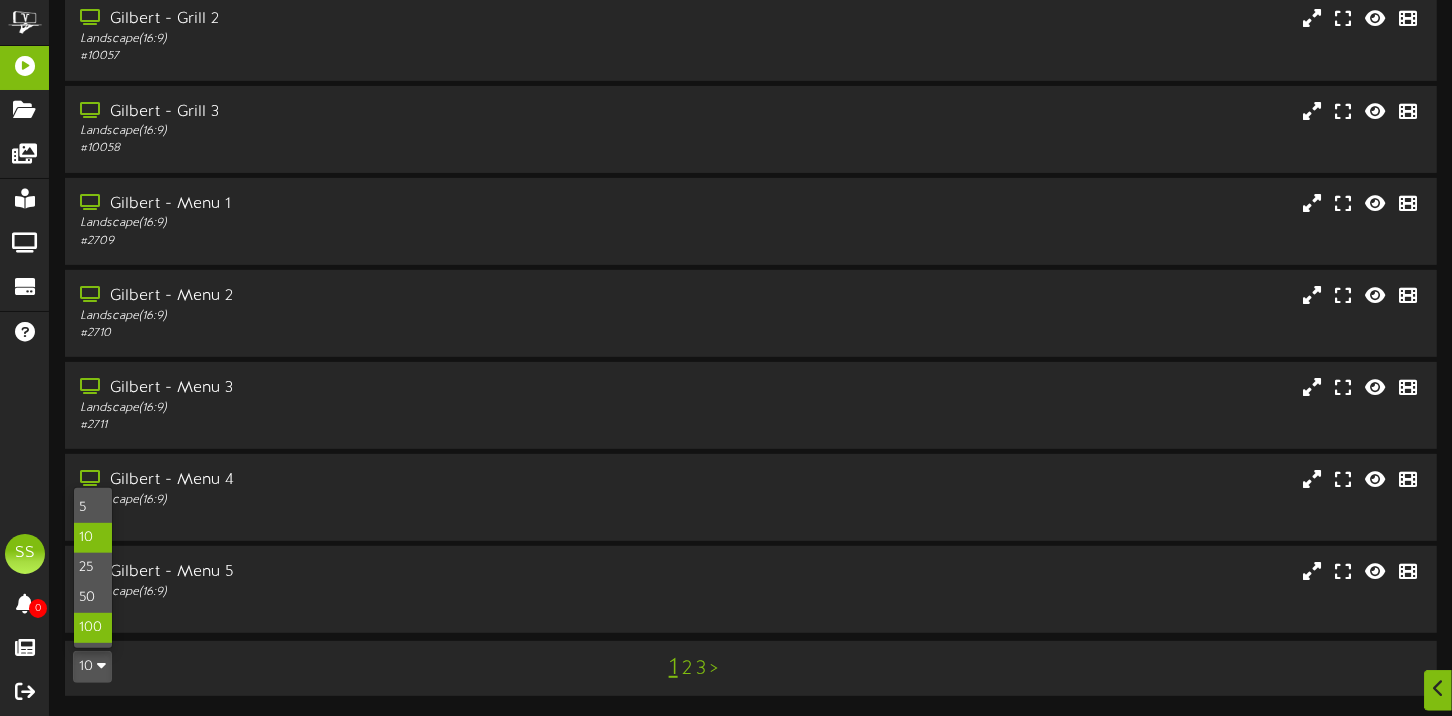 click on "100" at bounding box center (93, 628) 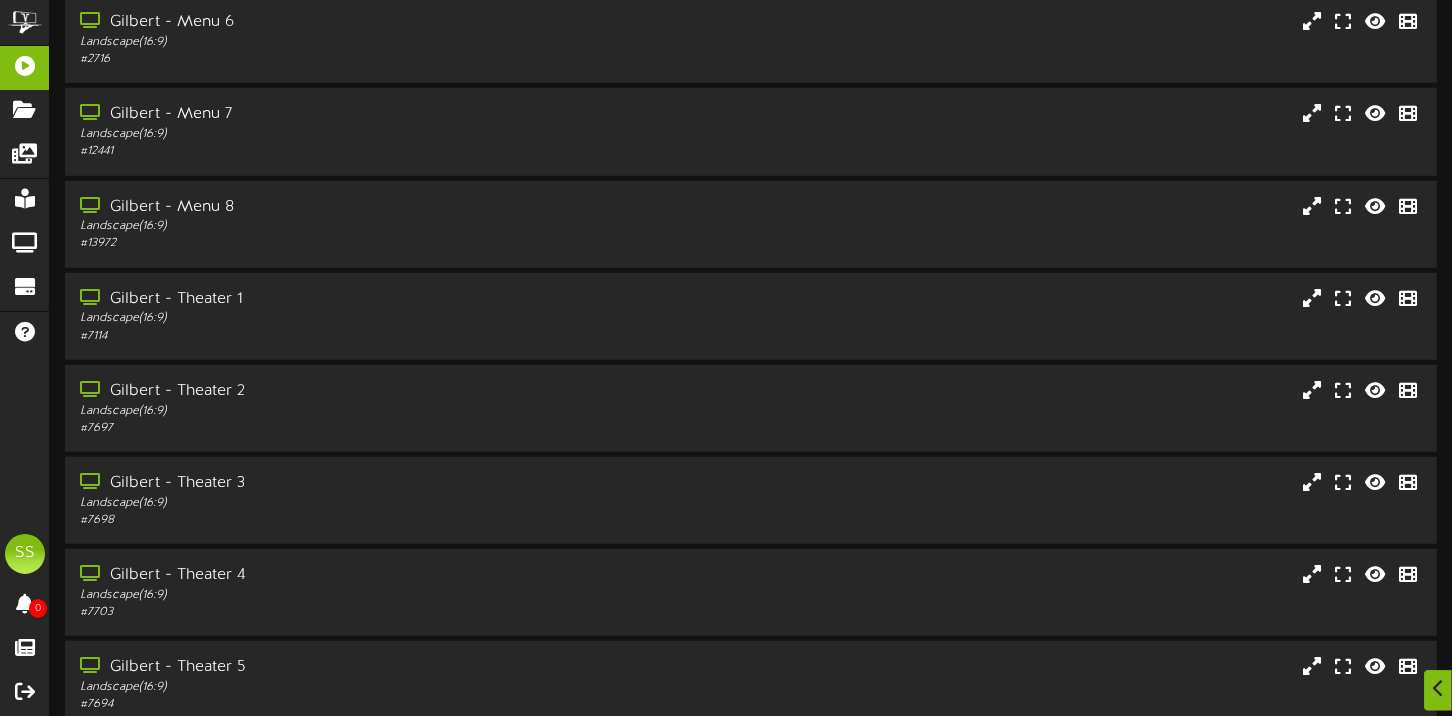 scroll, scrollTop: 1499, scrollLeft: 0, axis: vertical 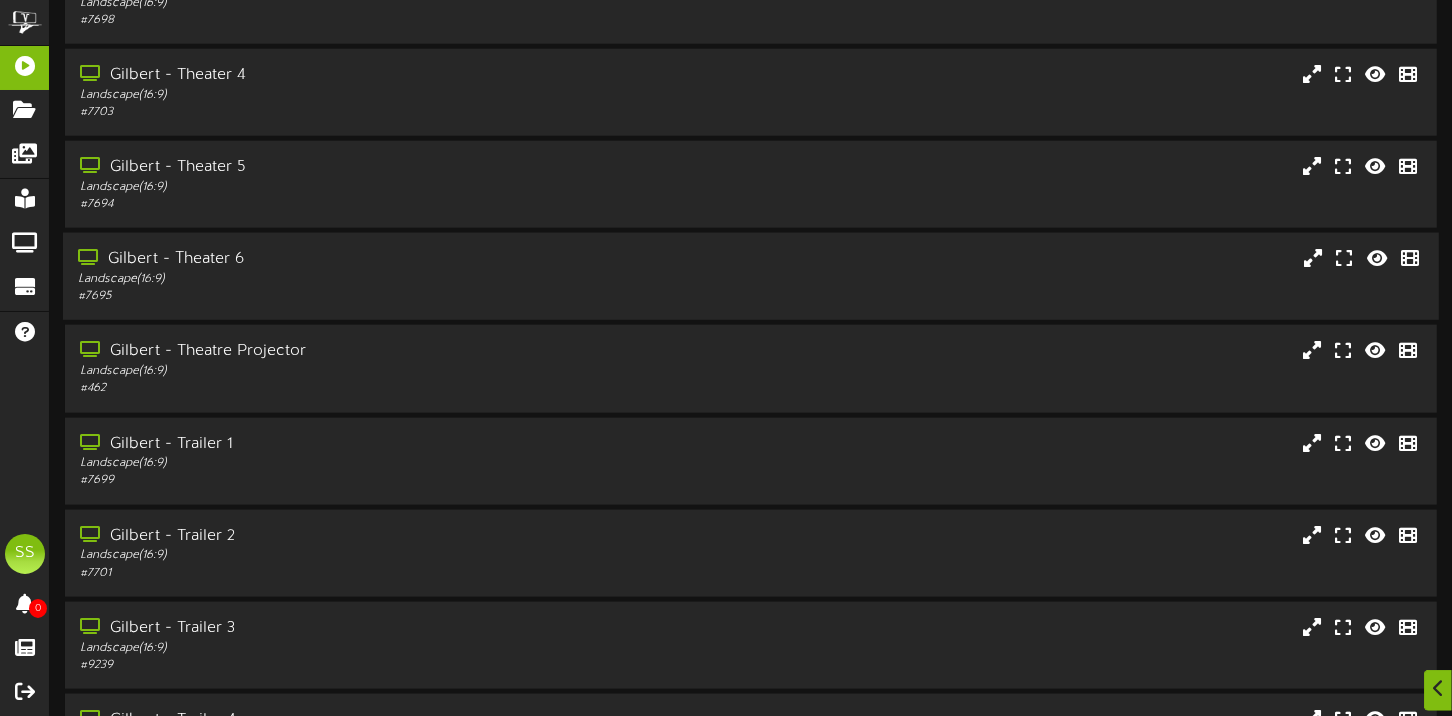 click on "Gilbert - Theater 6" at bounding box center (349, 259) 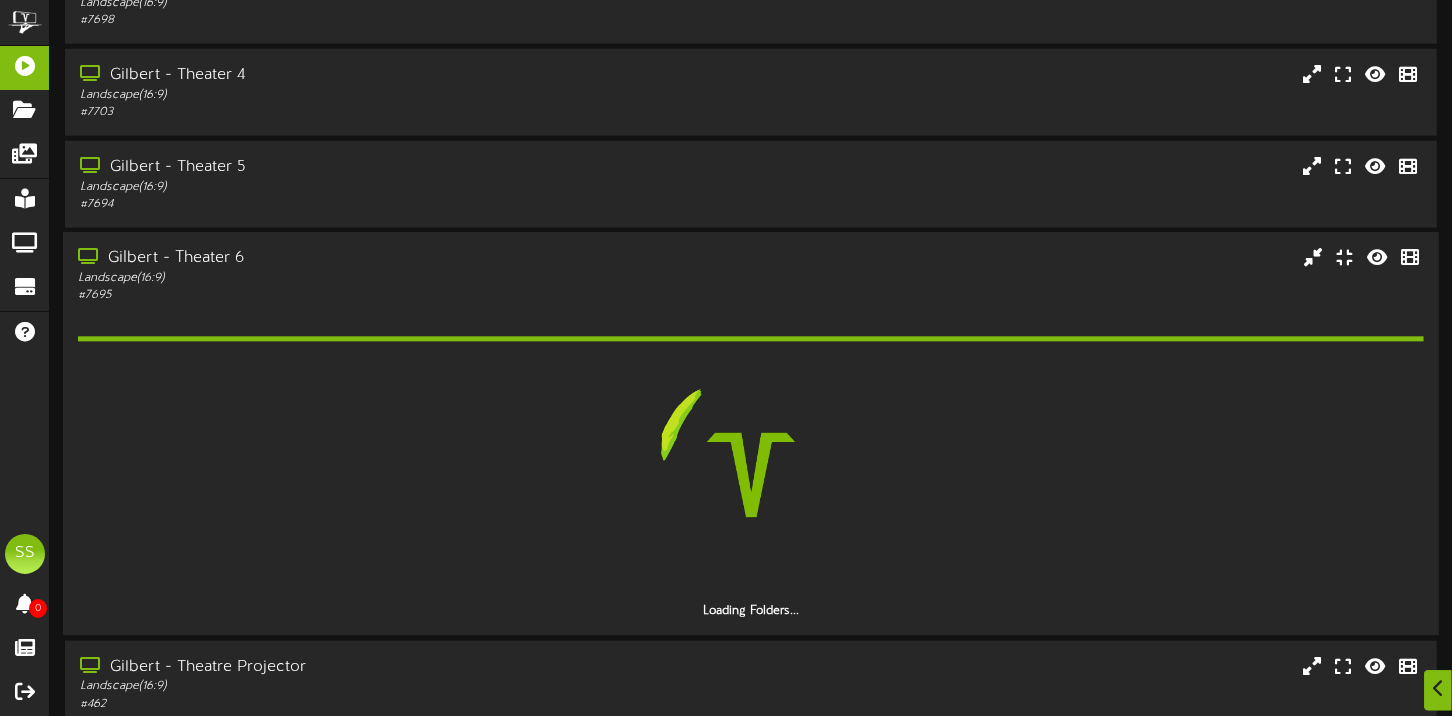 scroll, scrollTop: 1700, scrollLeft: 0, axis: vertical 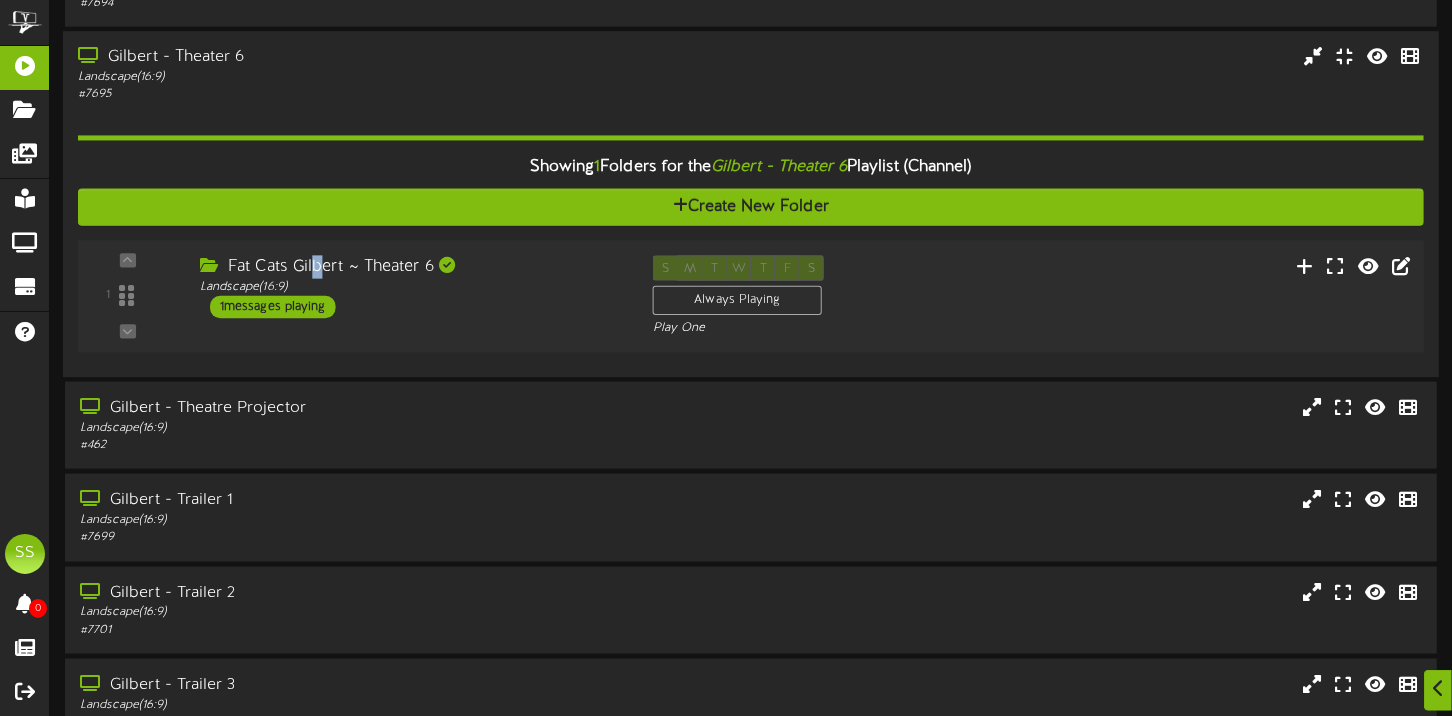 click on "1
Landscape  (" at bounding box center (750, 297) 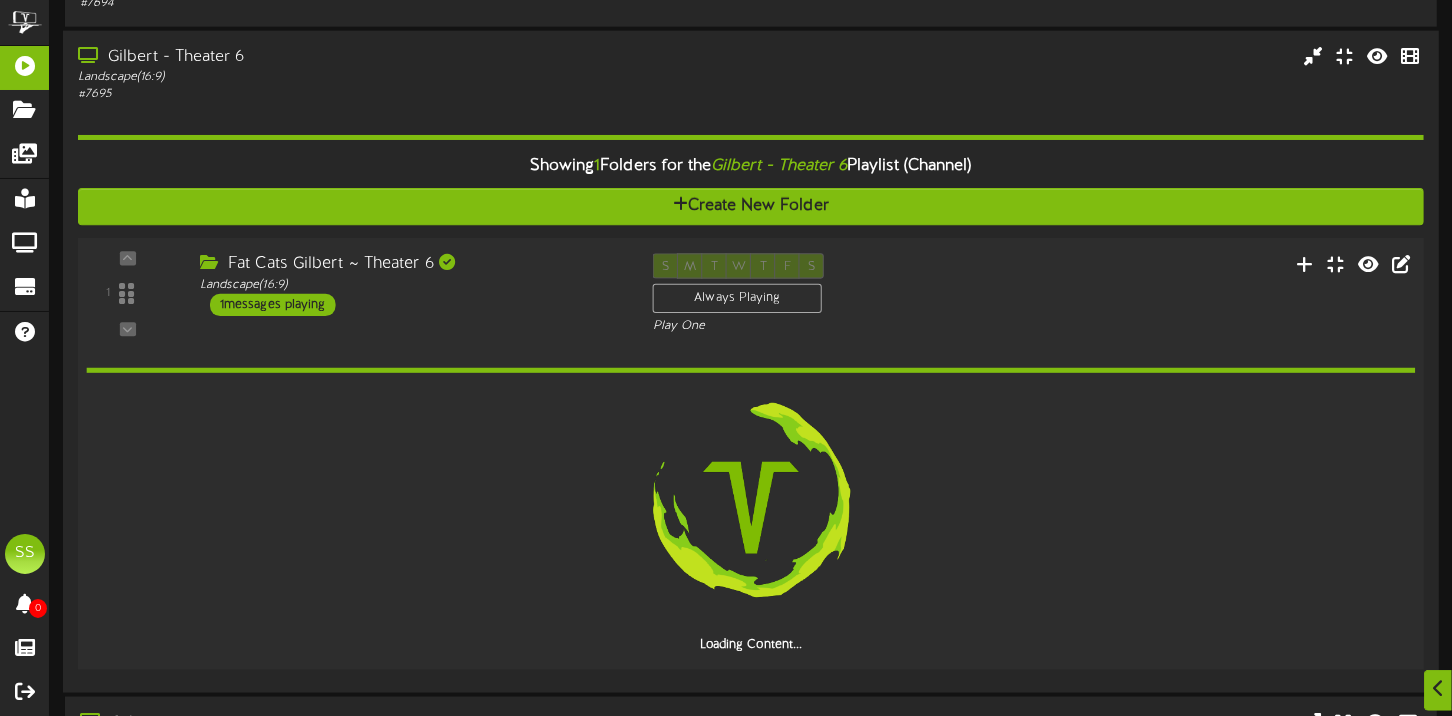 click on "Fat Cats [CITY] ~ Theater 6
Landscape  ( 16:9 )
1  messages playing" at bounding box center [411, 285] 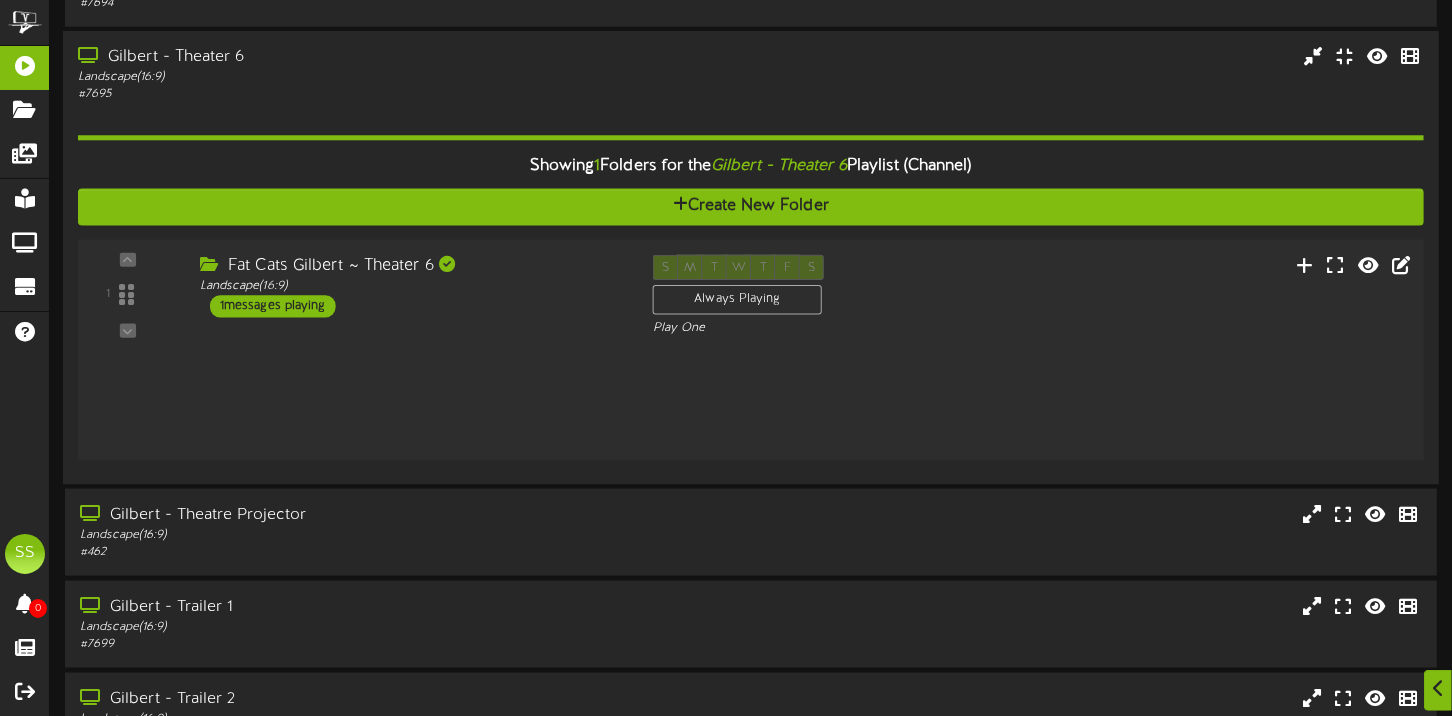 click on "Fat Cats [CITY] ~ Theater 6
Landscape  ( 16:9 )
1  messages playing" at bounding box center [411, 286] 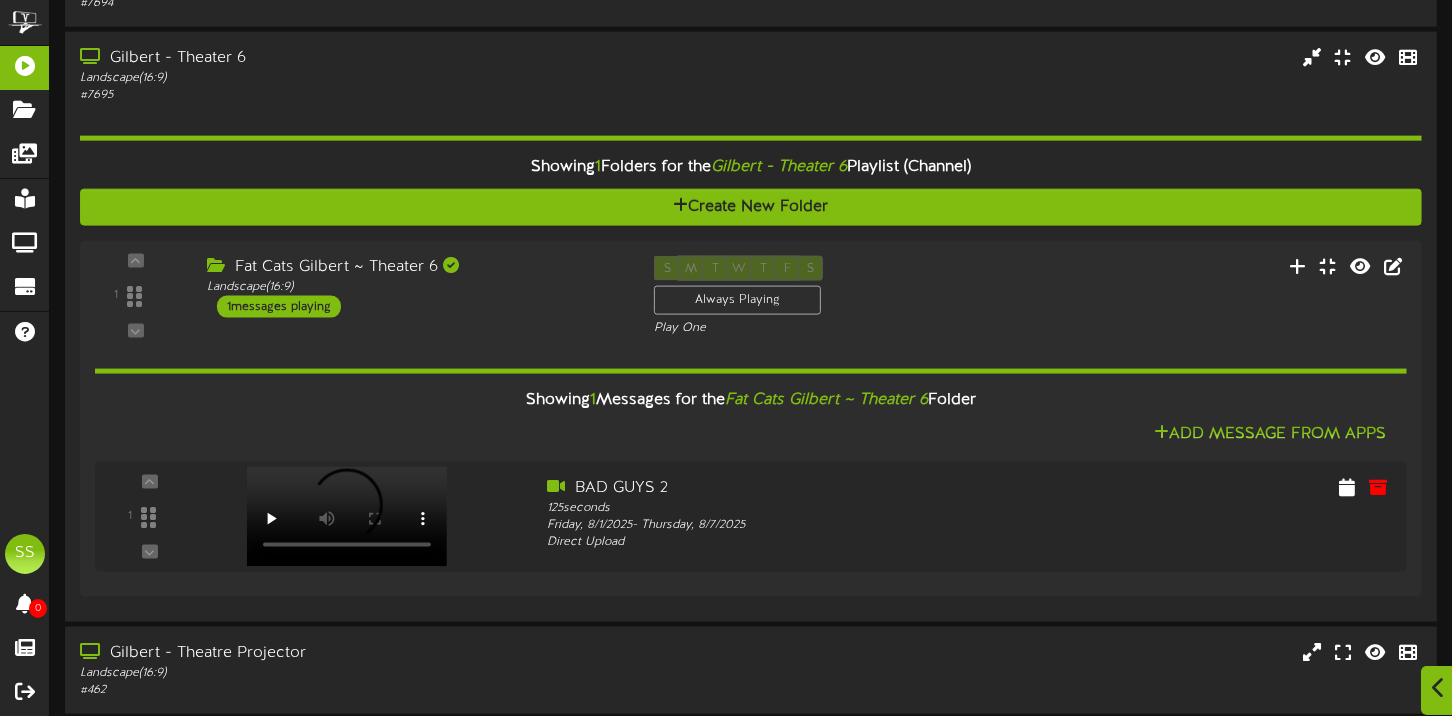 click at bounding box center (1438, 688) 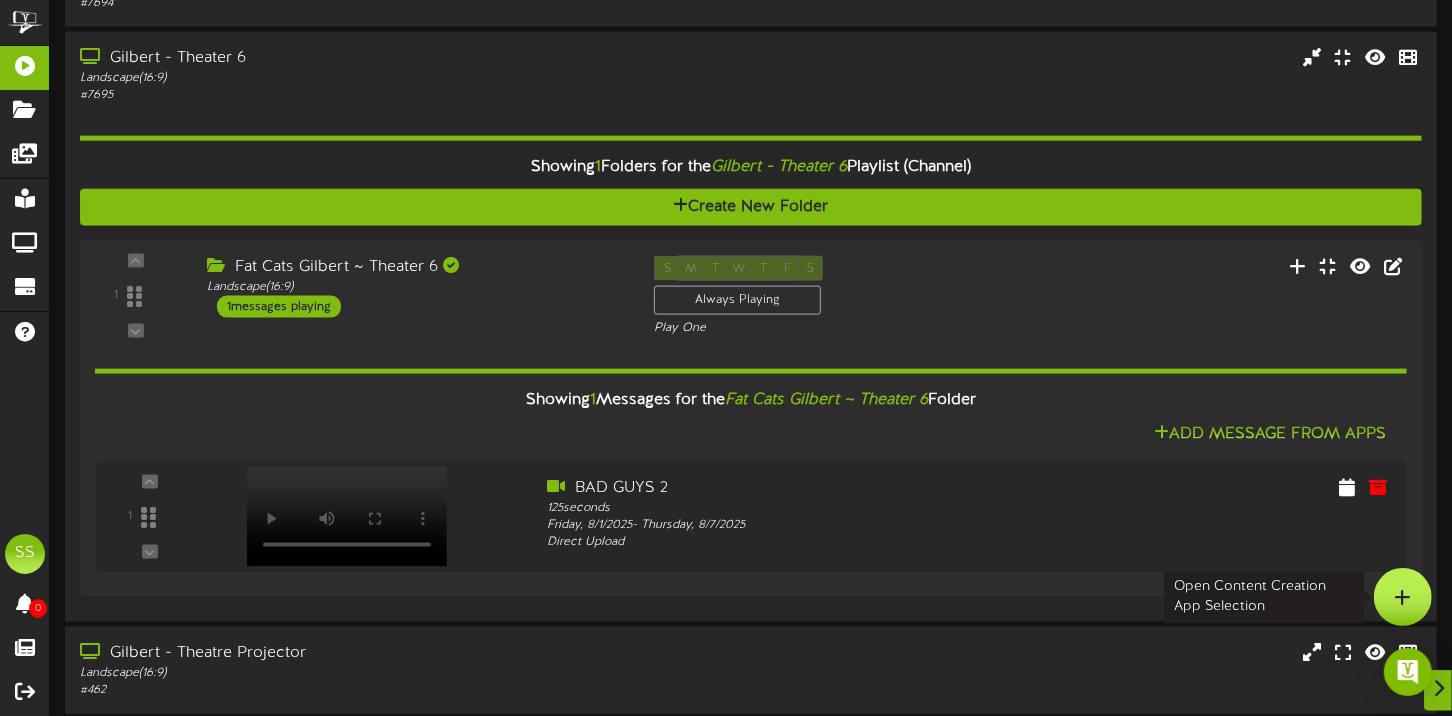 click at bounding box center (1403, 597) 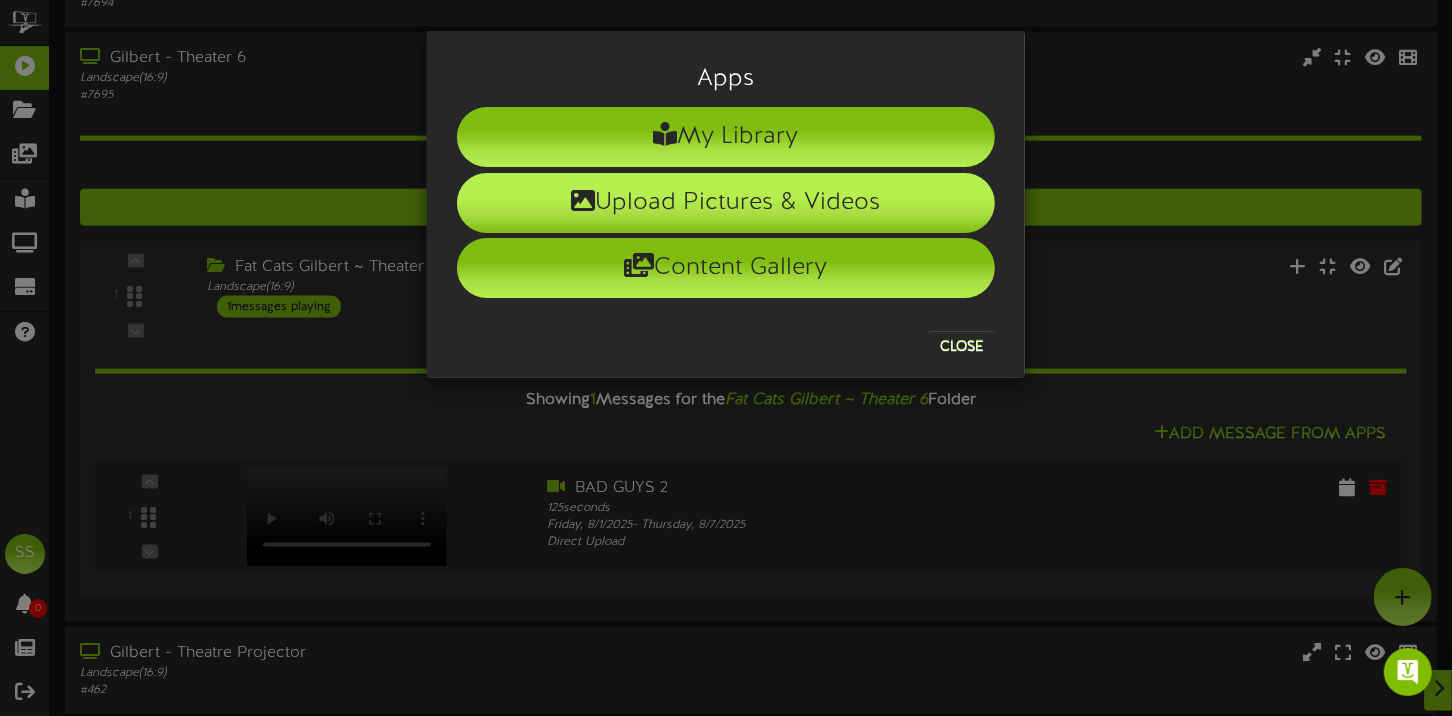 click on "Upload Pictures & Videos" at bounding box center (726, 203) 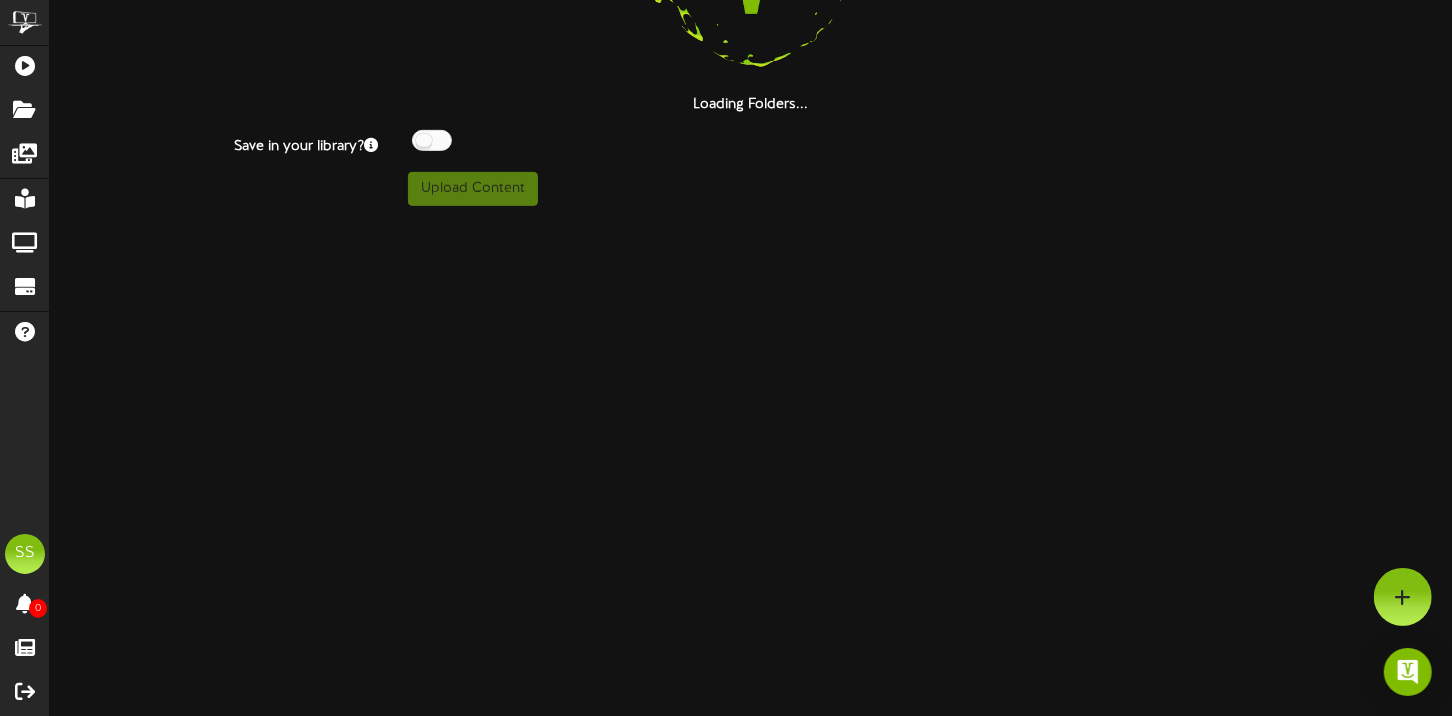 scroll, scrollTop: 307, scrollLeft: 0, axis: vertical 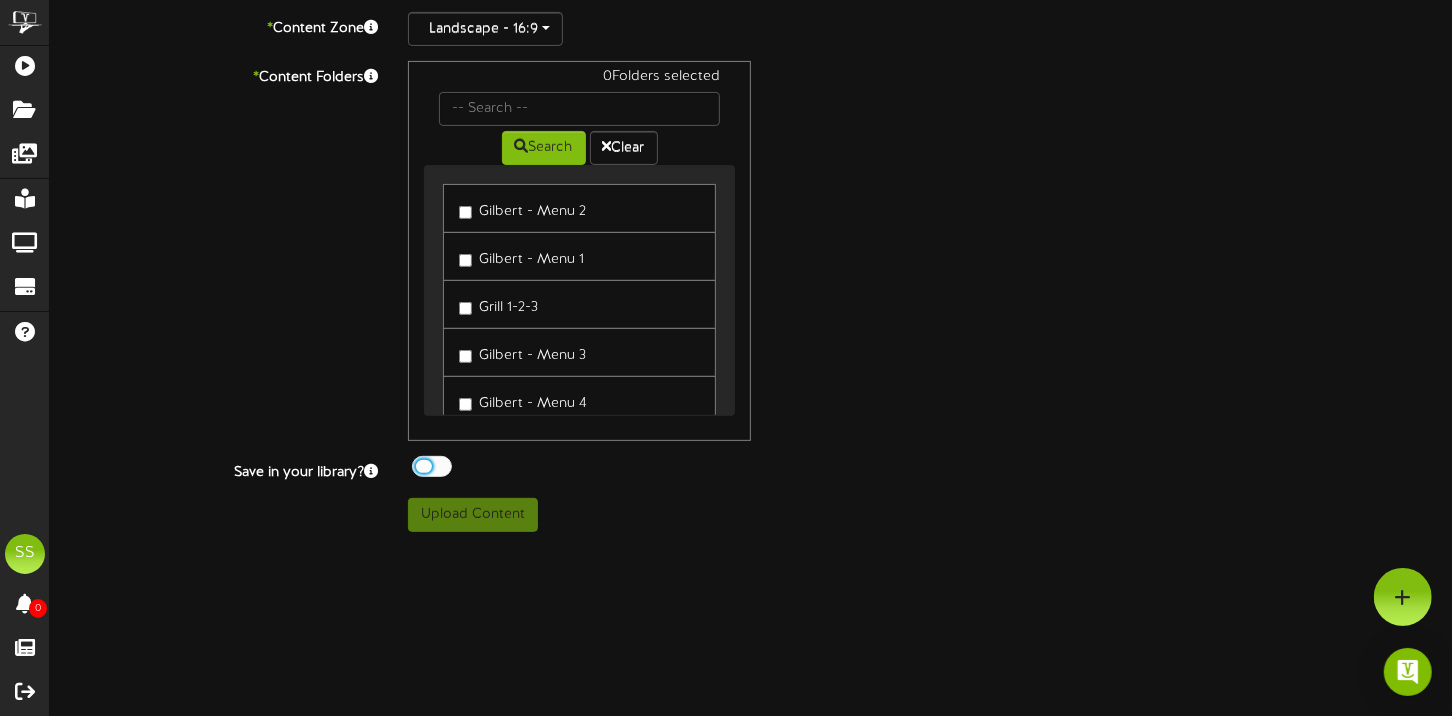 click at bounding box center (432, 466) 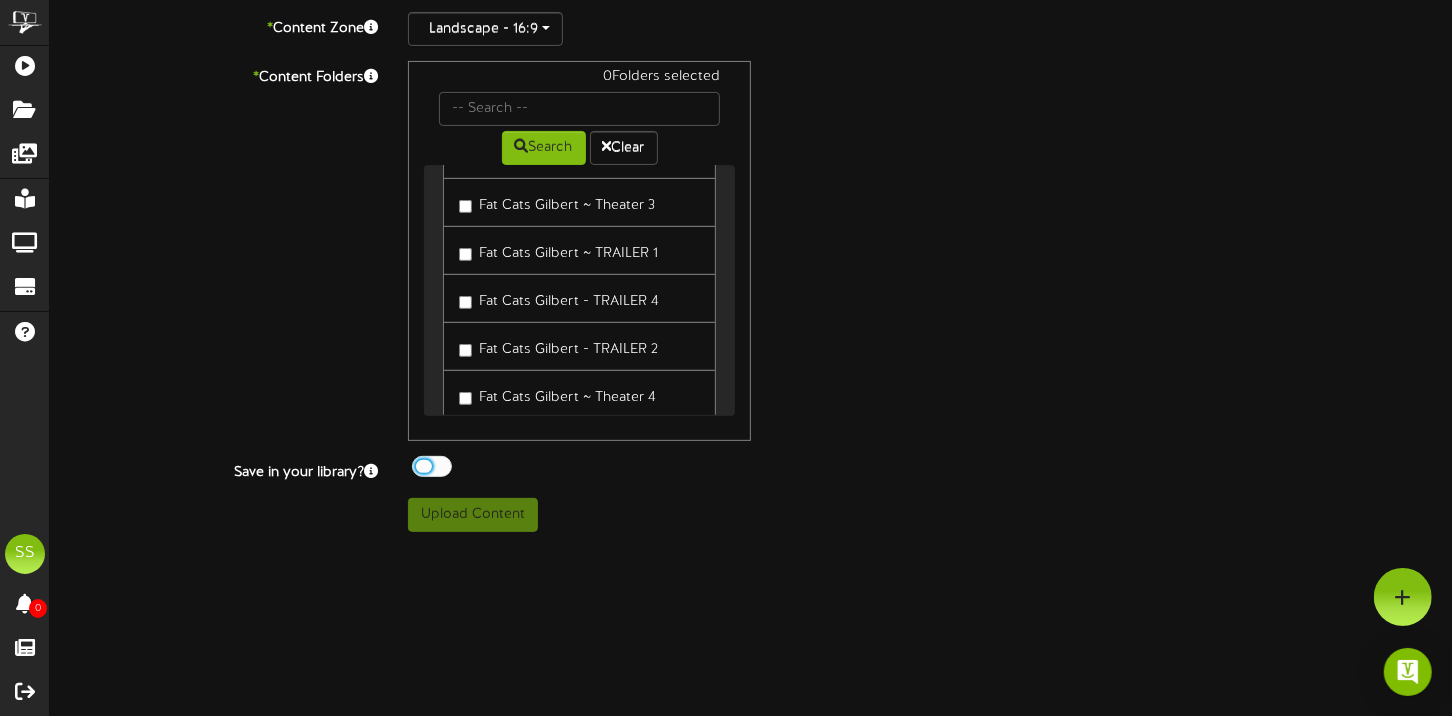 scroll, scrollTop: 699, scrollLeft: 0, axis: vertical 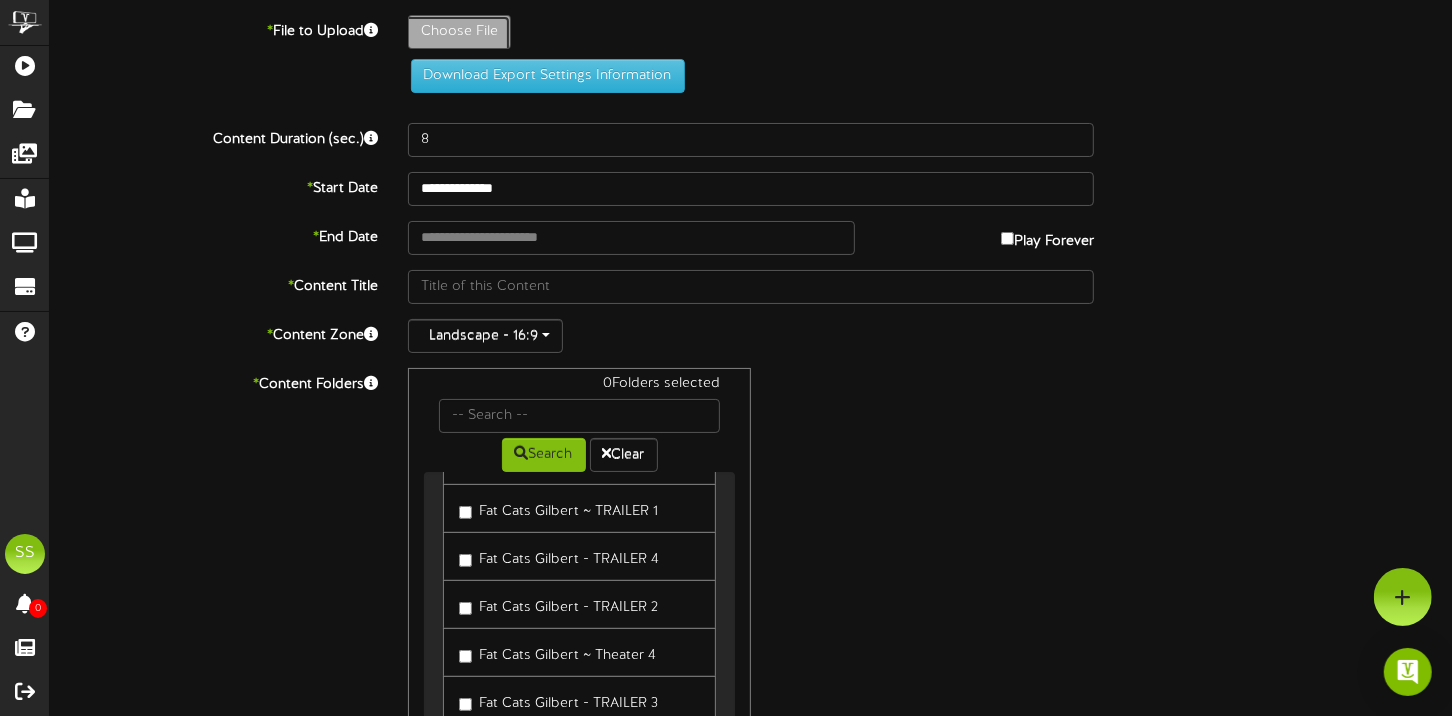 click on "Choose File" at bounding box center (-578, 87) 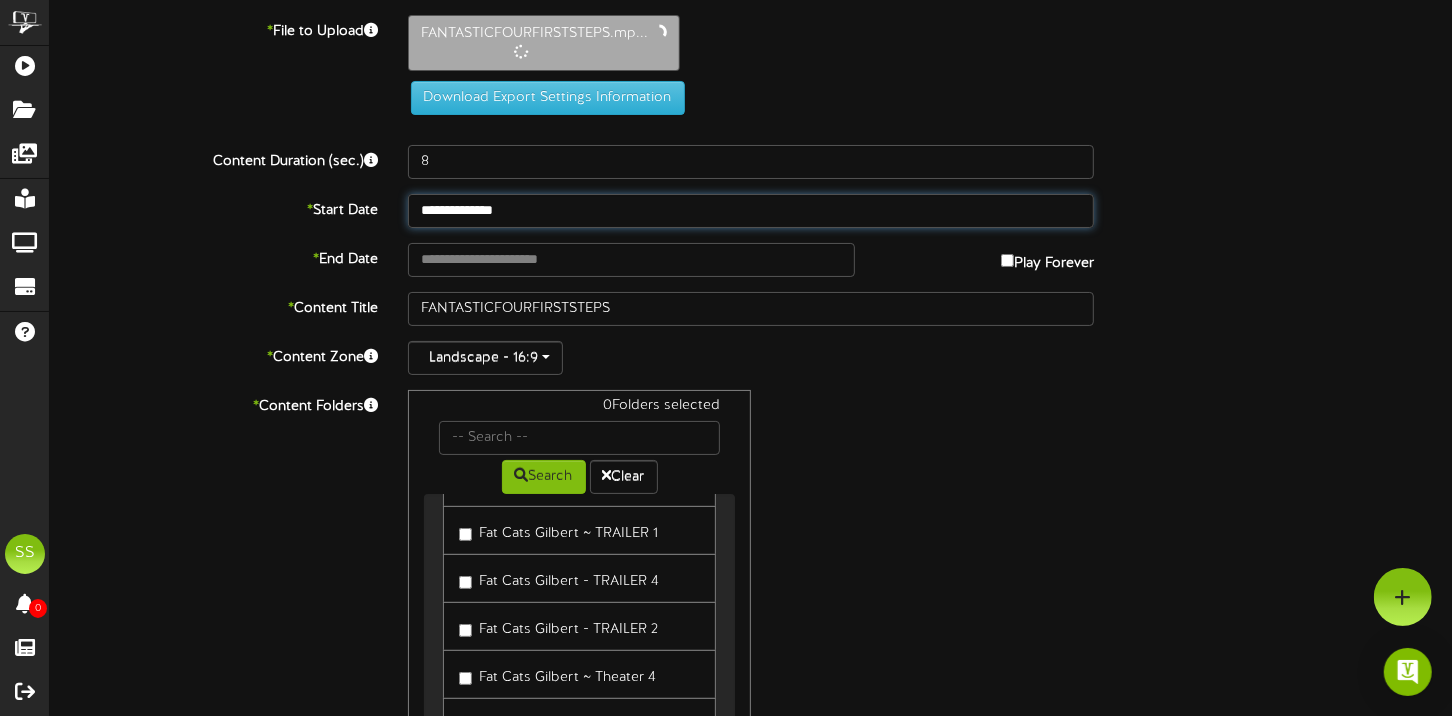 click on "**********" at bounding box center [751, 211] 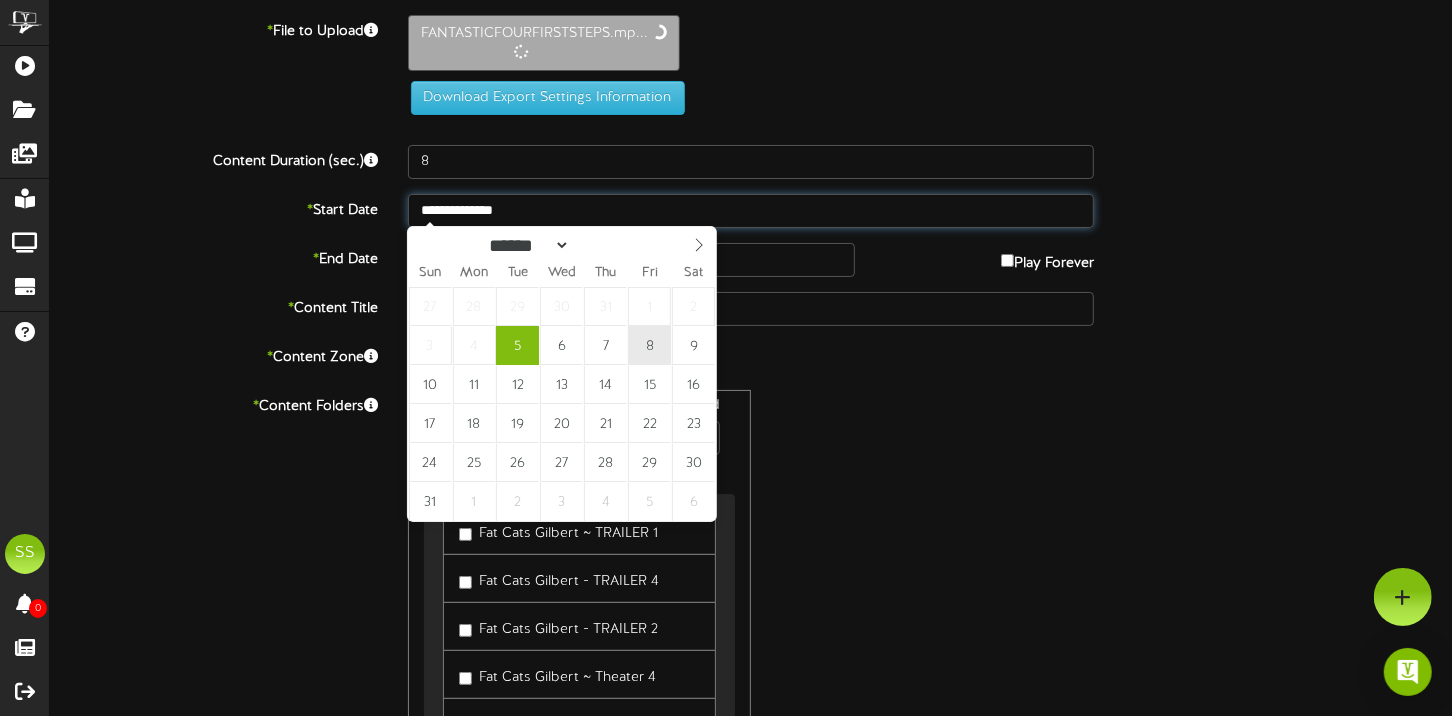 type on "**********" 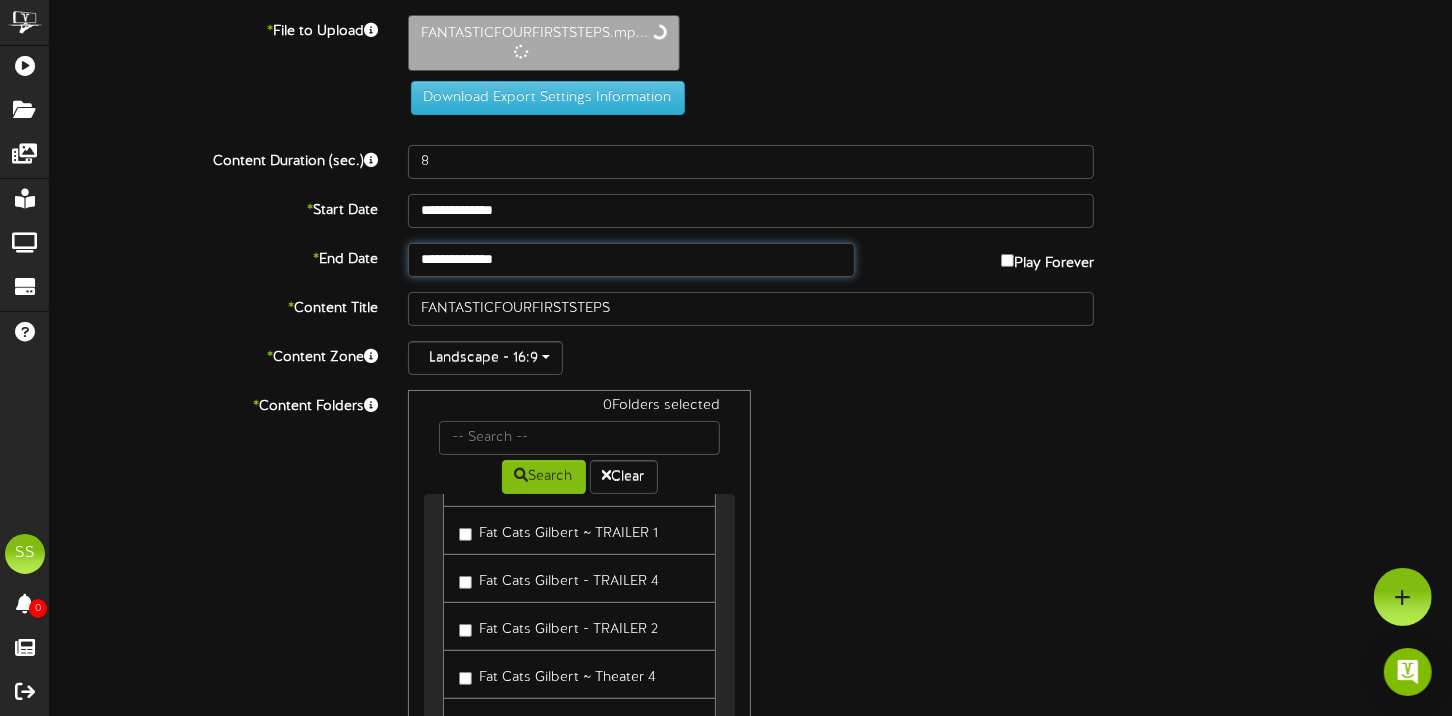 click on "**********" at bounding box center [631, 260] 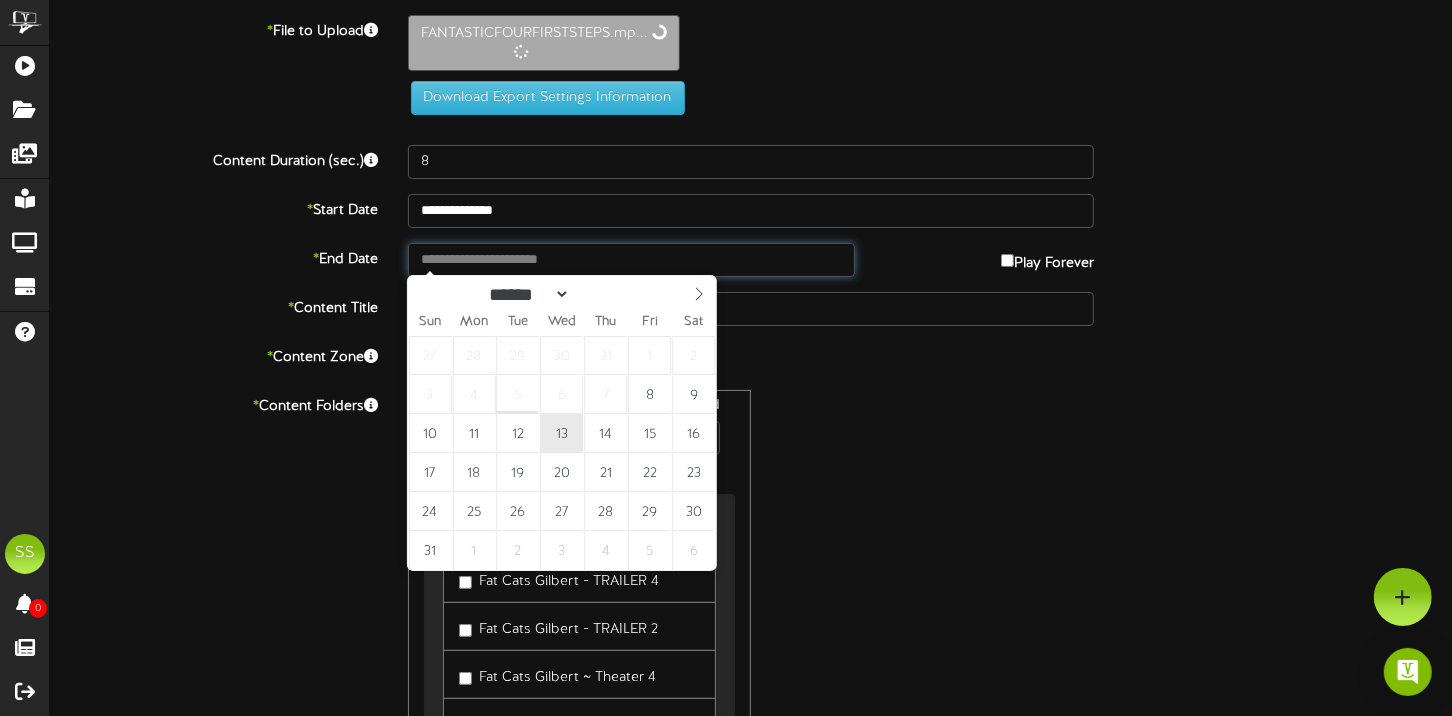 type on "**********" 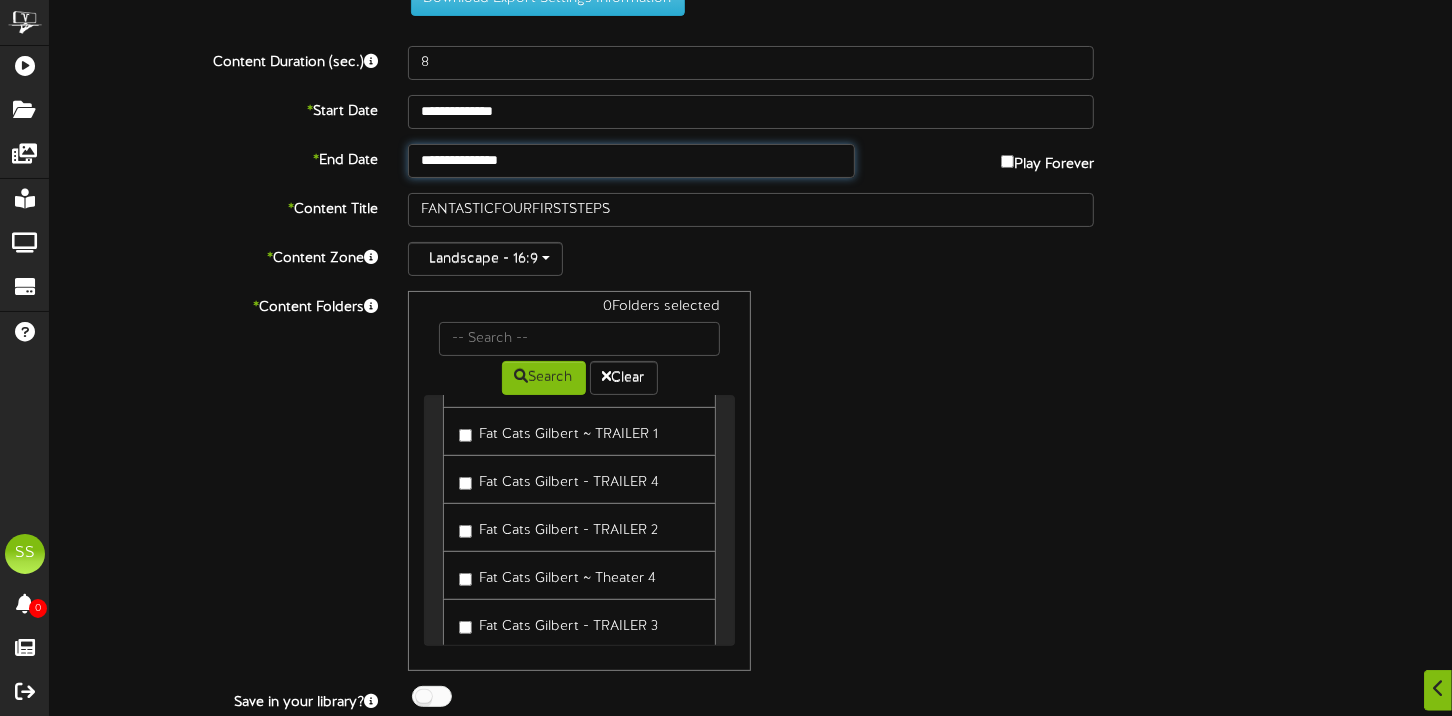scroll, scrollTop: 99, scrollLeft: 0, axis: vertical 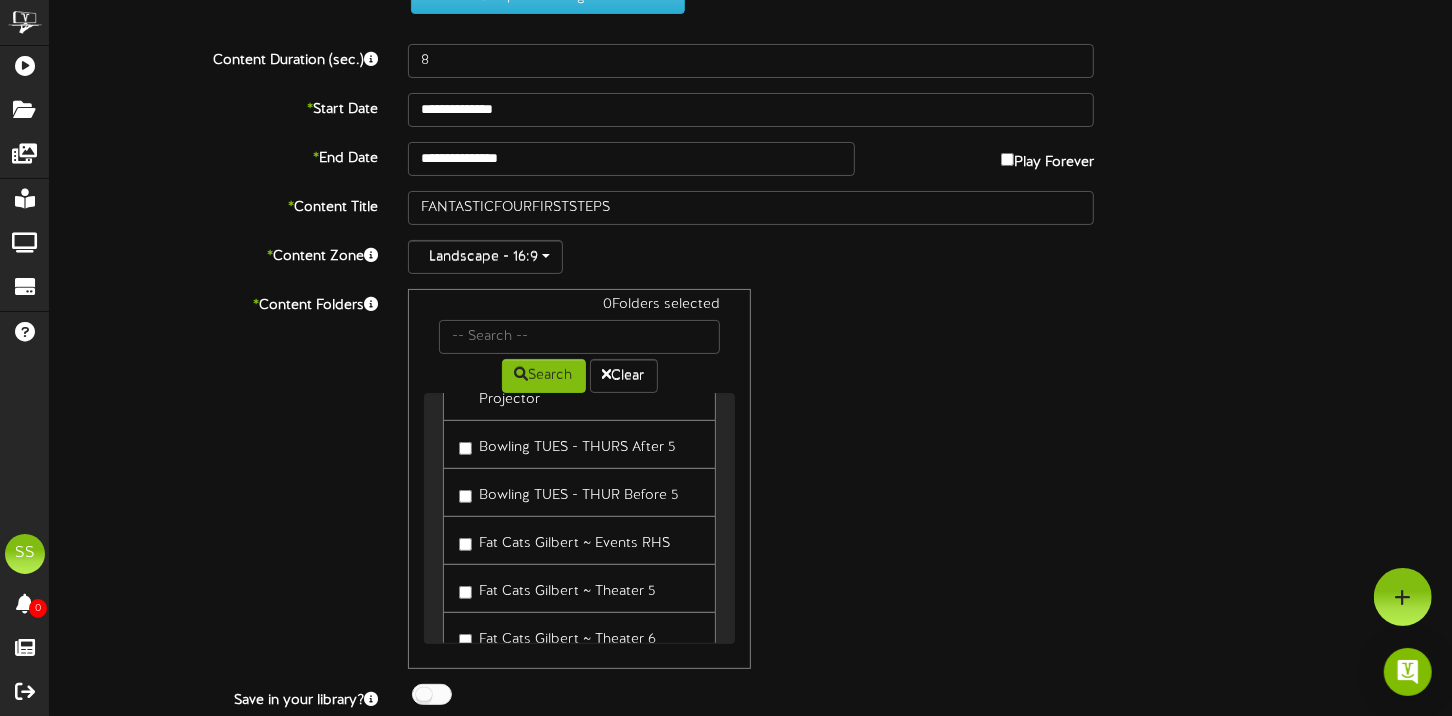 click on "Fat Cats Gilbert ~ Theater 6" at bounding box center (557, 636) 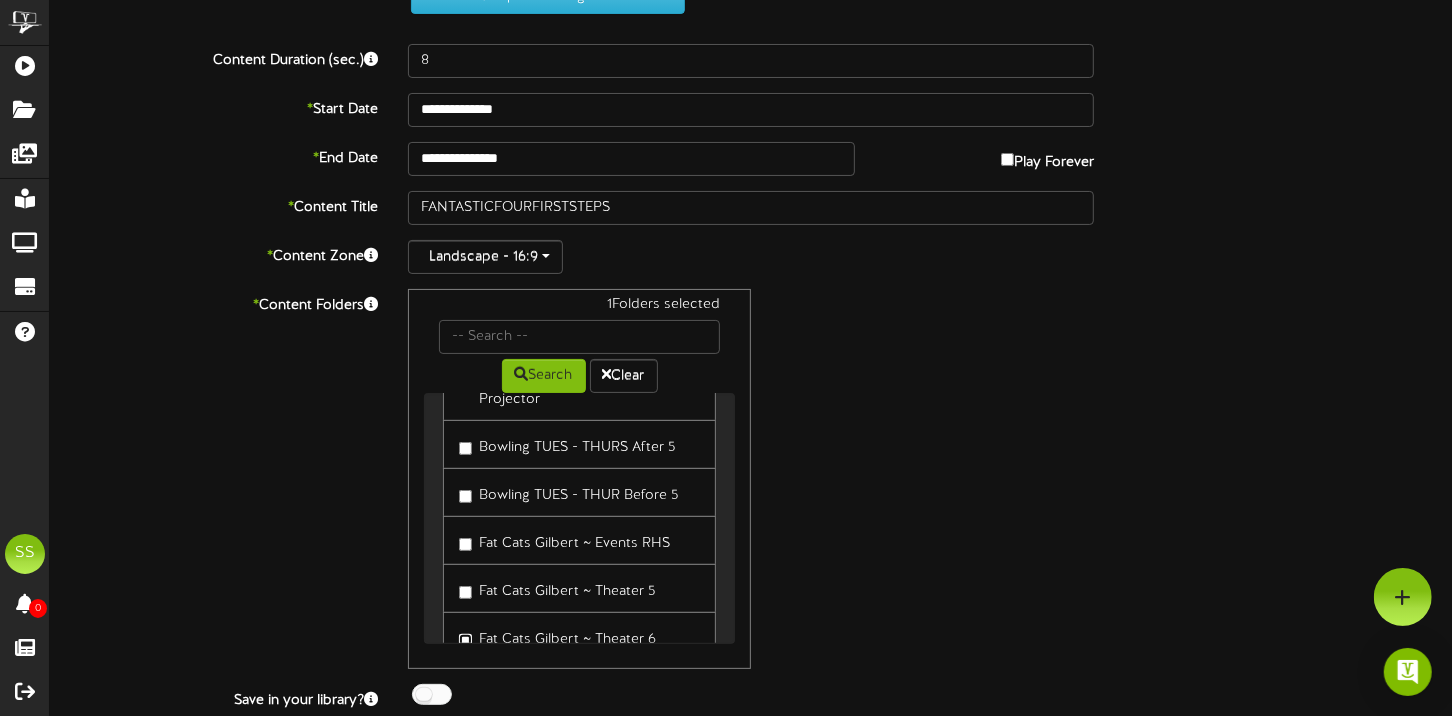 type on "94" 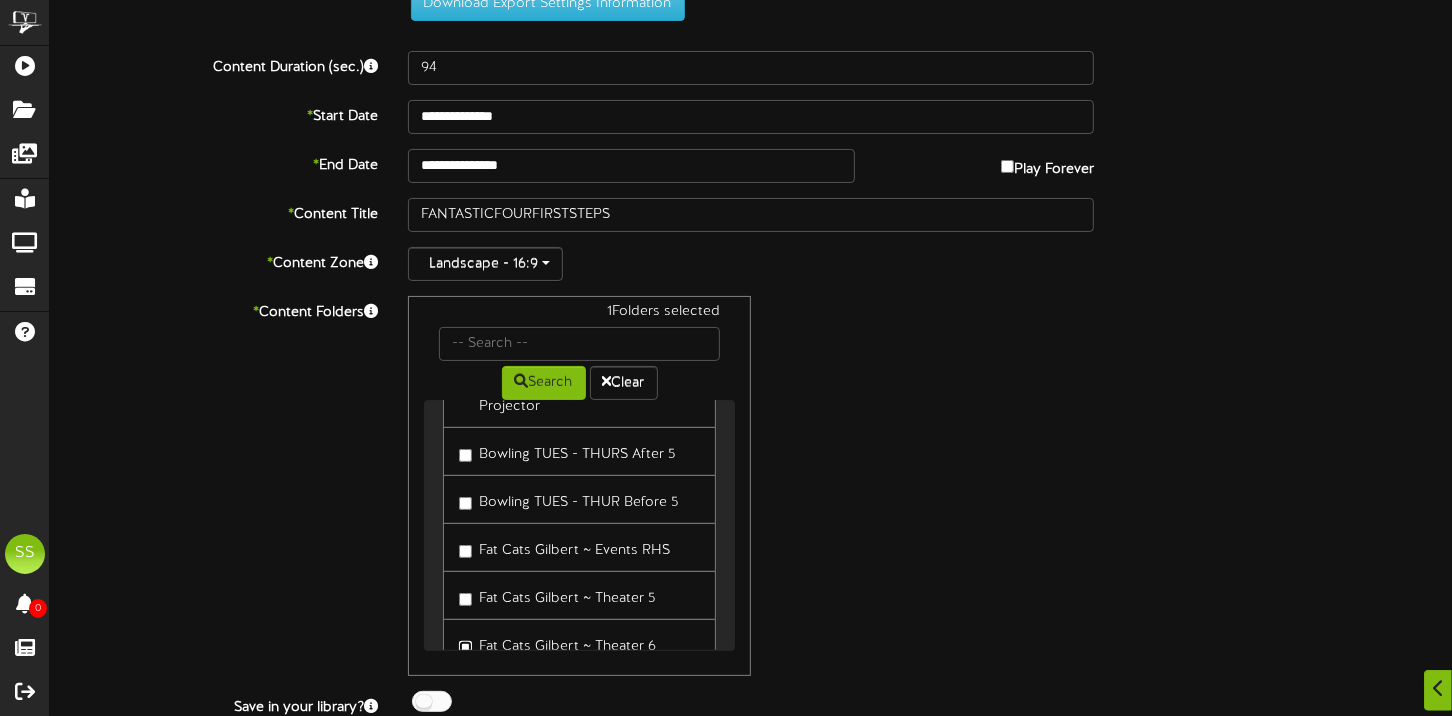scroll, scrollTop: 400, scrollLeft: 0, axis: vertical 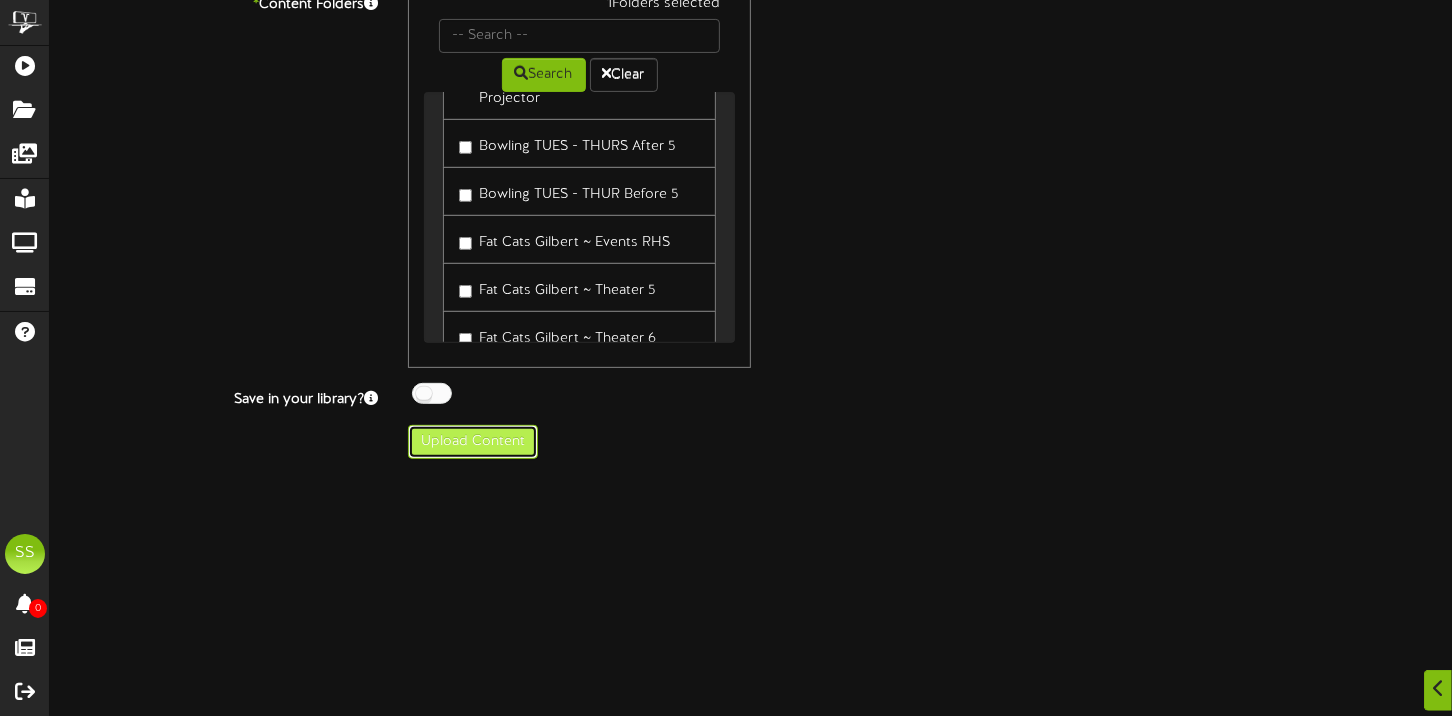 click on "Upload Content" at bounding box center (473, 442) 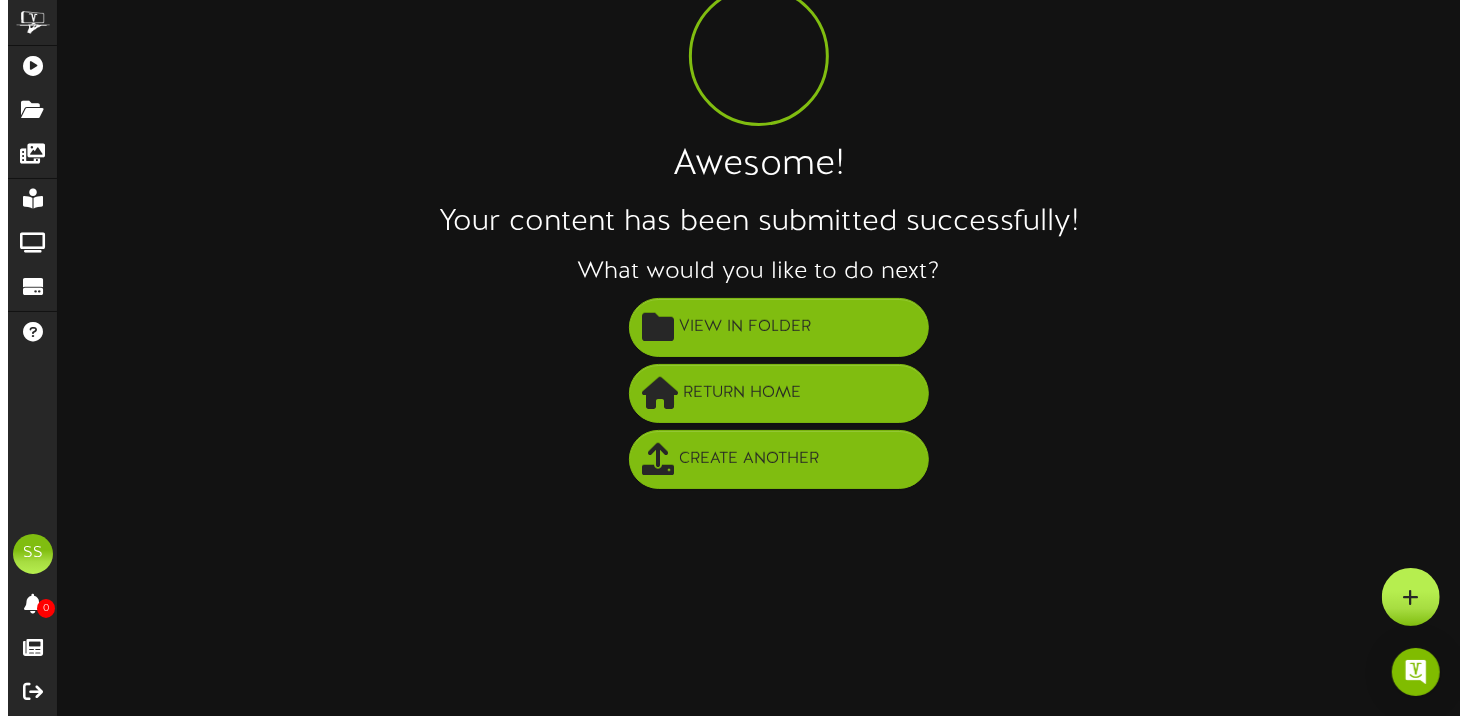 scroll, scrollTop: 0, scrollLeft: 0, axis: both 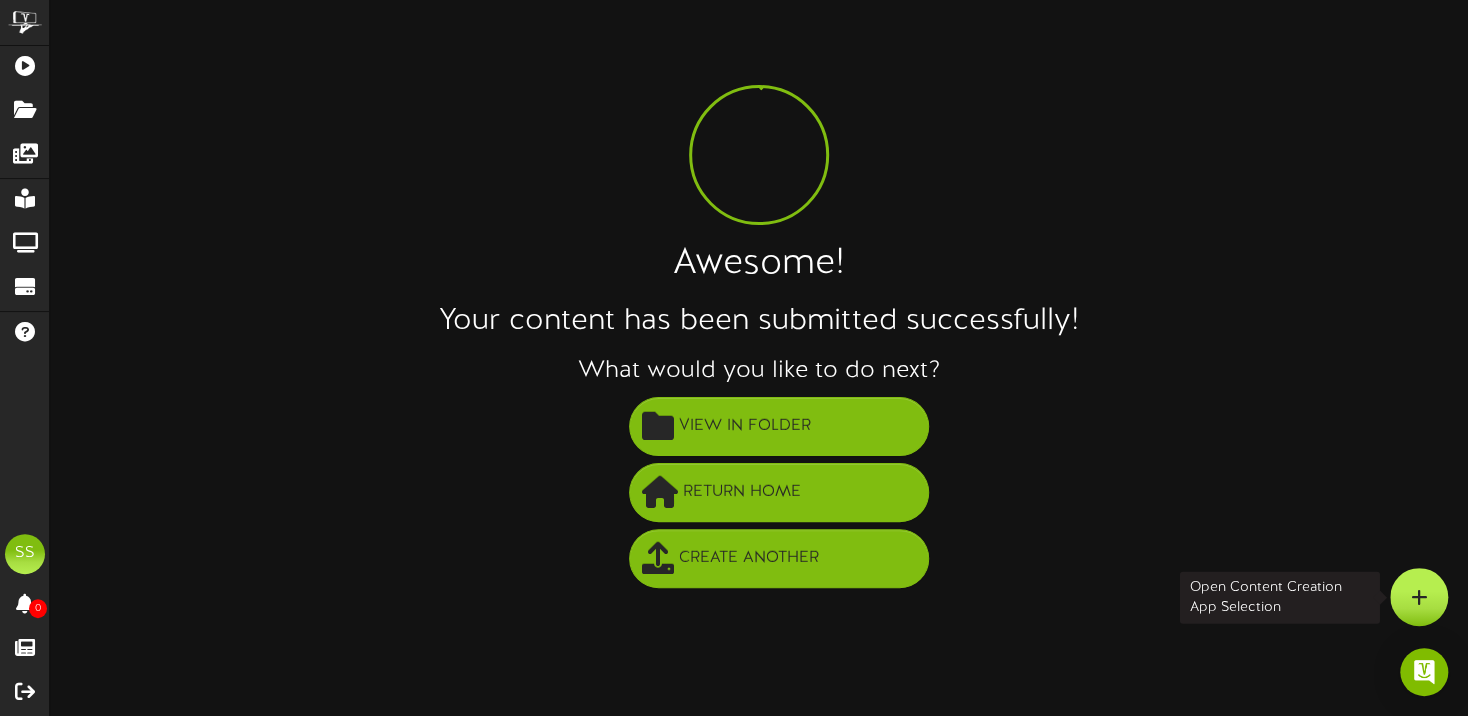 click at bounding box center [1419, 597] 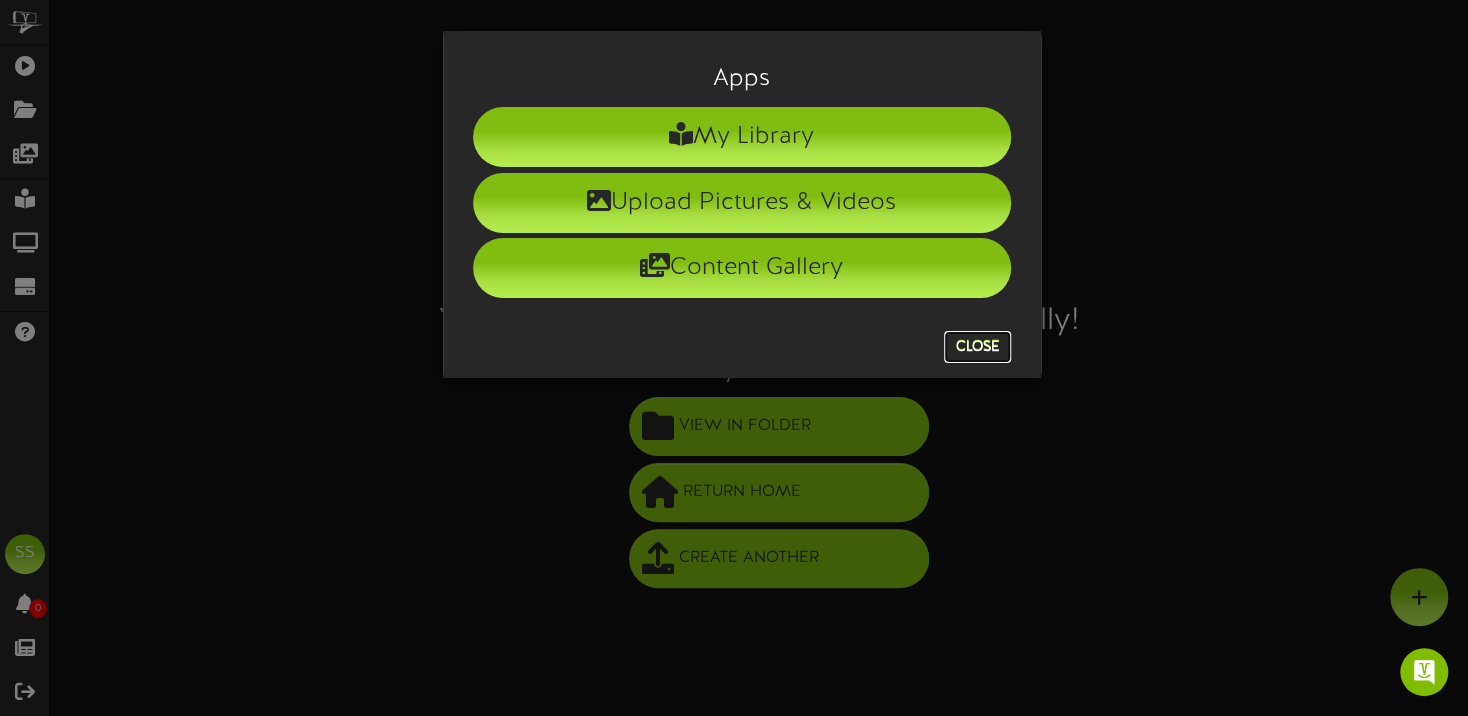 click on "Close" at bounding box center (977, 347) 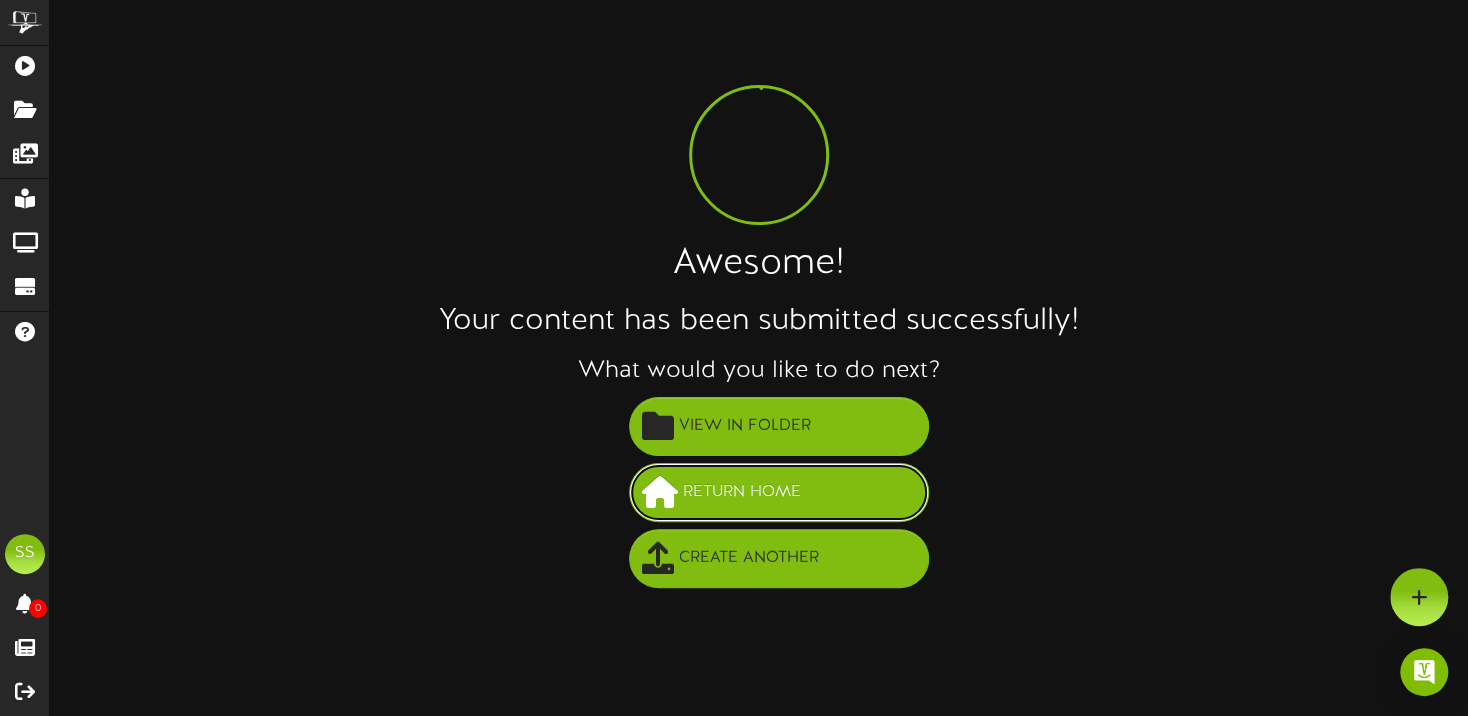 click on "Return Home" at bounding box center (779, 492) 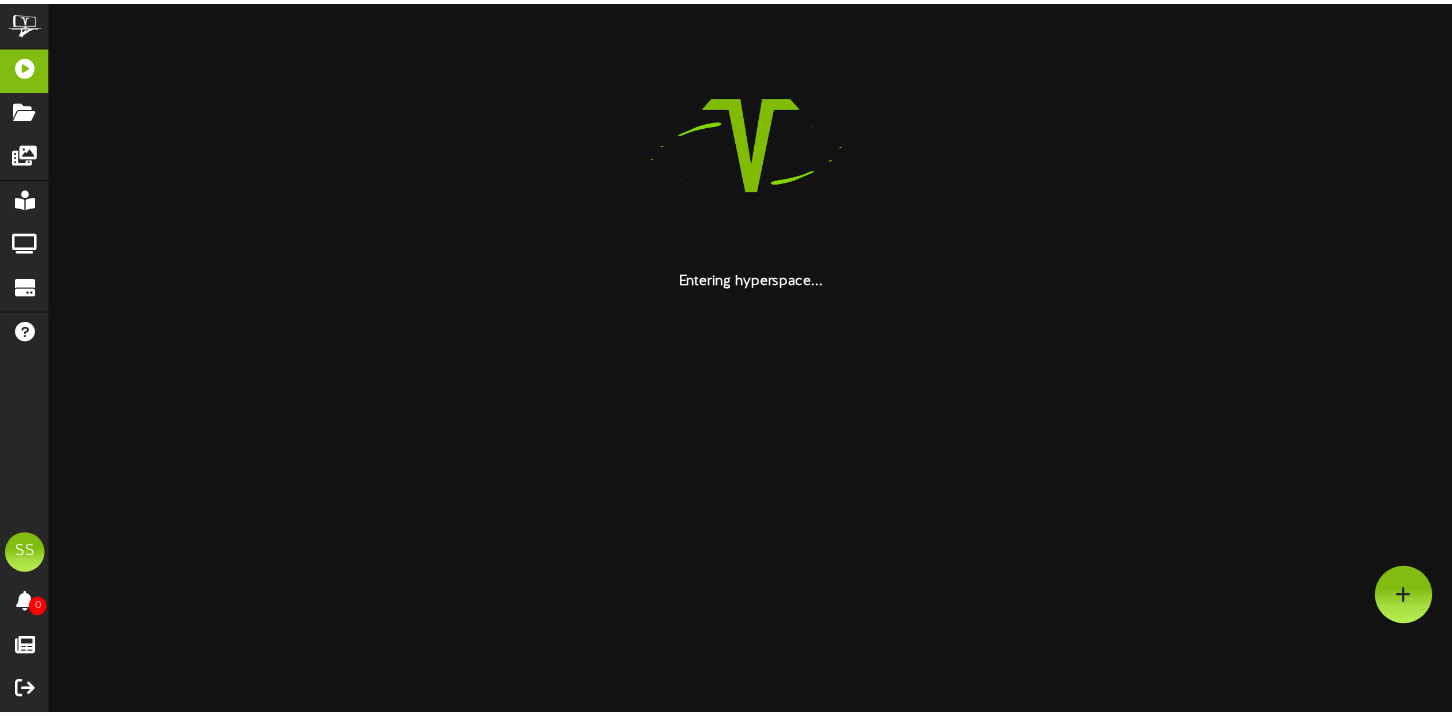 scroll, scrollTop: 0, scrollLeft: 0, axis: both 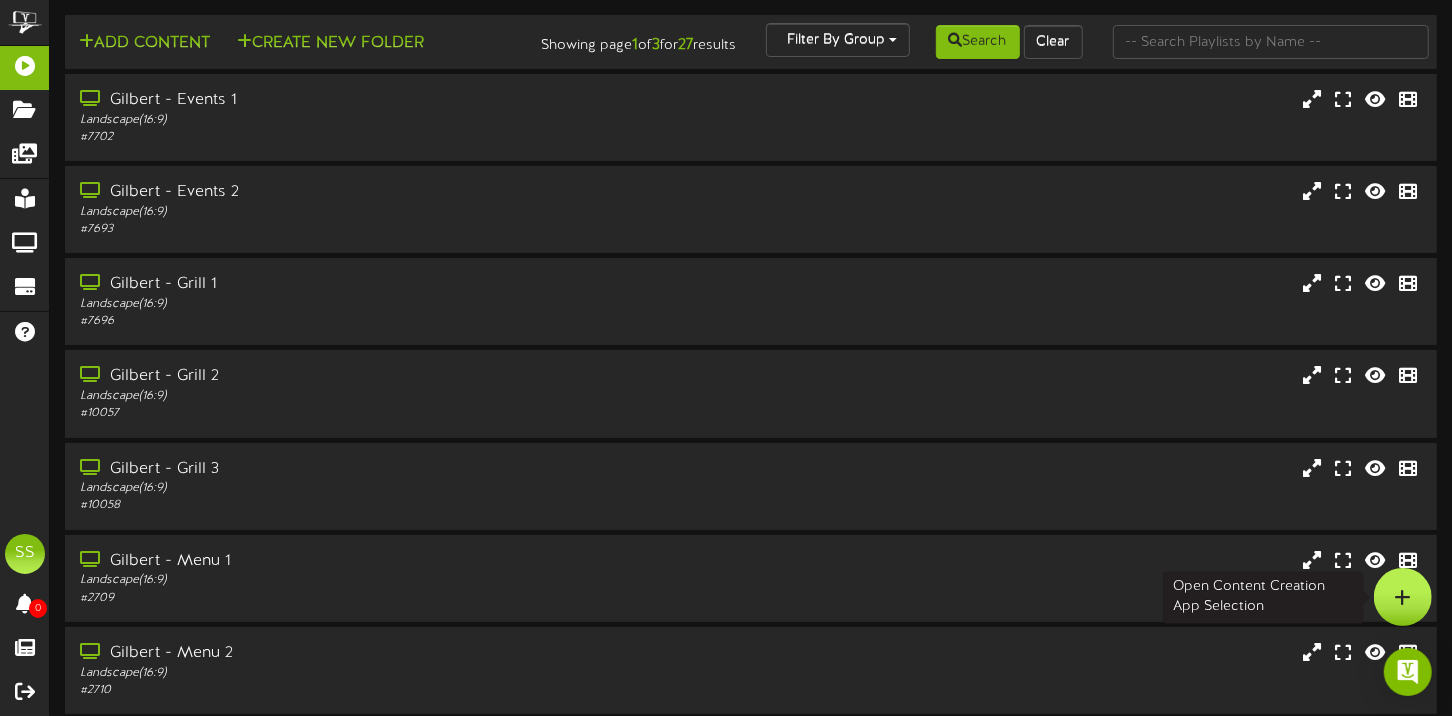 click at bounding box center (1403, 597) 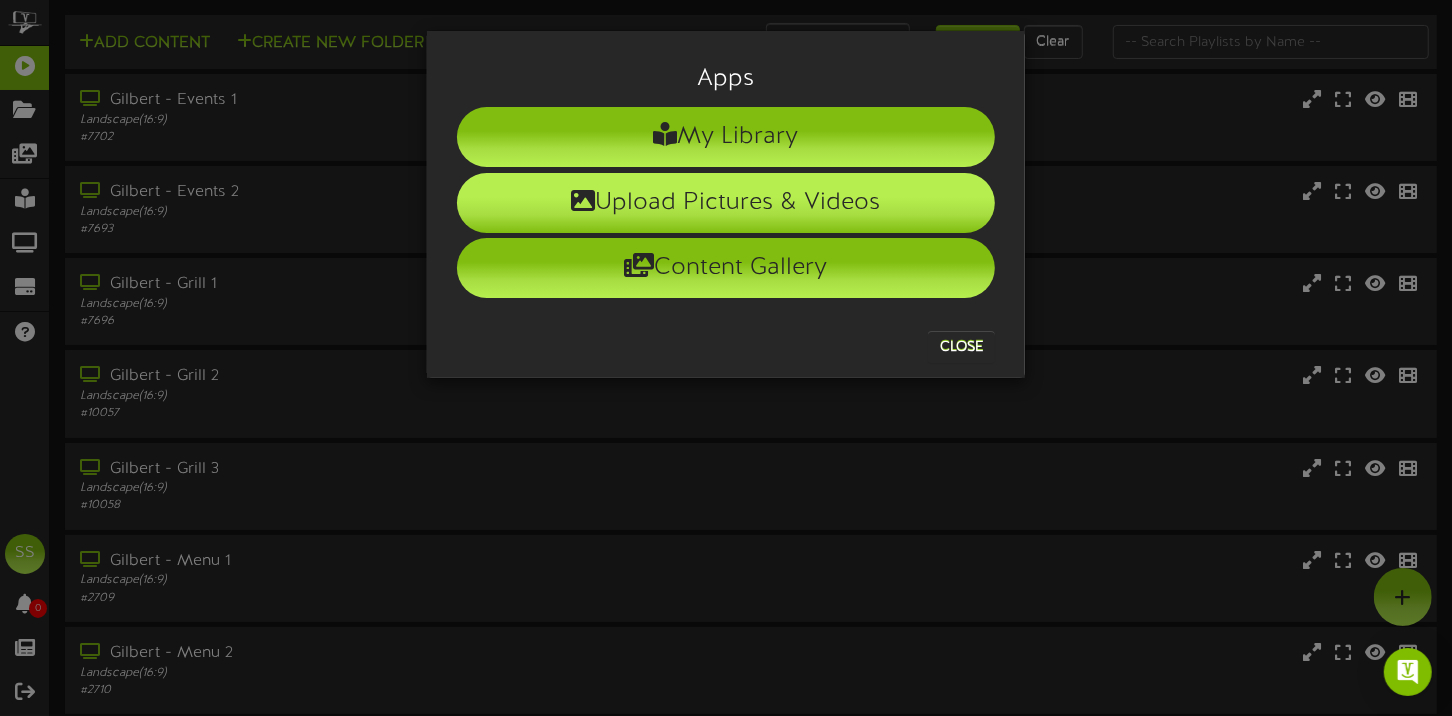 click on "Upload Pictures & Videos" at bounding box center [726, 203] 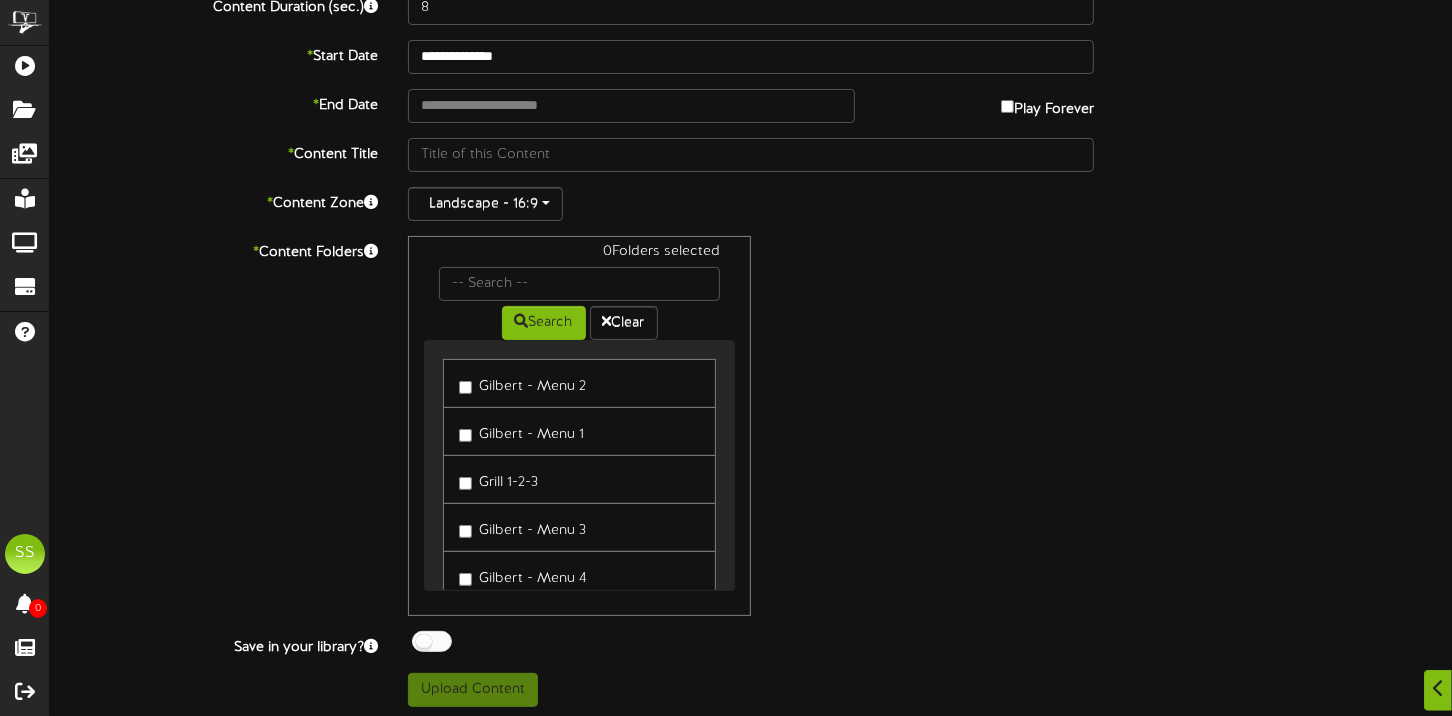 scroll, scrollTop: 134, scrollLeft: 0, axis: vertical 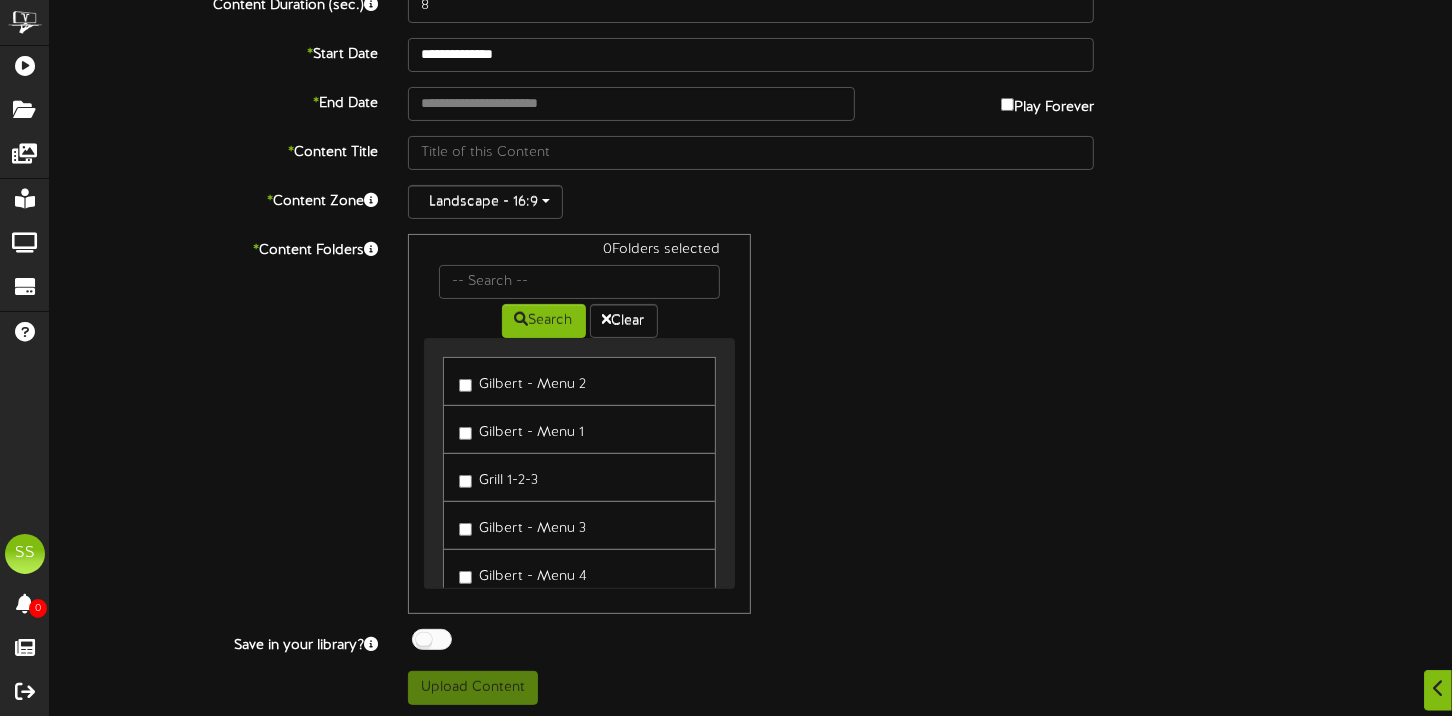click at bounding box center (432, 639) 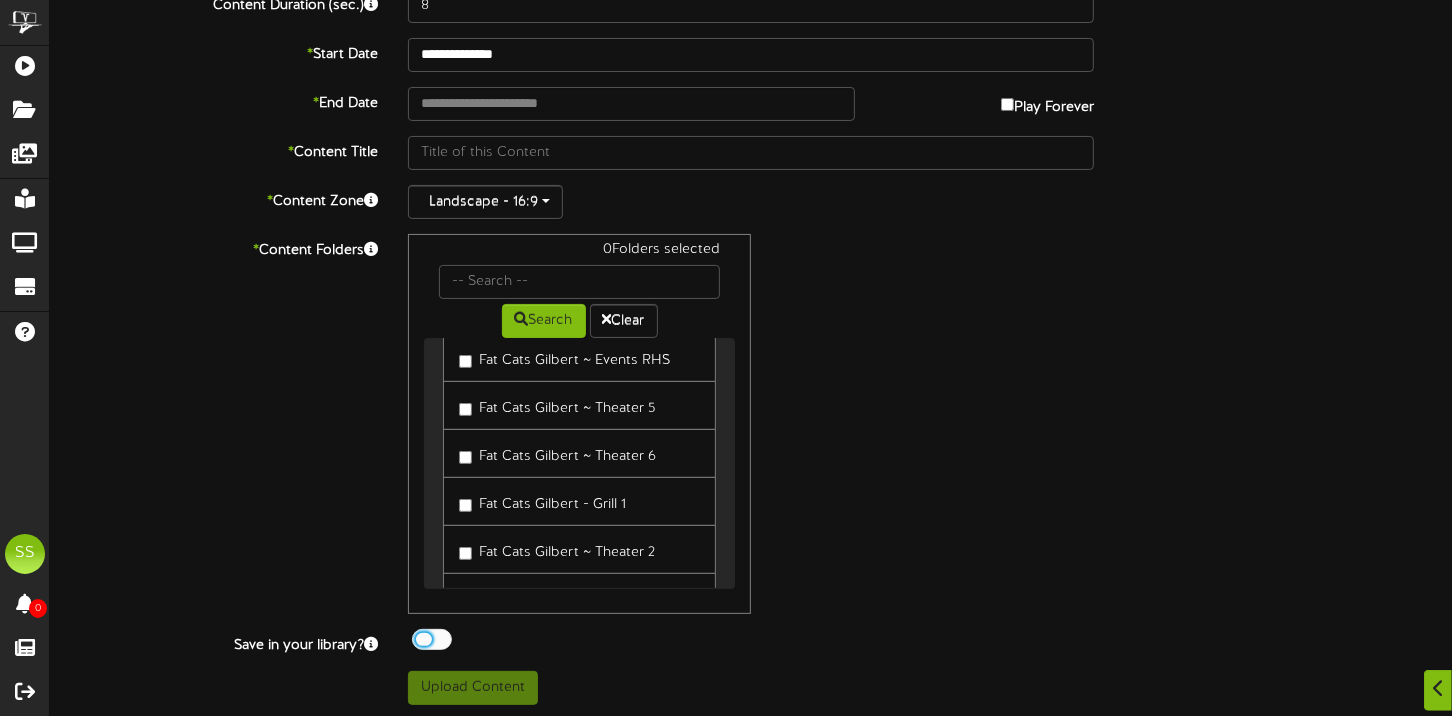 scroll, scrollTop: 400, scrollLeft: 0, axis: vertical 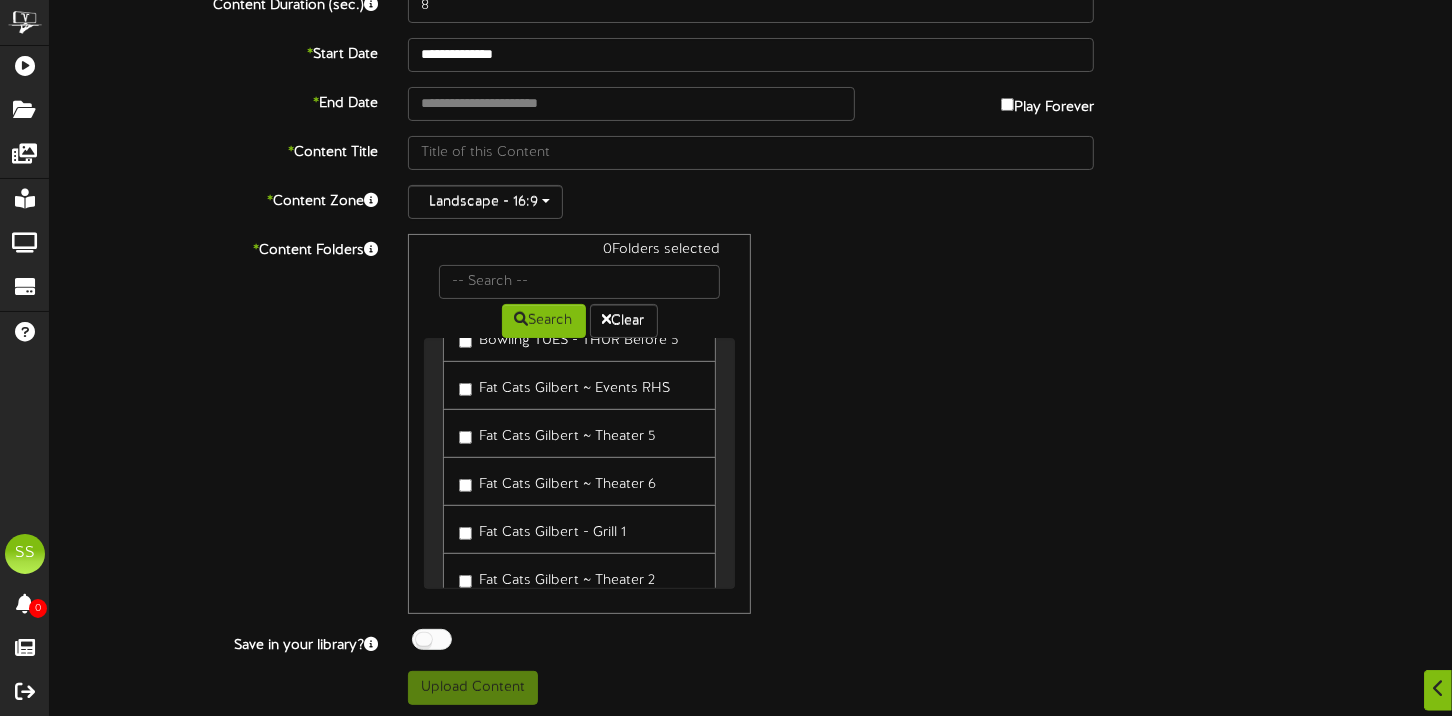 click on "Fat Cats Gilbert ~ Theater 5" at bounding box center [557, 433] 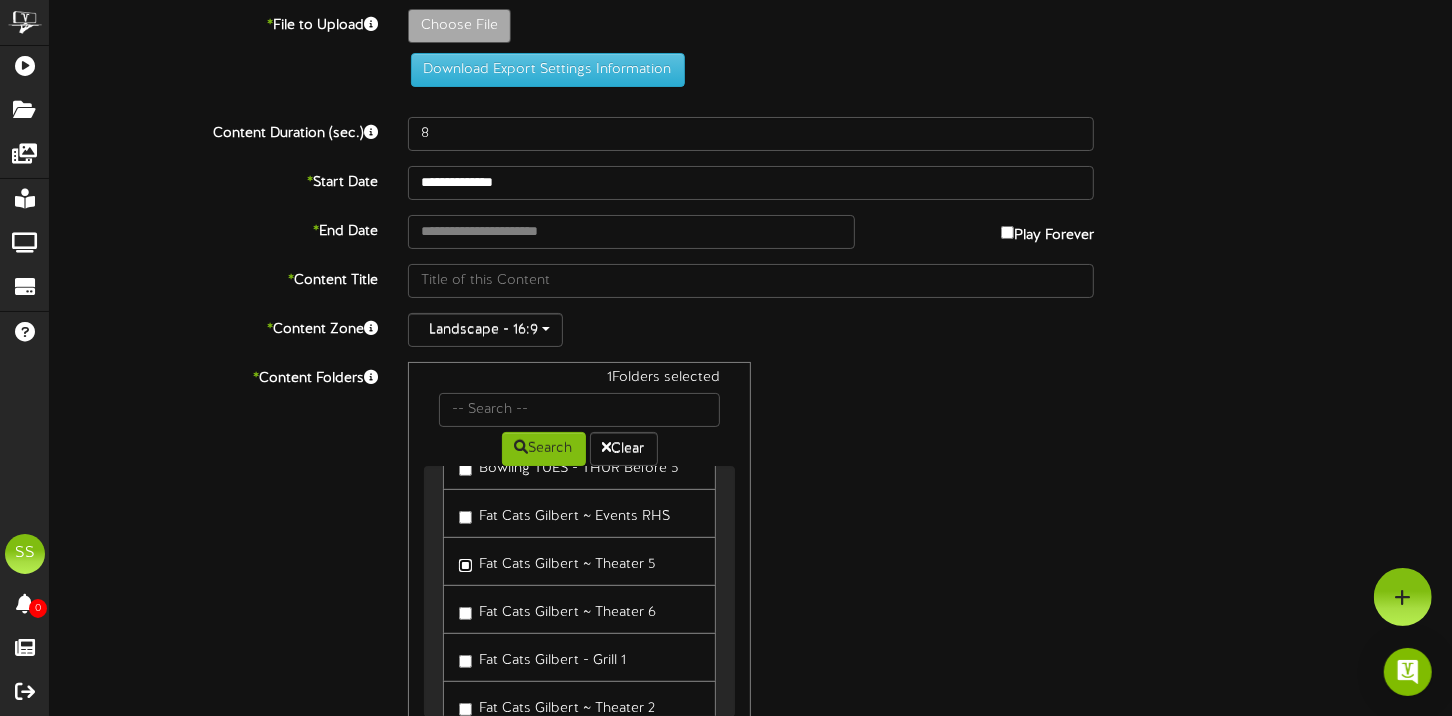 scroll, scrollTop: 0, scrollLeft: 0, axis: both 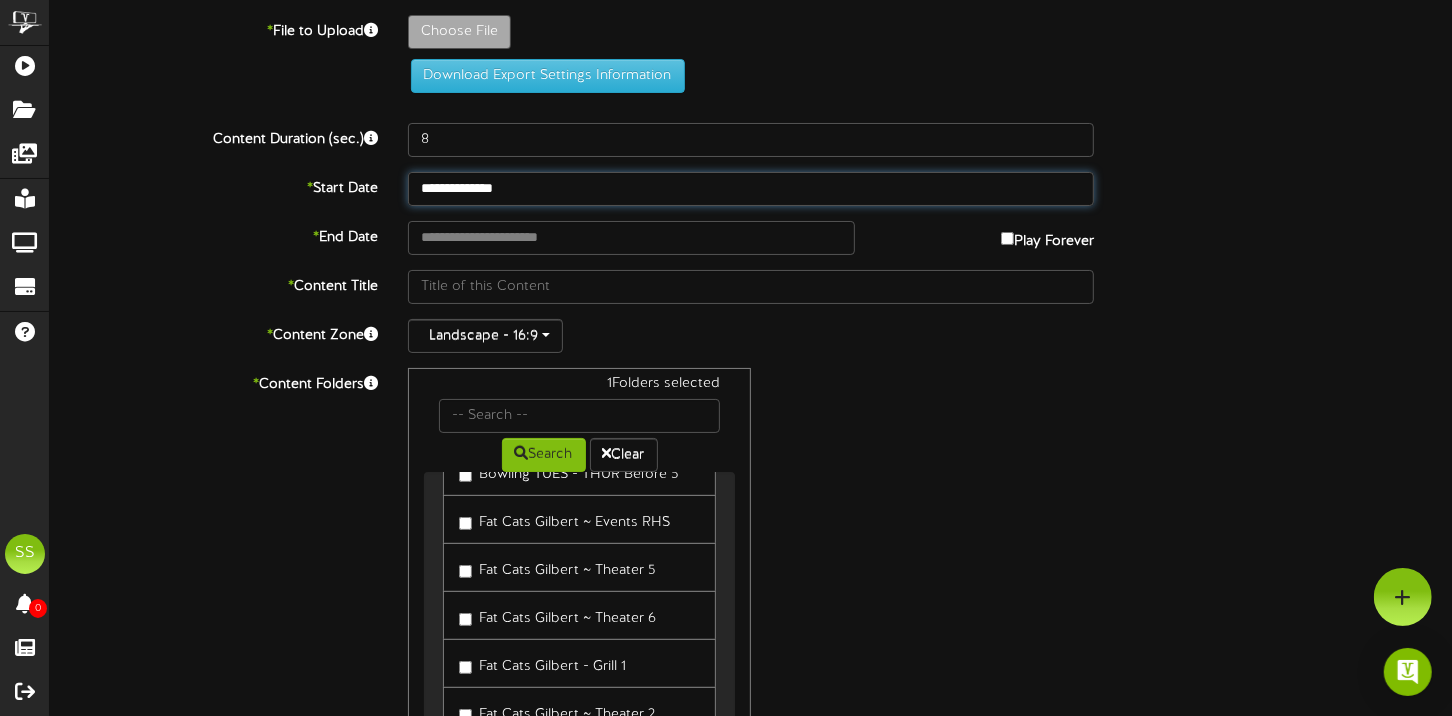 click on "**********" at bounding box center [751, 189] 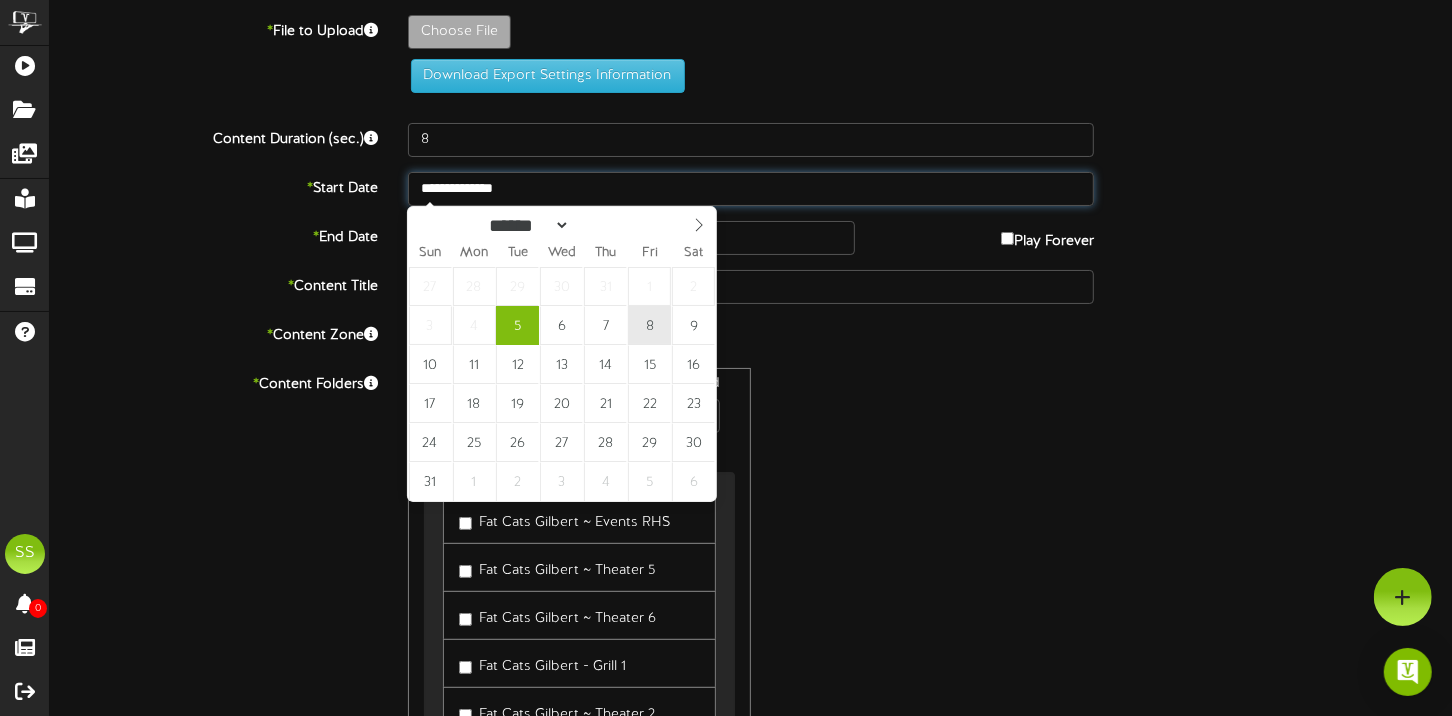 type on "**********" 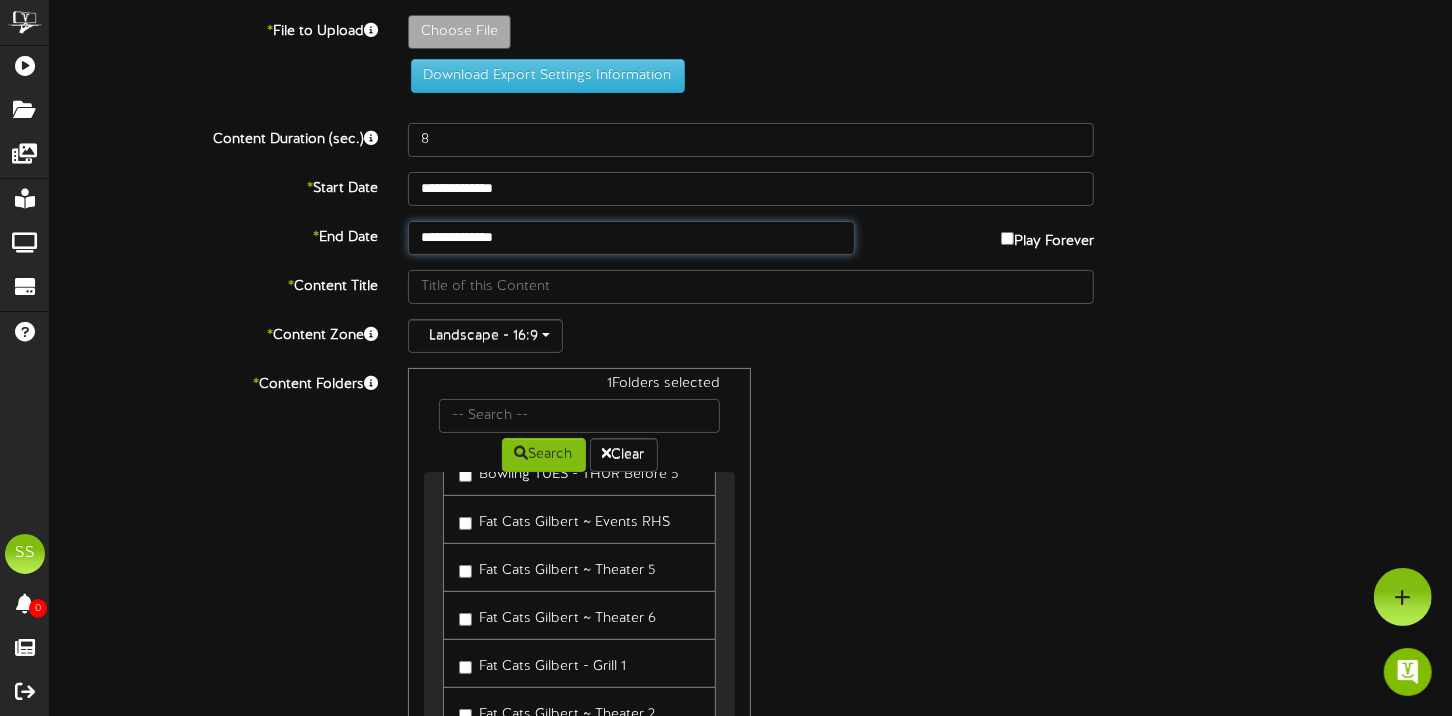 click on "**********" at bounding box center (631, 238) 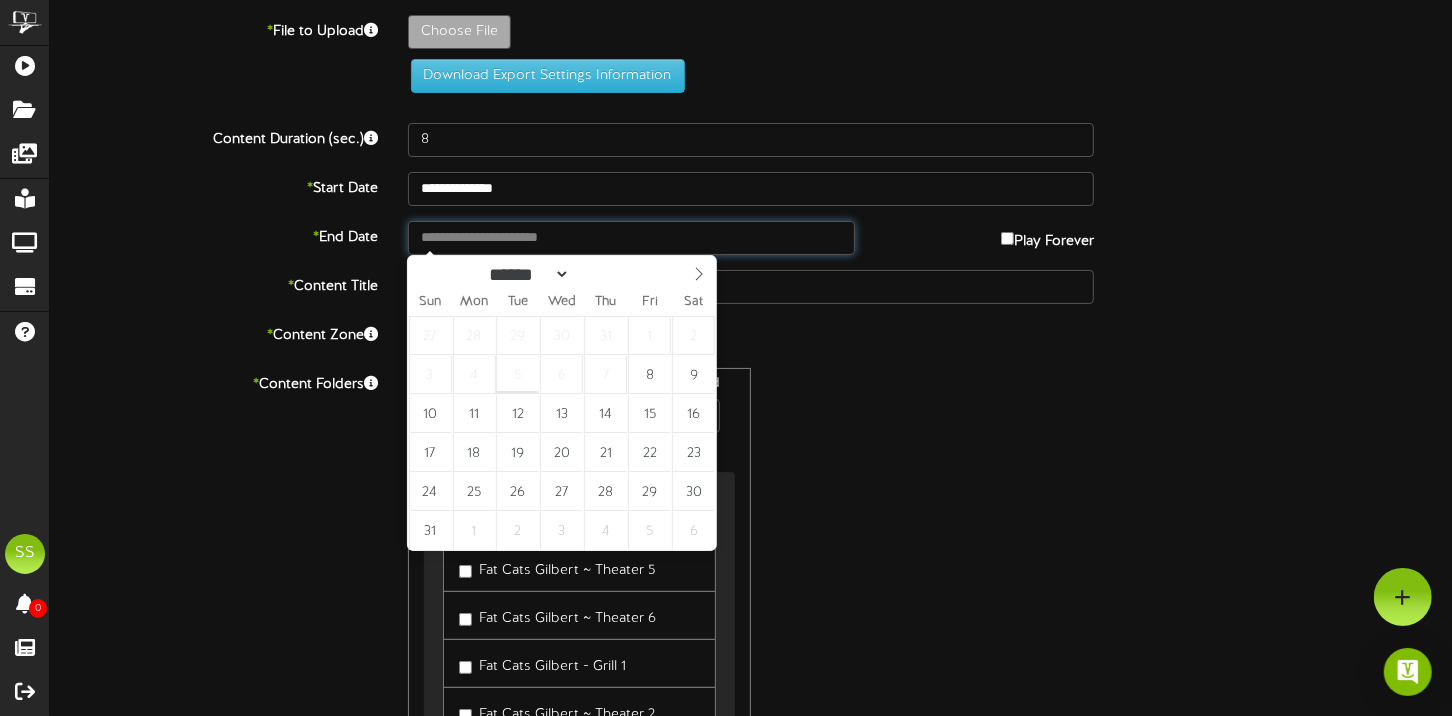 type on "**********" 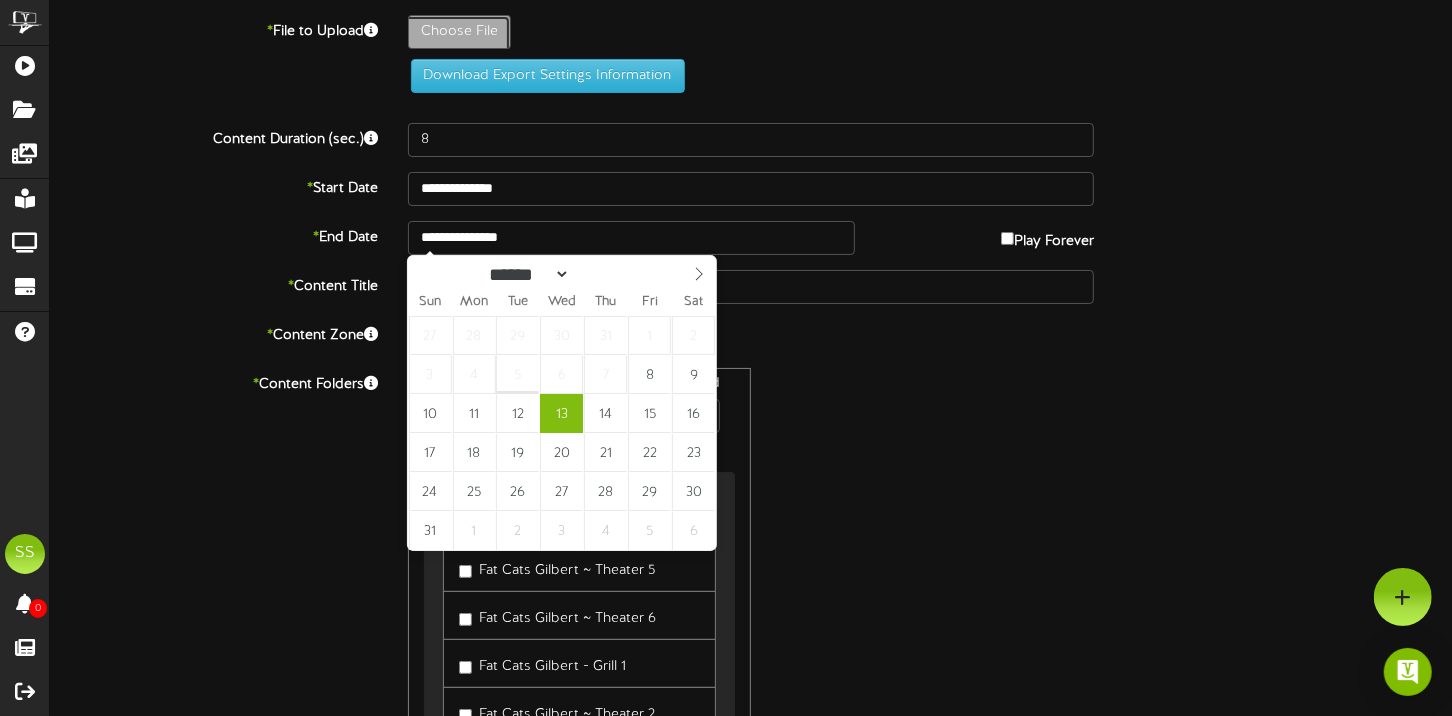 click on "Choose File" at bounding box center [-578, 87] 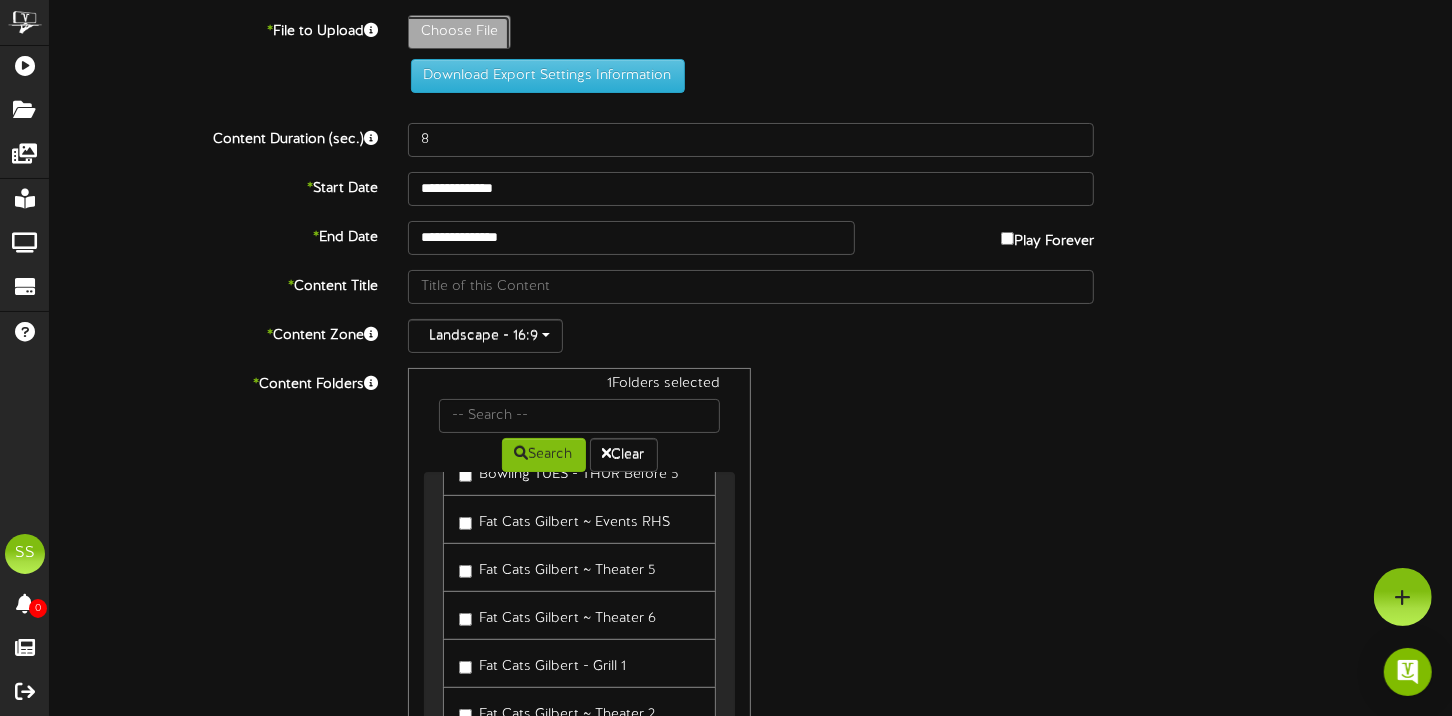 type on "**********" 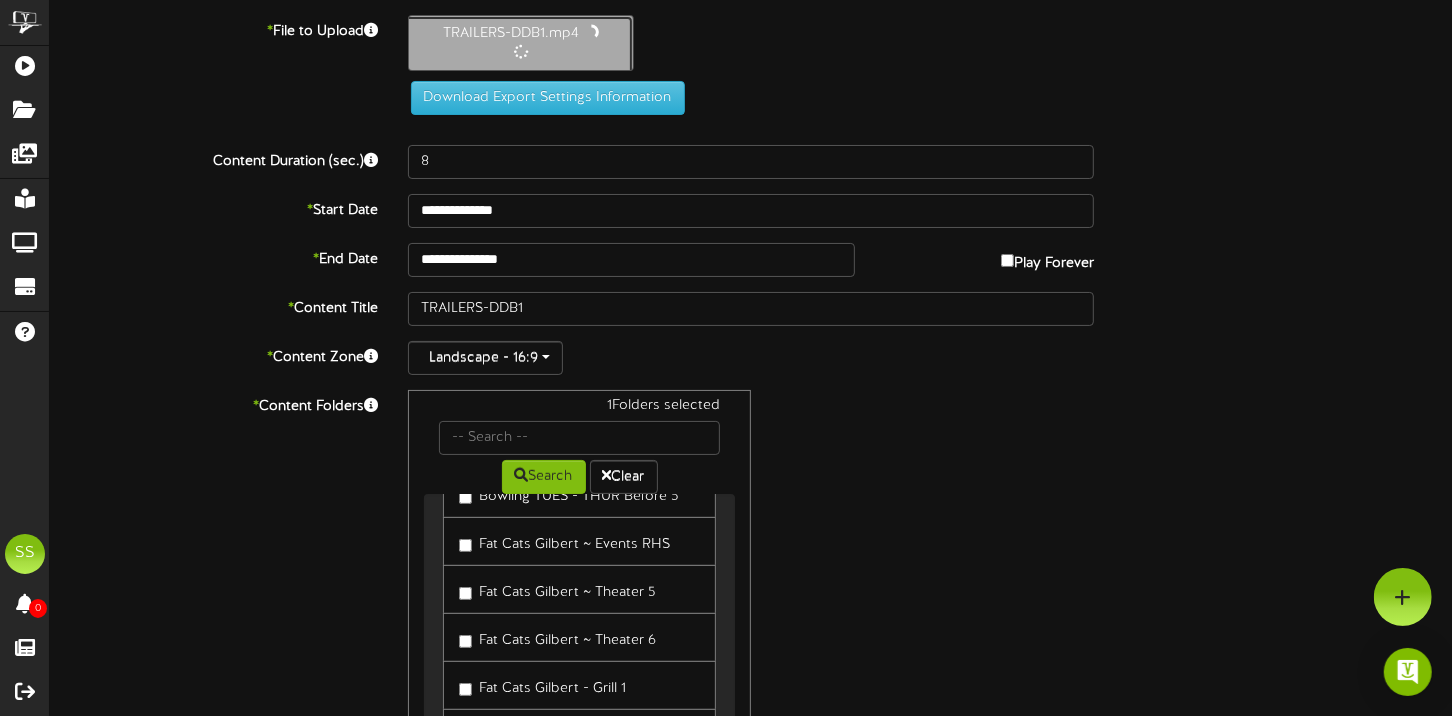 click on "TRAILERS-DDB1.mp4" at bounding box center [-455, 87] 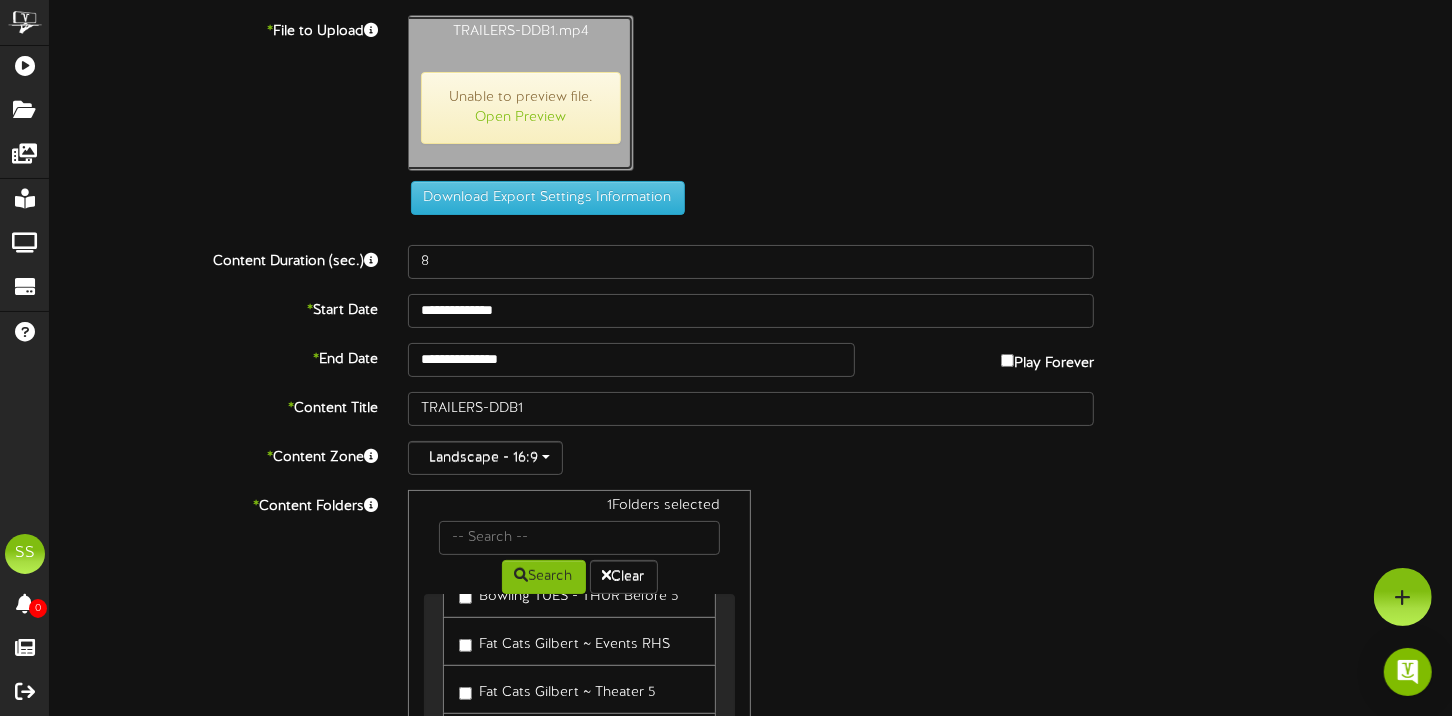 type on "**********" 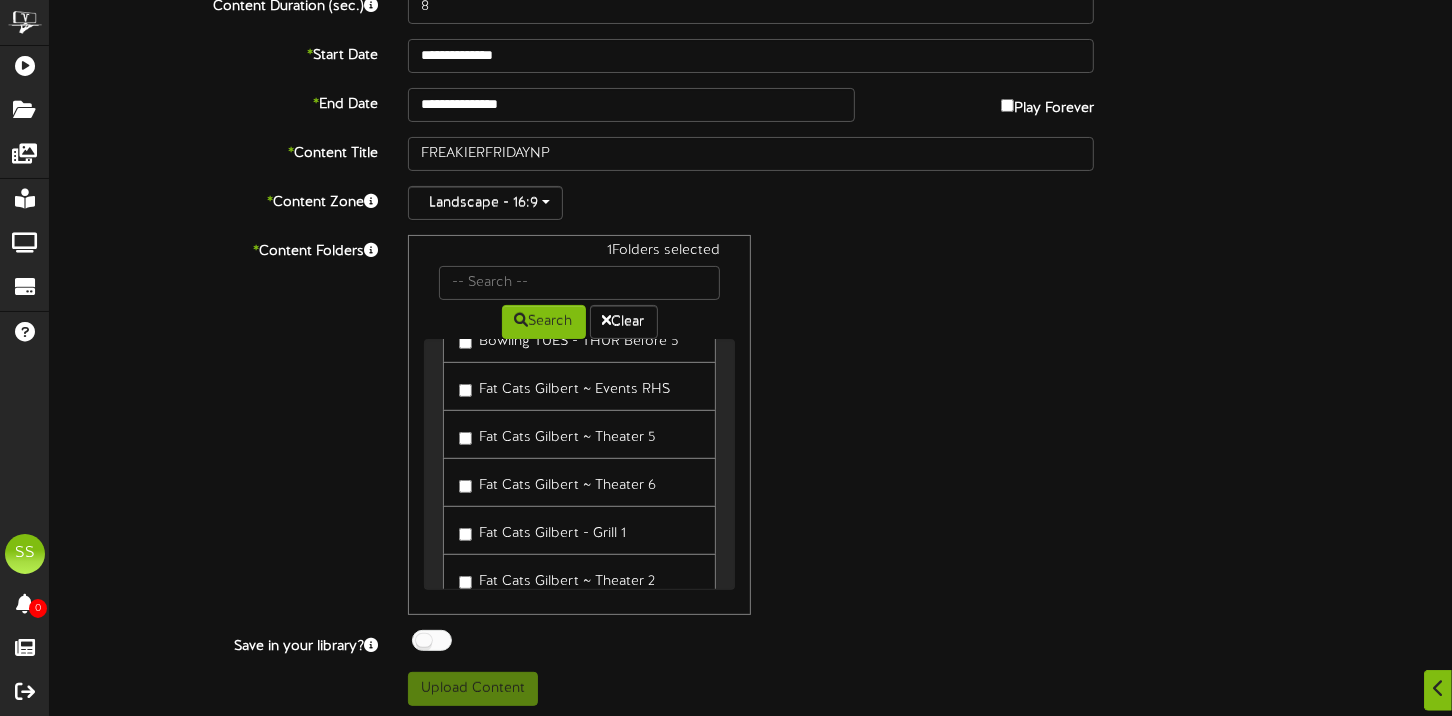 scroll, scrollTop: 154, scrollLeft: 0, axis: vertical 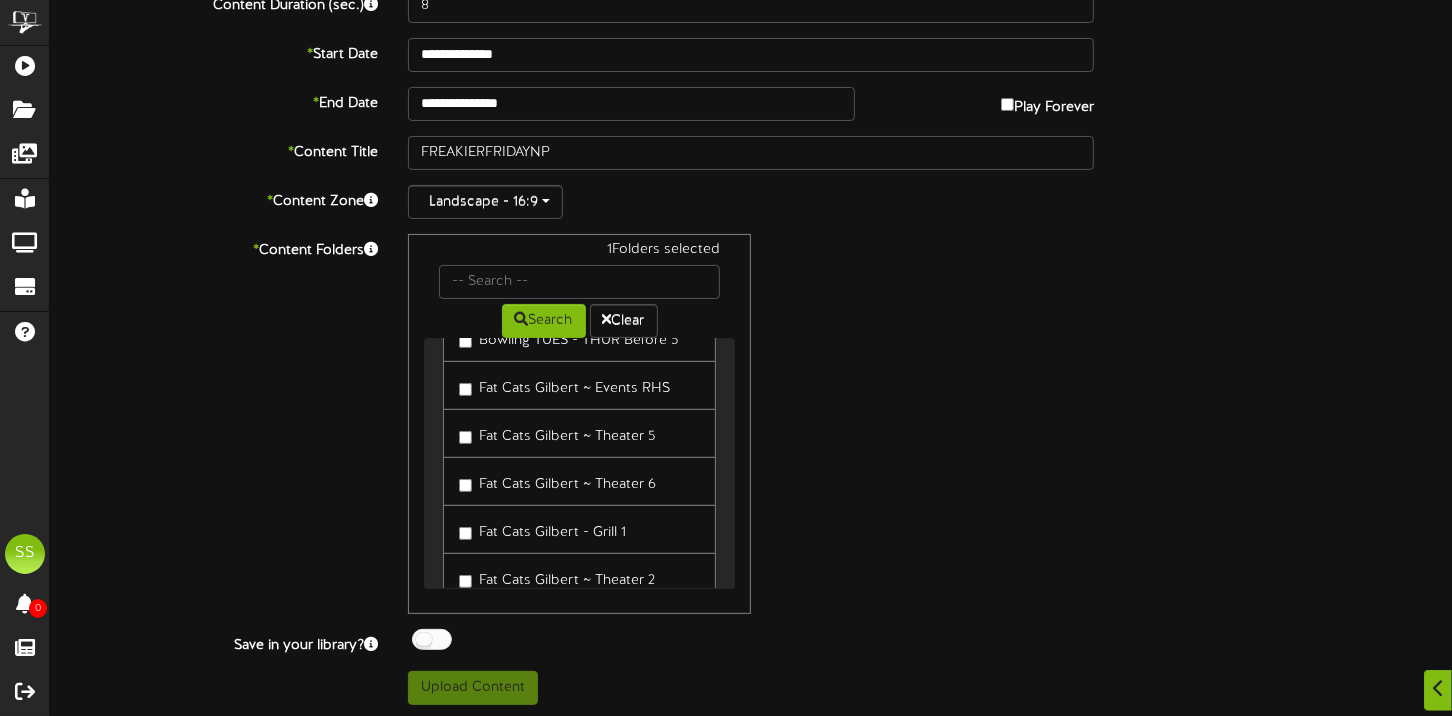 type on "84" 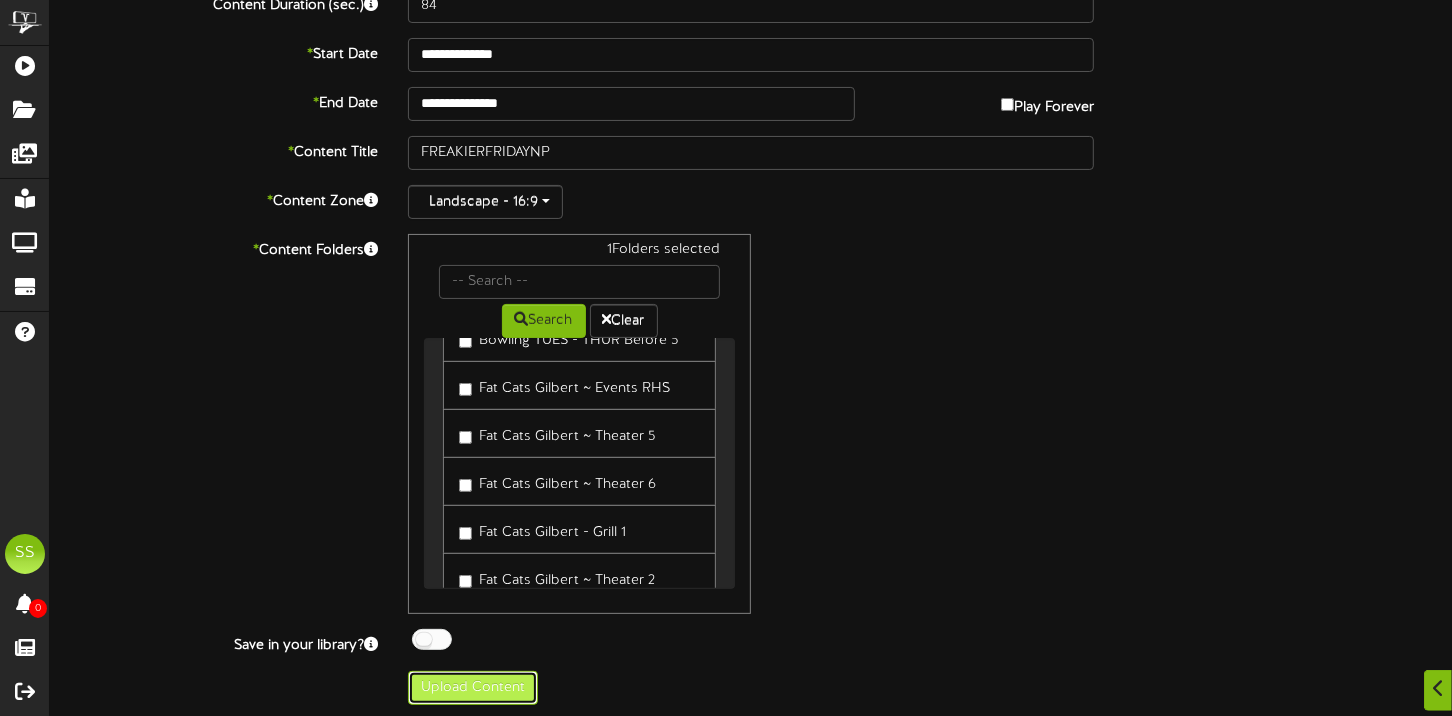 click on "Upload Content" at bounding box center [473, 688] 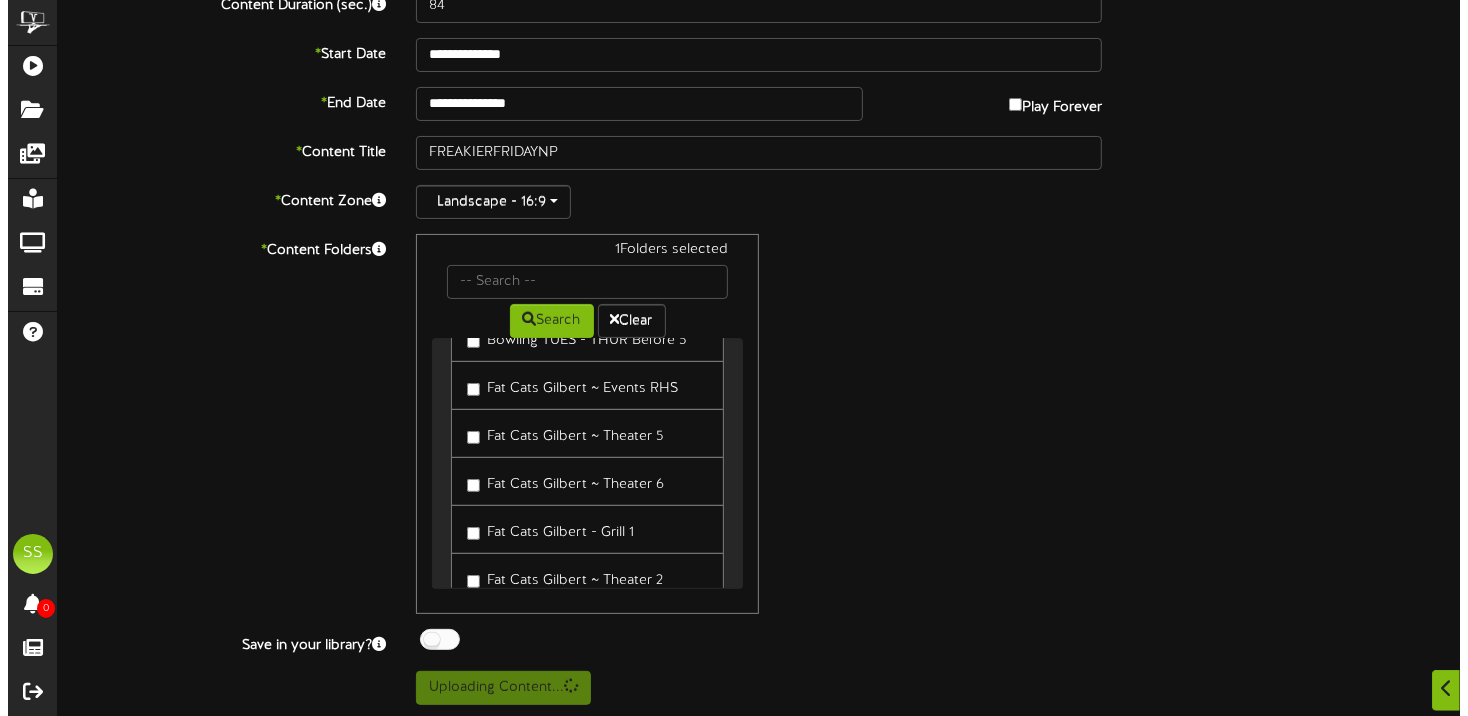 scroll, scrollTop: 0, scrollLeft: 0, axis: both 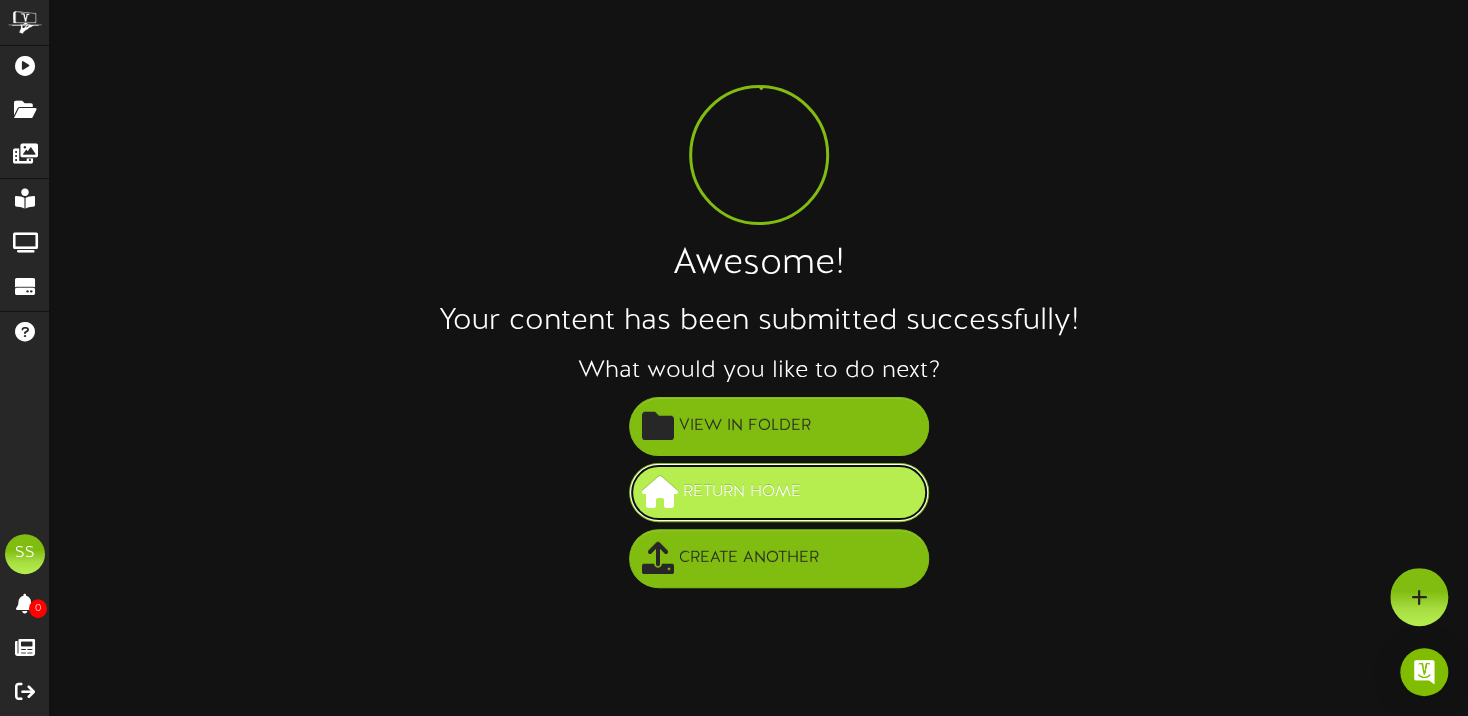 click on "Return Home" at bounding box center [779, 492] 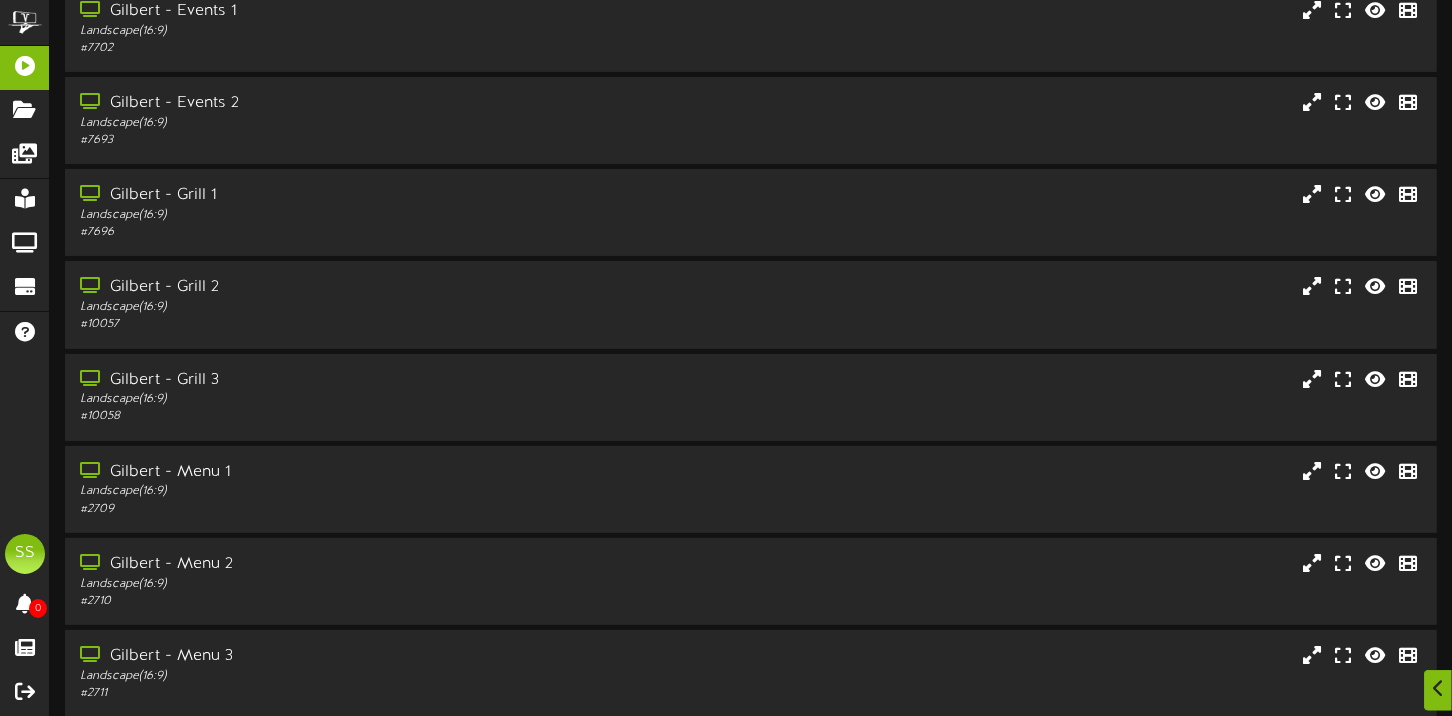 scroll, scrollTop: 371, scrollLeft: 0, axis: vertical 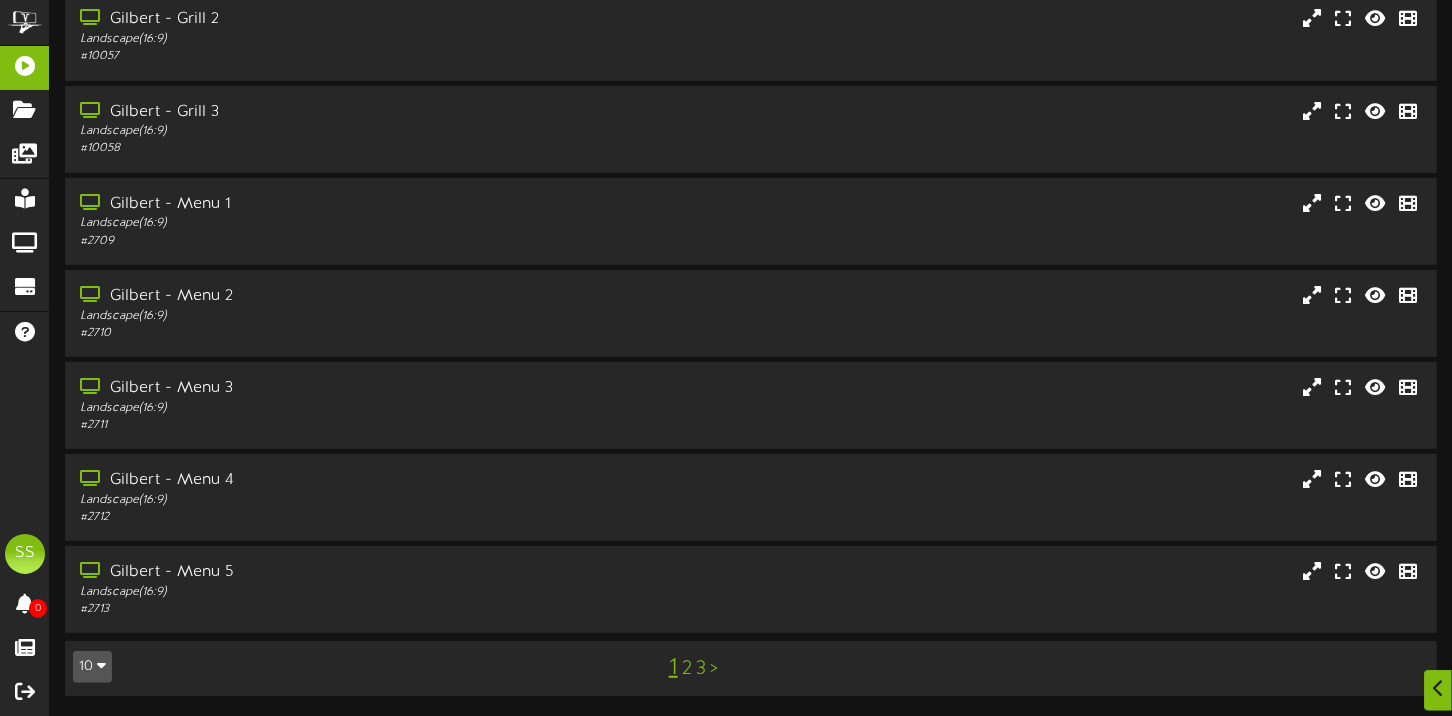 click on "10" at bounding box center [92, 667] 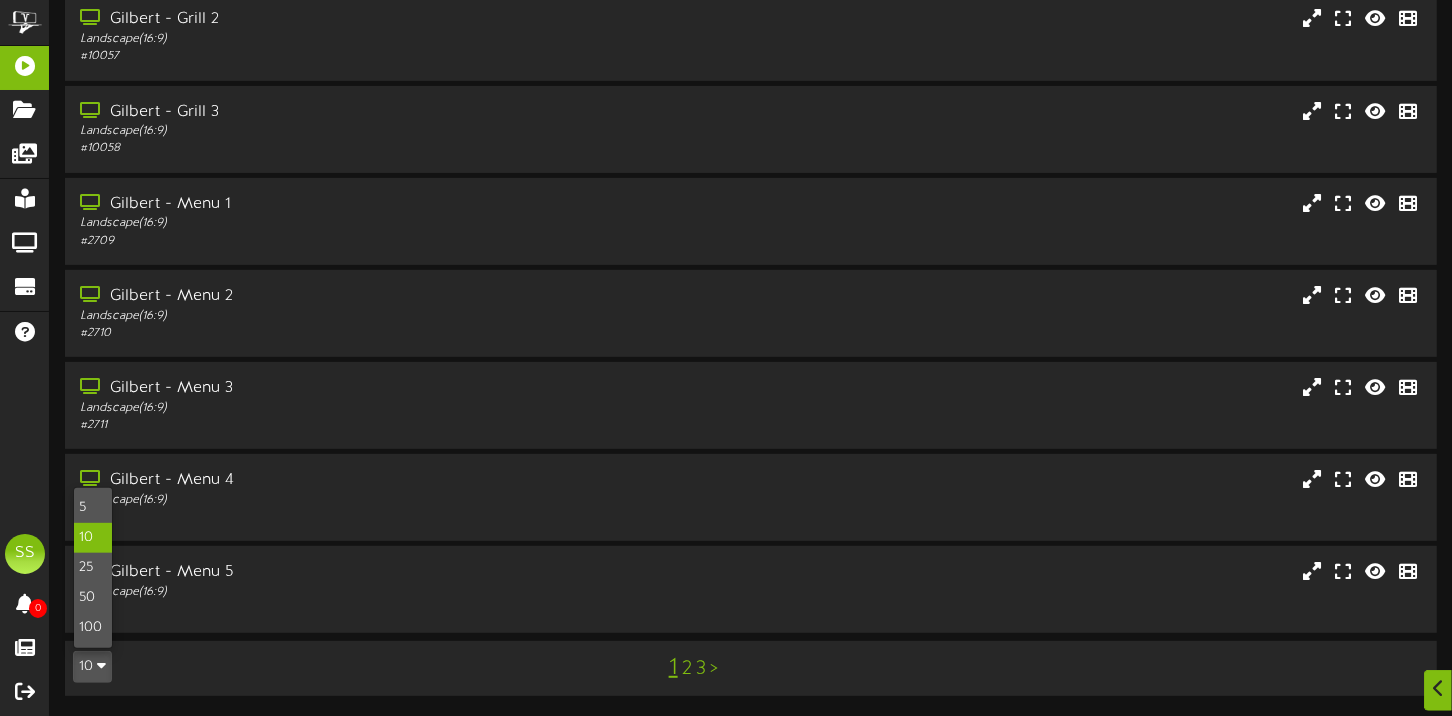 click on "100" at bounding box center (93, 628) 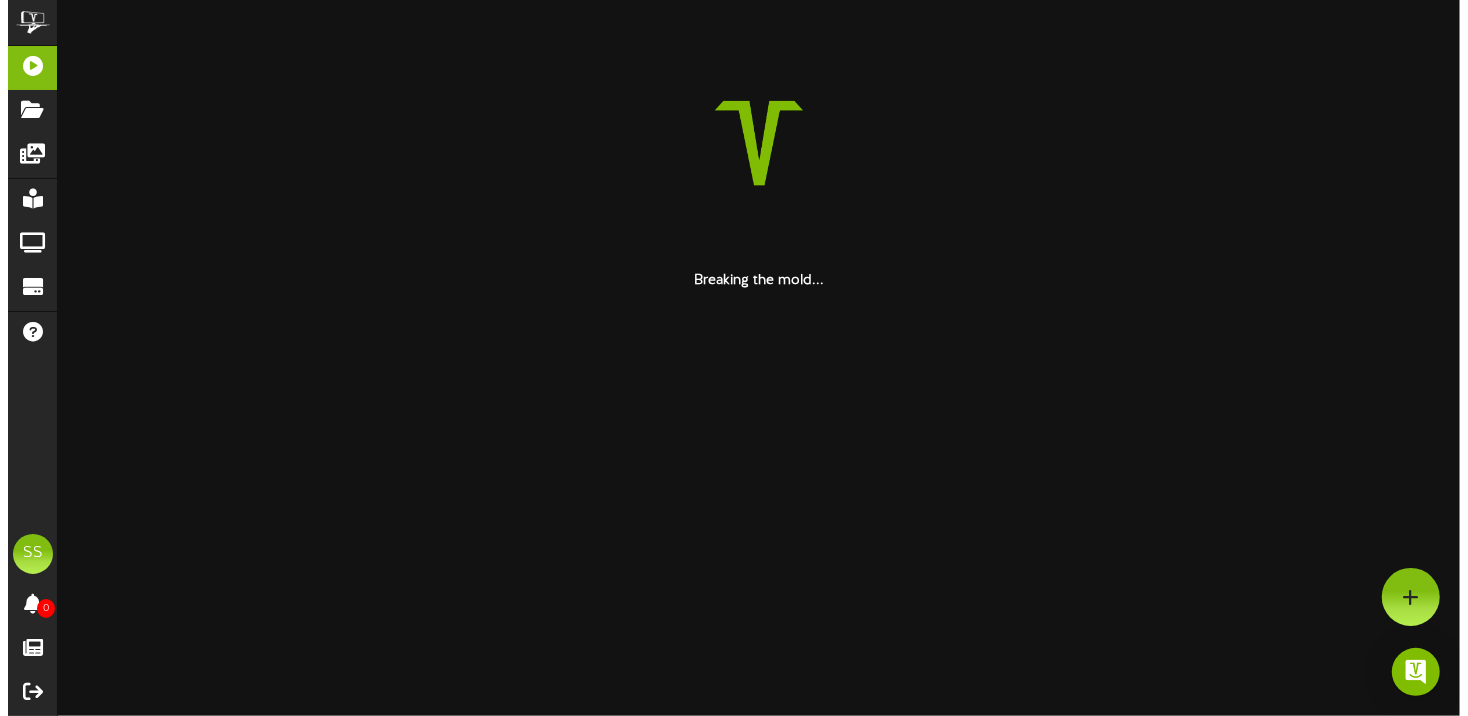 scroll, scrollTop: 0, scrollLeft: 0, axis: both 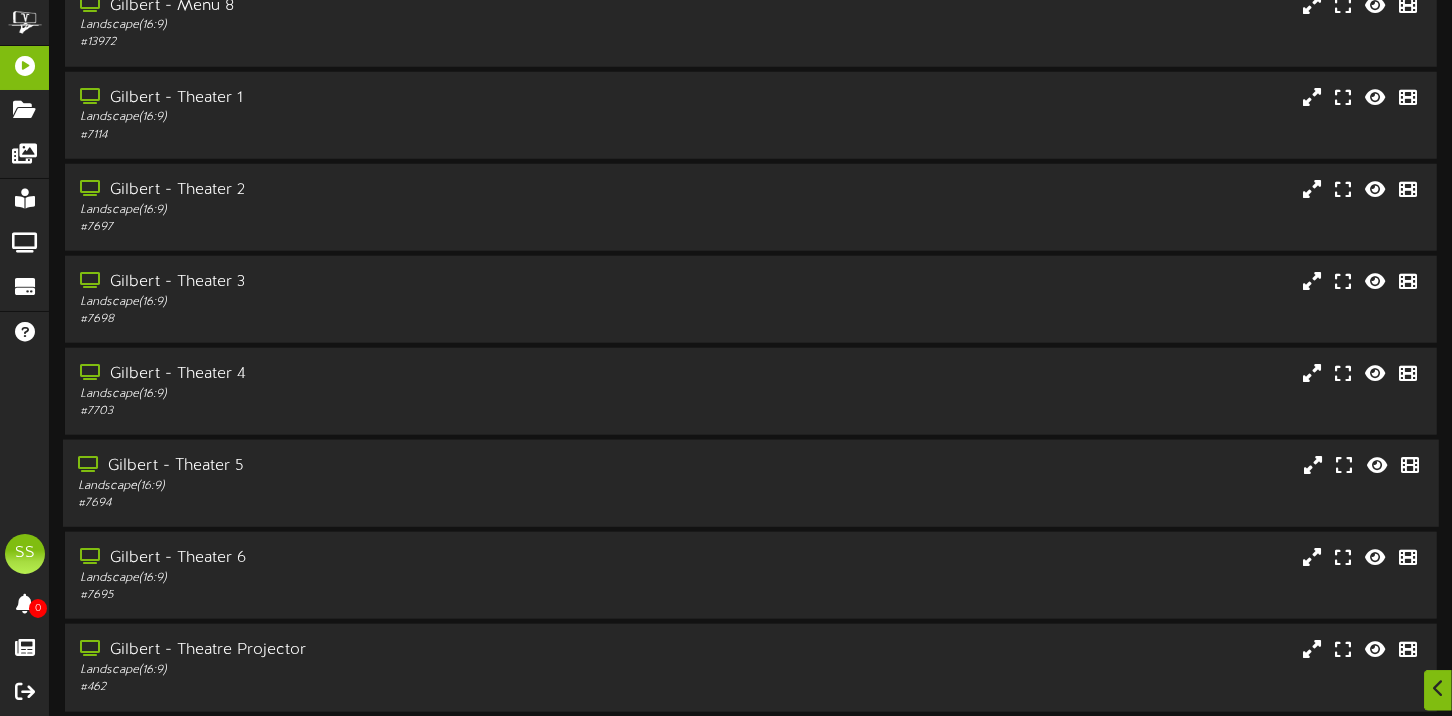click on "Gilbert - Theater 5" at bounding box center (349, 466) 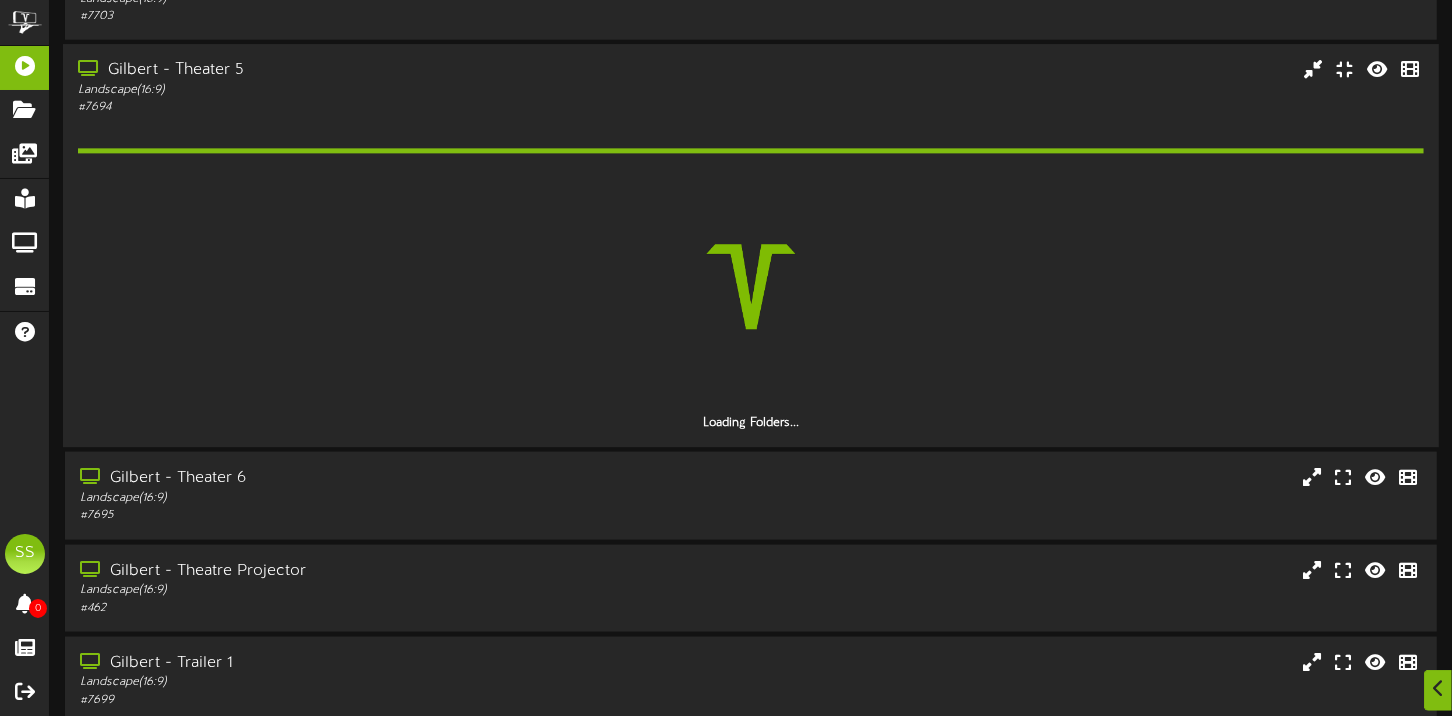 scroll, scrollTop: 1599, scrollLeft: 0, axis: vertical 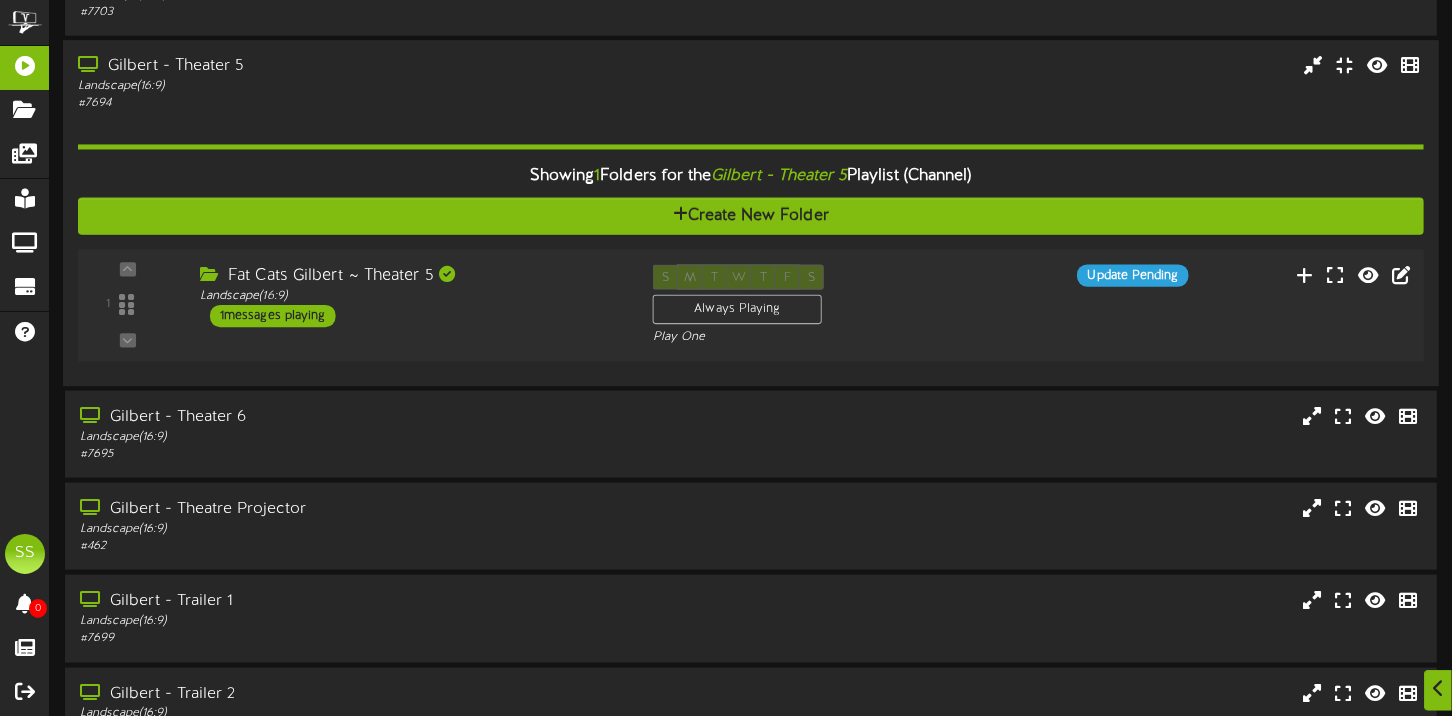 click on "Fat Cats Gilbert ~ Theater 5
Landscape  ( 16:9 )
1  messages playing" at bounding box center [411, 296] 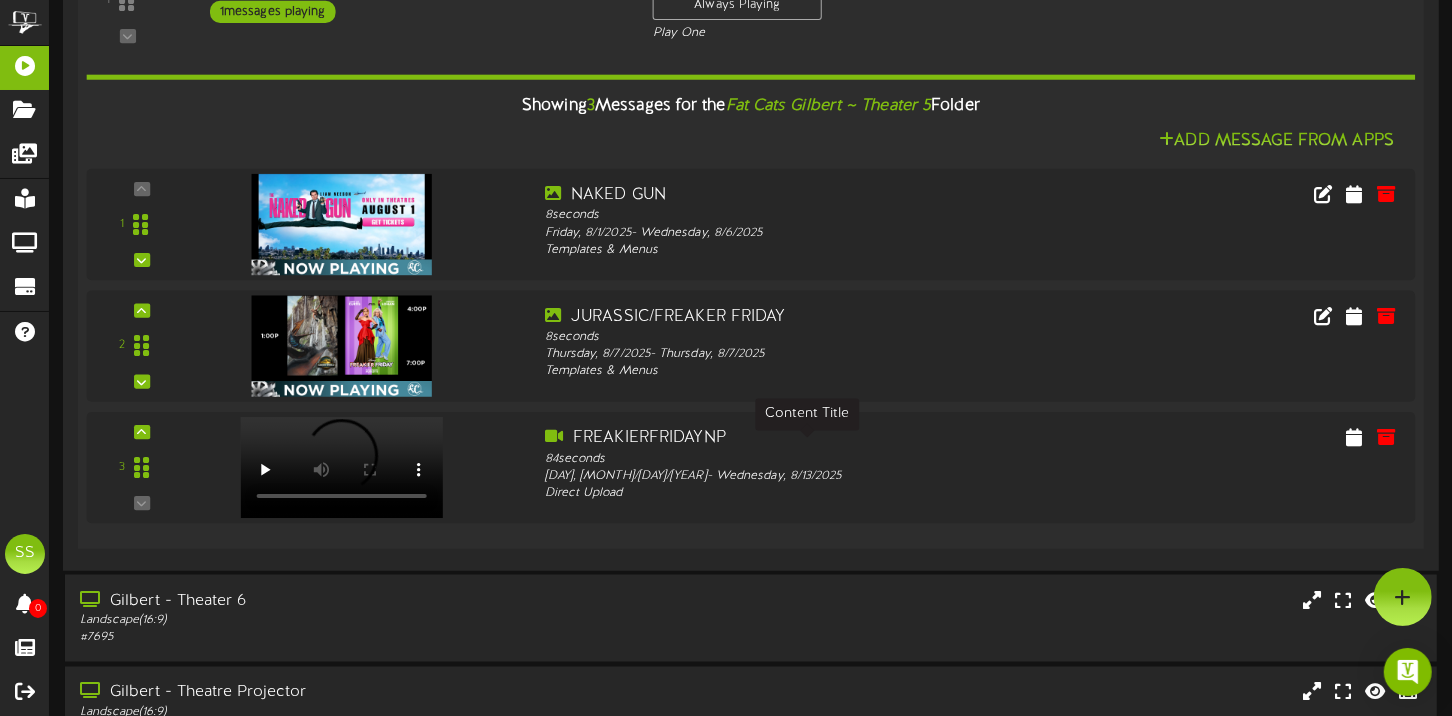 scroll, scrollTop: 1800, scrollLeft: 0, axis: vertical 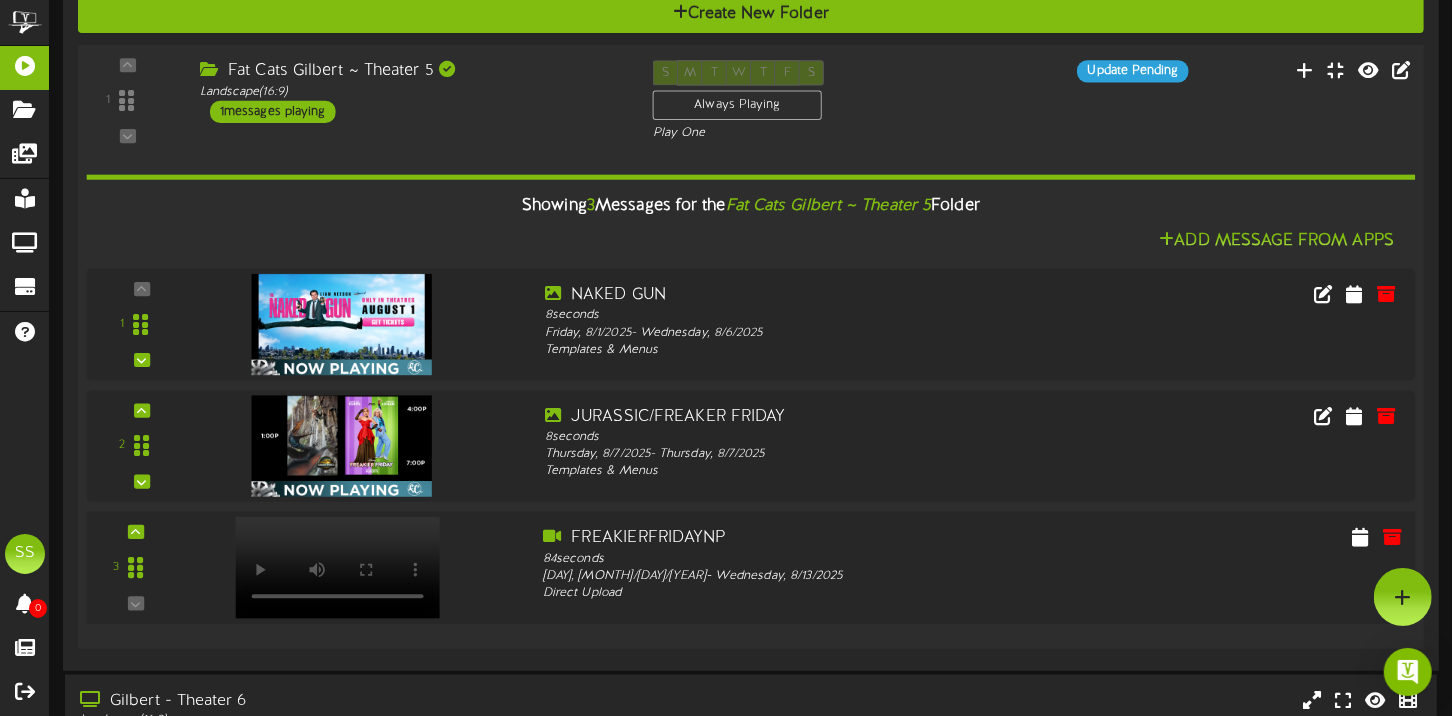 click at bounding box center (338, 568) 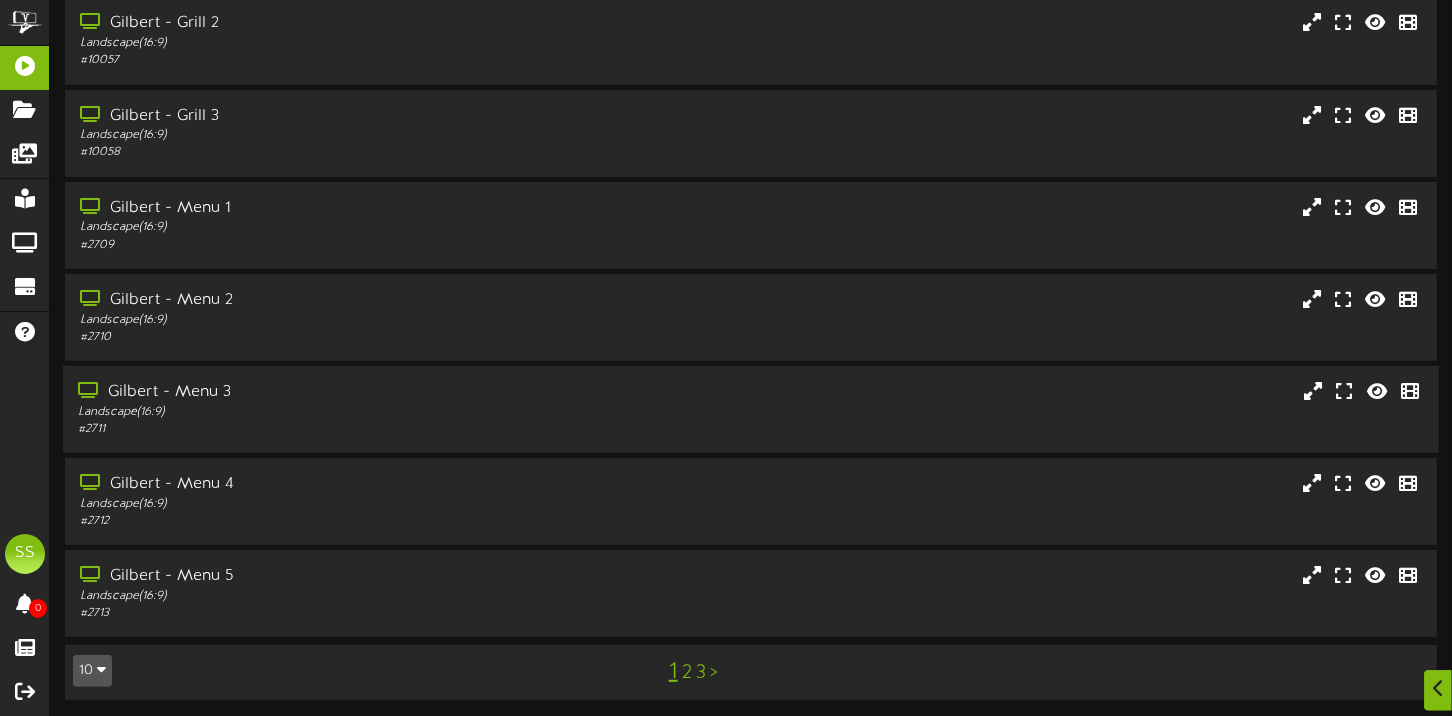 scroll, scrollTop: 371, scrollLeft: 0, axis: vertical 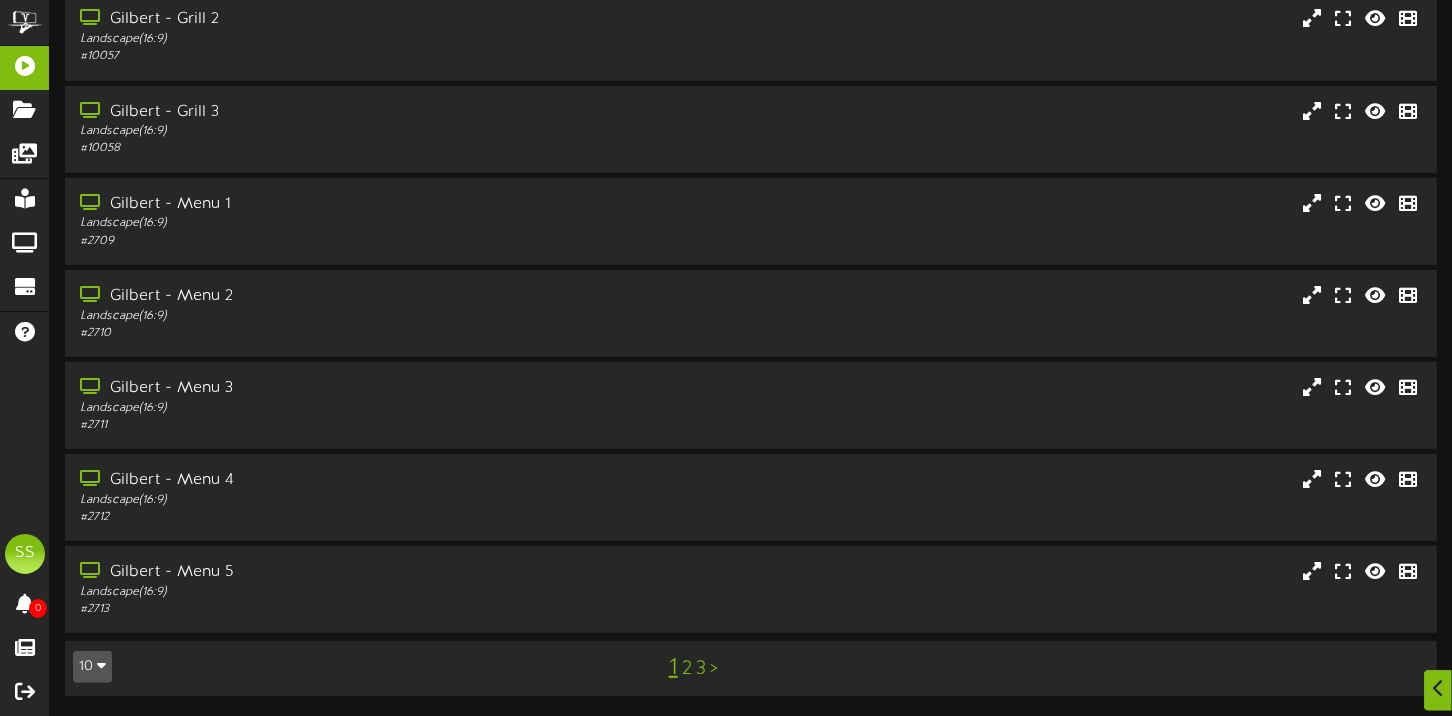 click on "10" at bounding box center (92, 667) 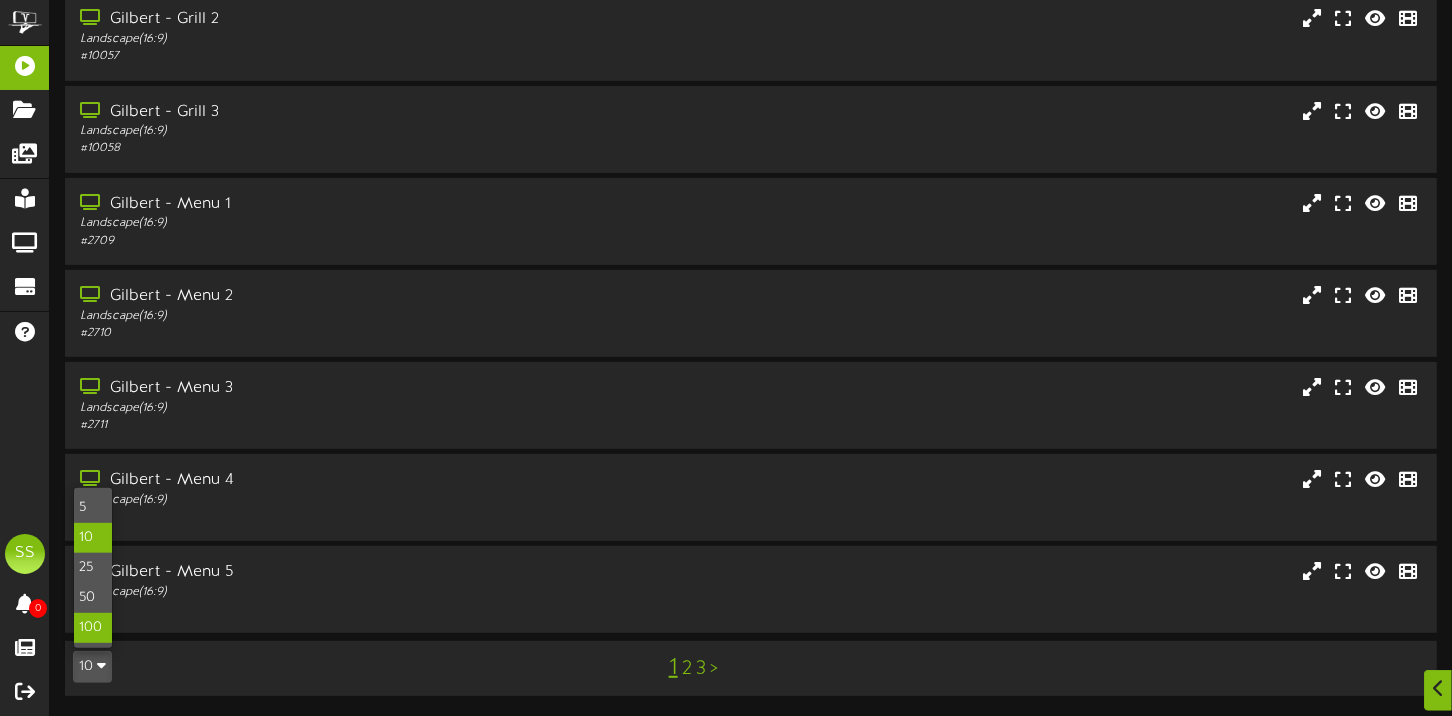click on "100" at bounding box center [93, 628] 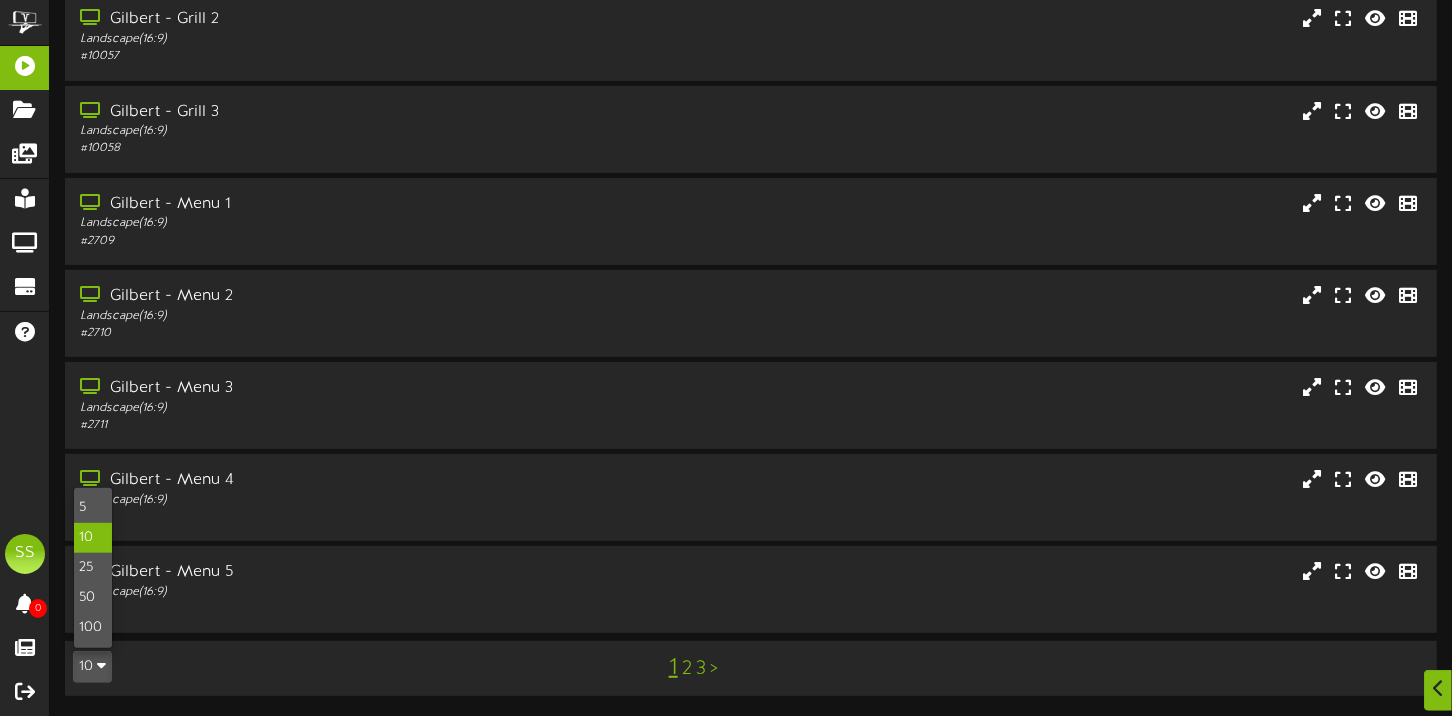 scroll, scrollTop: 0, scrollLeft: 0, axis: both 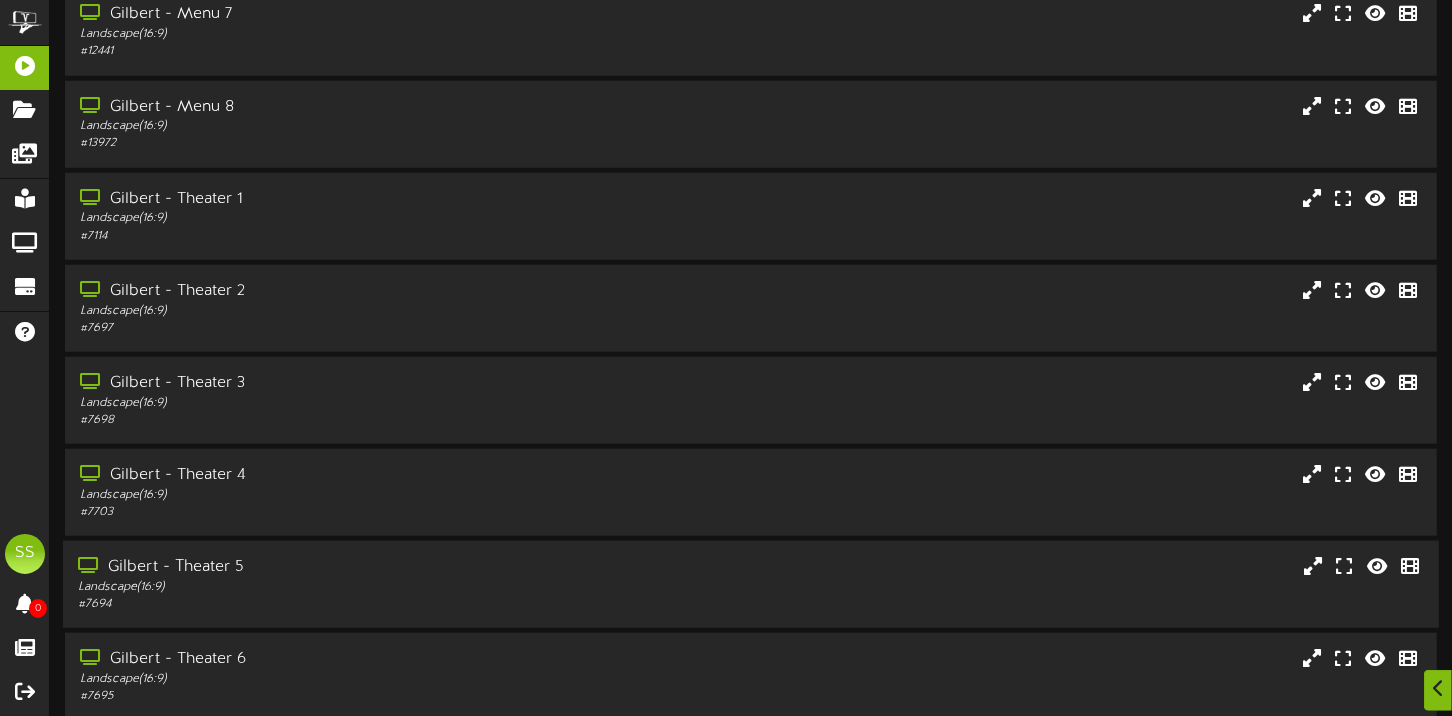 click on "Landscape  ( 16:9 )" at bounding box center [349, 587] 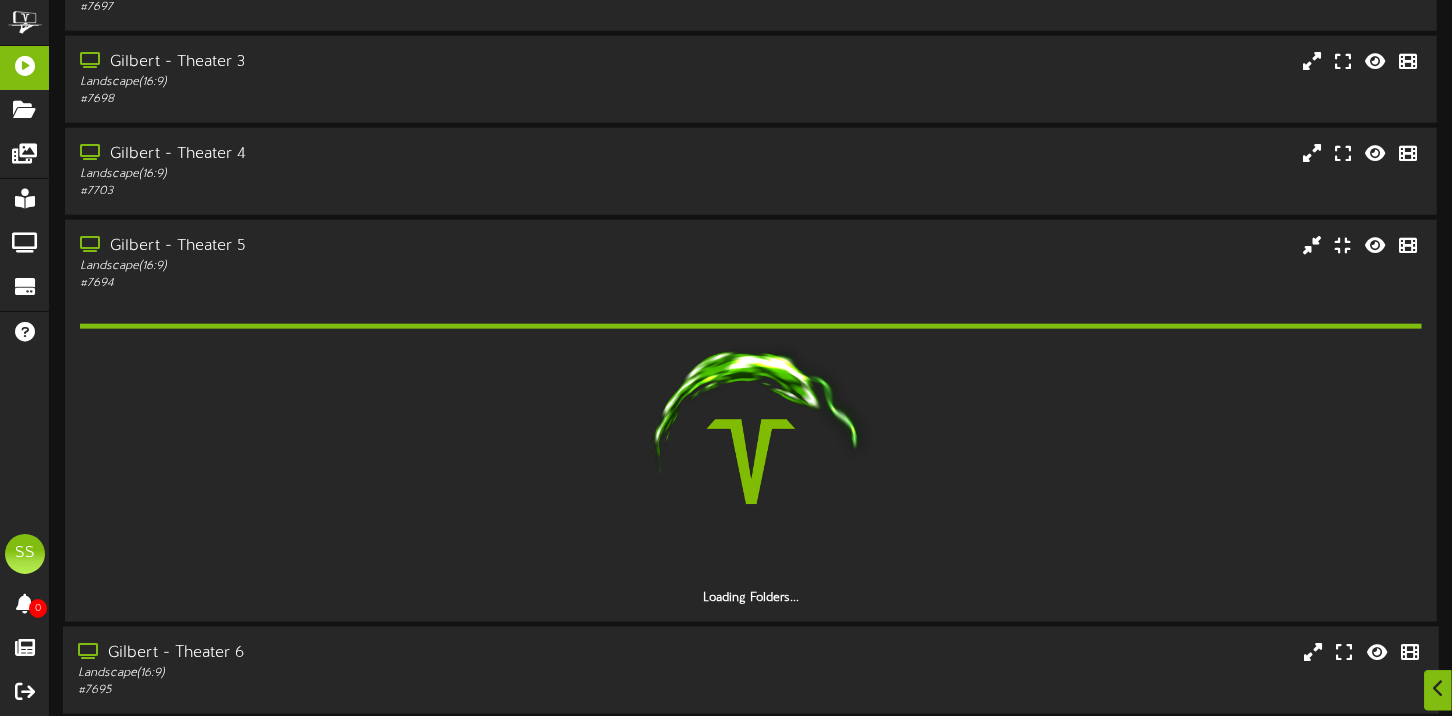 scroll, scrollTop: 1599, scrollLeft: 0, axis: vertical 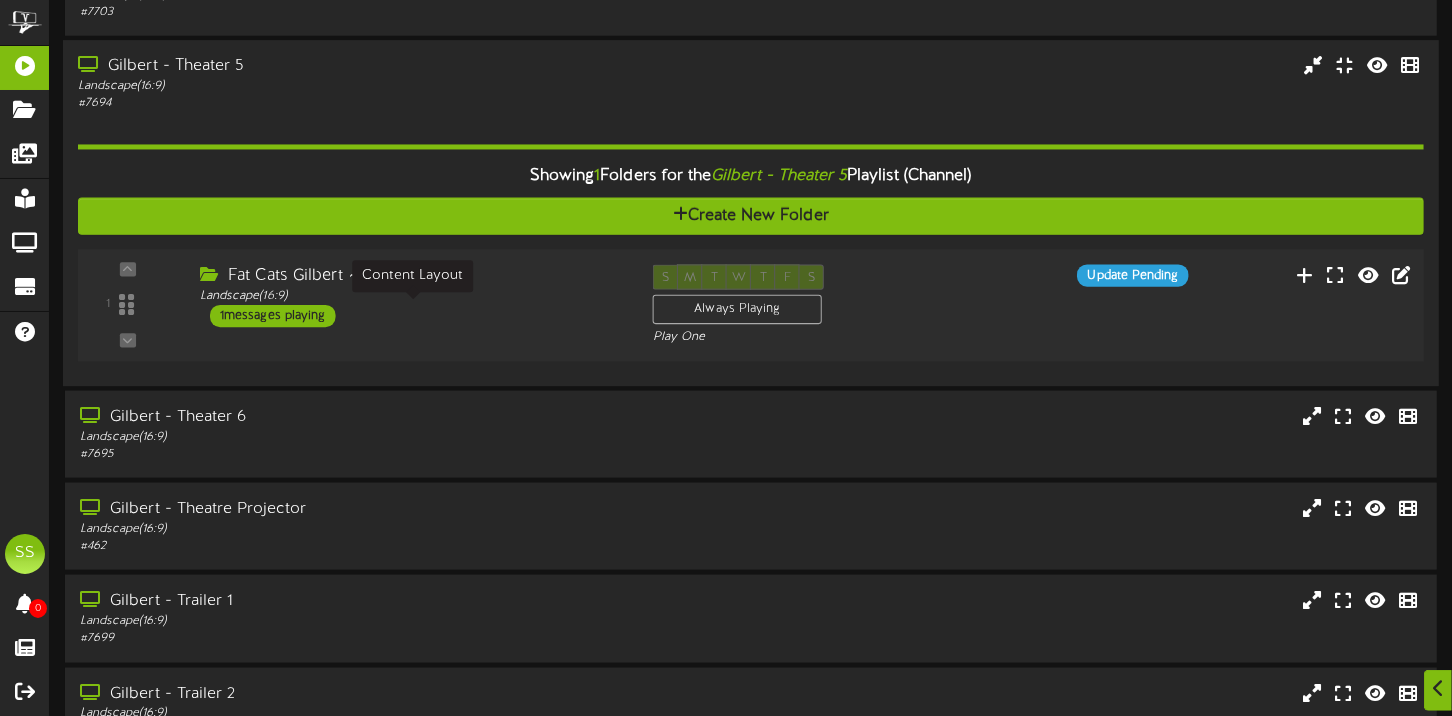 click on "Landscape  ( 16:9 )" at bounding box center (411, 296) 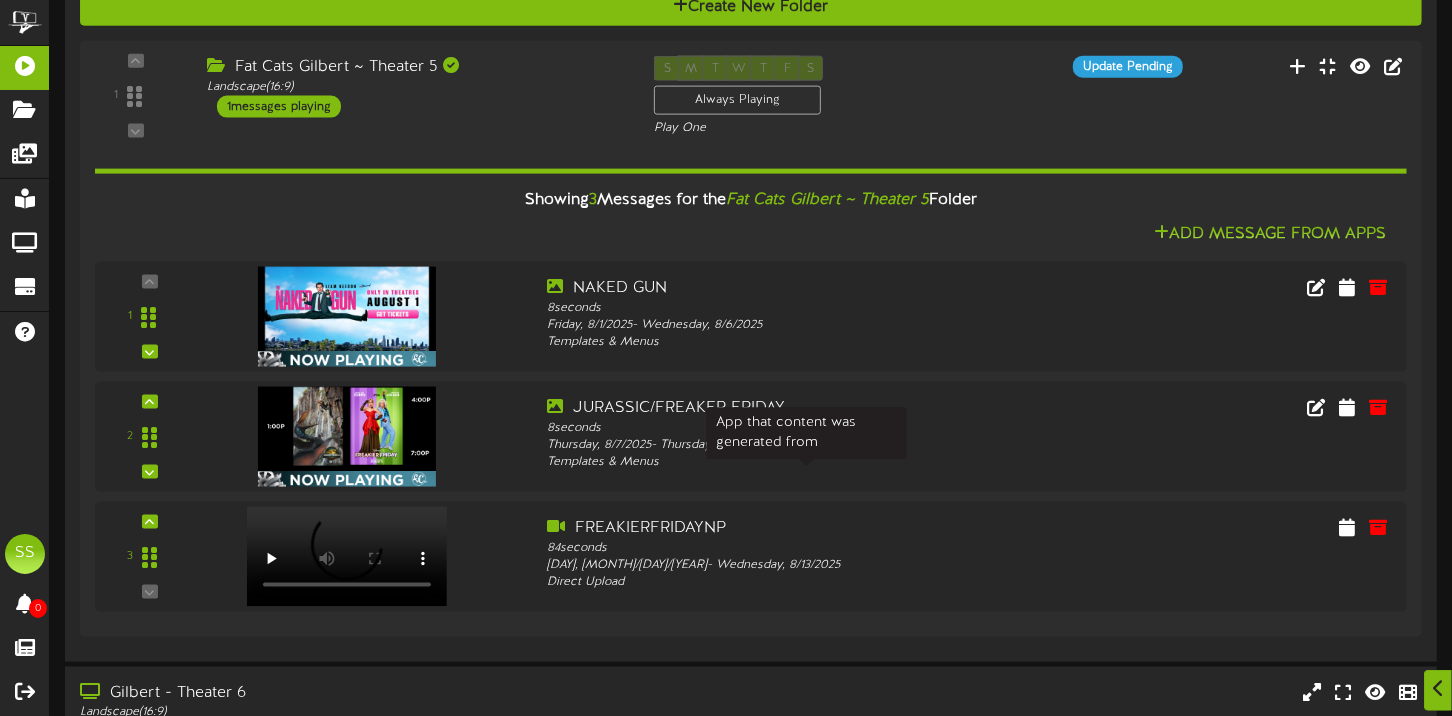 scroll, scrollTop: 1898, scrollLeft: 0, axis: vertical 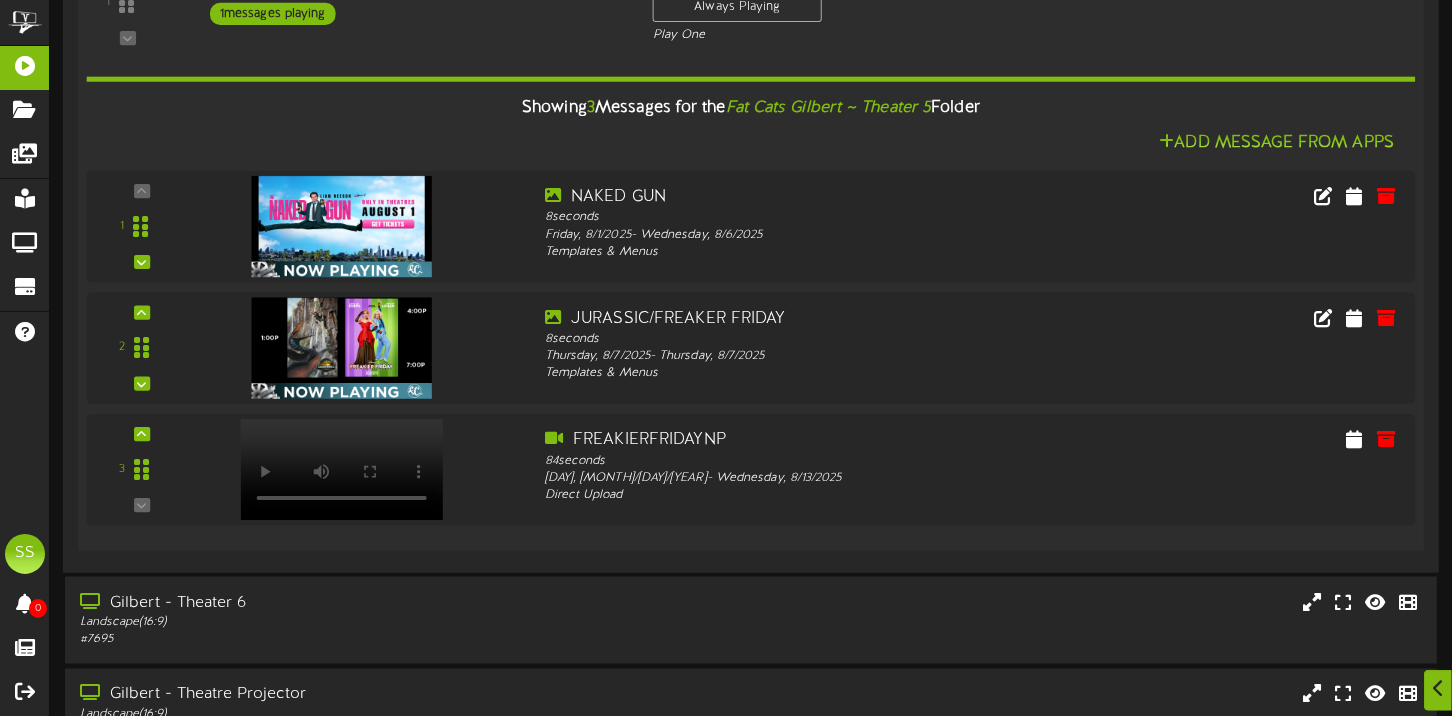 click on "Fat Cats [CITY] ~ Theater 5
Landscape  ( 16:9 )
1  messages playing" at bounding box center [411, -6] 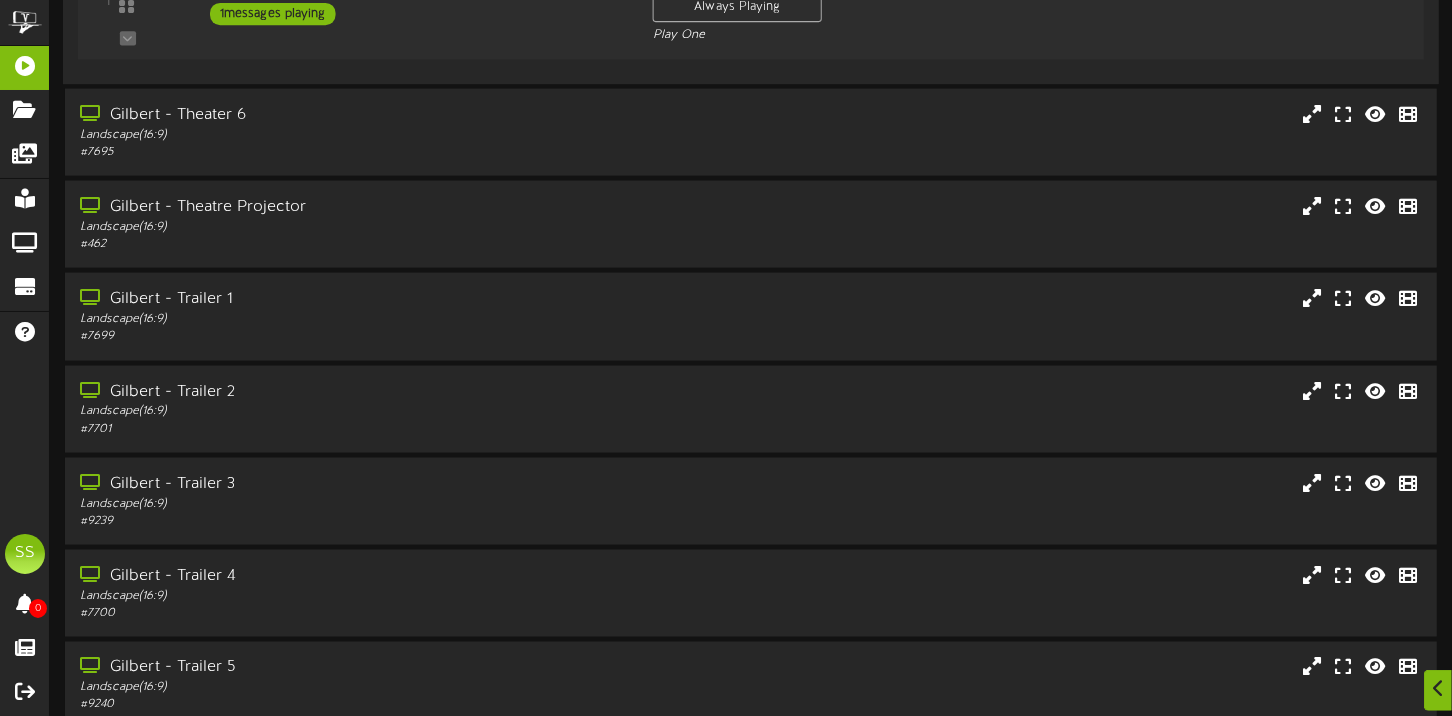 click on "Fat Cats [CITY] ~ Theater 5
Landscape  ( 16:9 )
1  messages playing" at bounding box center (411, -6) 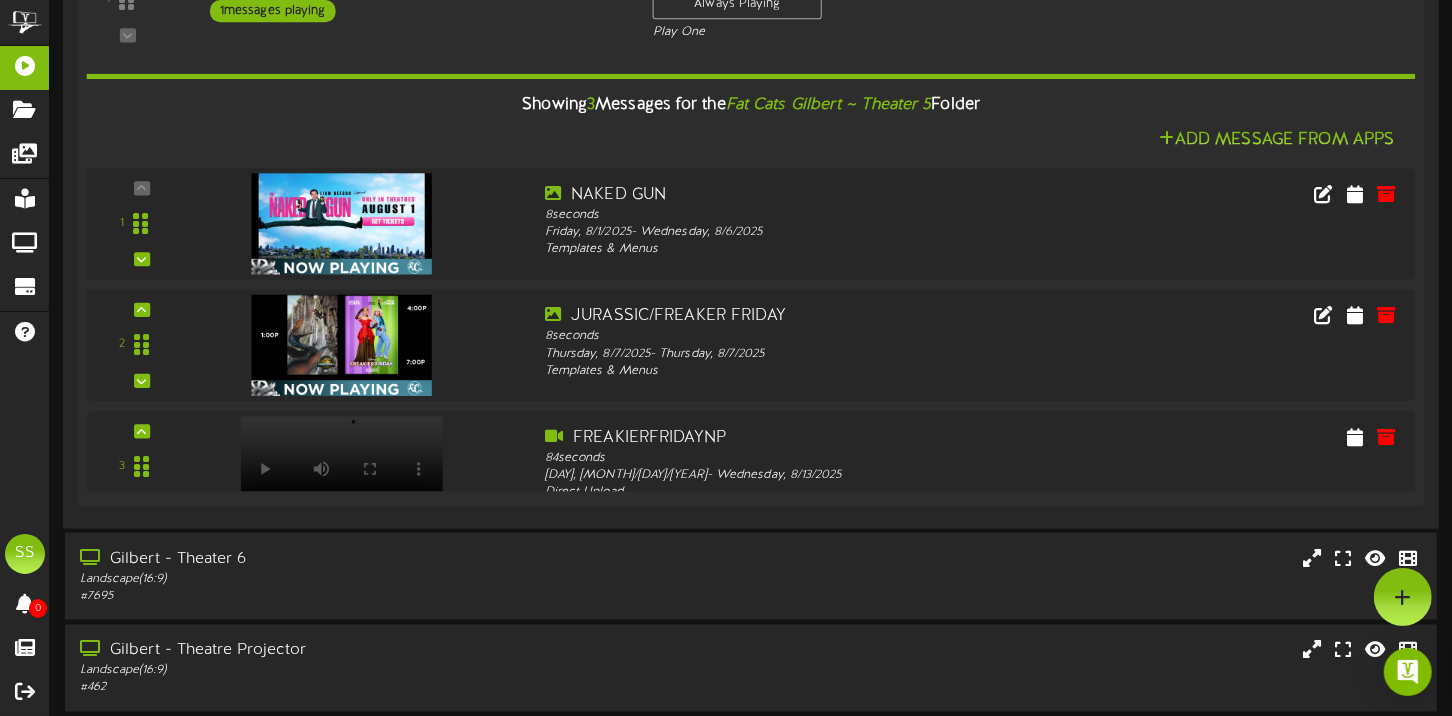 scroll, scrollTop: 1898, scrollLeft: 0, axis: vertical 